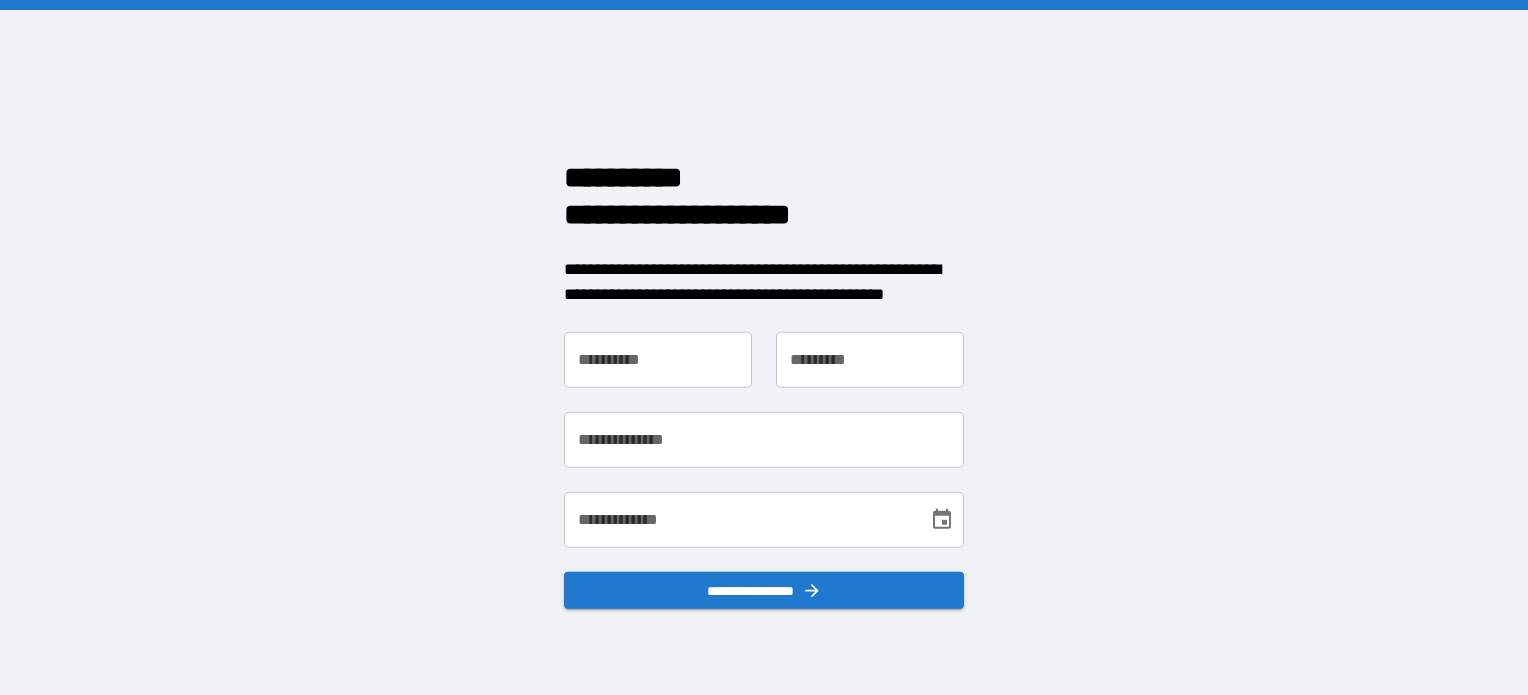 scroll, scrollTop: 0, scrollLeft: 0, axis: both 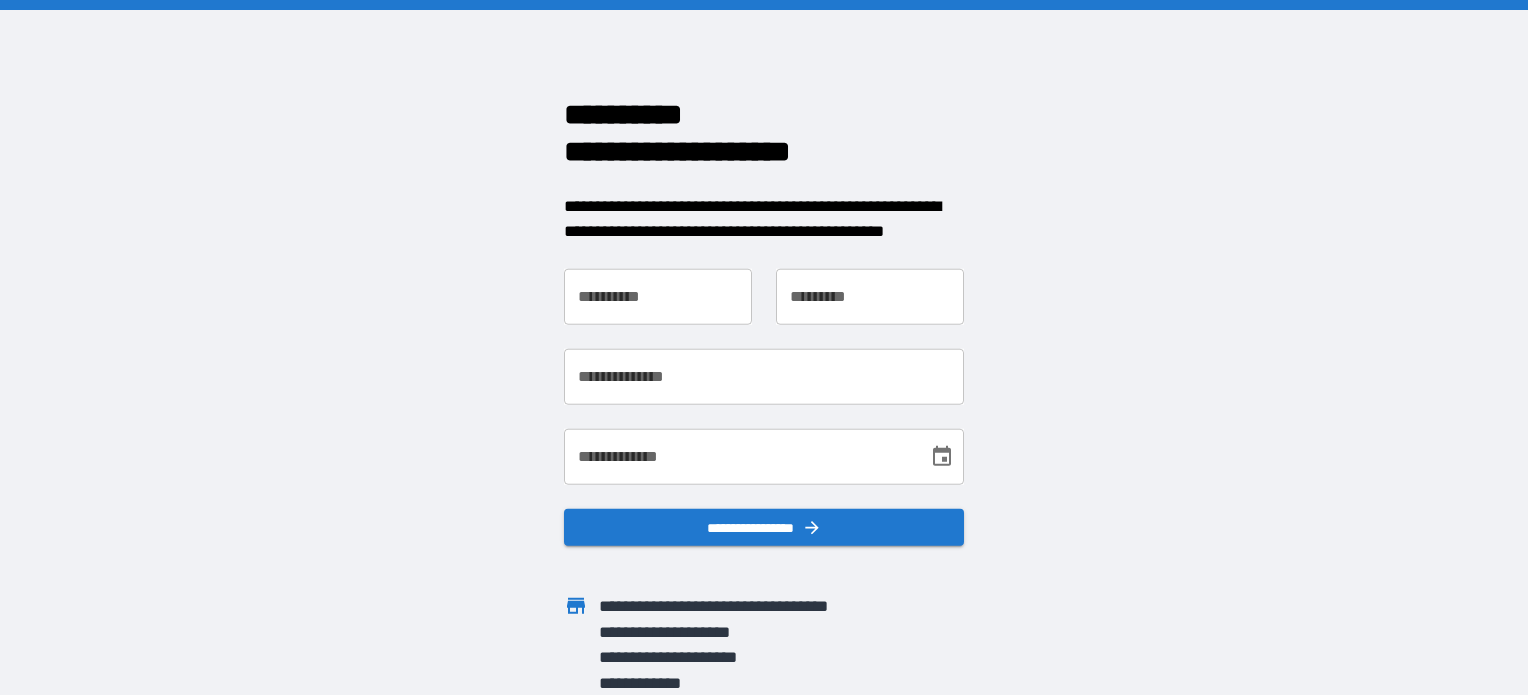 click on "**********" at bounding box center (658, 296) 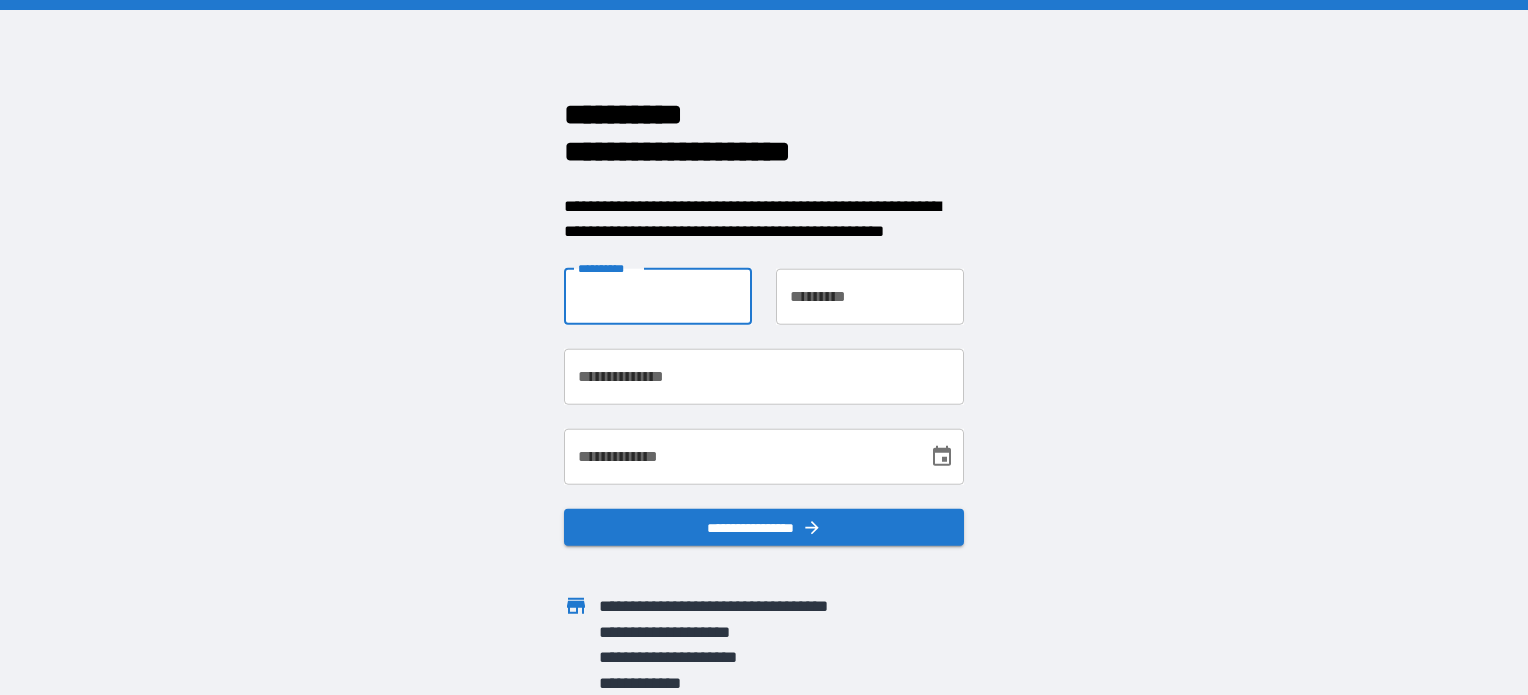 type on "*******" 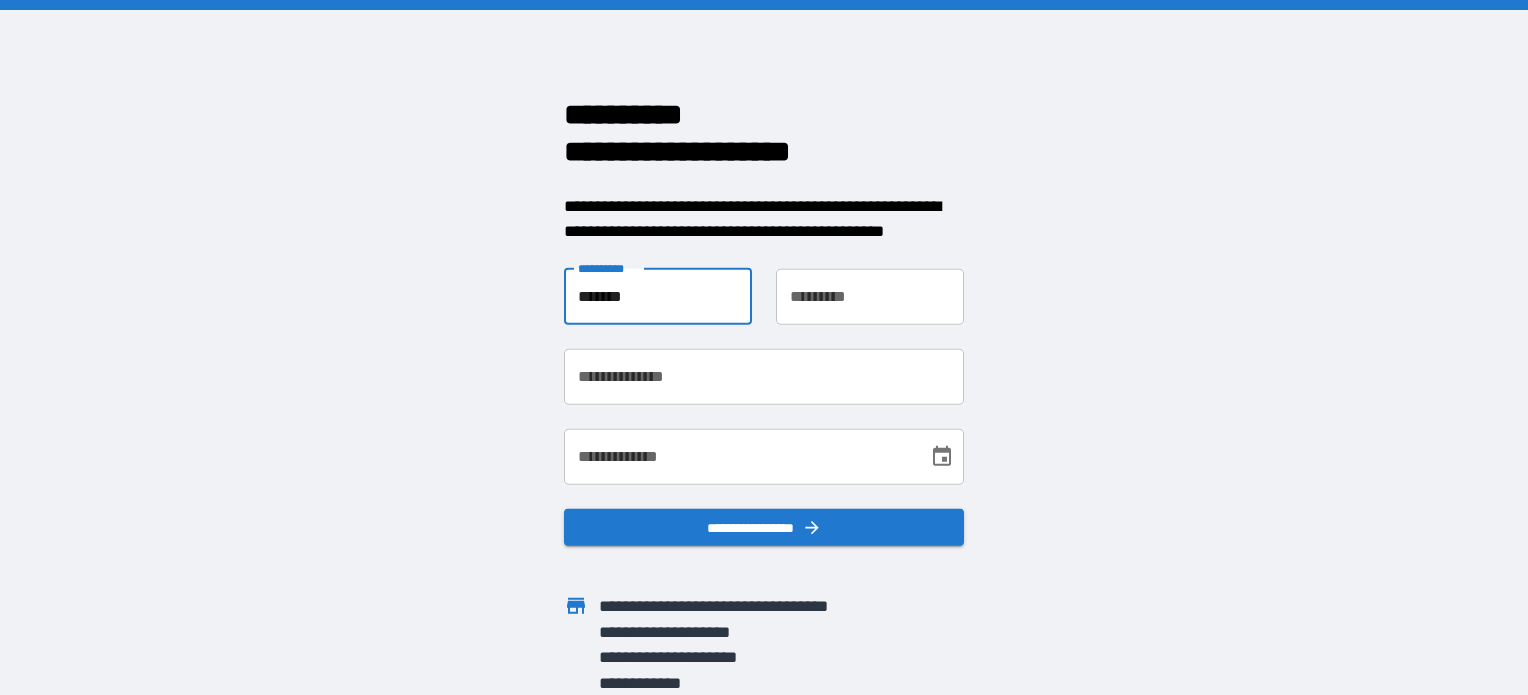 type on "*****" 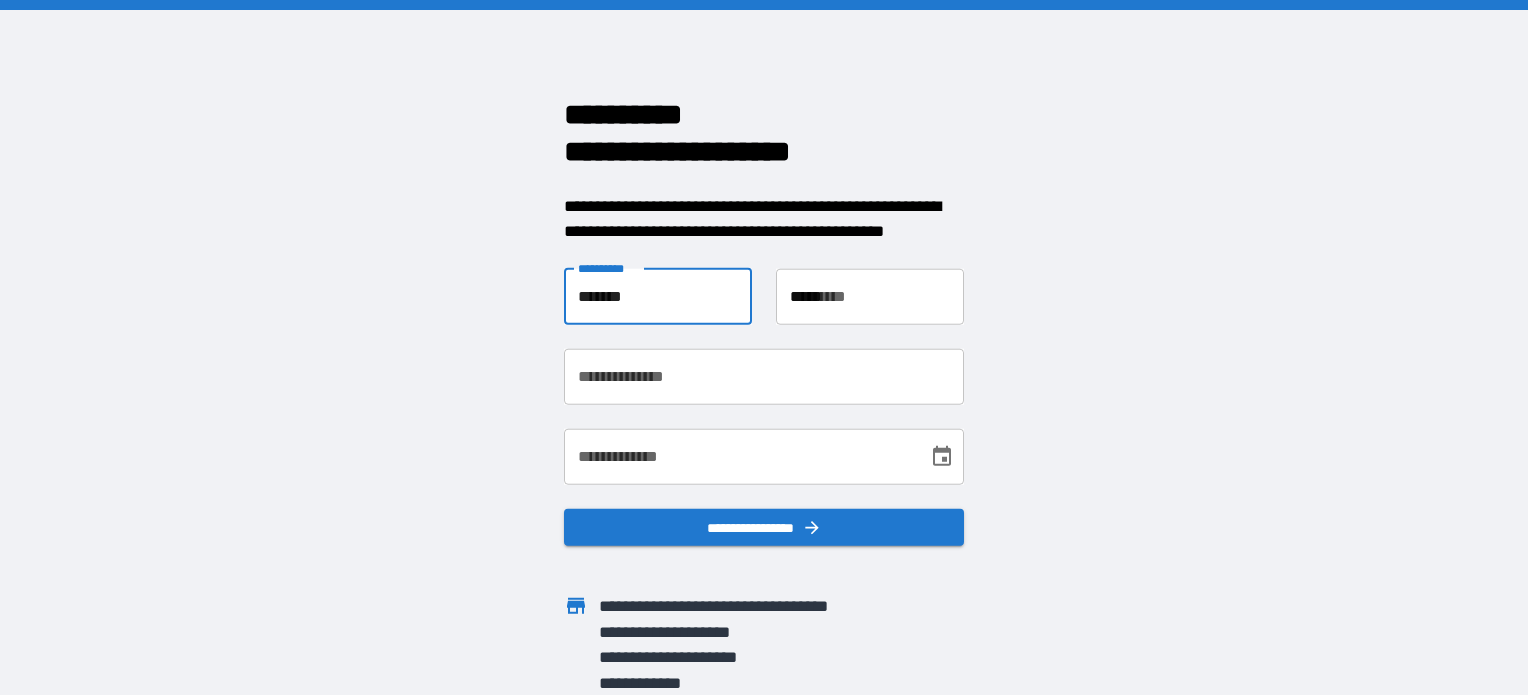 type on "**********" 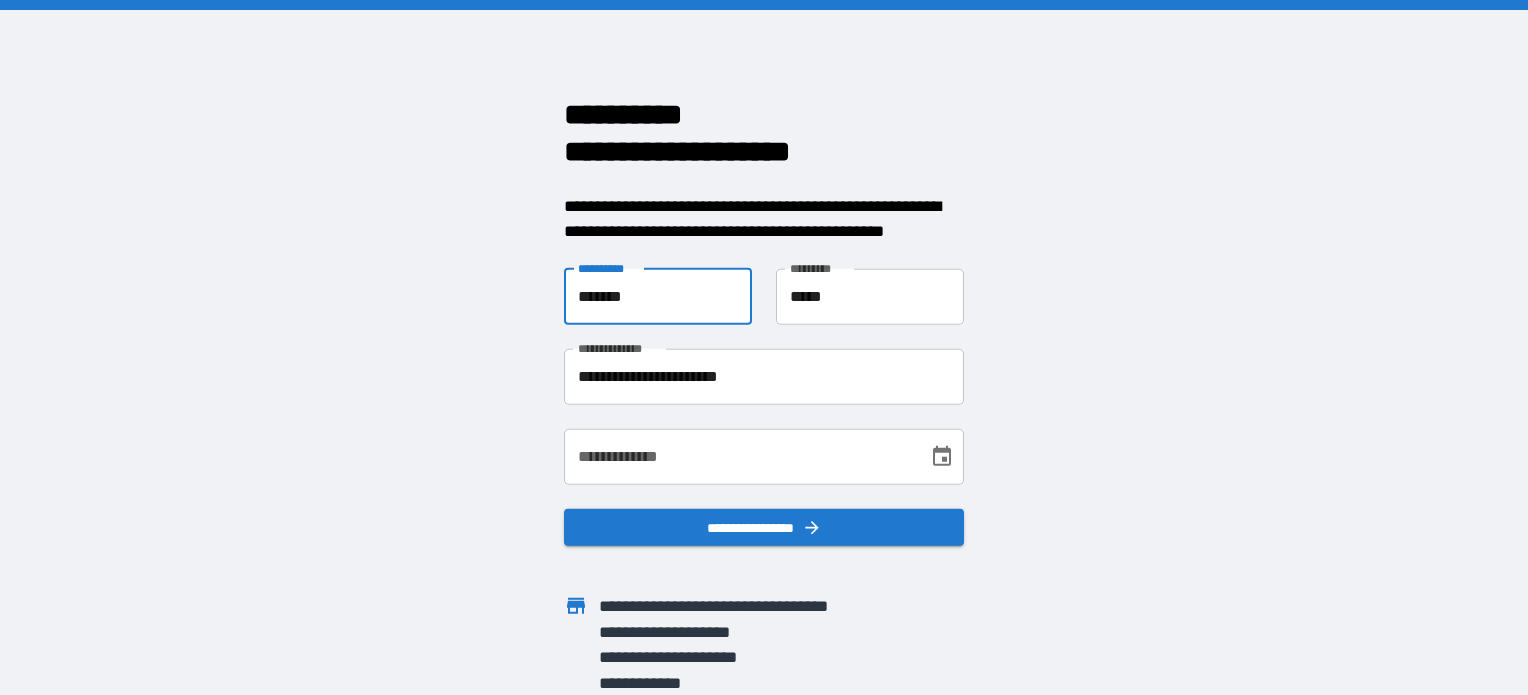 click on "**********" at bounding box center [739, 456] 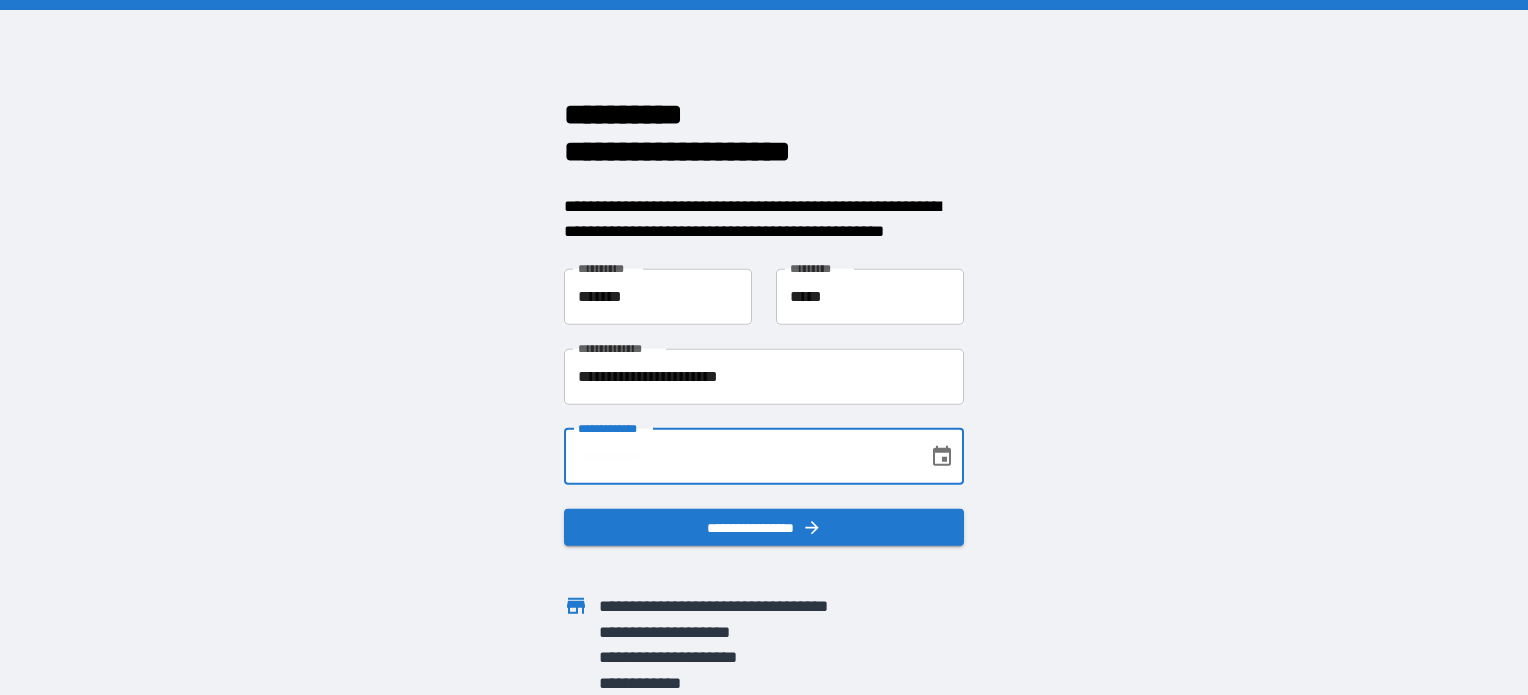 type on "**********" 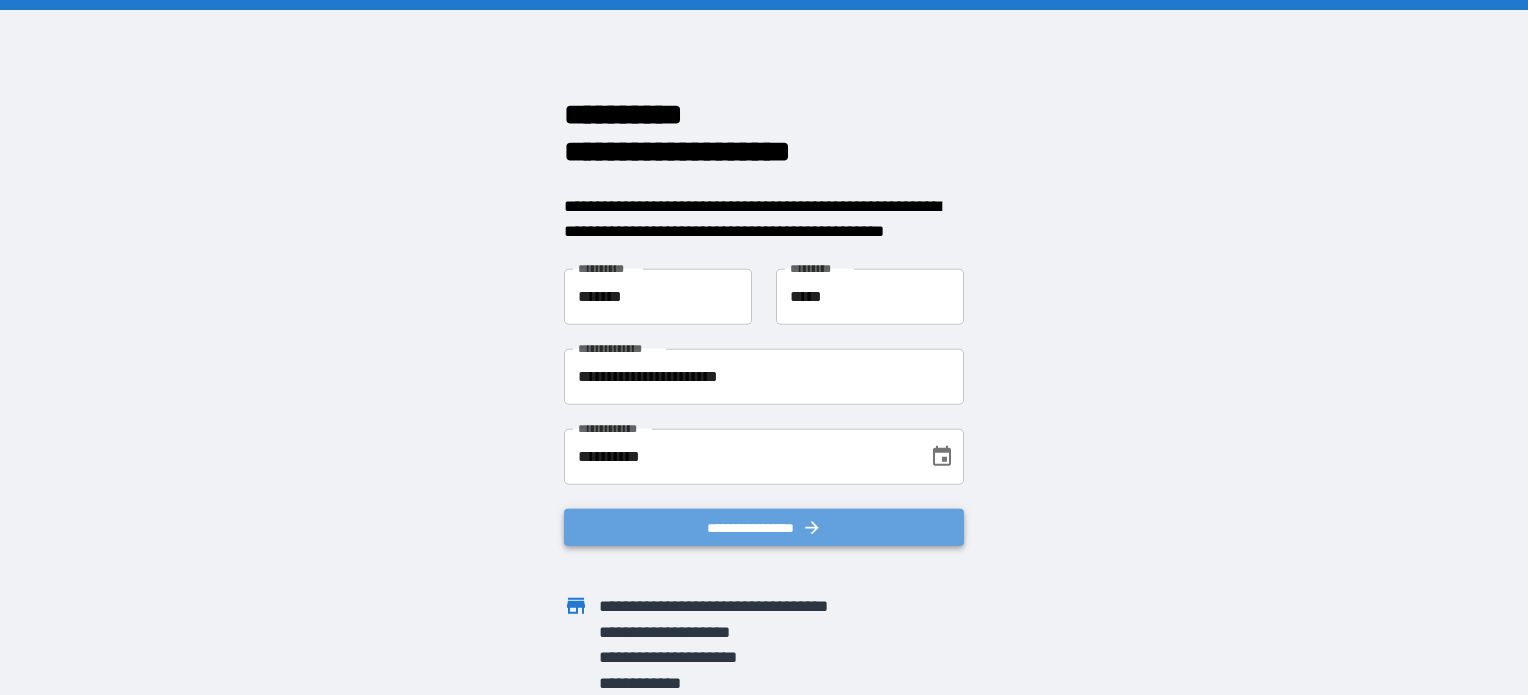 click on "**********" at bounding box center (764, 527) 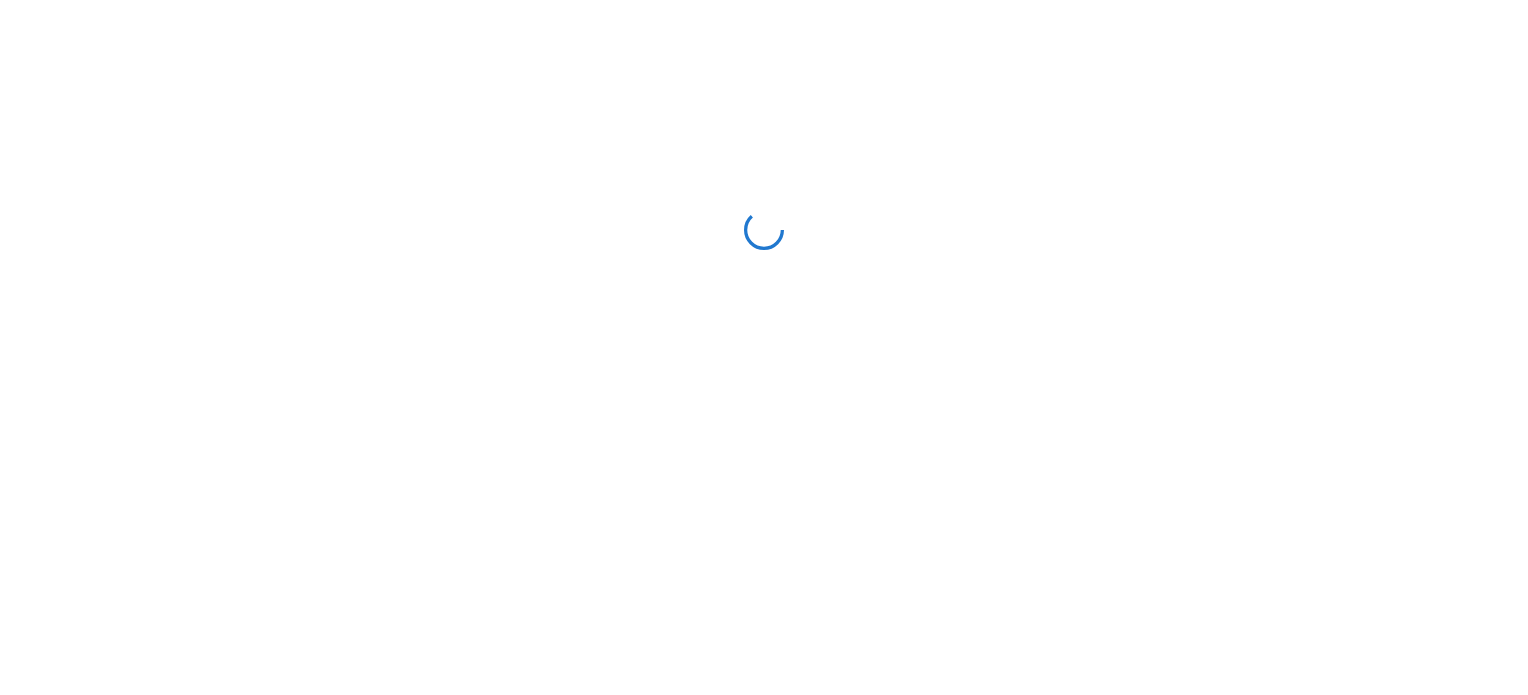 scroll, scrollTop: 0, scrollLeft: 0, axis: both 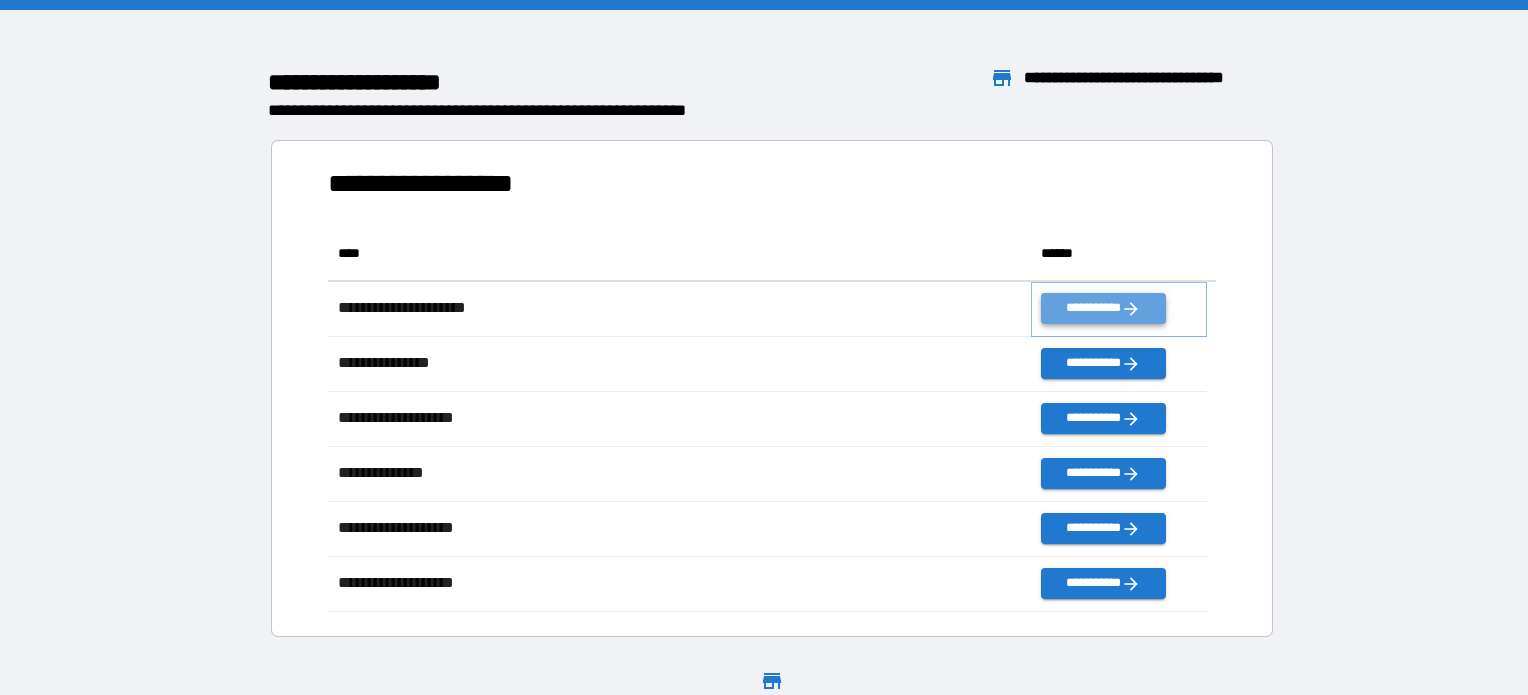 click on "**********" at bounding box center (1103, 308) 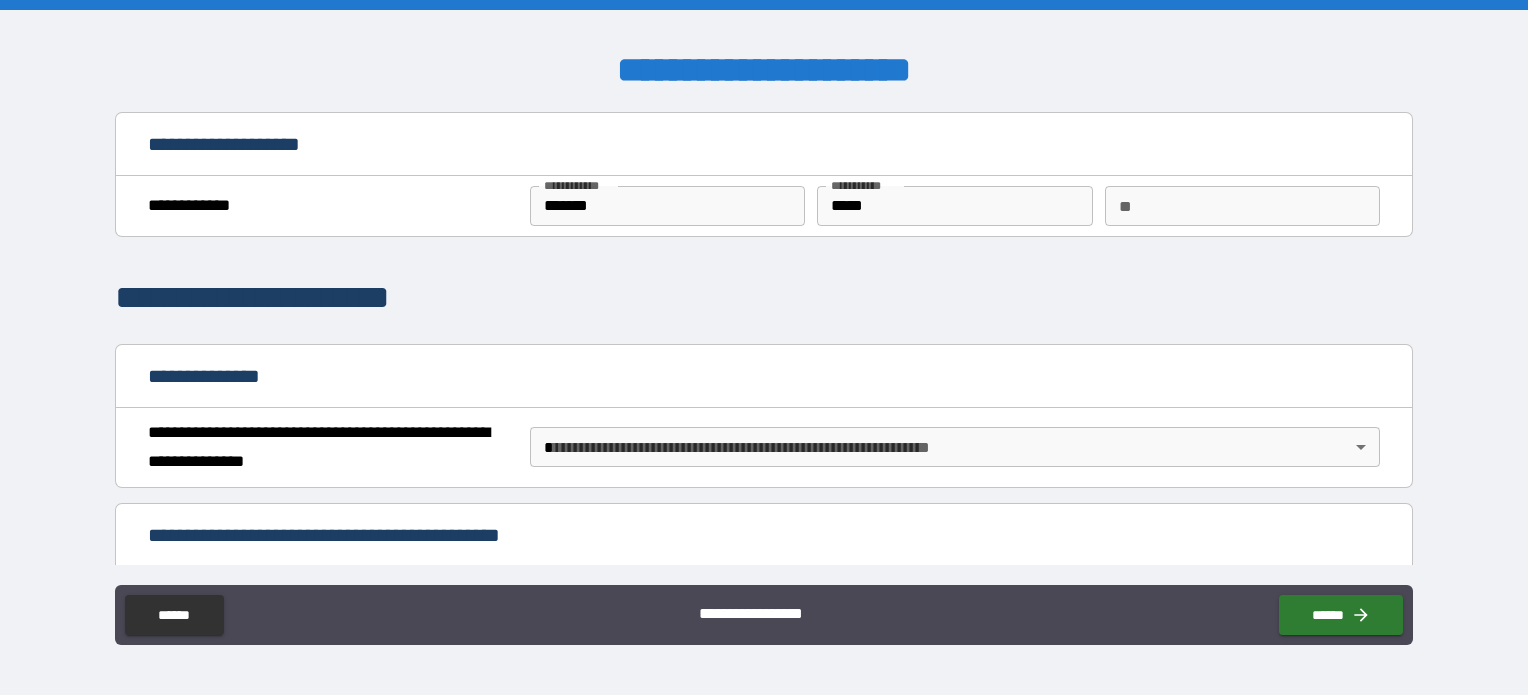 click on "**********" at bounding box center (764, 347) 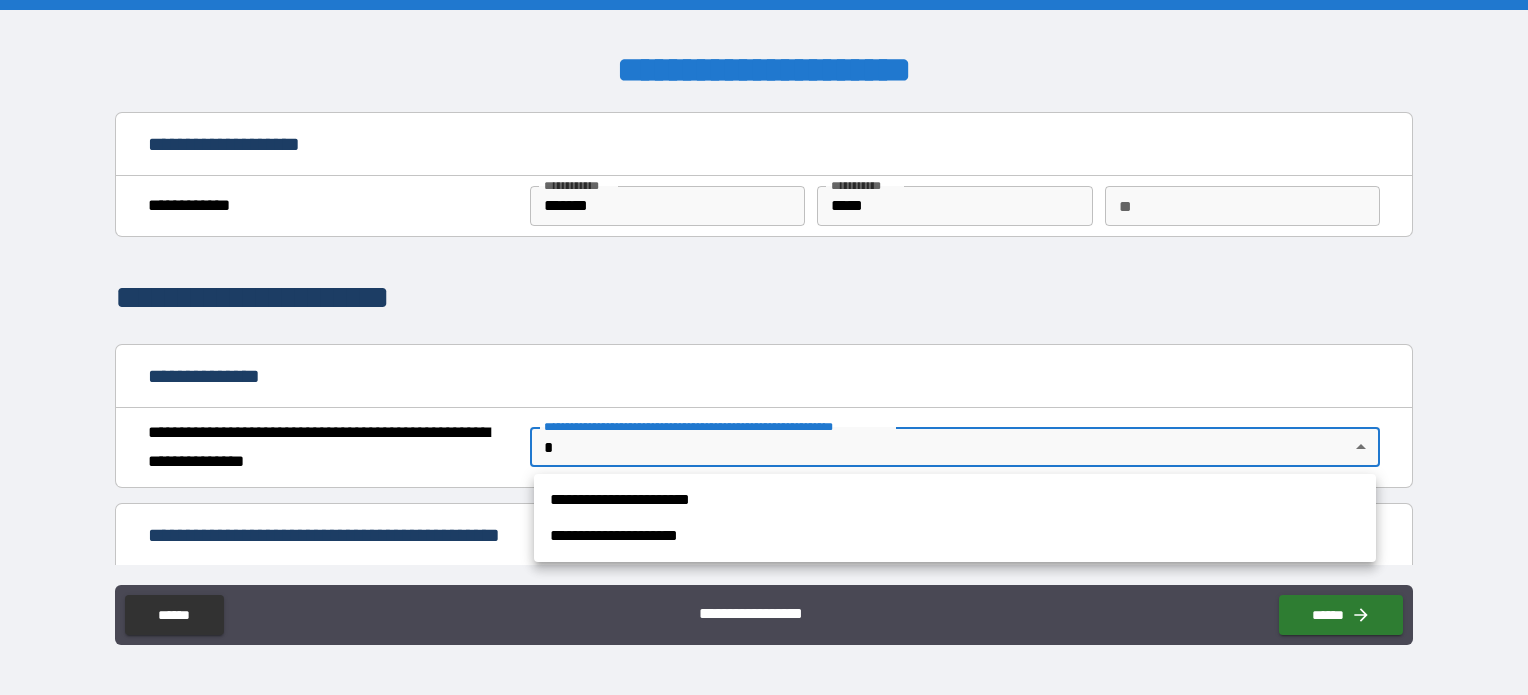 click on "**********" at bounding box center (955, 536) 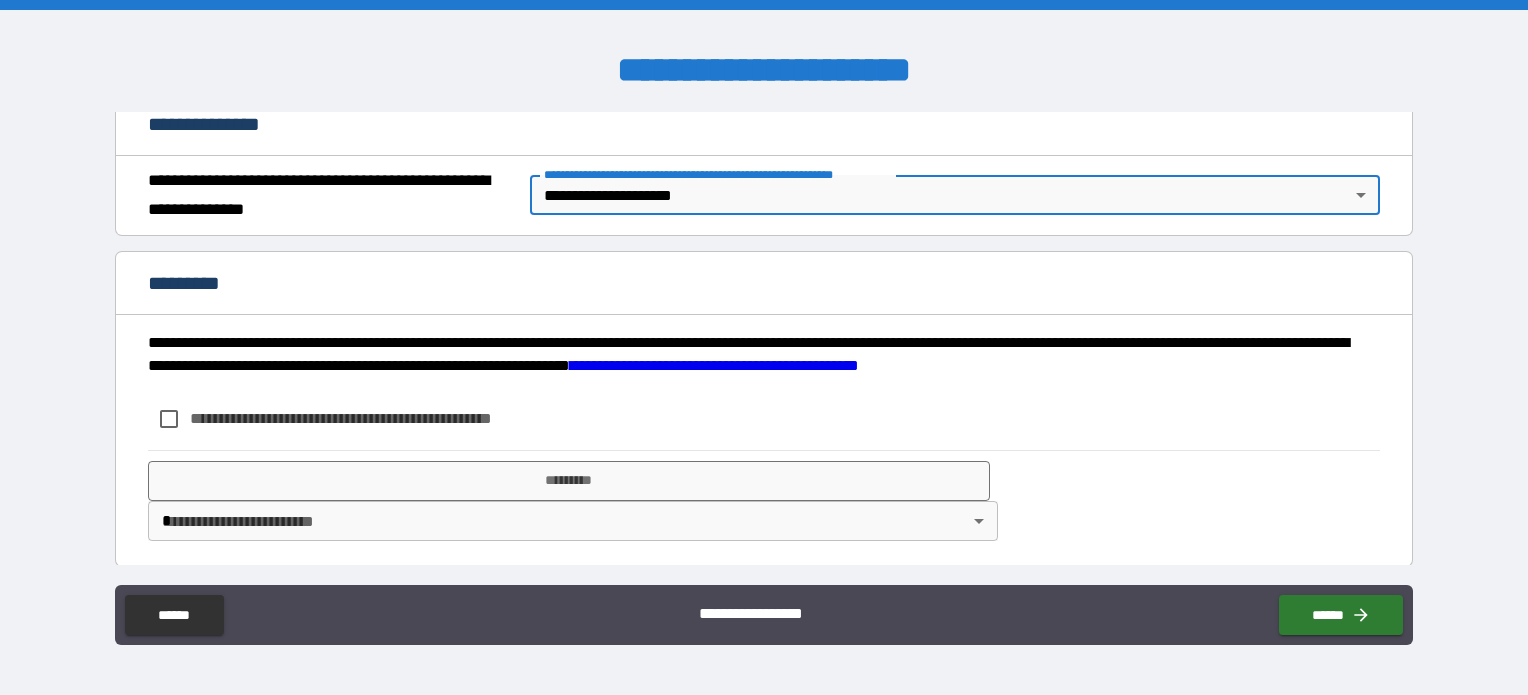scroll, scrollTop: 256, scrollLeft: 0, axis: vertical 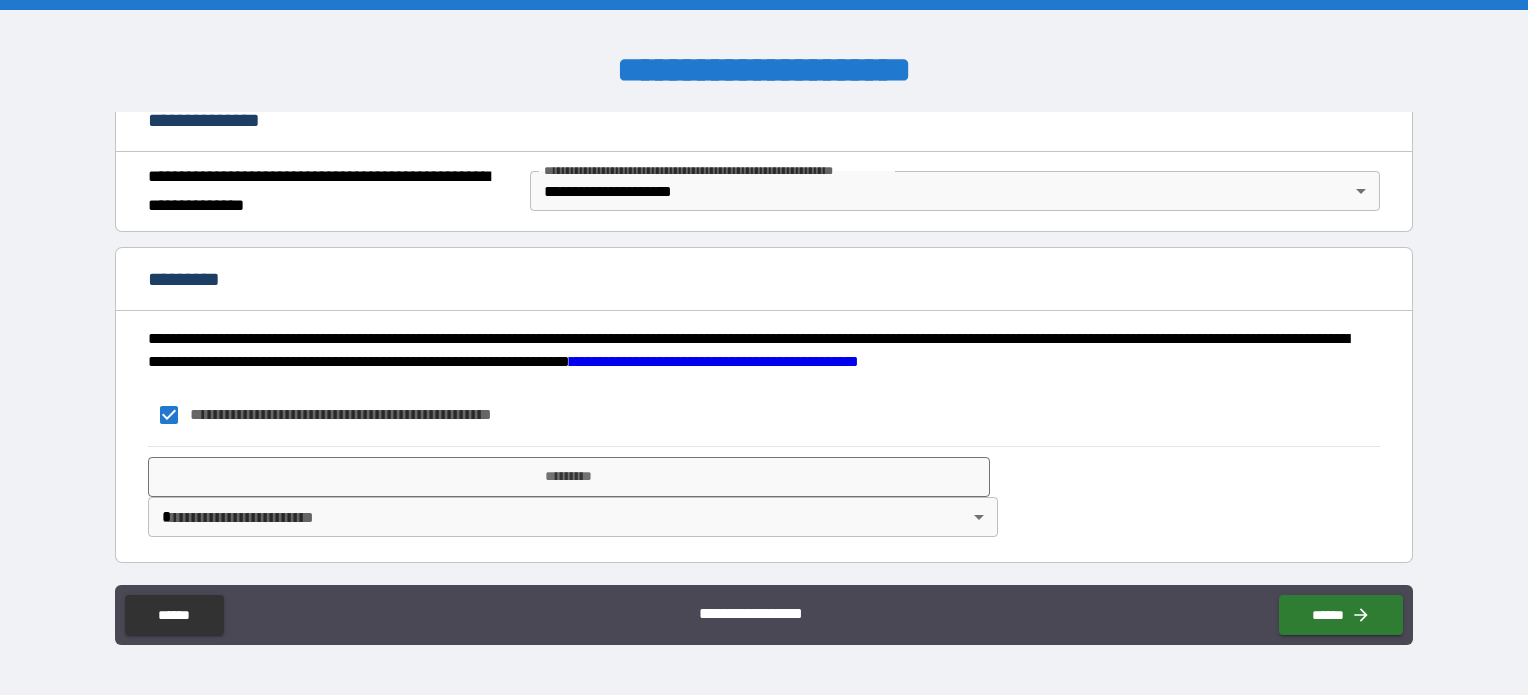 click on "**********" at bounding box center (764, 347) 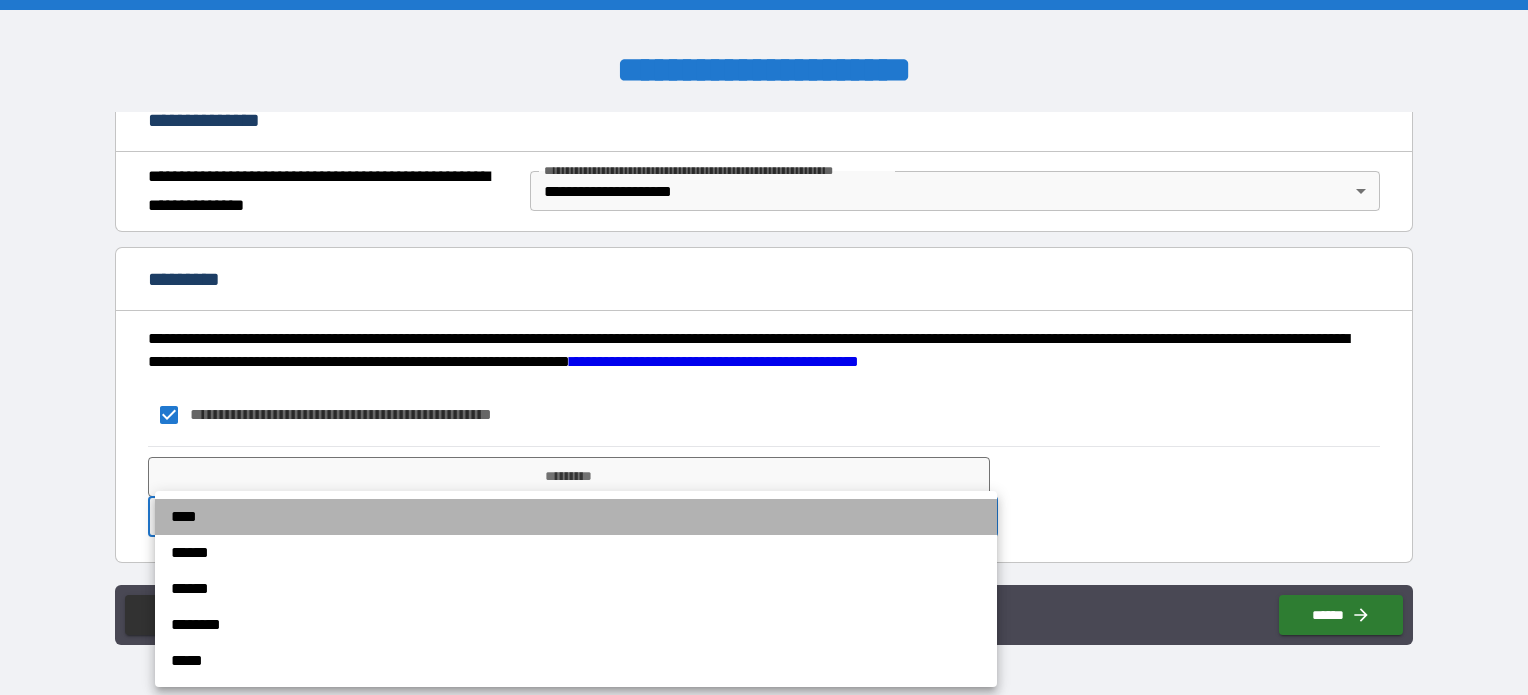 click on "****" at bounding box center [576, 517] 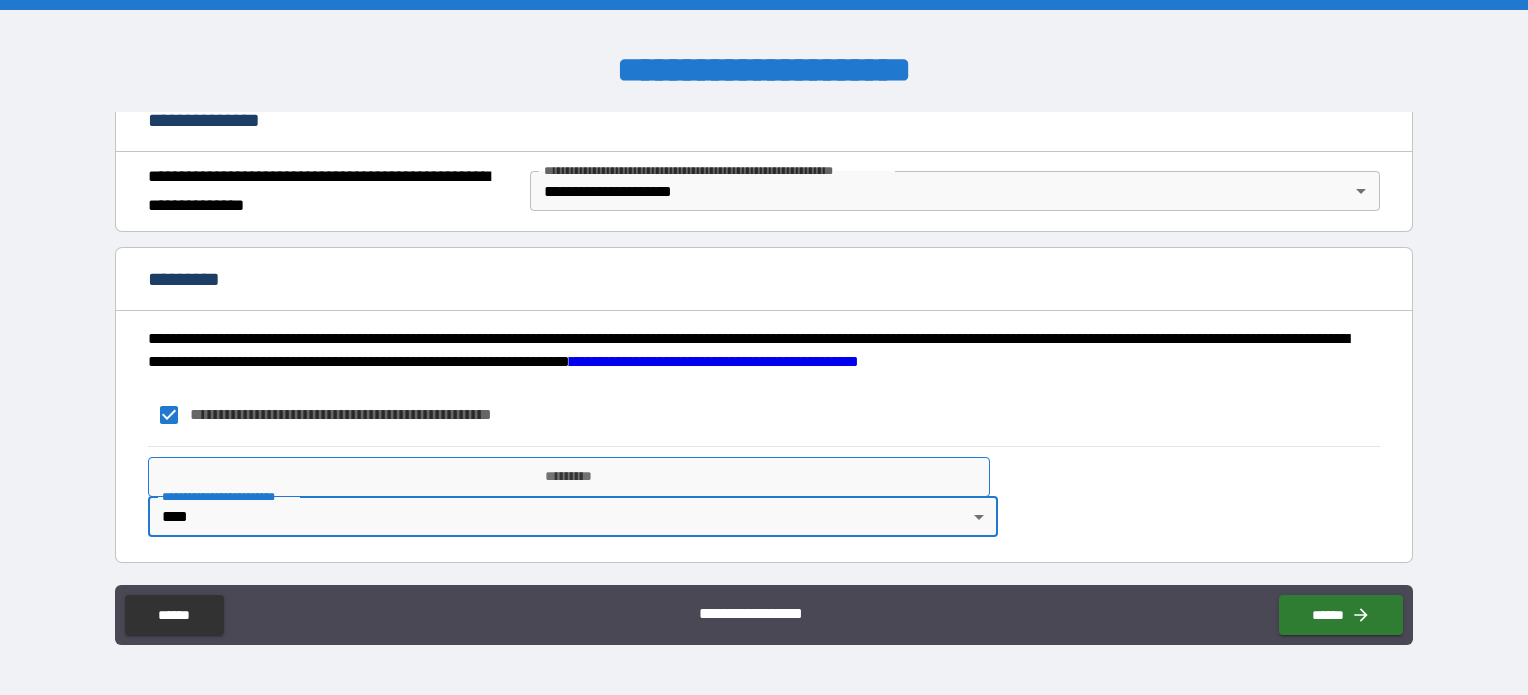 click on "*********" at bounding box center (569, 477) 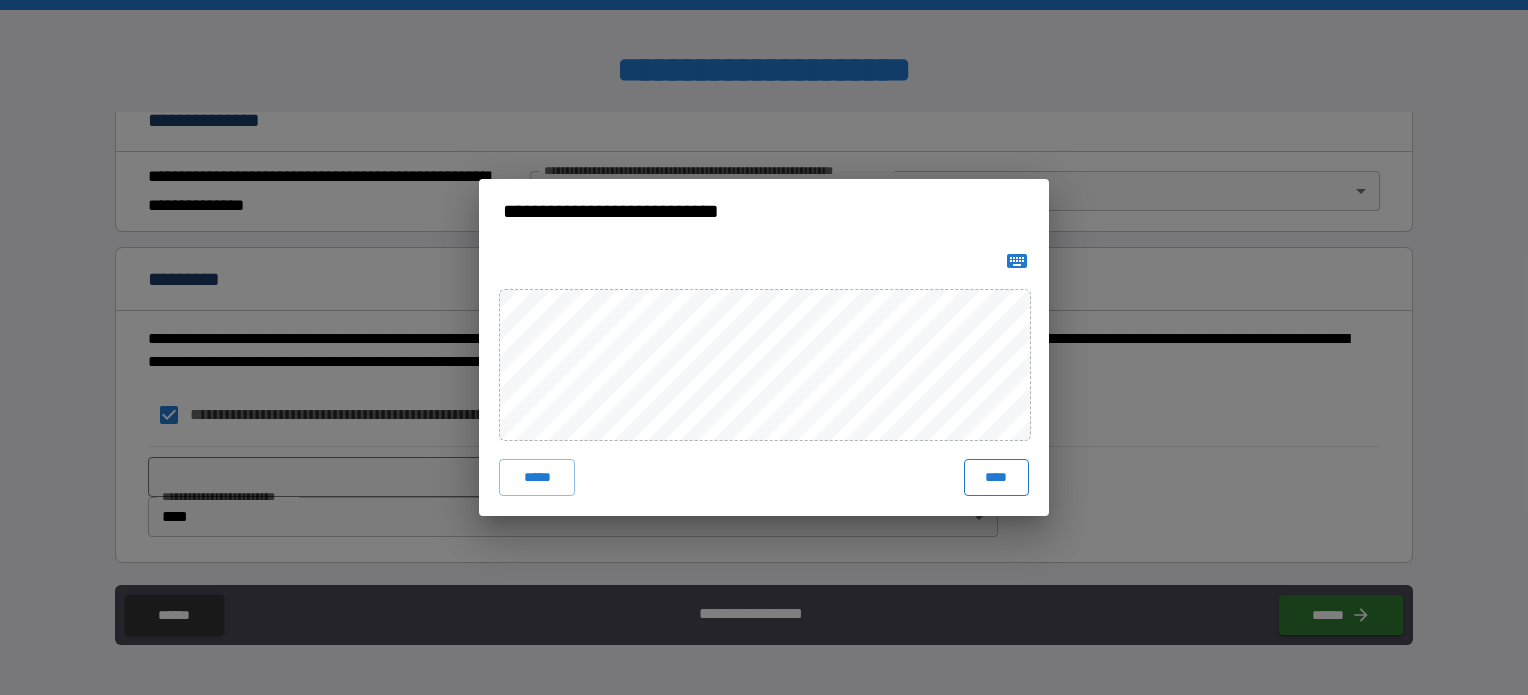 click on "****" at bounding box center [996, 477] 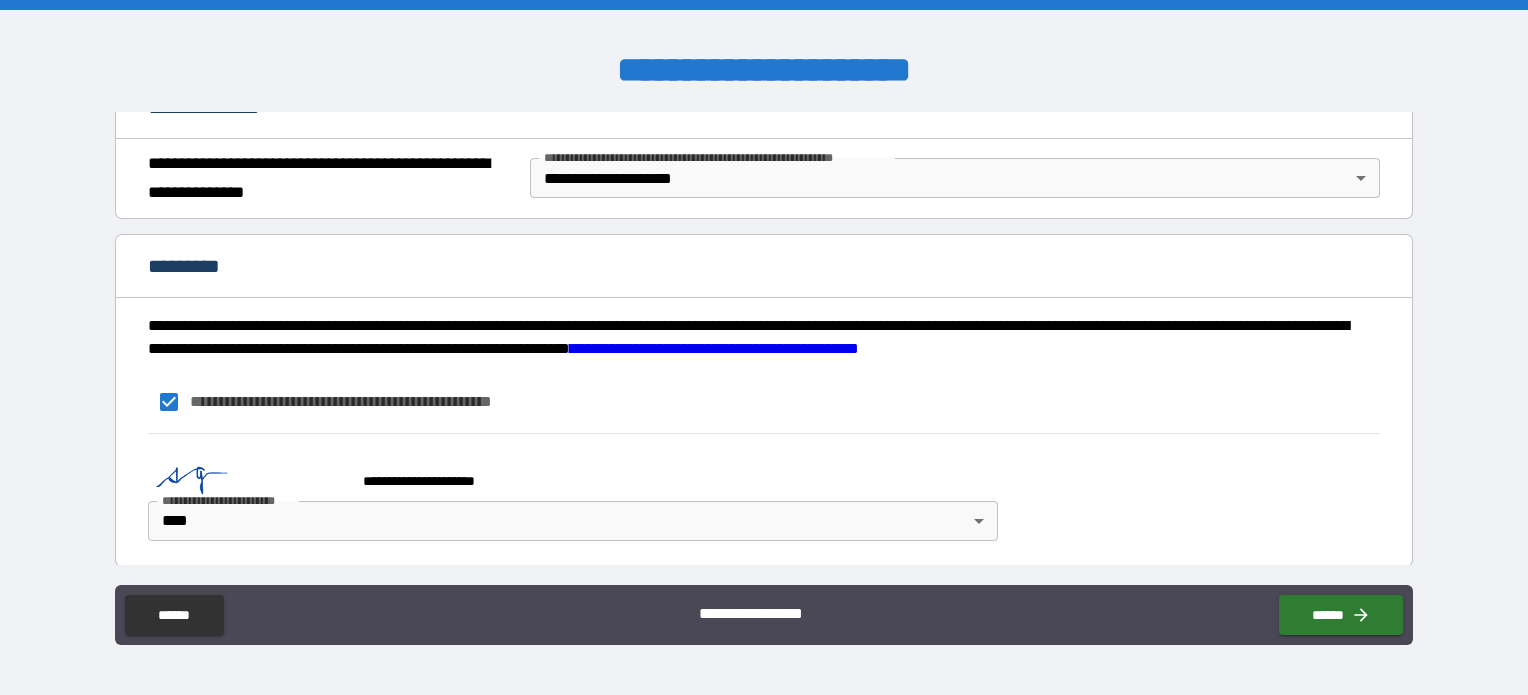scroll, scrollTop: 273, scrollLeft: 0, axis: vertical 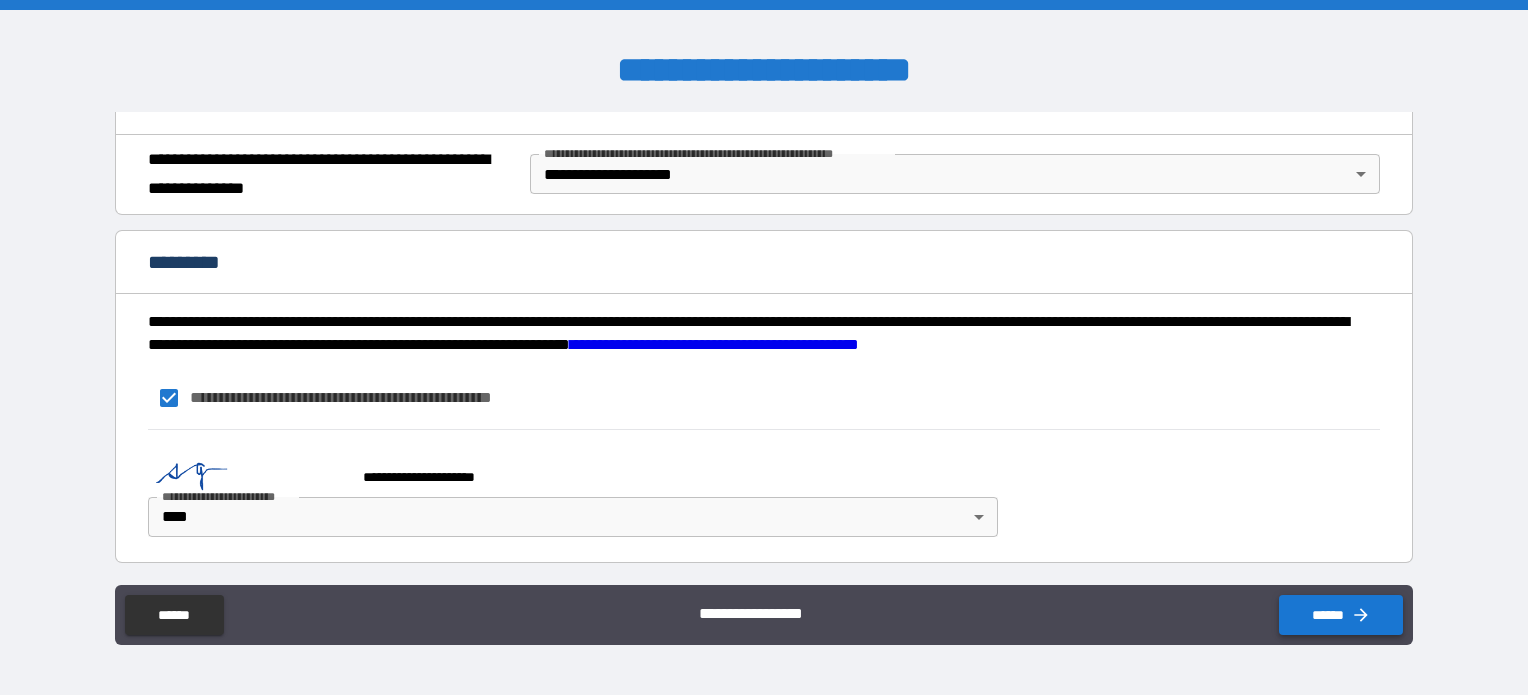 click on "******" at bounding box center (1341, 615) 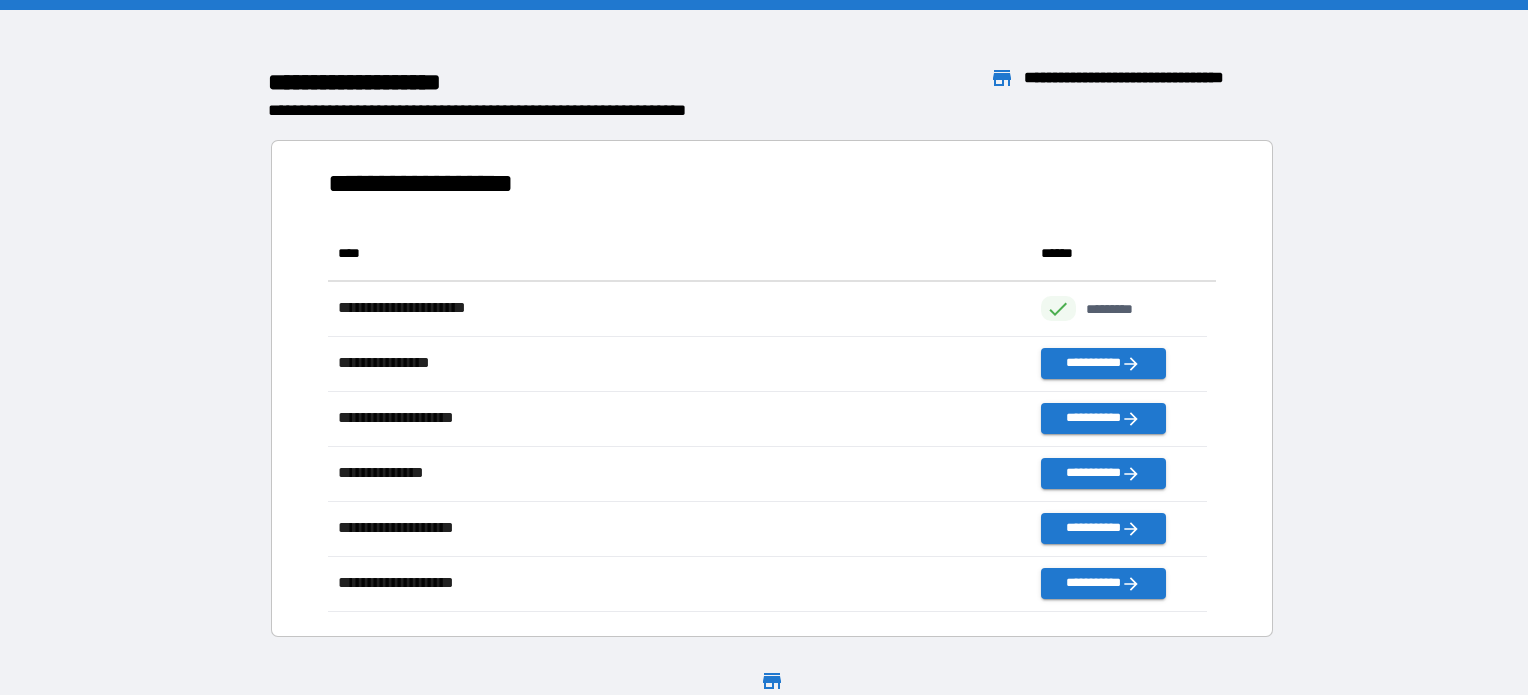 scroll, scrollTop: 16, scrollLeft: 16, axis: both 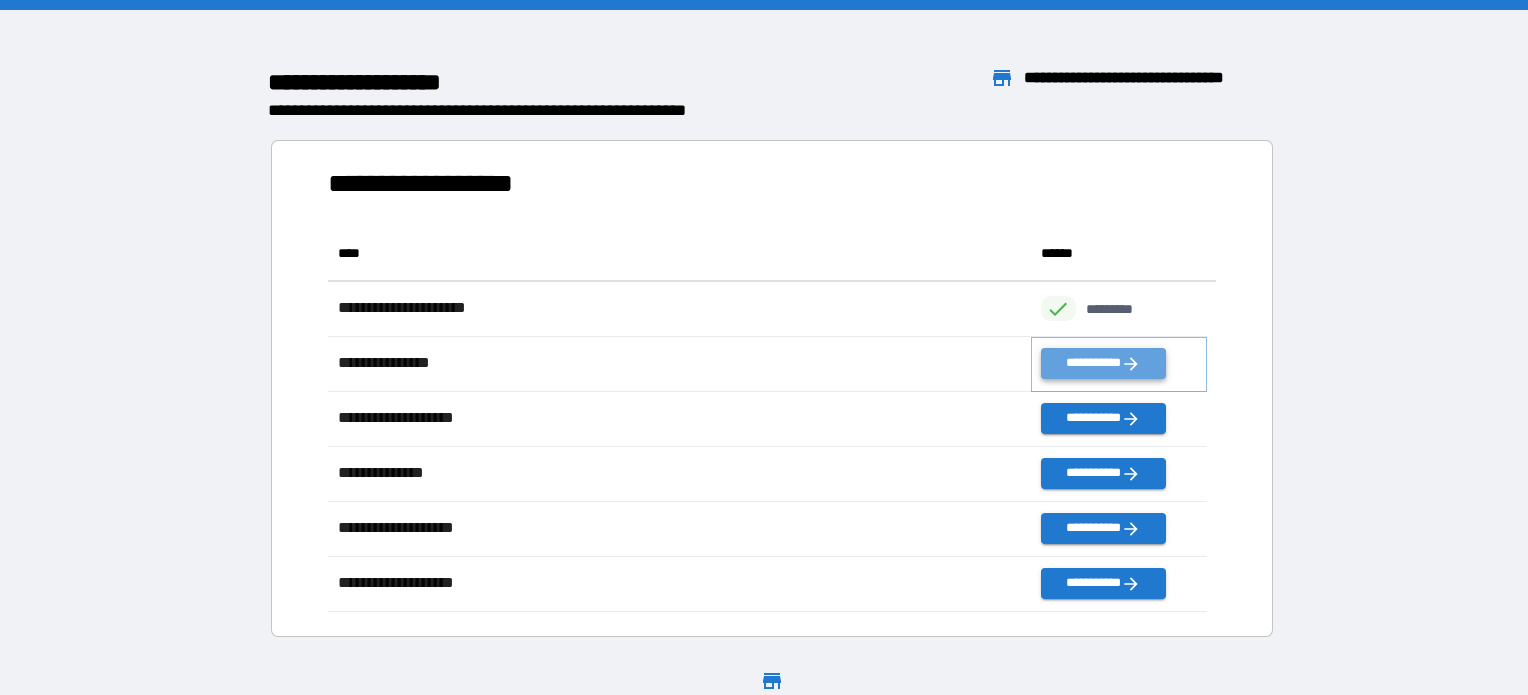 click on "**********" at bounding box center [1103, 363] 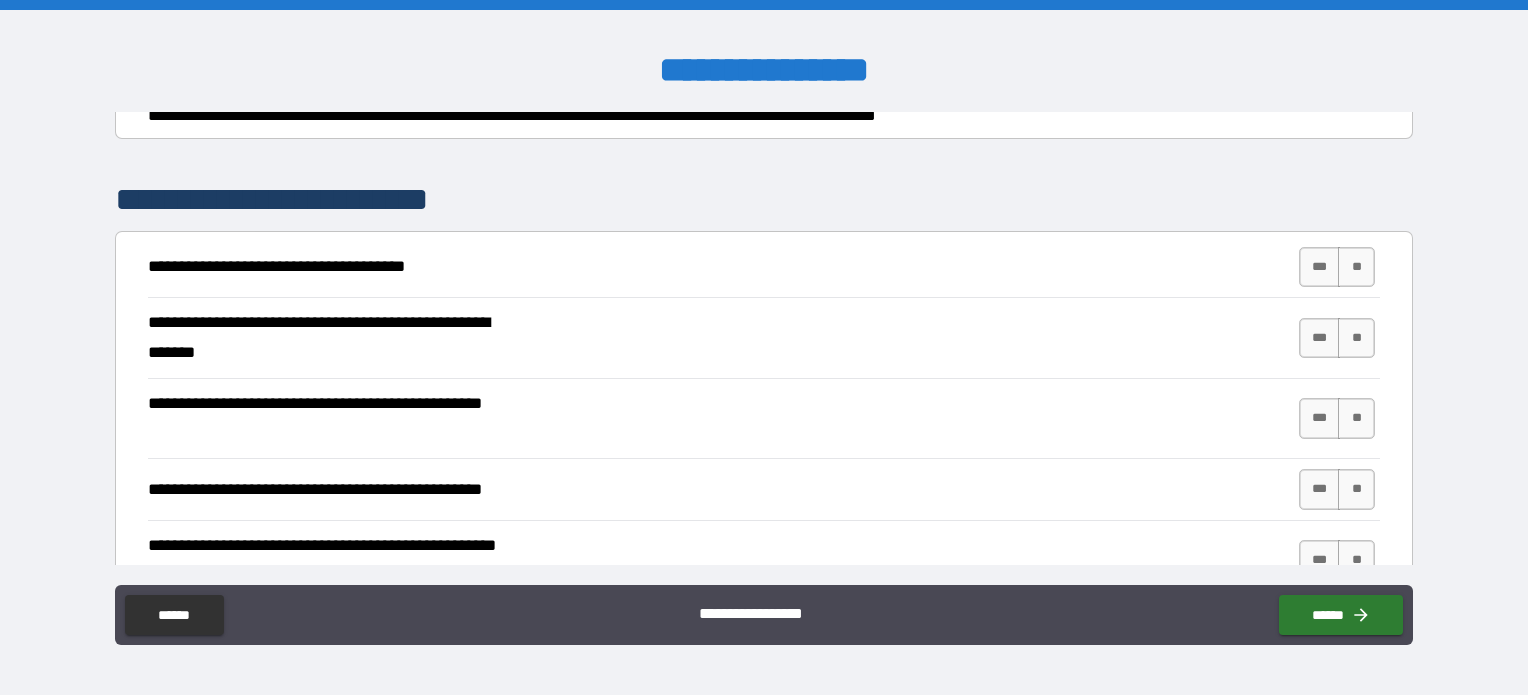 scroll, scrollTop: 300, scrollLeft: 0, axis: vertical 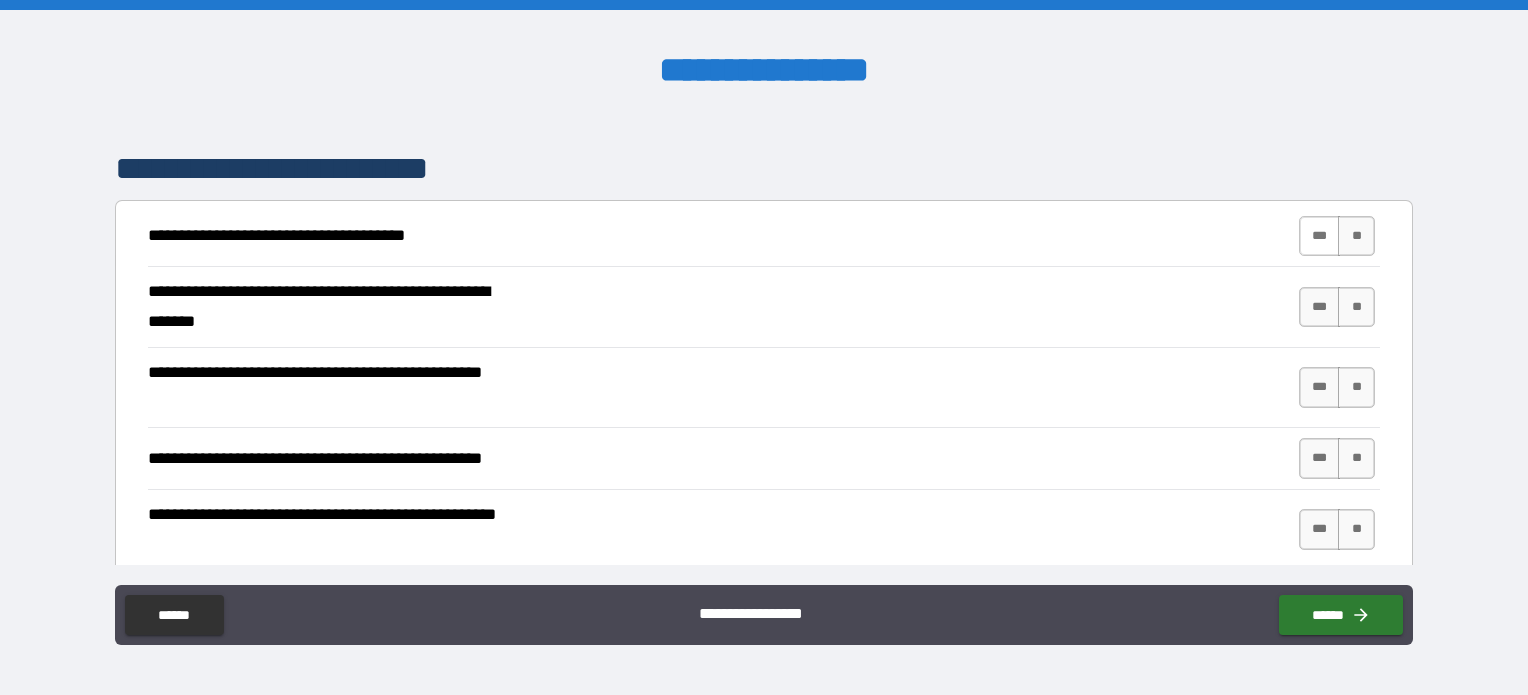 click on "***" at bounding box center [1320, 236] 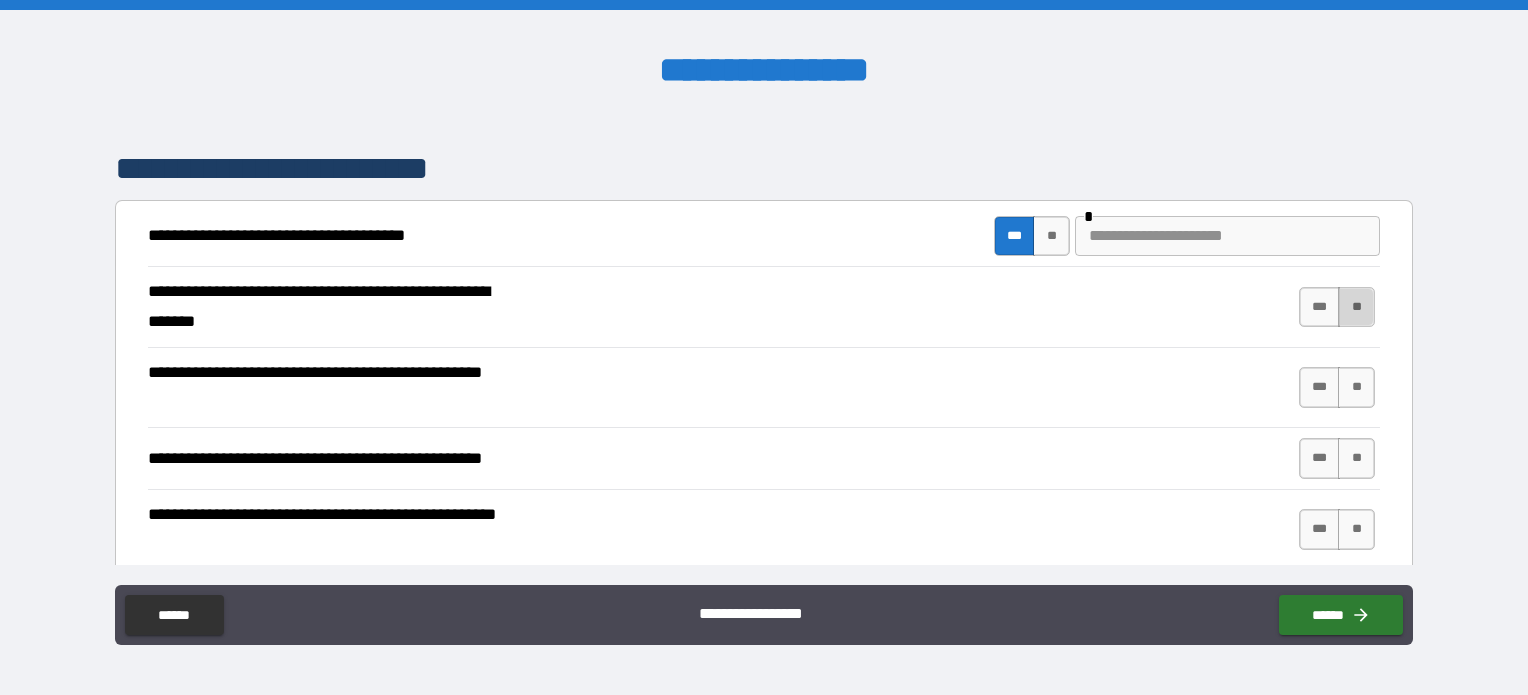 click on "**" at bounding box center (1356, 307) 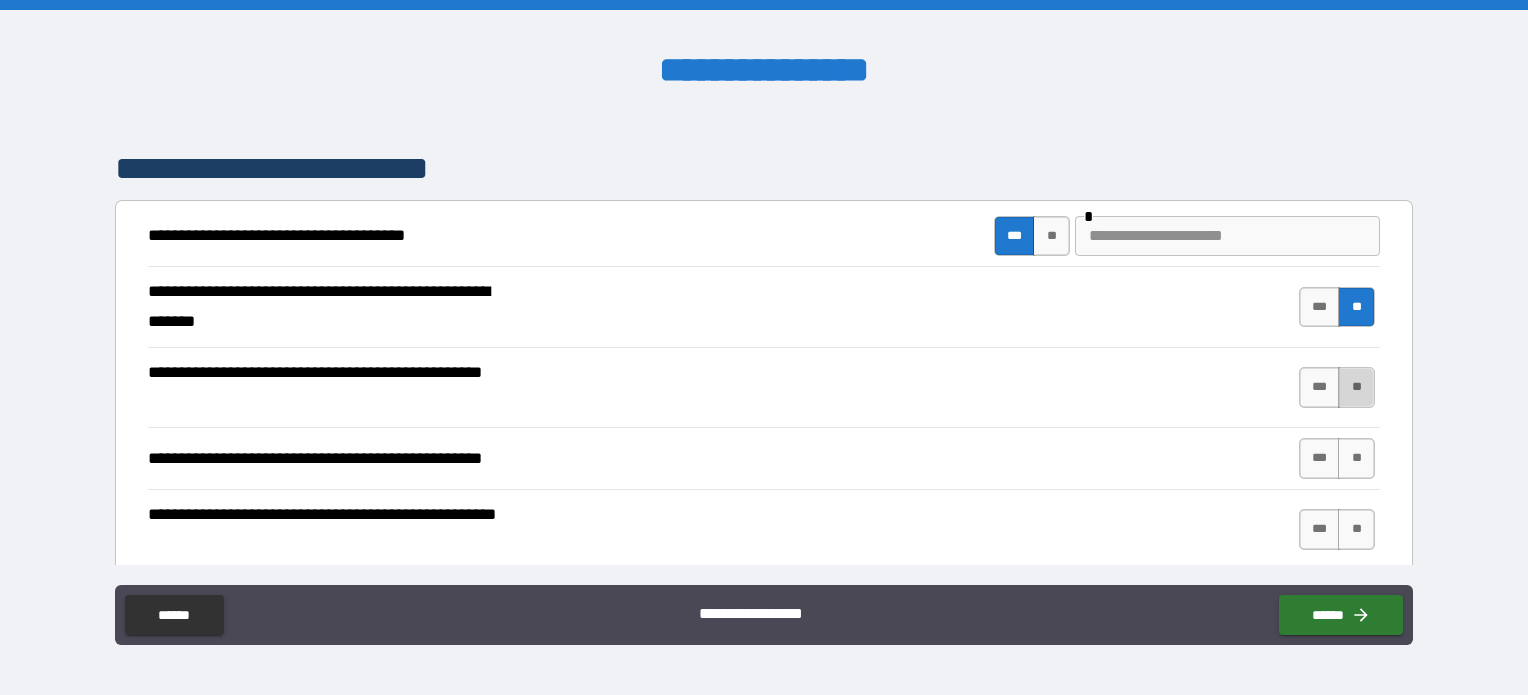 click on "**" at bounding box center (1356, 387) 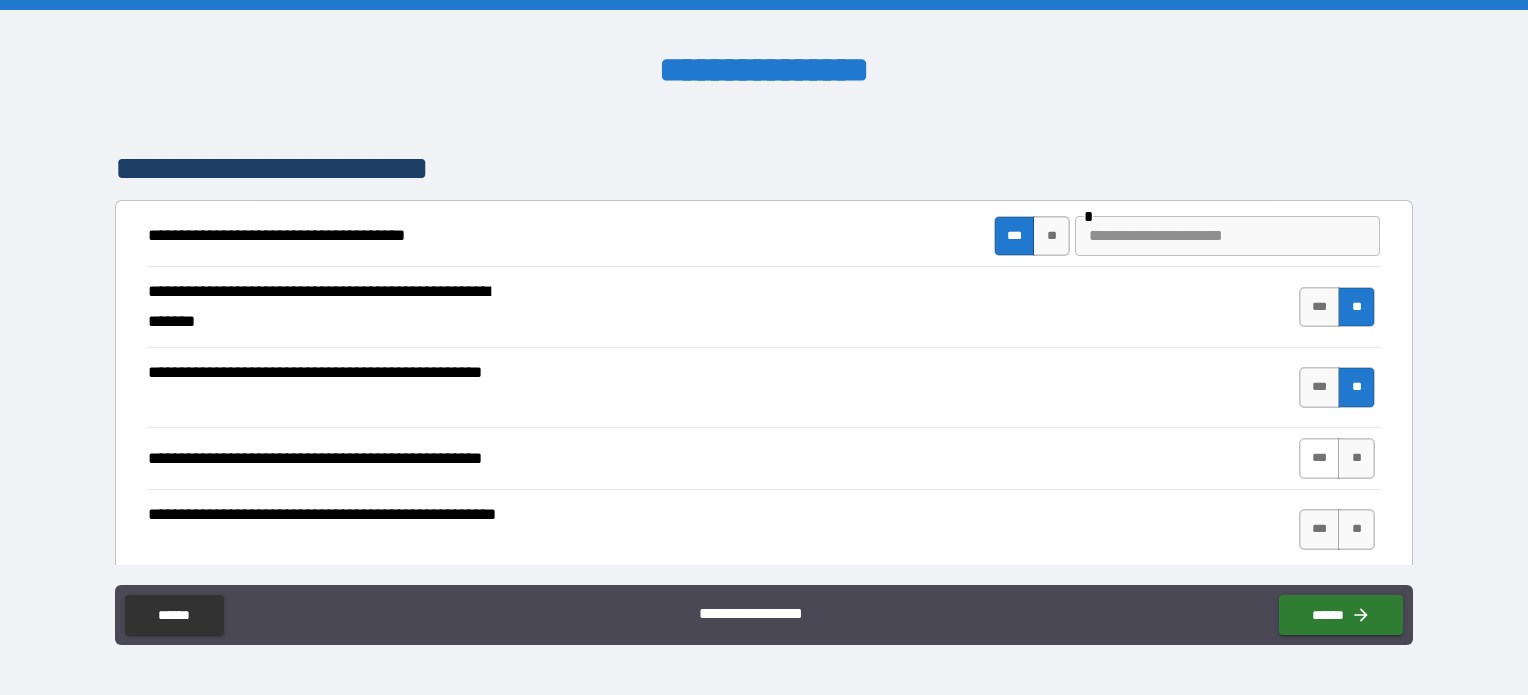 click on "***" at bounding box center [1320, 458] 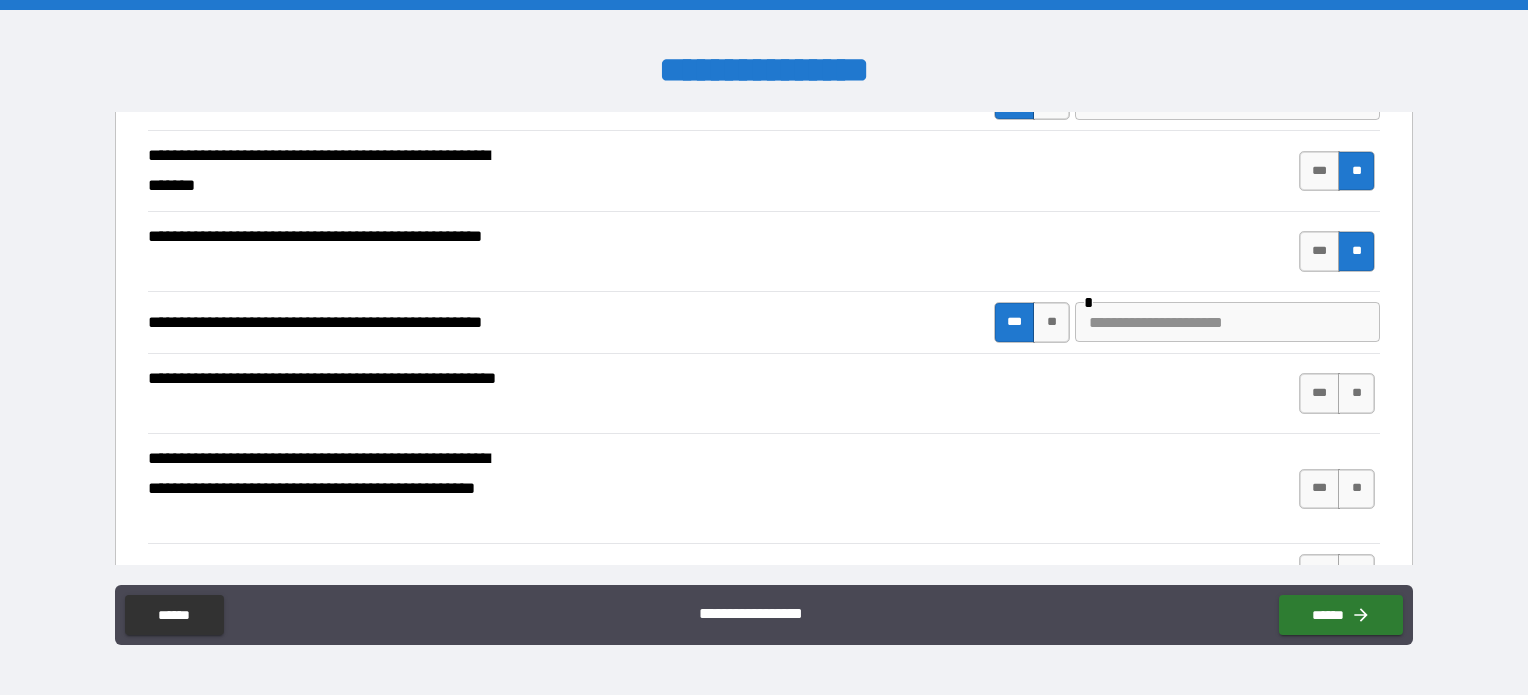 scroll, scrollTop: 500, scrollLeft: 0, axis: vertical 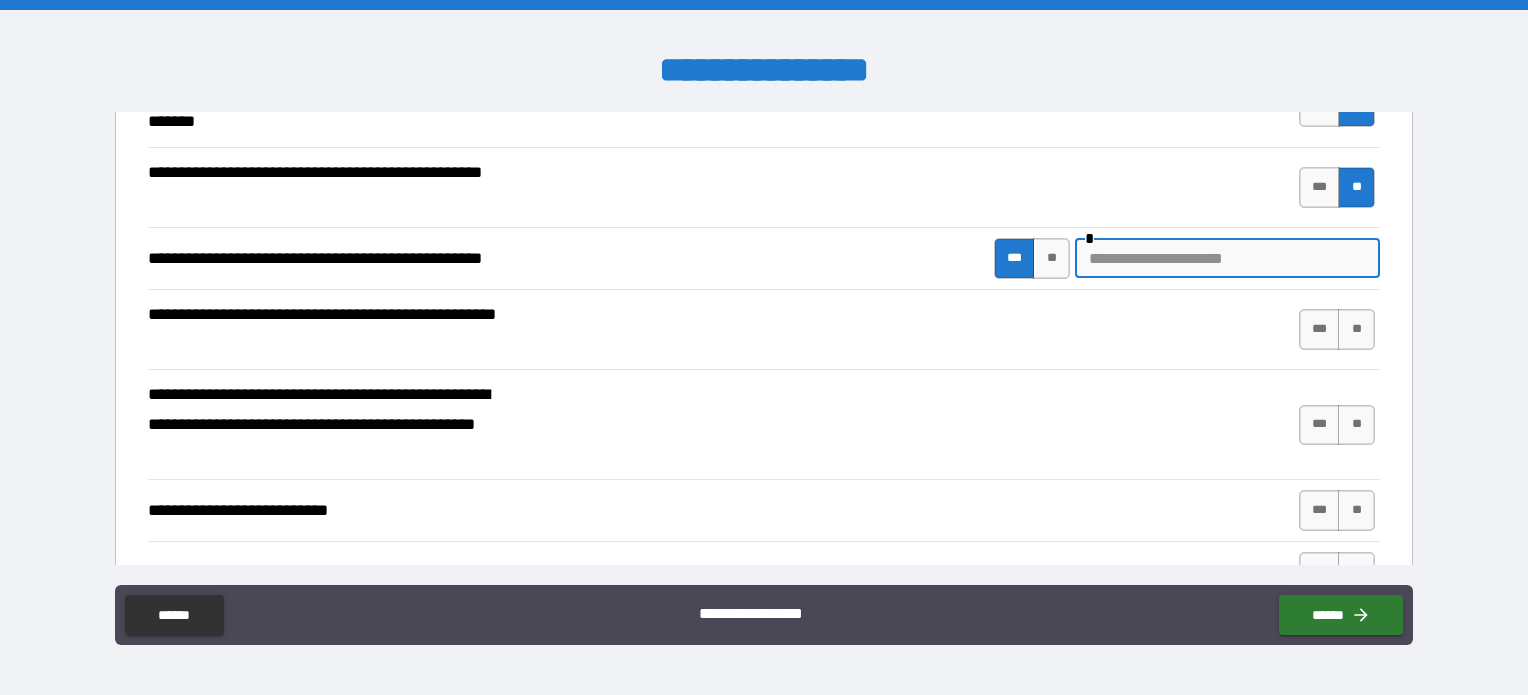 click at bounding box center [1227, 258] 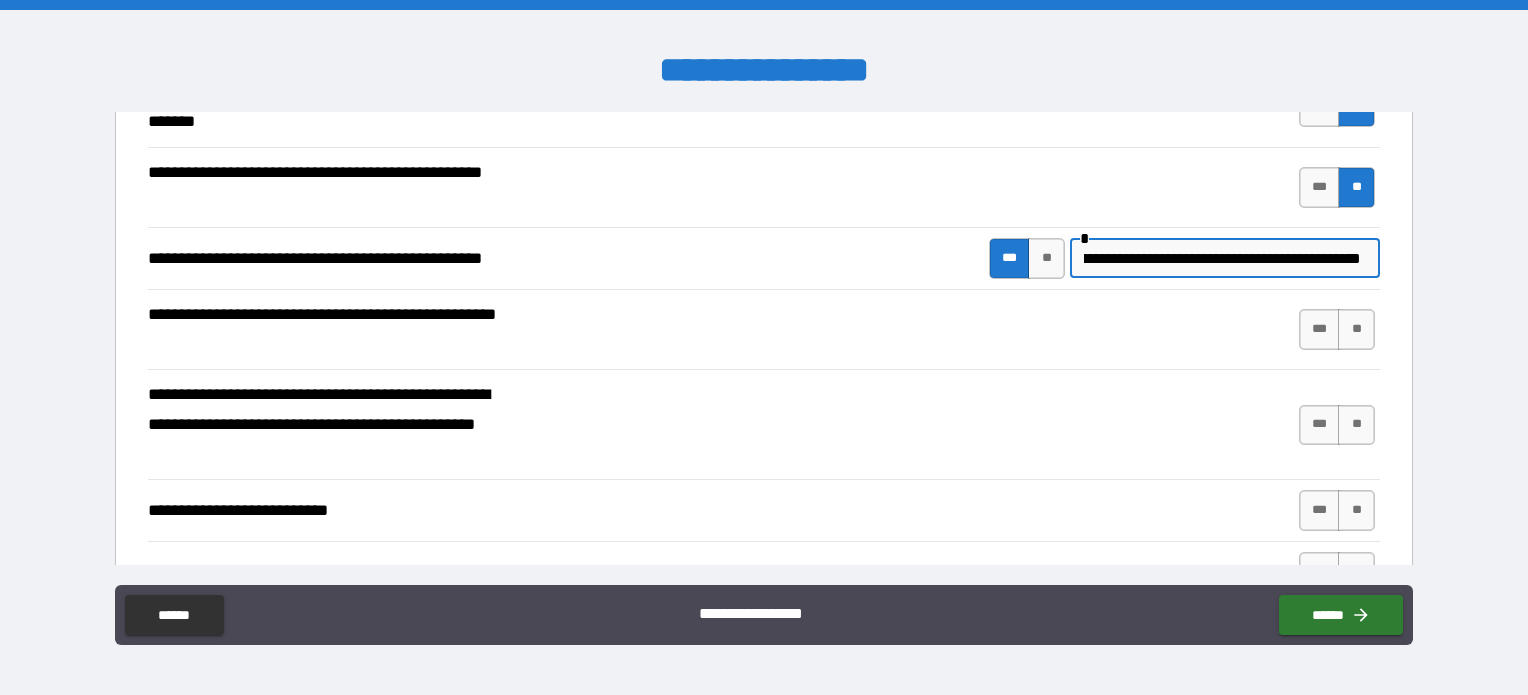 scroll, scrollTop: 0, scrollLeft: 195, axis: horizontal 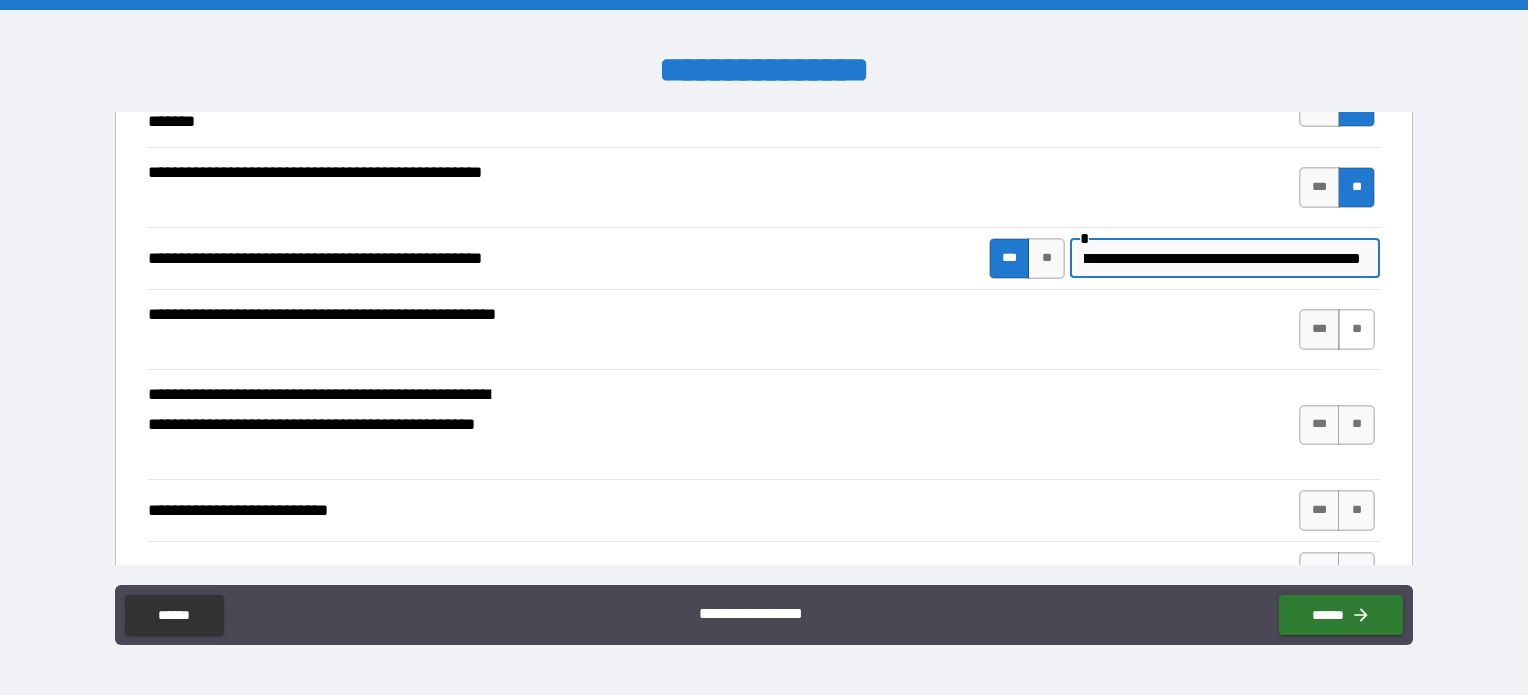 type on "**********" 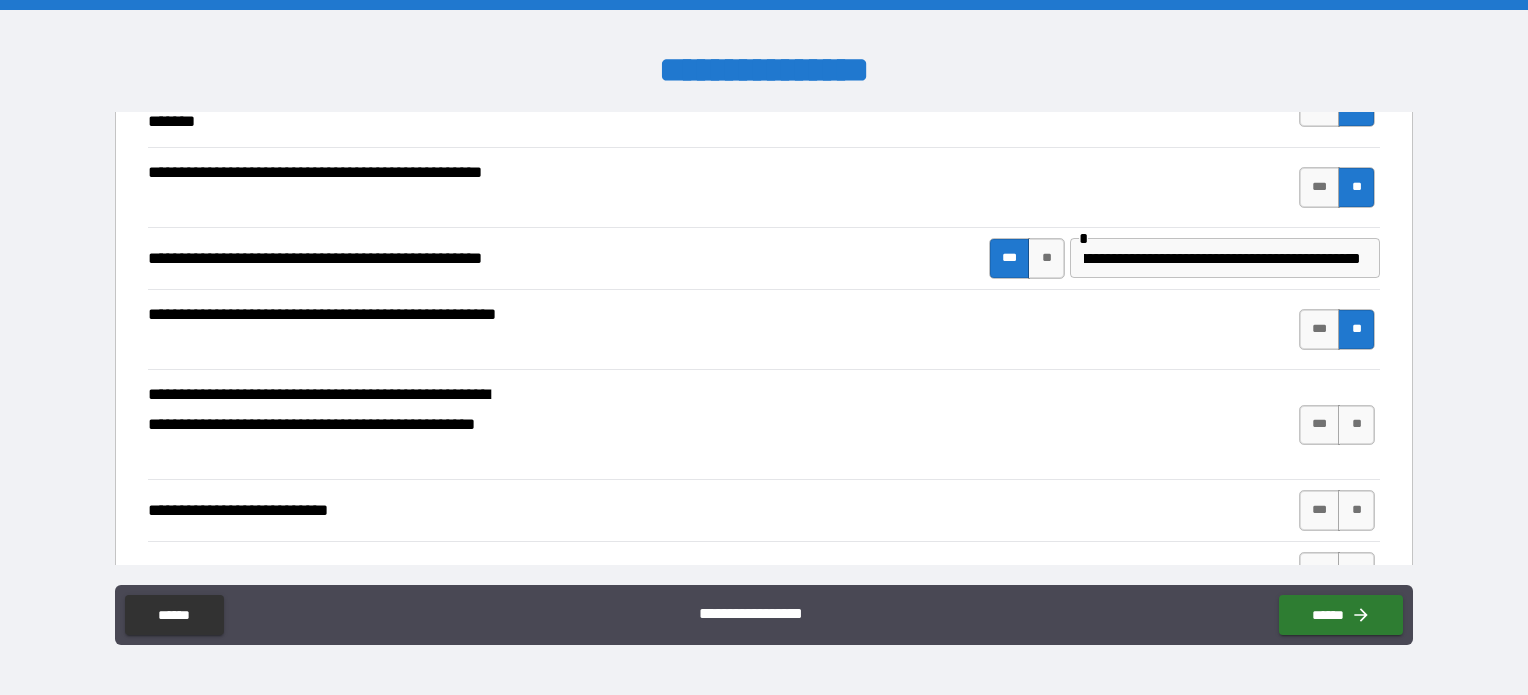 scroll, scrollTop: 0, scrollLeft: 0, axis: both 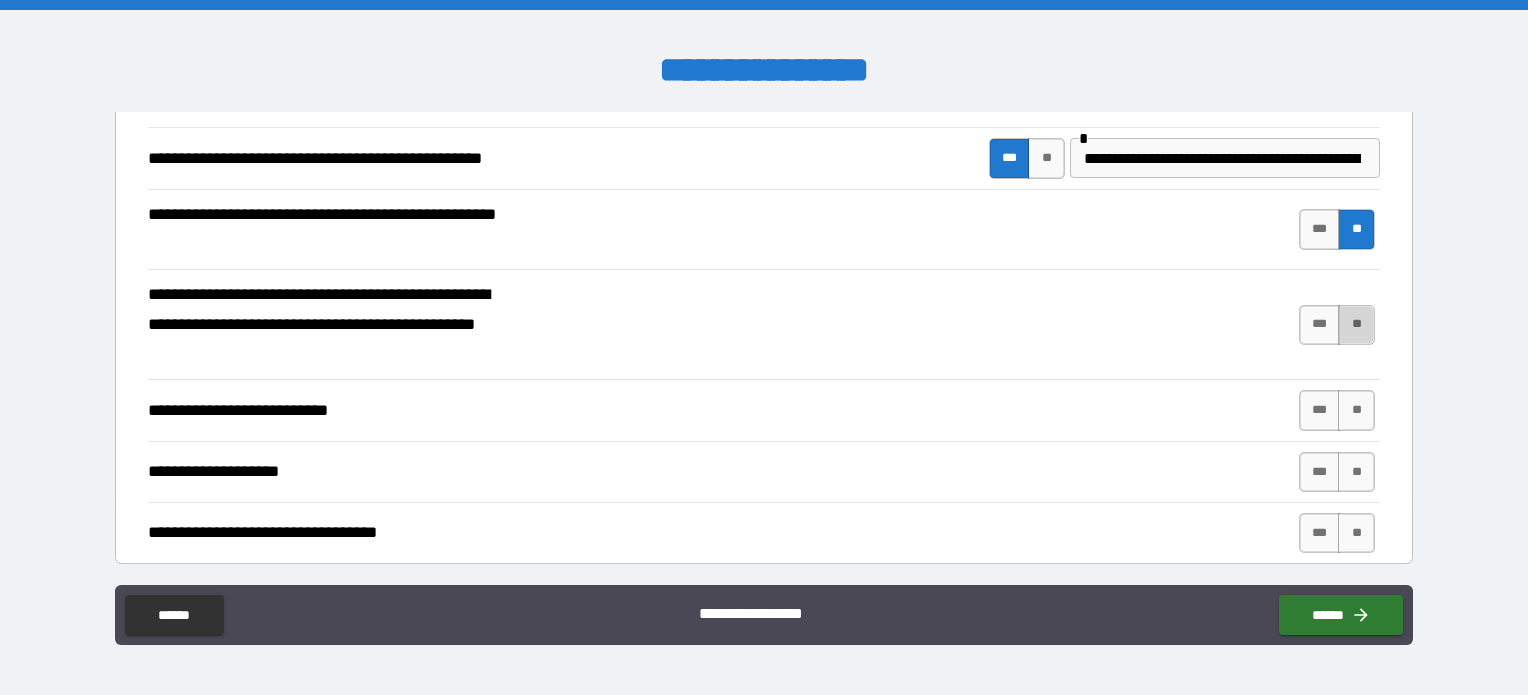click on "**" at bounding box center (1356, 325) 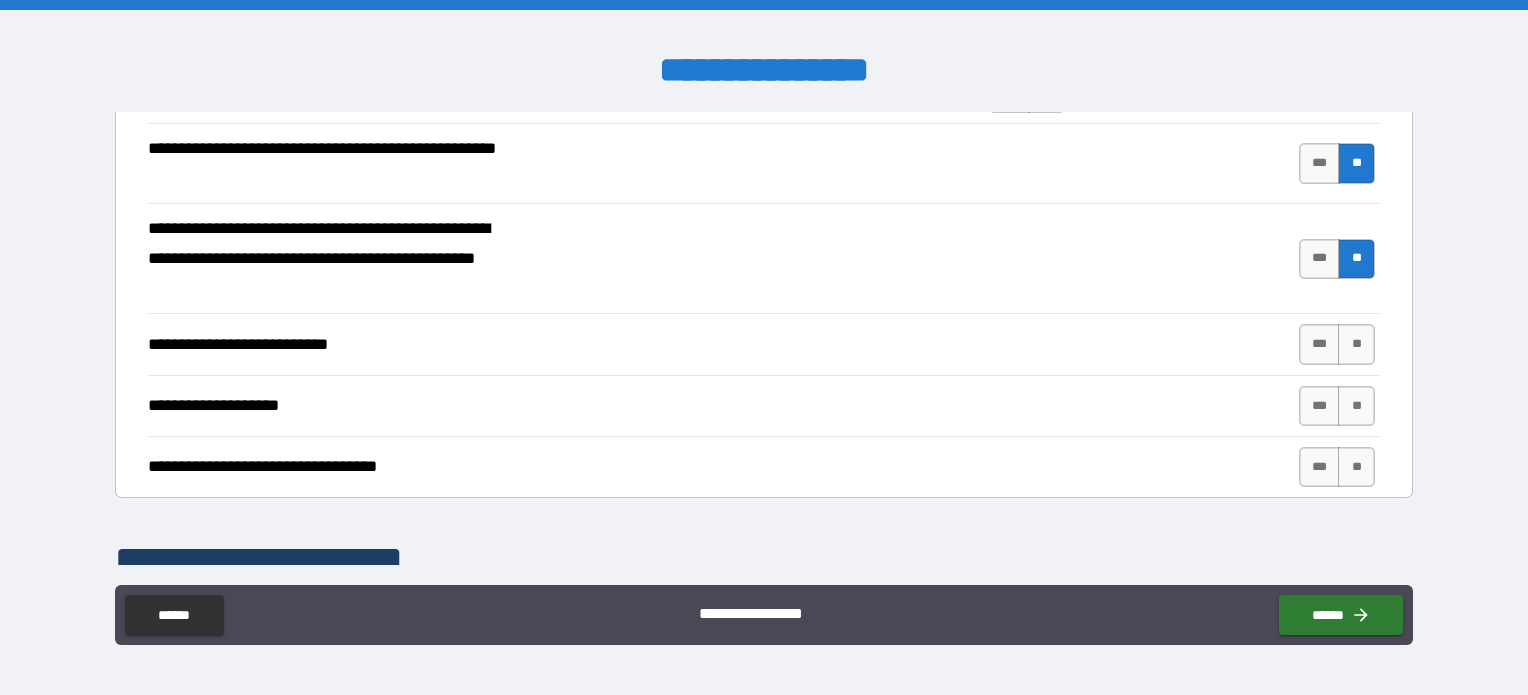 scroll, scrollTop: 700, scrollLeft: 0, axis: vertical 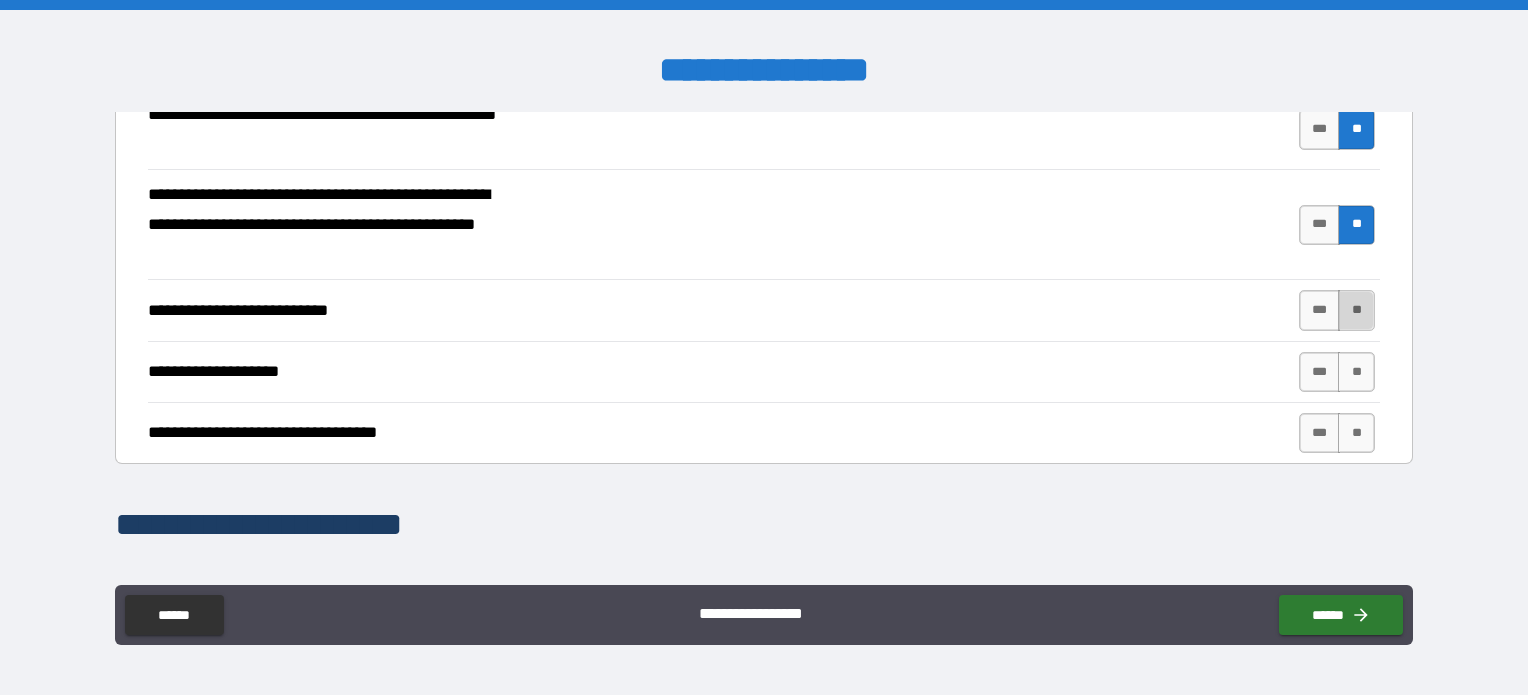 click on "**" at bounding box center [1356, 310] 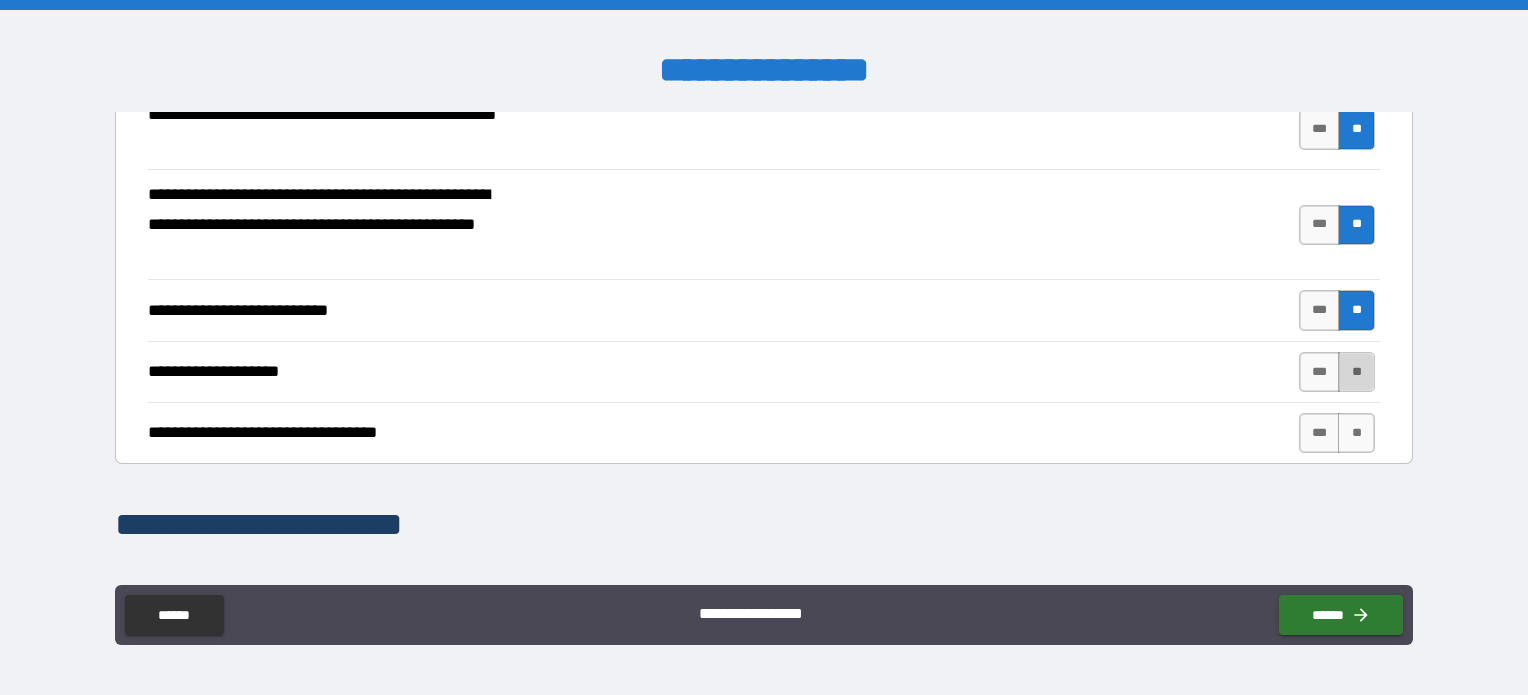 click on "**" at bounding box center (1356, 372) 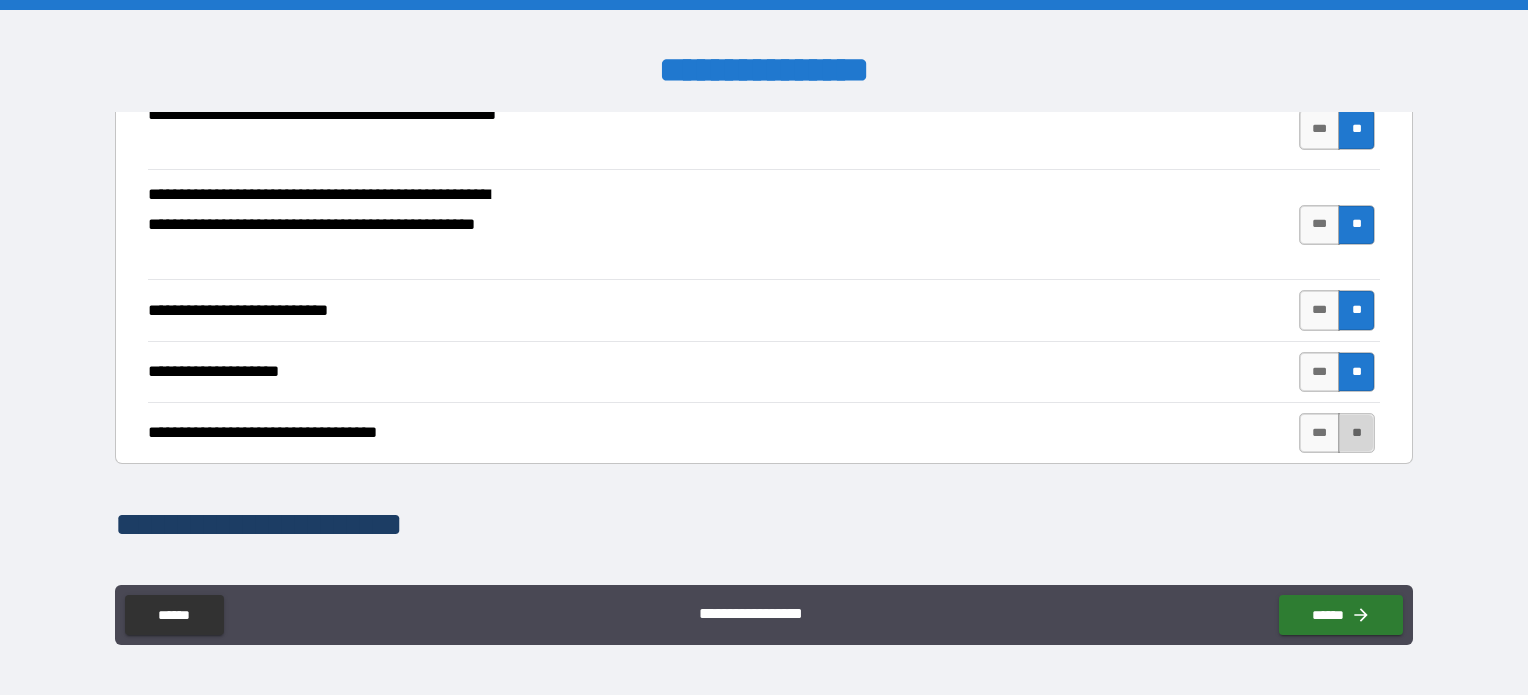 click on "**" at bounding box center (1356, 433) 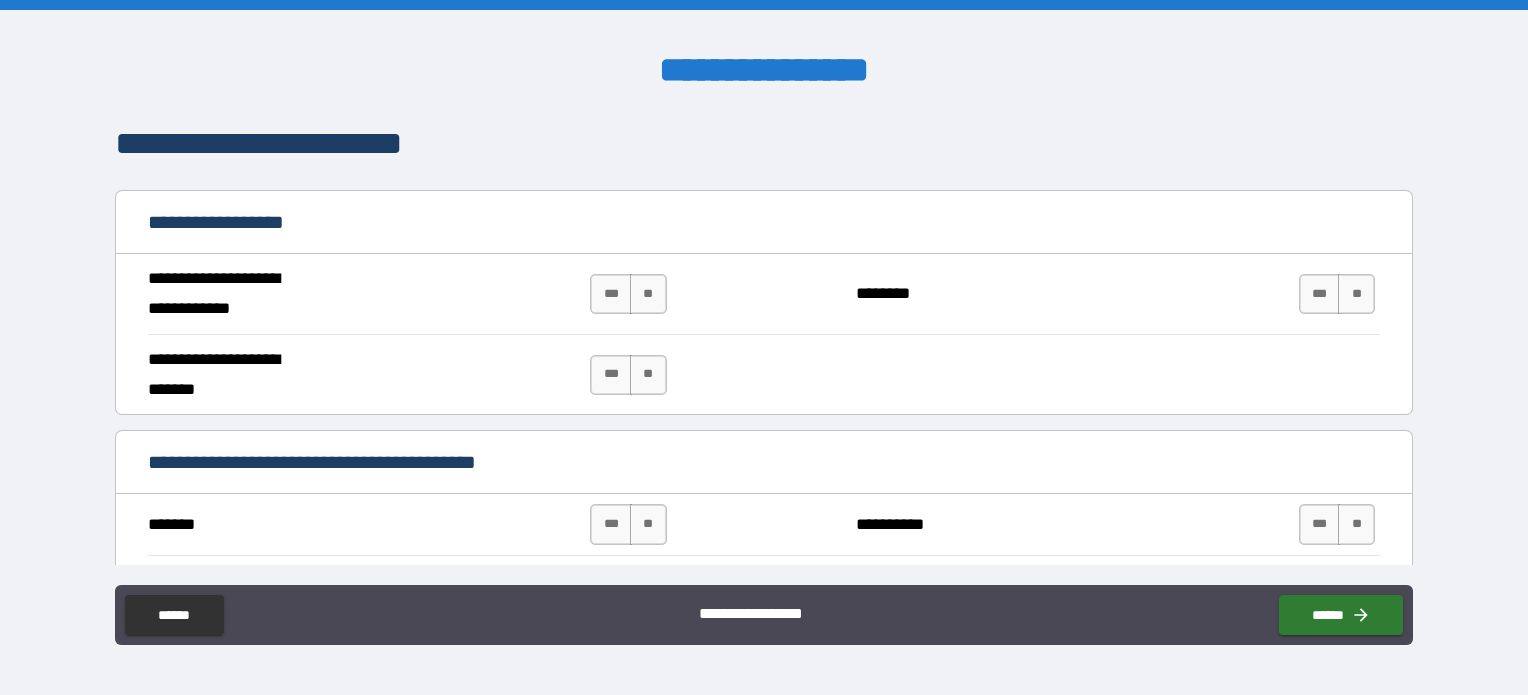 scroll, scrollTop: 1100, scrollLeft: 0, axis: vertical 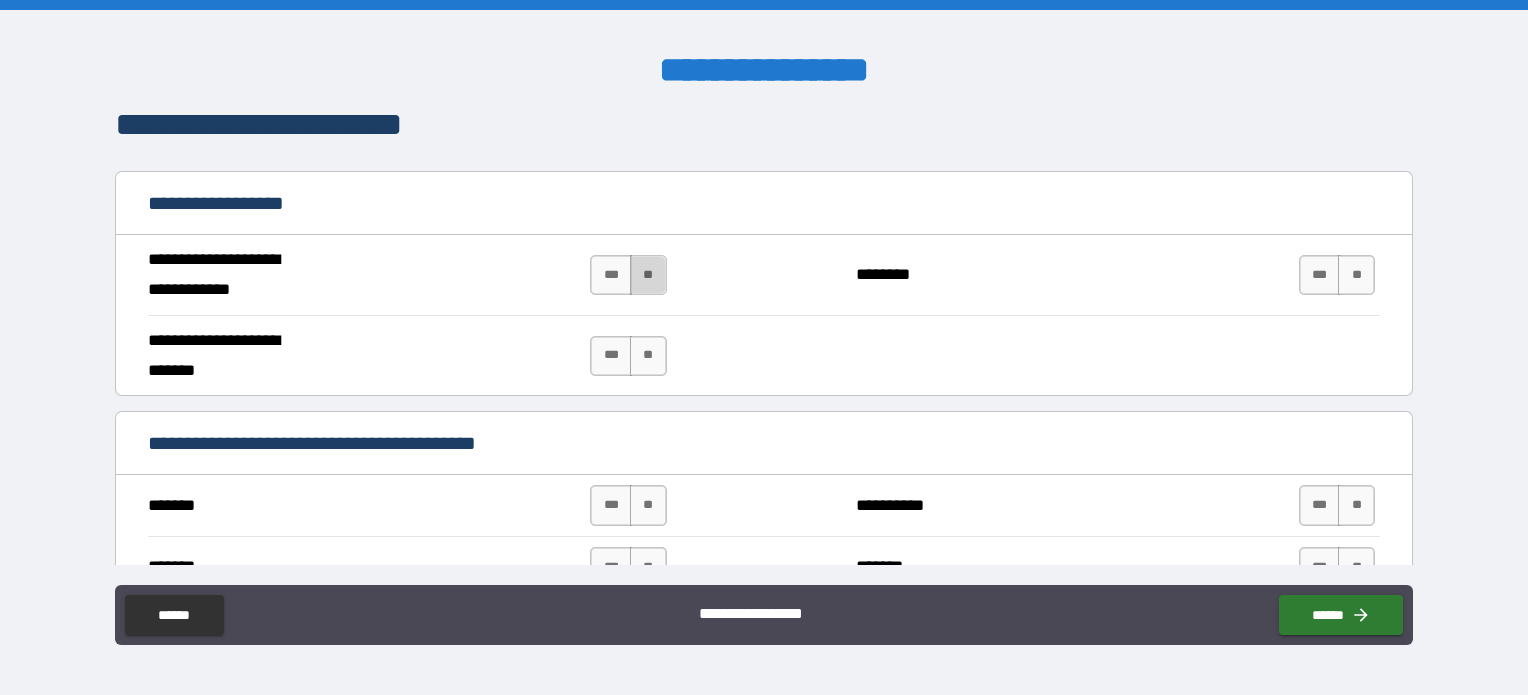click on "**" at bounding box center [648, 275] 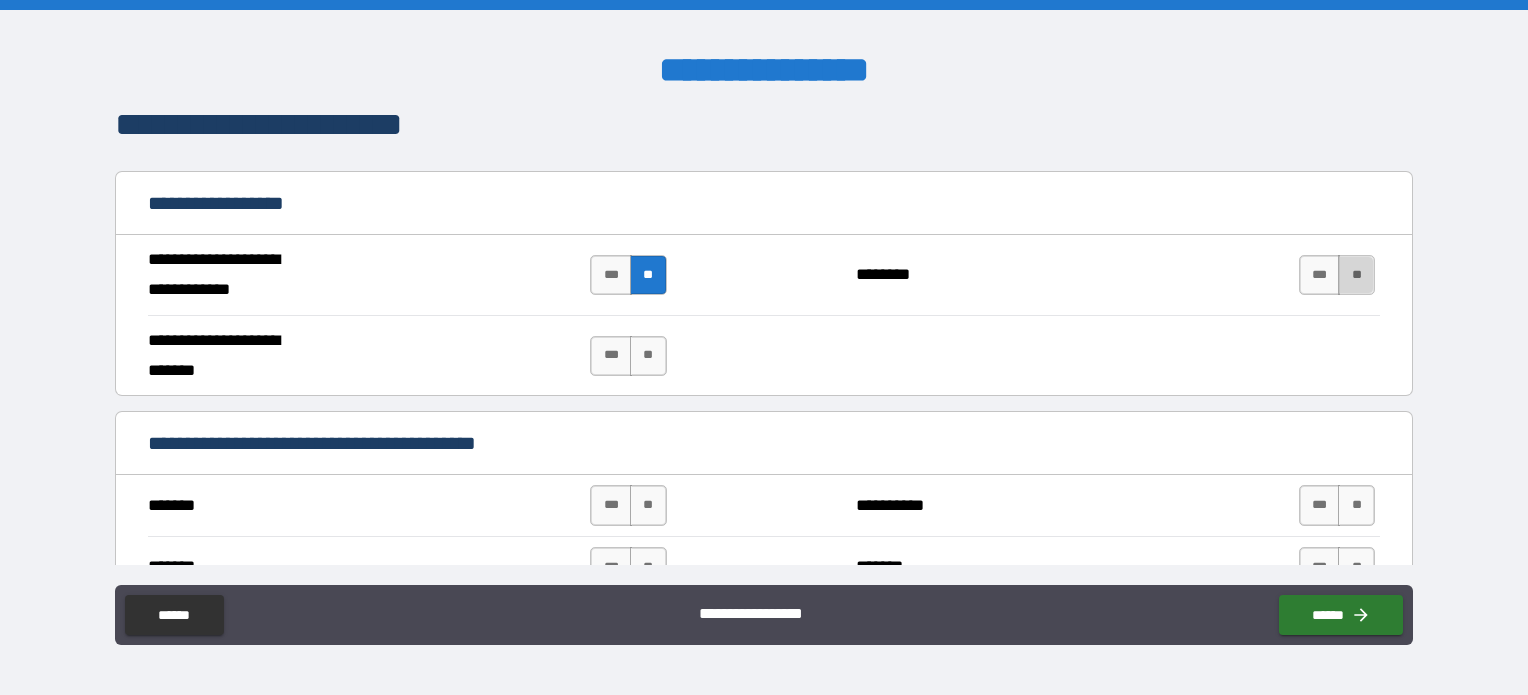 click on "**" at bounding box center [1356, 275] 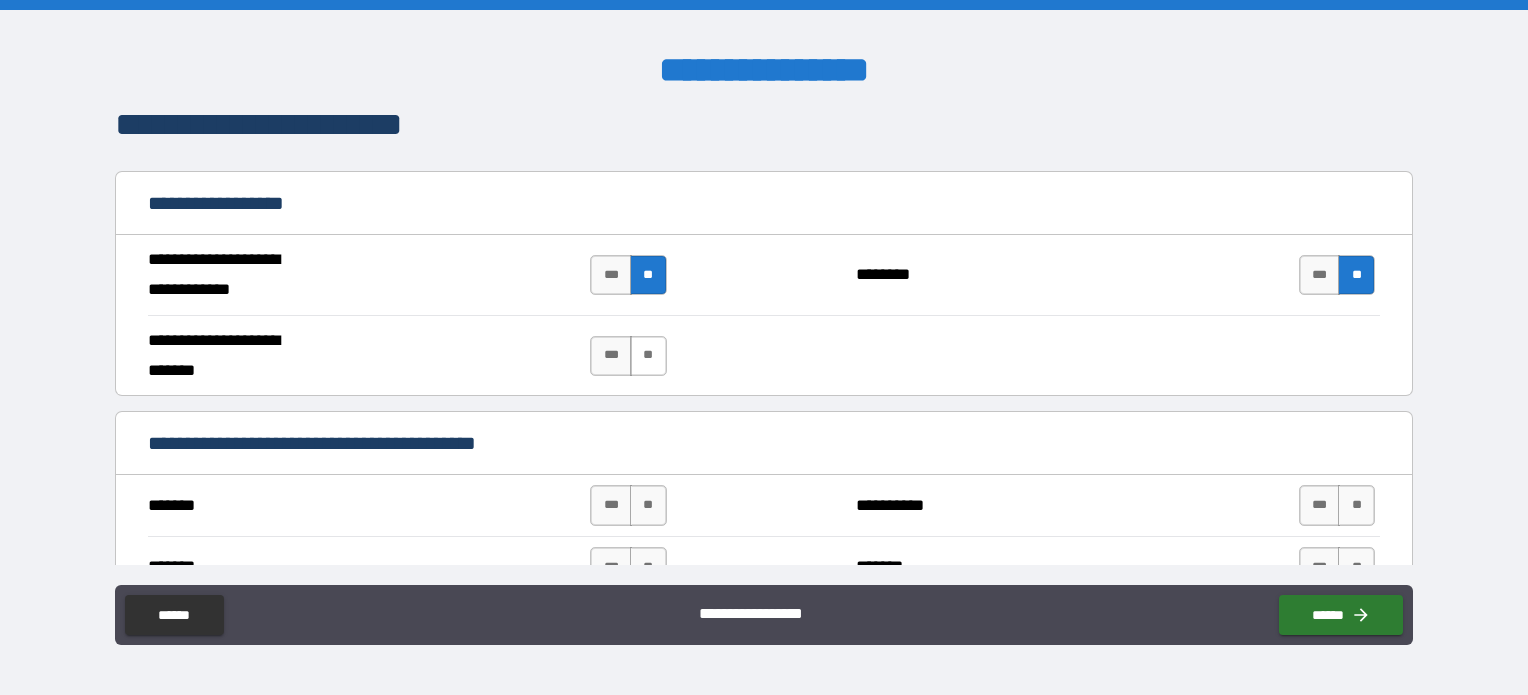 click on "**" at bounding box center [648, 356] 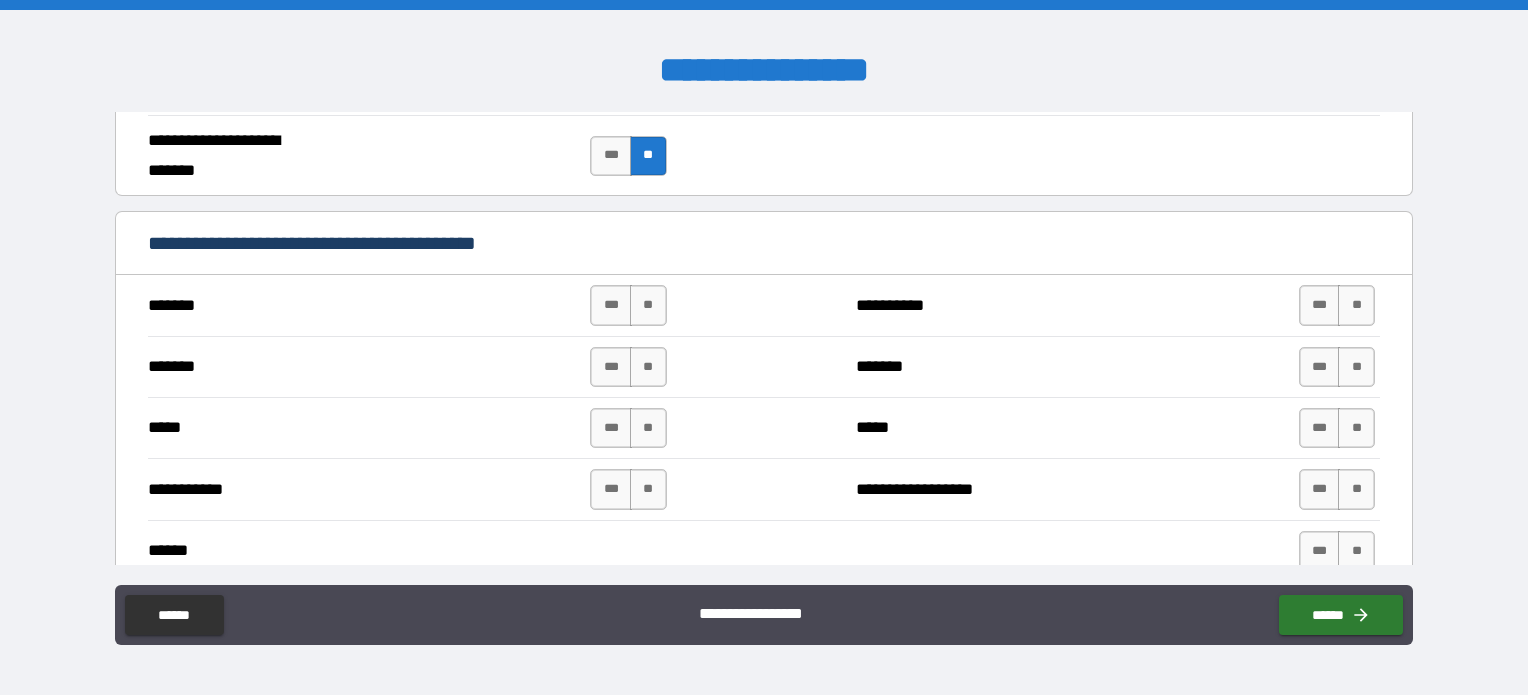 scroll, scrollTop: 1400, scrollLeft: 0, axis: vertical 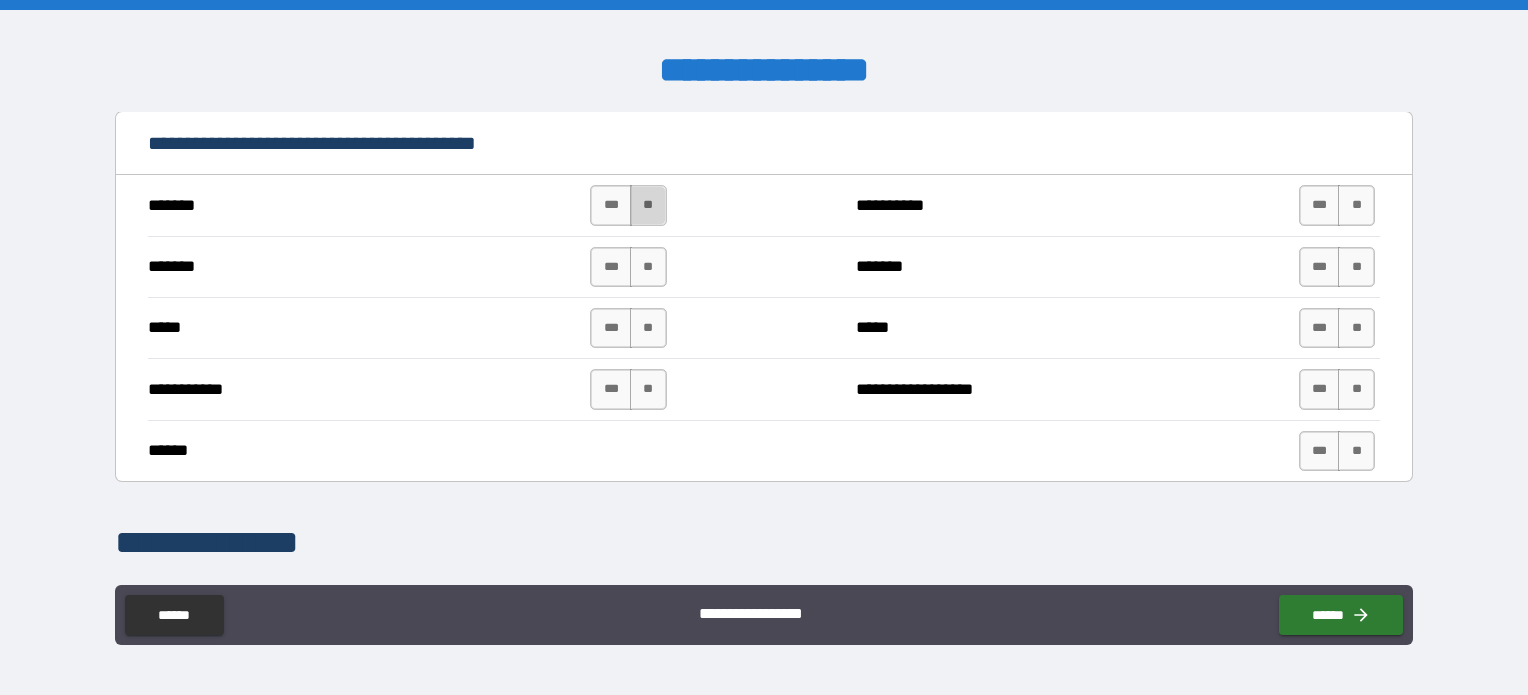 click on "**" at bounding box center (648, 205) 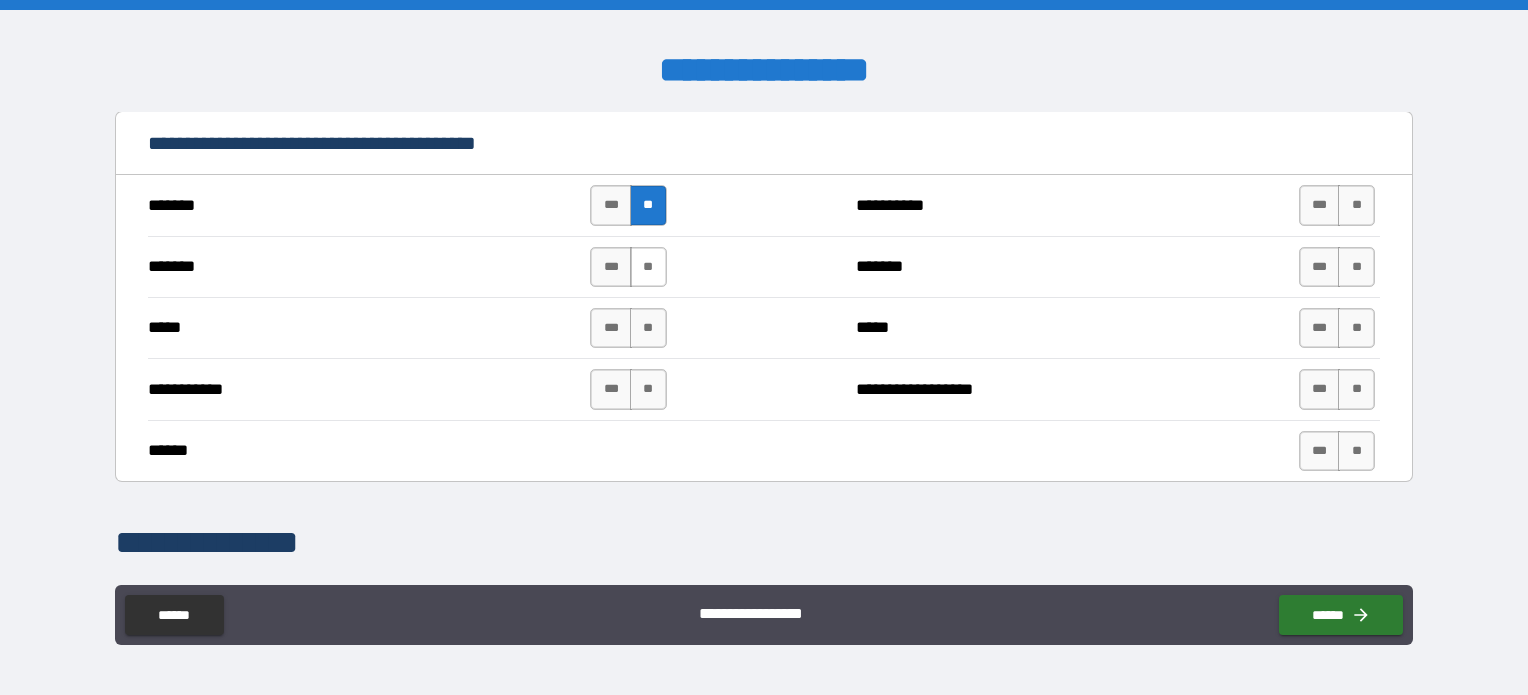 click on "**" at bounding box center [648, 267] 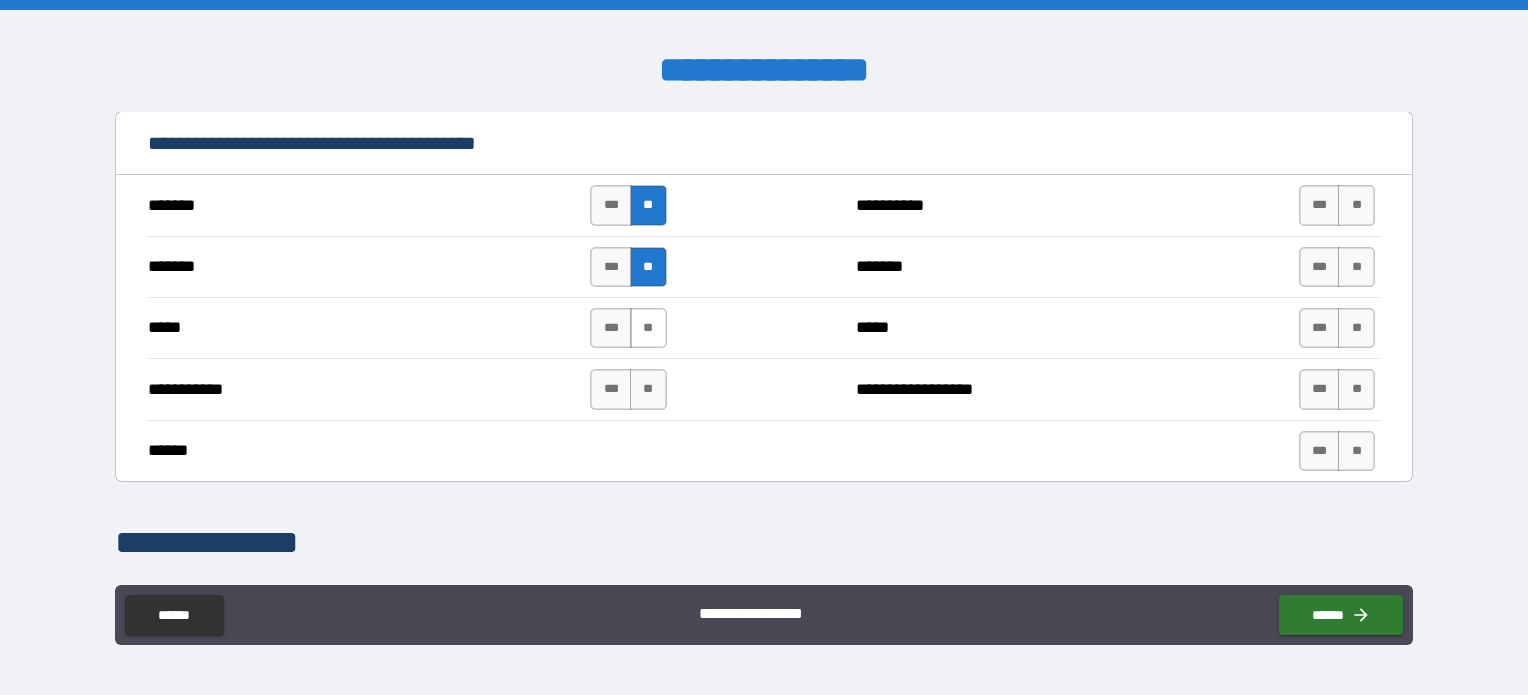 click on "**" at bounding box center [648, 328] 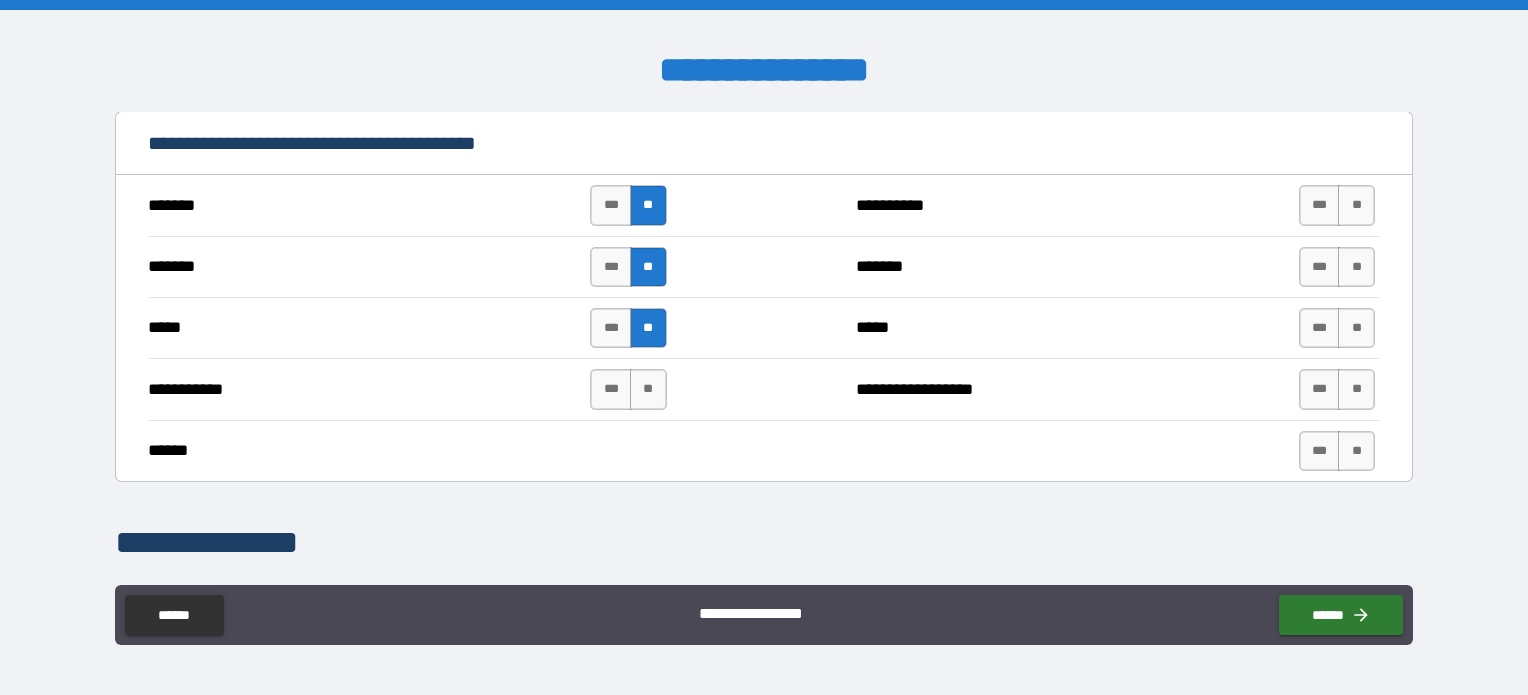 click on "**" at bounding box center [1356, 205] 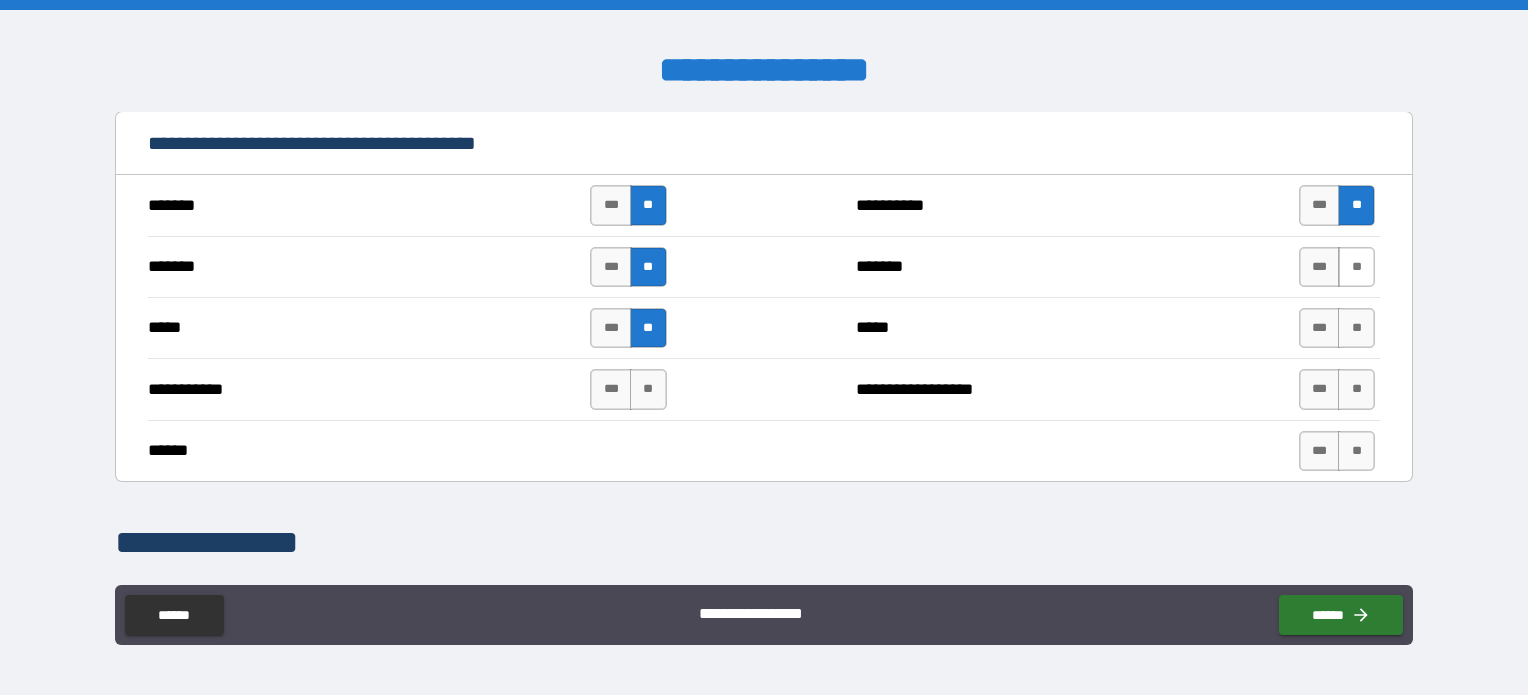 click on "**" at bounding box center [1356, 267] 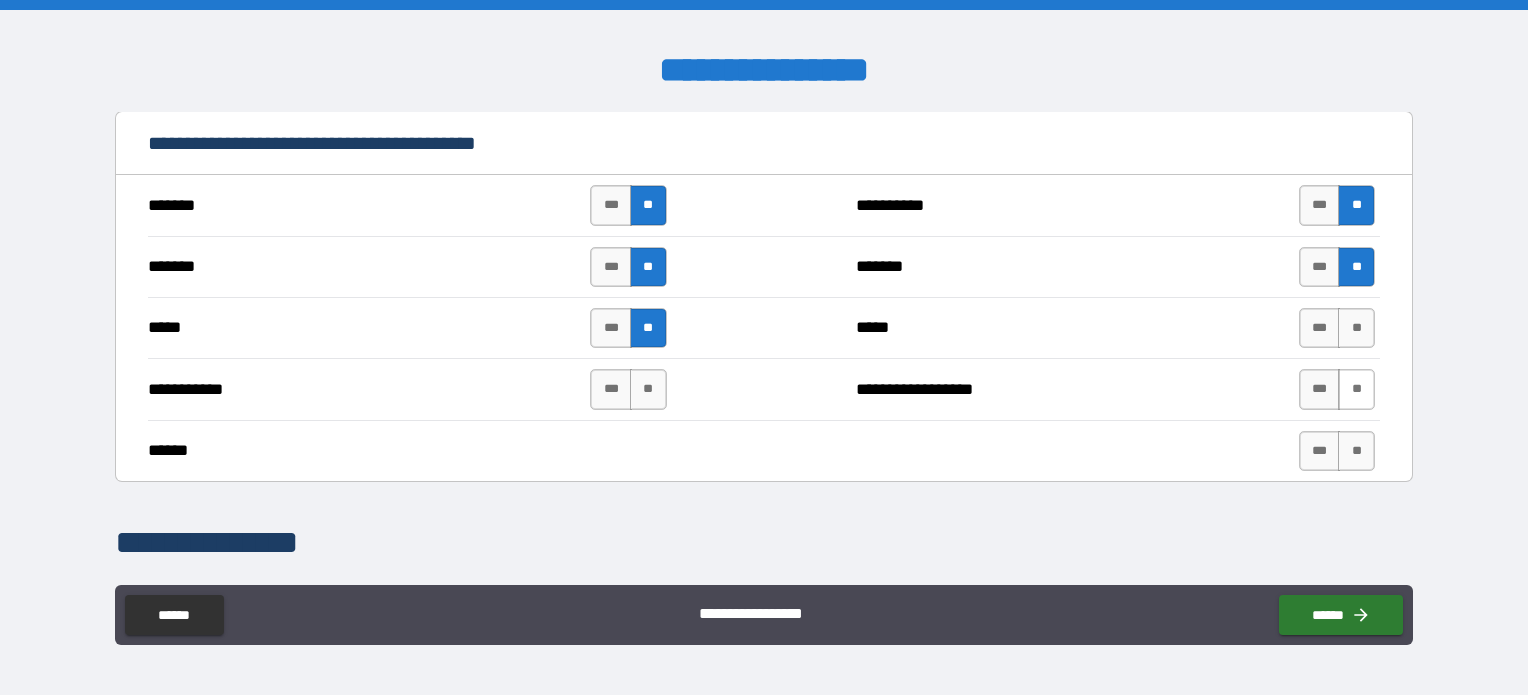 drag, startPoint x: 1348, startPoint y: 325, endPoint x: 1355, endPoint y: 383, distance: 58.420887 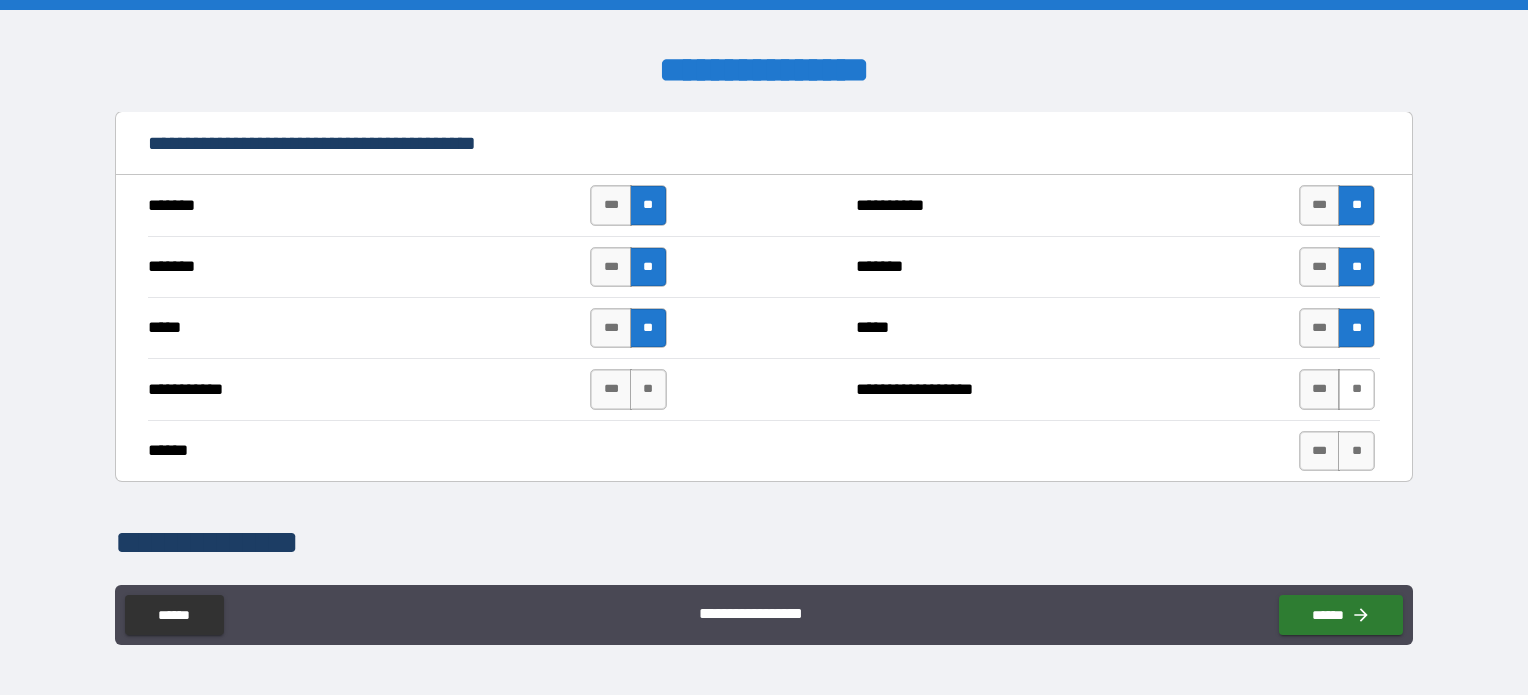 click on "**" at bounding box center [1356, 389] 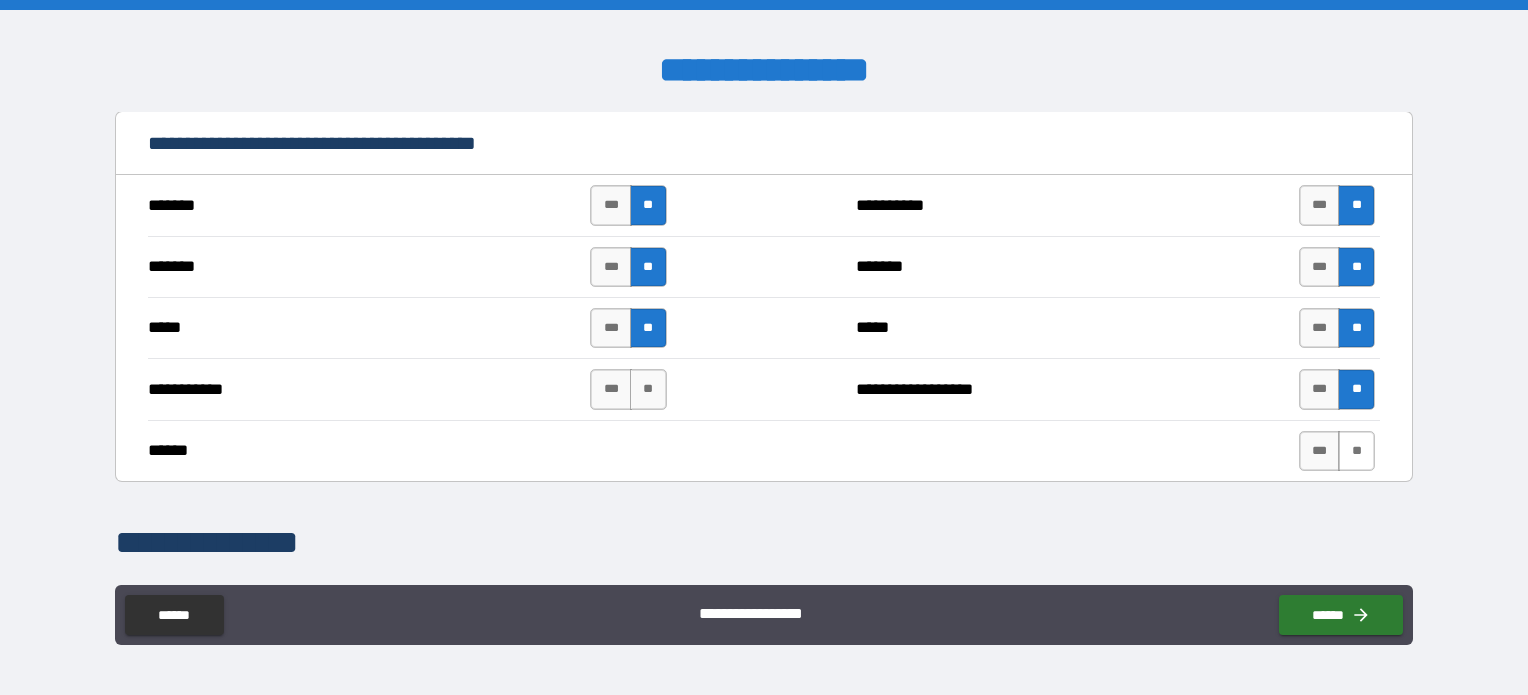 click on "**" at bounding box center [1356, 451] 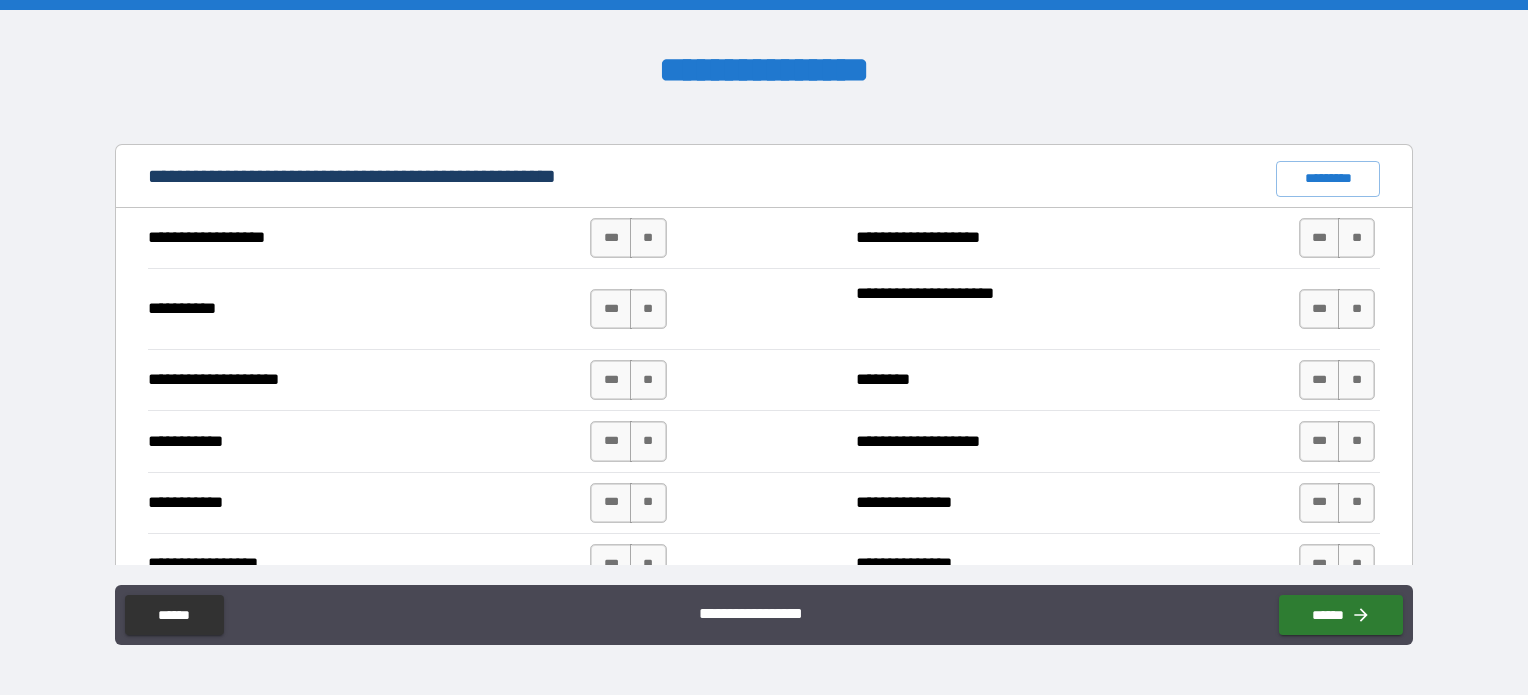 scroll, scrollTop: 1900, scrollLeft: 0, axis: vertical 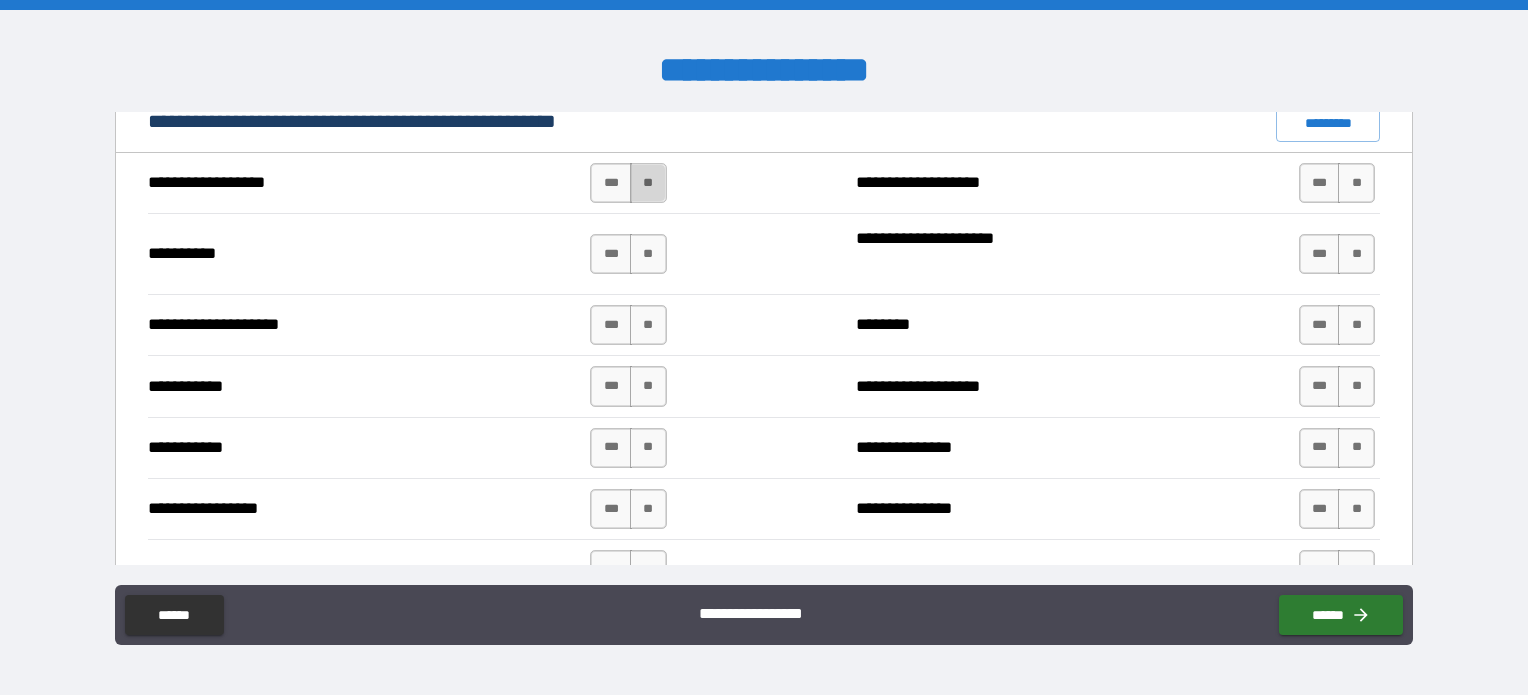 click on "**" at bounding box center (648, 183) 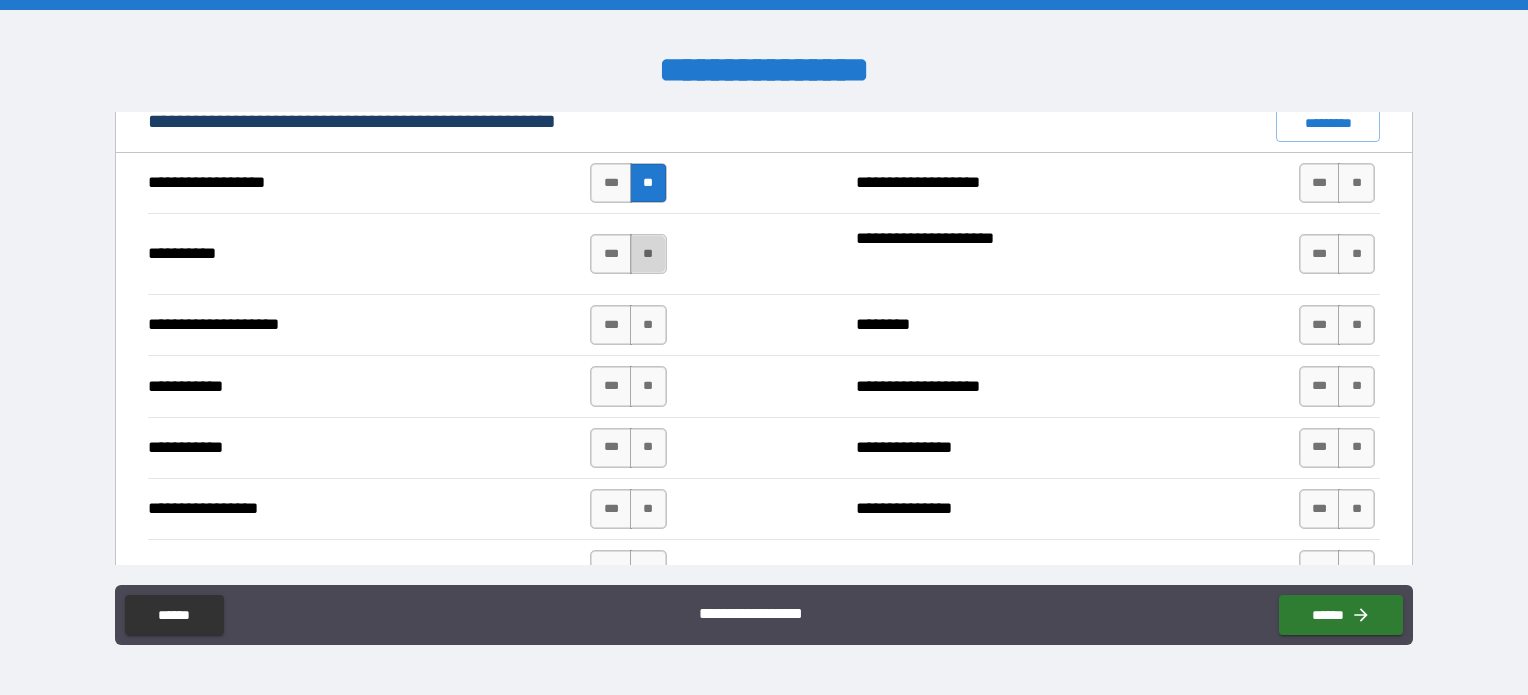 click on "**" at bounding box center [648, 254] 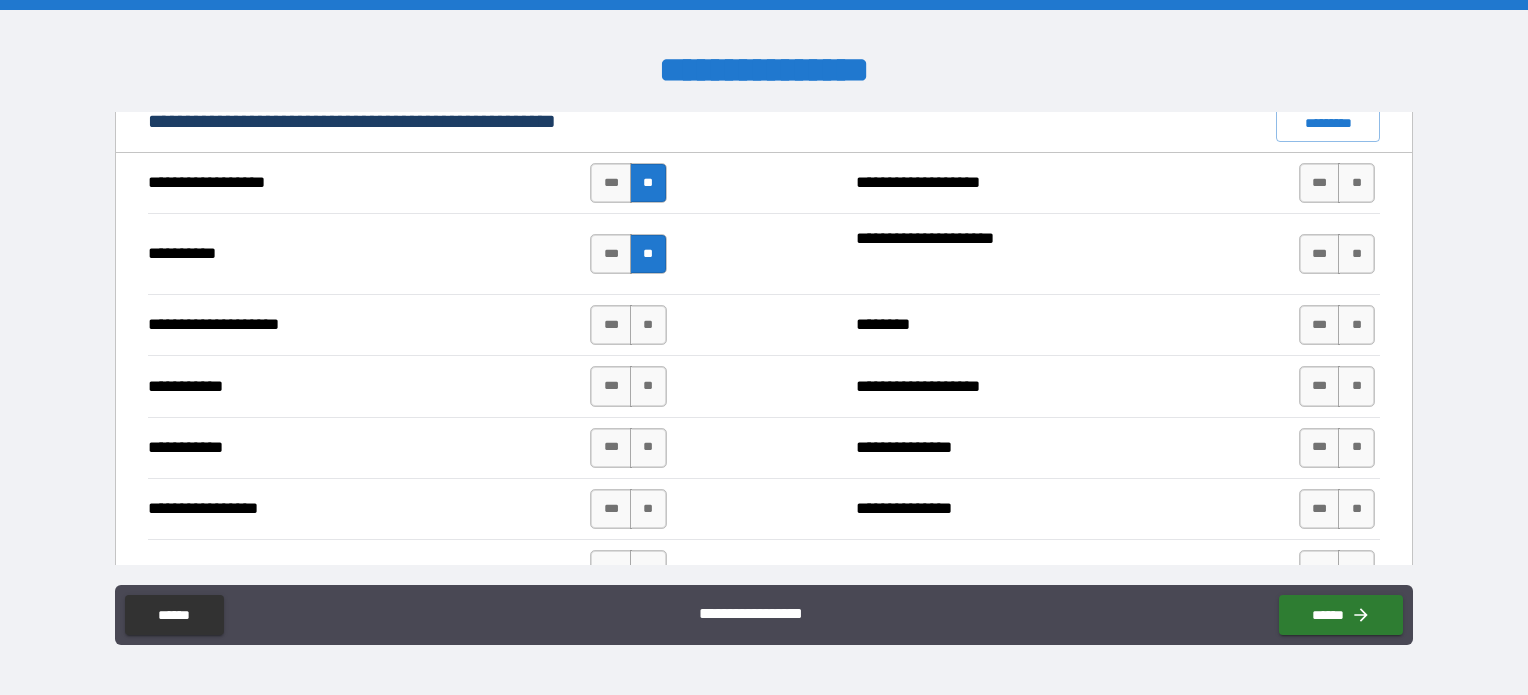 click on "**********" at bounding box center (764, 324) 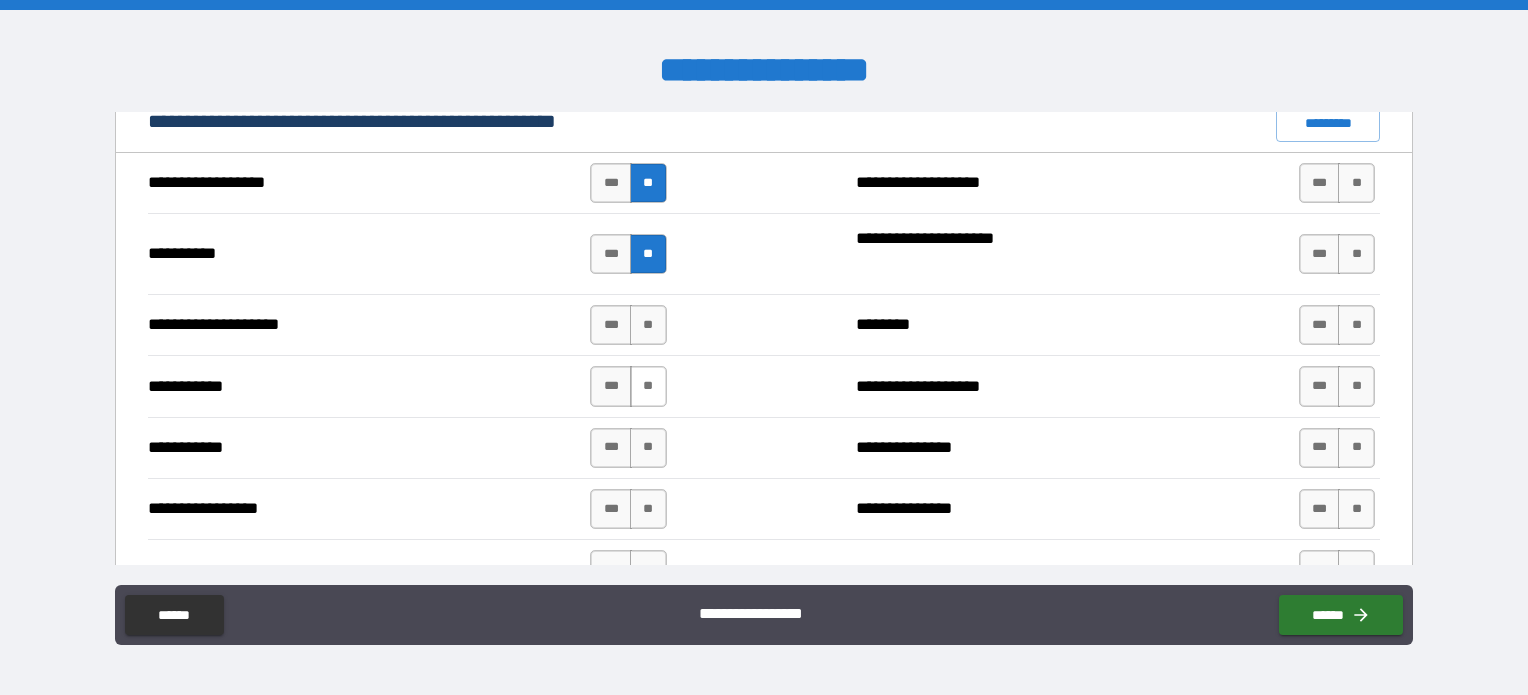 click on "**" at bounding box center (648, 325) 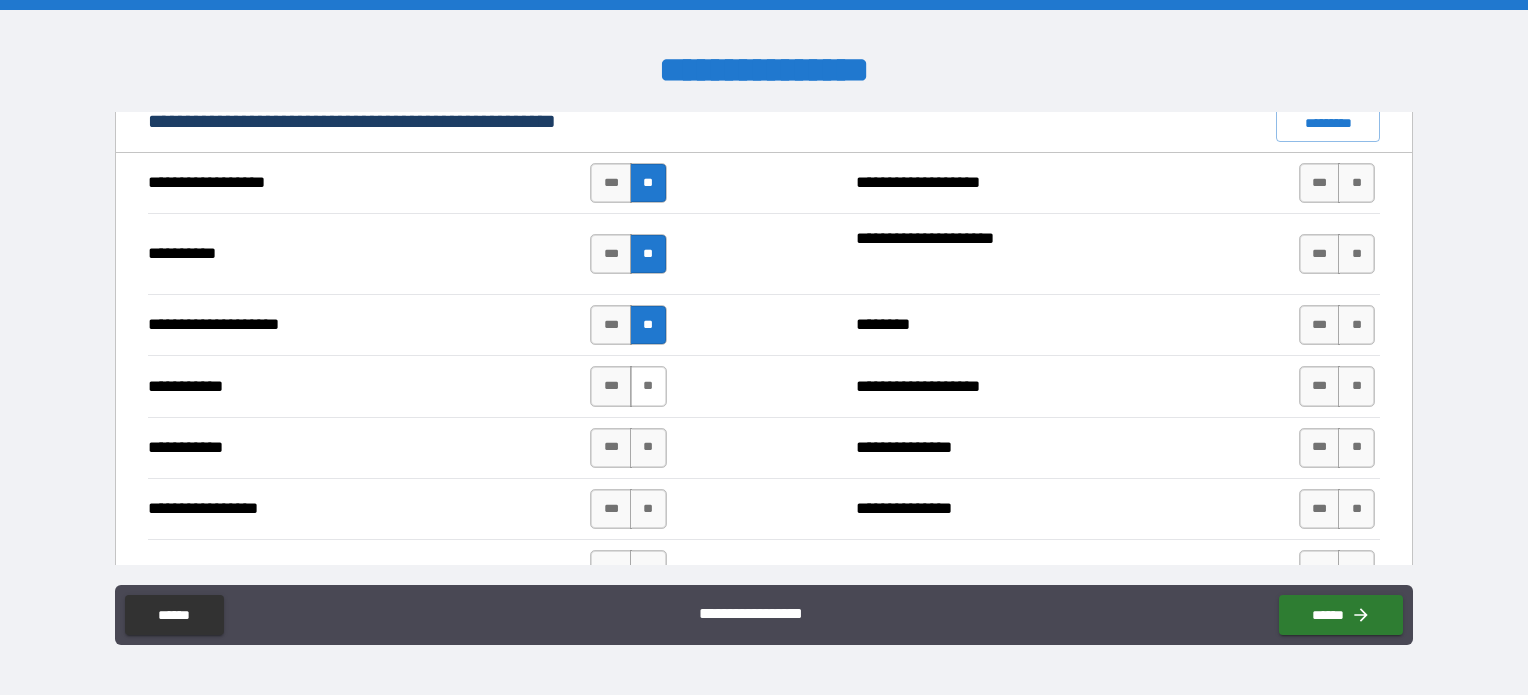 click on "**" at bounding box center [648, 386] 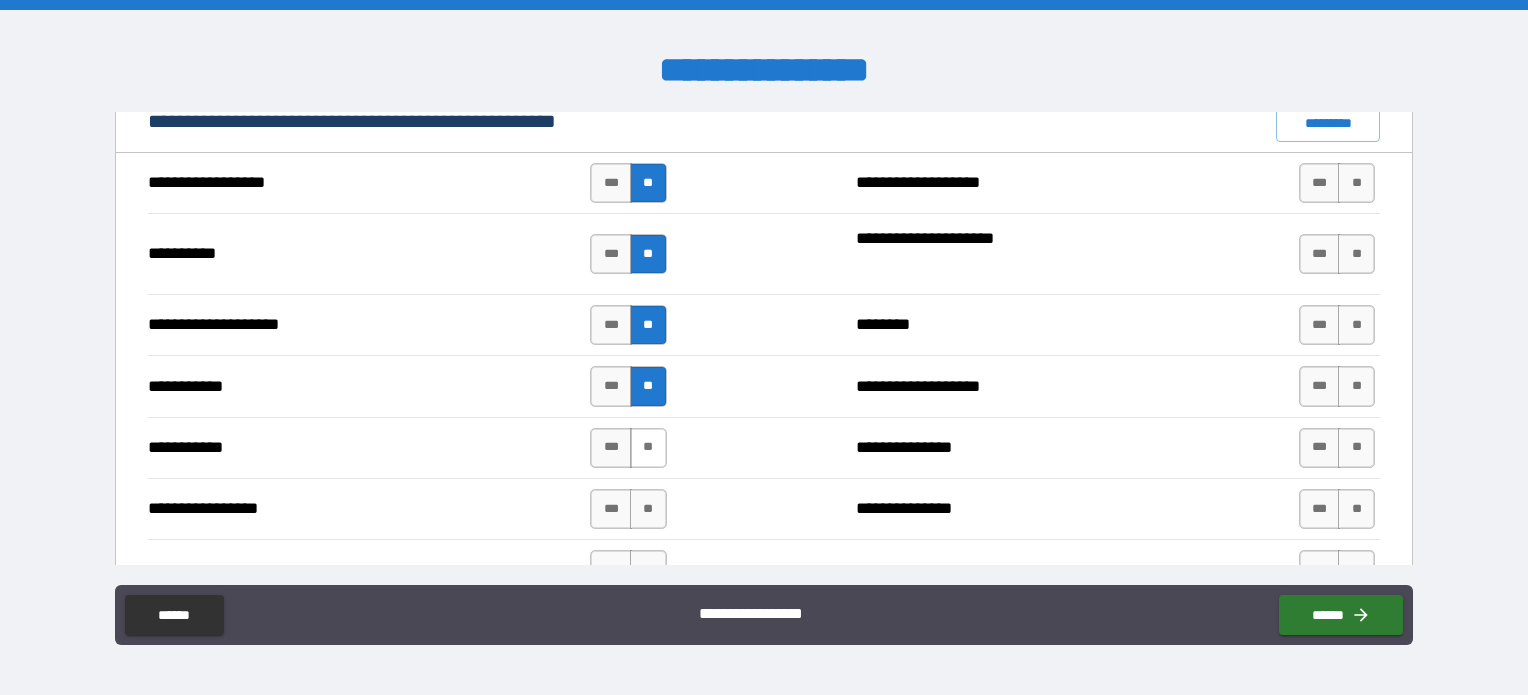 click on "**" at bounding box center (648, 448) 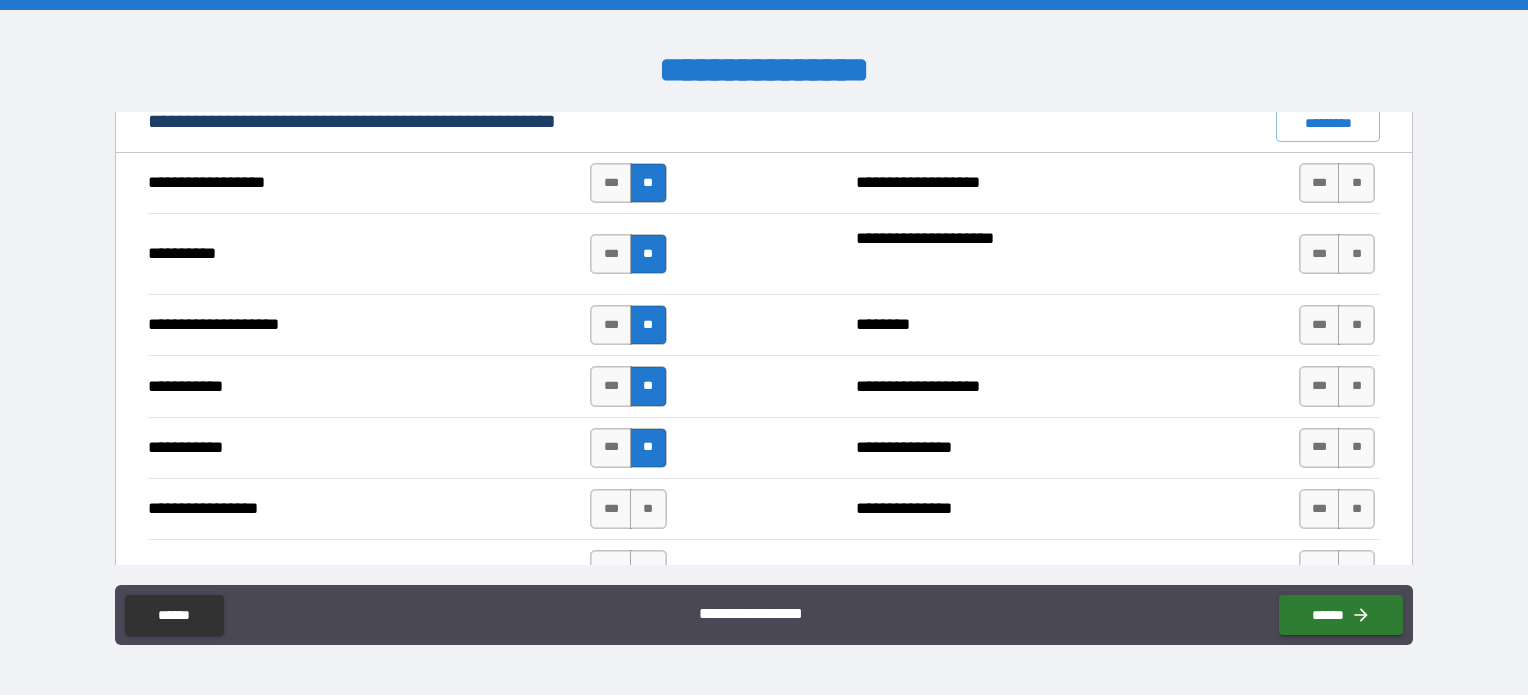 scroll, scrollTop: 2100, scrollLeft: 0, axis: vertical 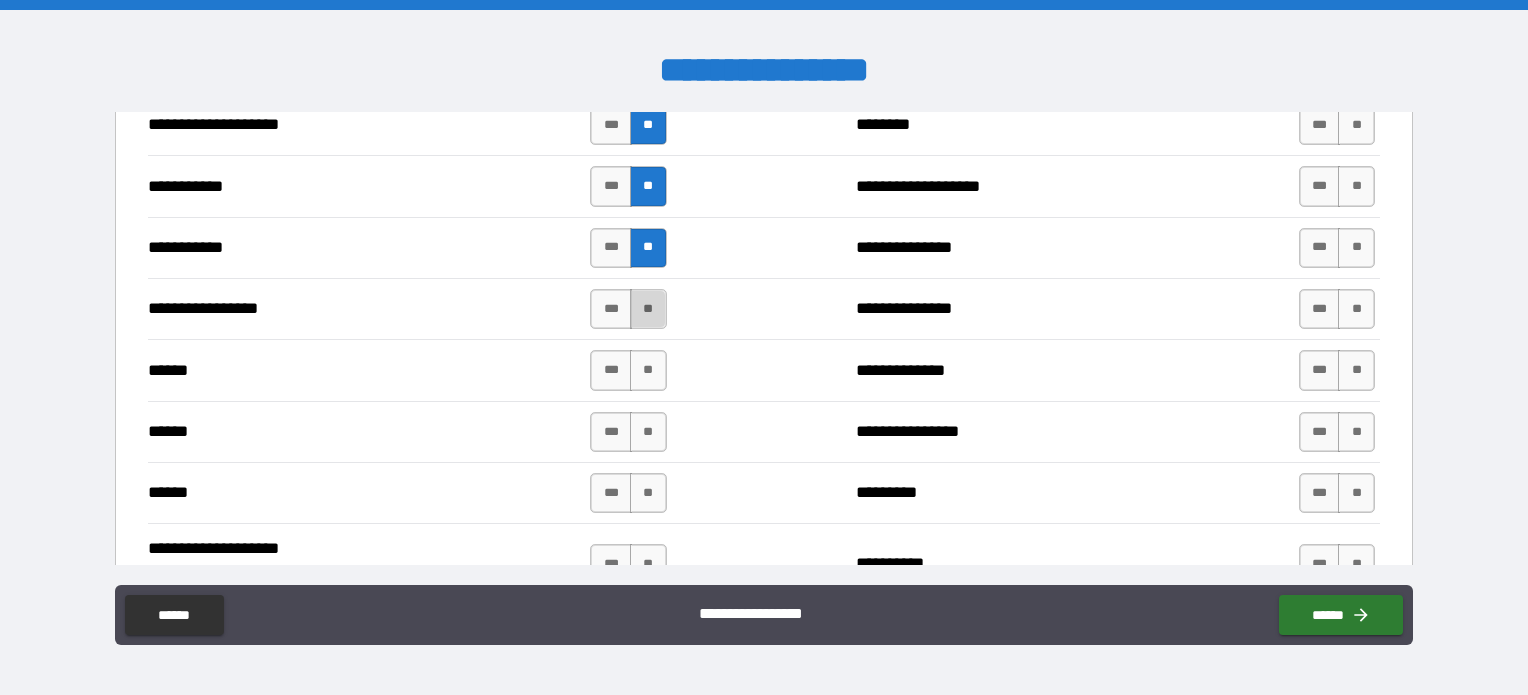 click on "**" at bounding box center [648, 309] 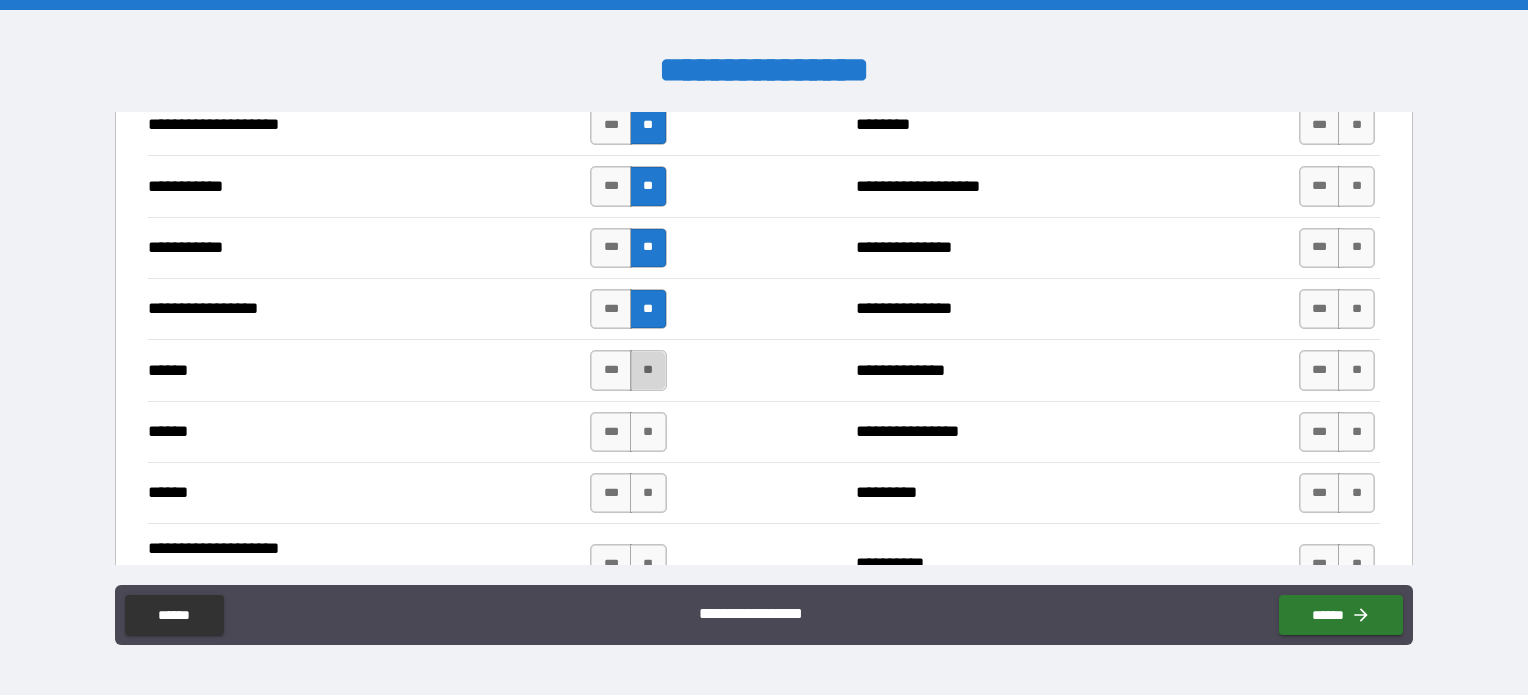 click on "**" at bounding box center (648, 370) 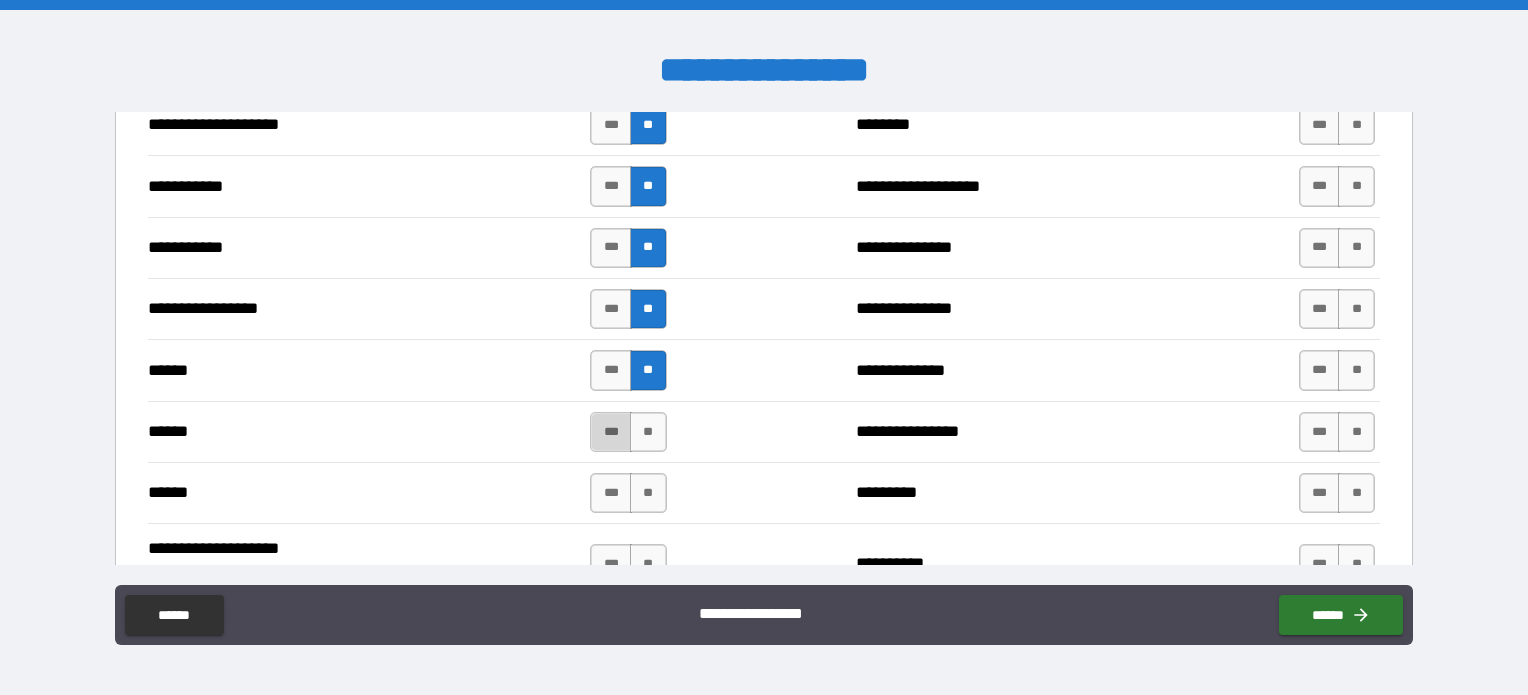 click on "***" at bounding box center (611, 432) 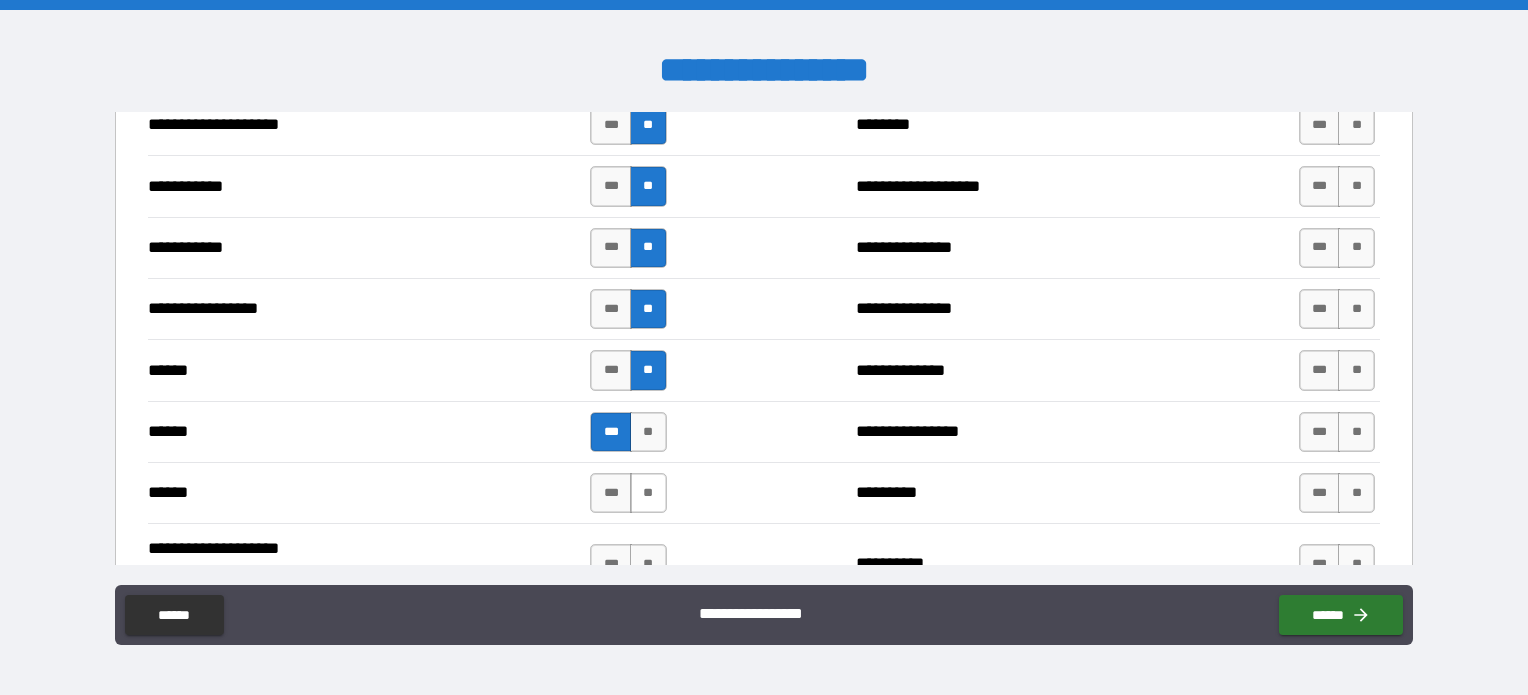 click on "**" at bounding box center (648, 493) 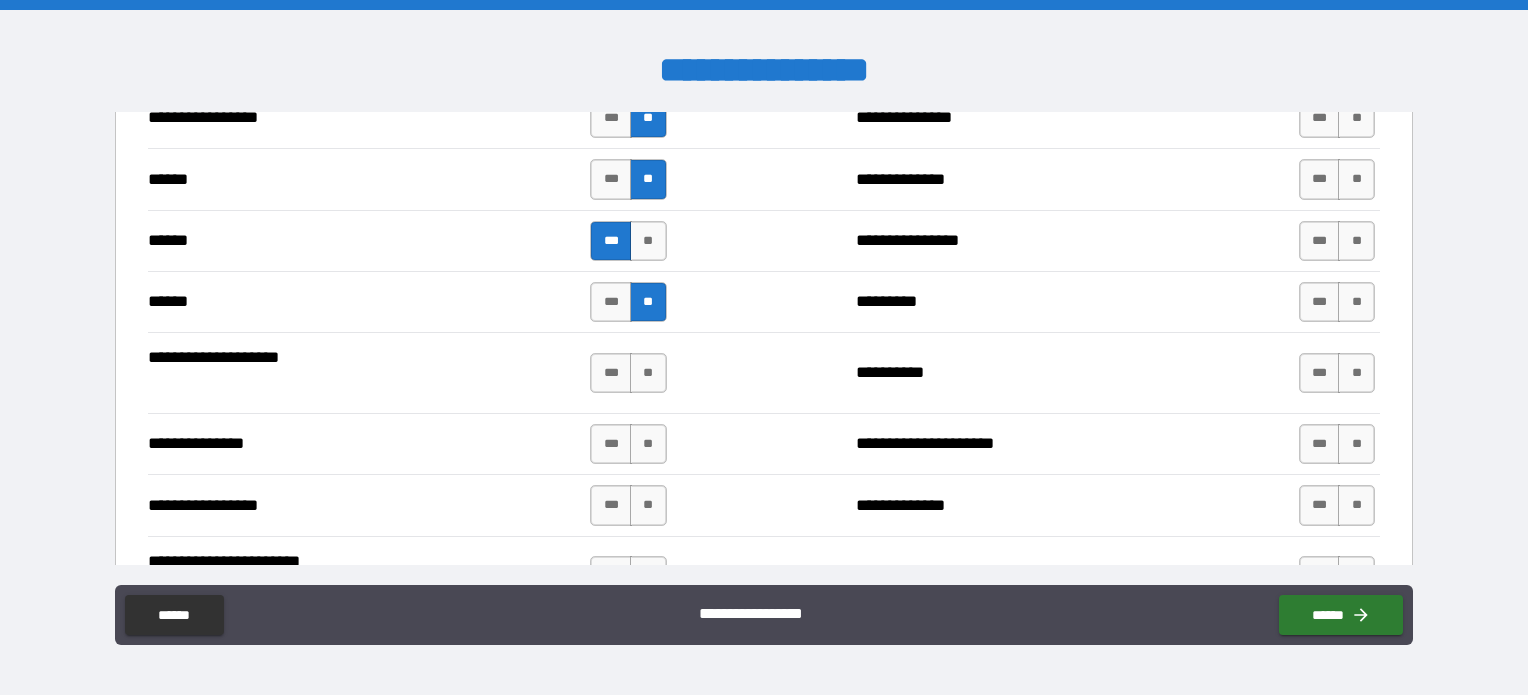 scroll, scrollTop: 2300, scrollLeft: 0, axis: vertical 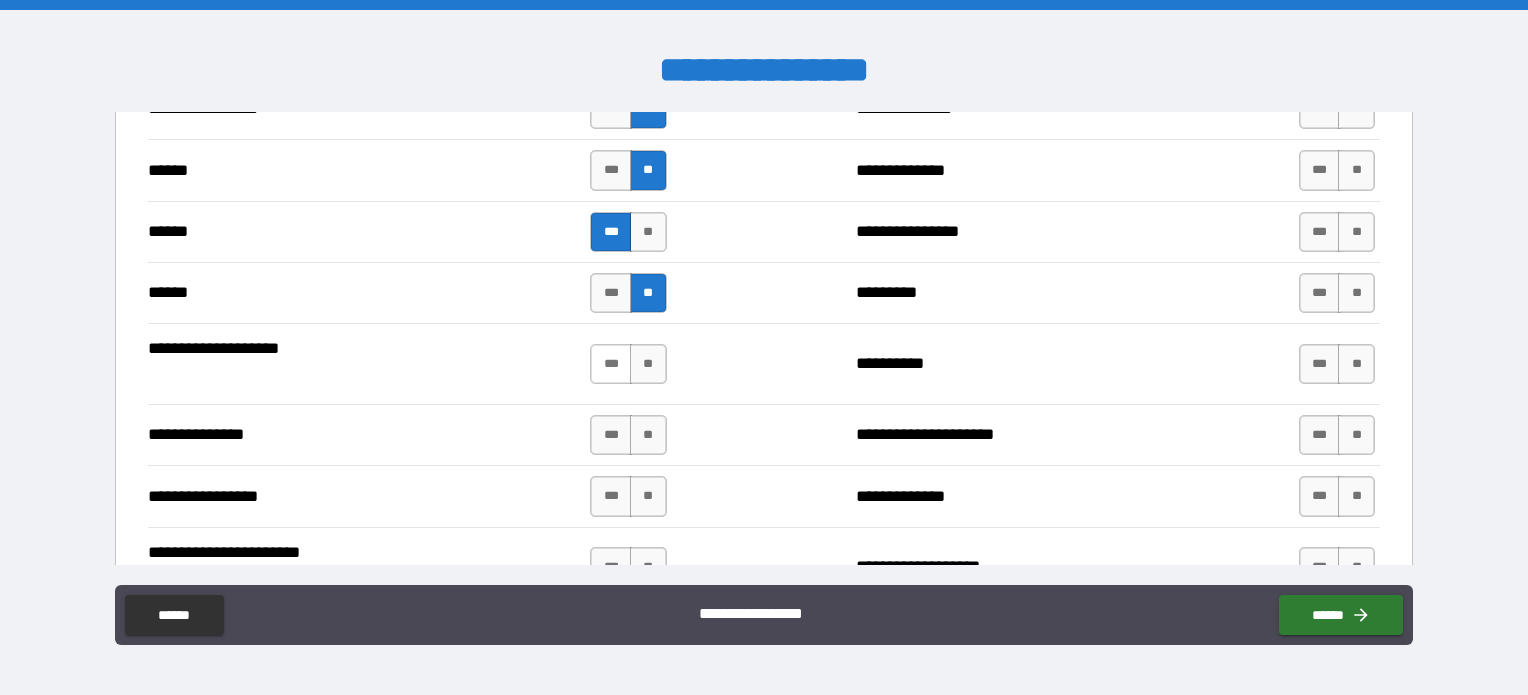 click on "***" at bounding box center (611, 364) 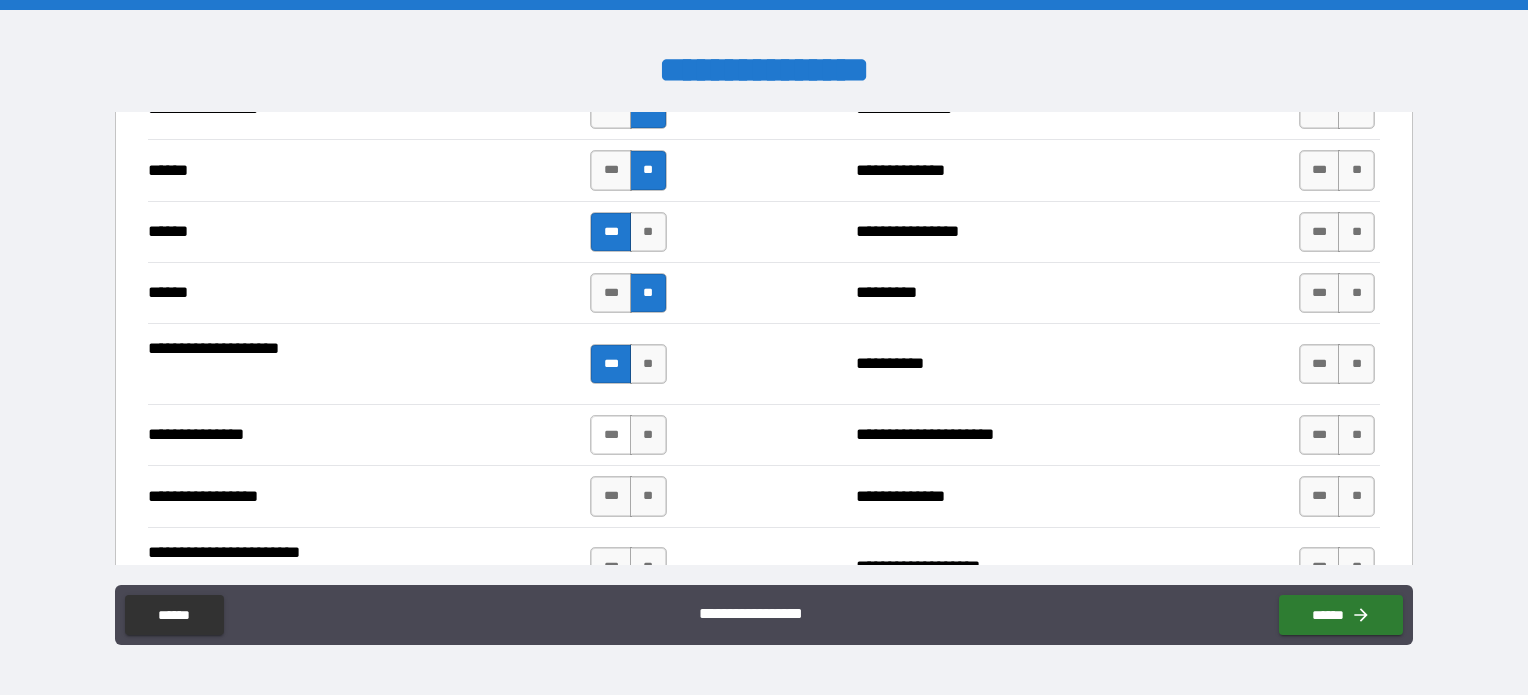 click on "***" at bounding box center (611, 435) 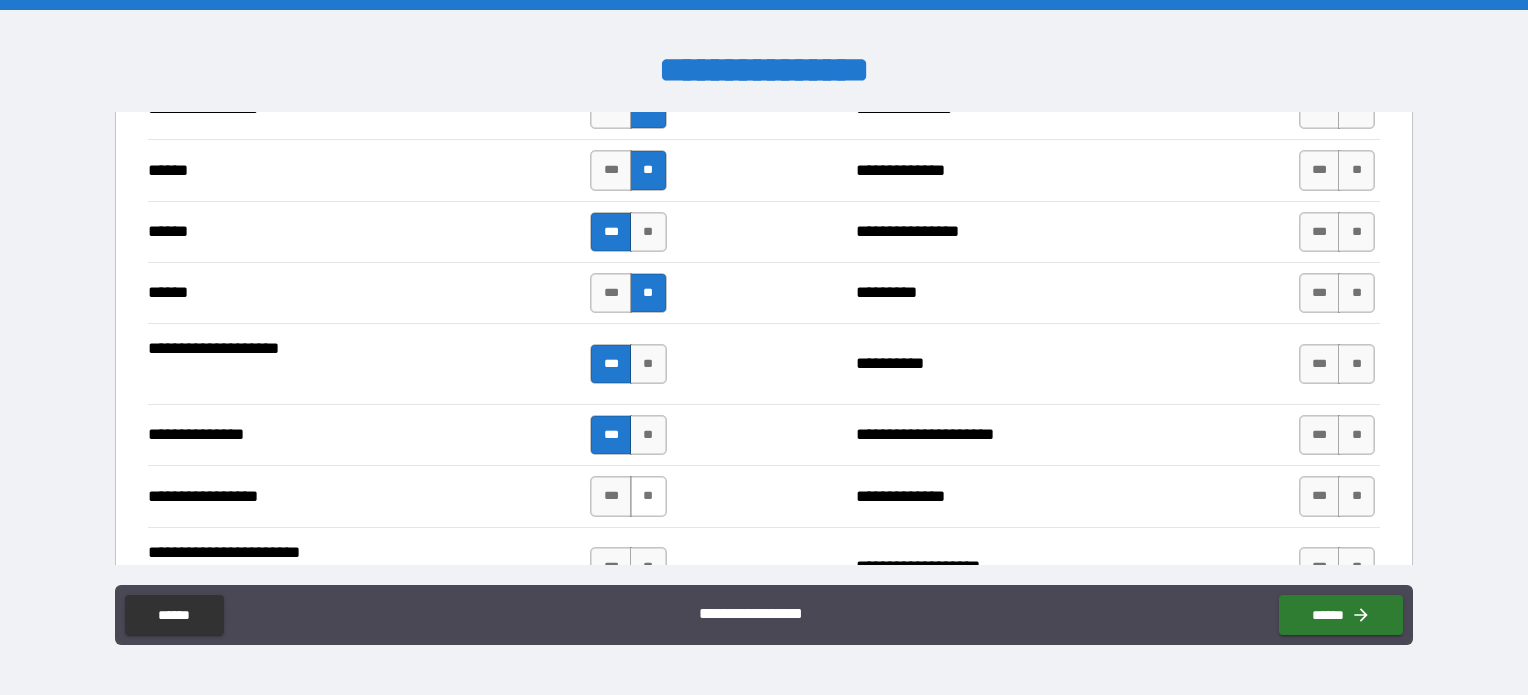 click on "**" at bounding box center (648, 496) 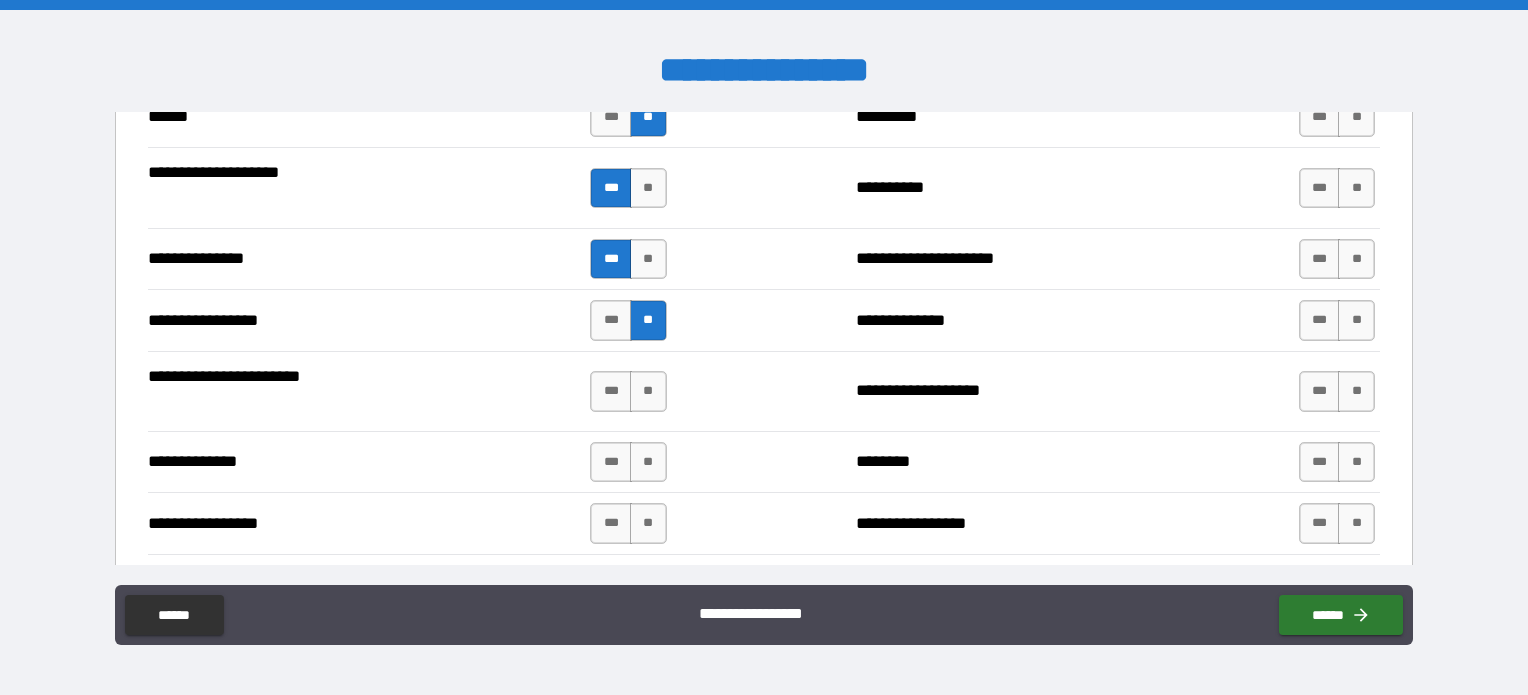 scroll, scrollTop: 2500, scrollLeft: 0, axis: vertical 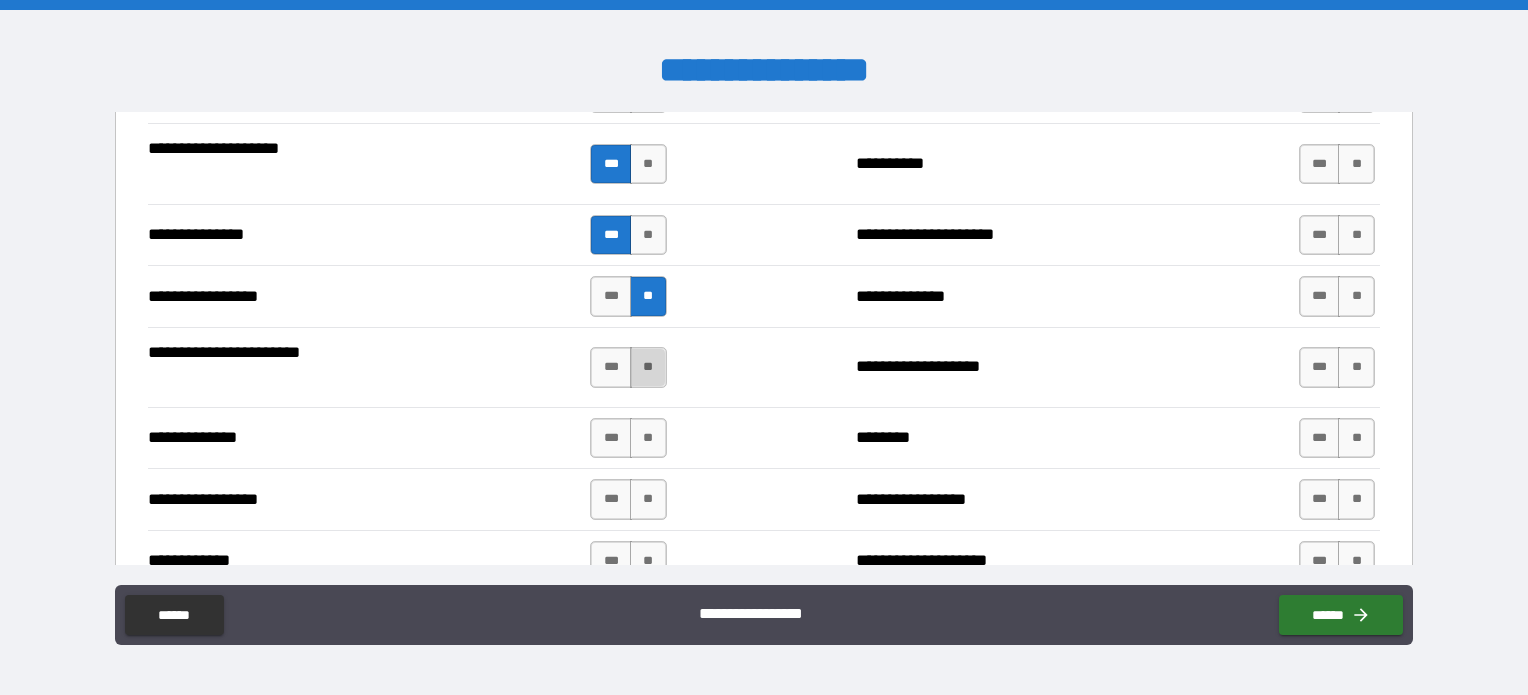 click on "**" at bounding box center [648, 367] 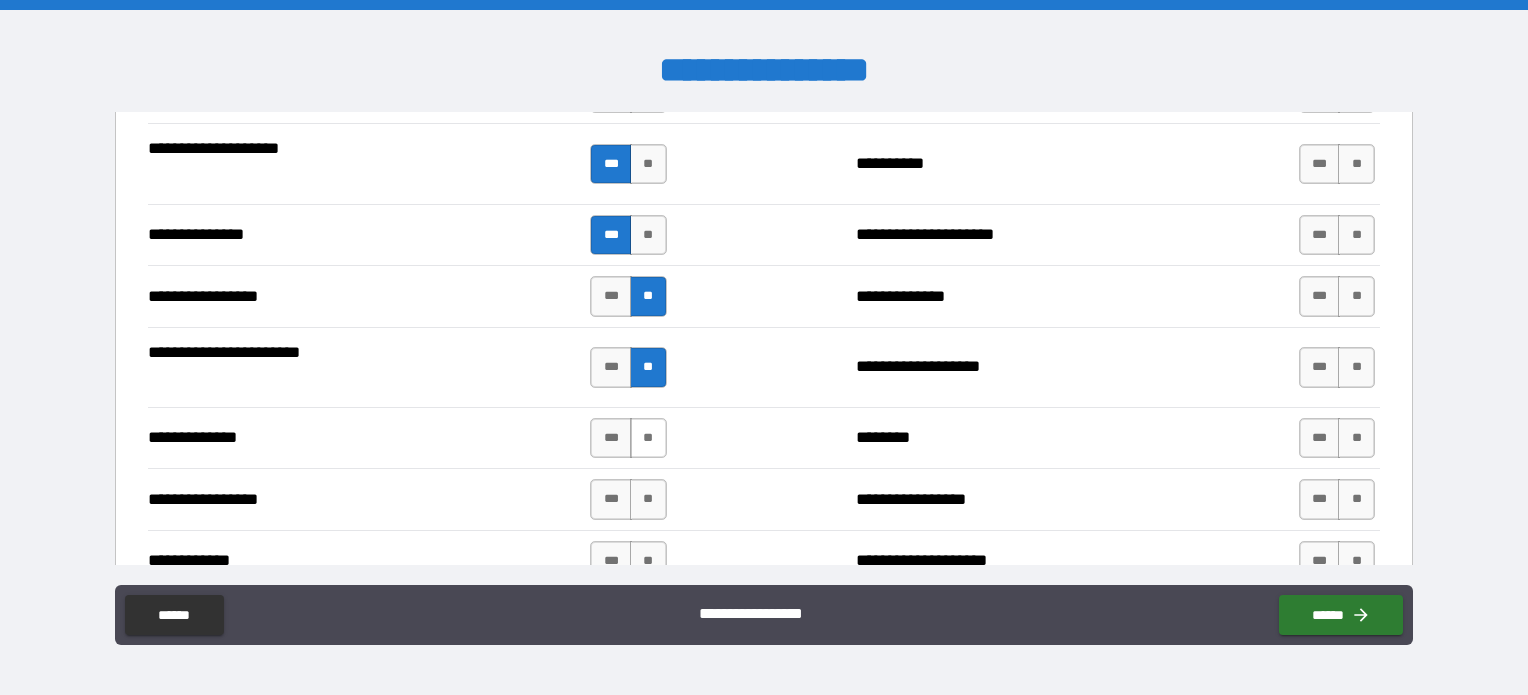click on "**" at bounding box center [648, 438] 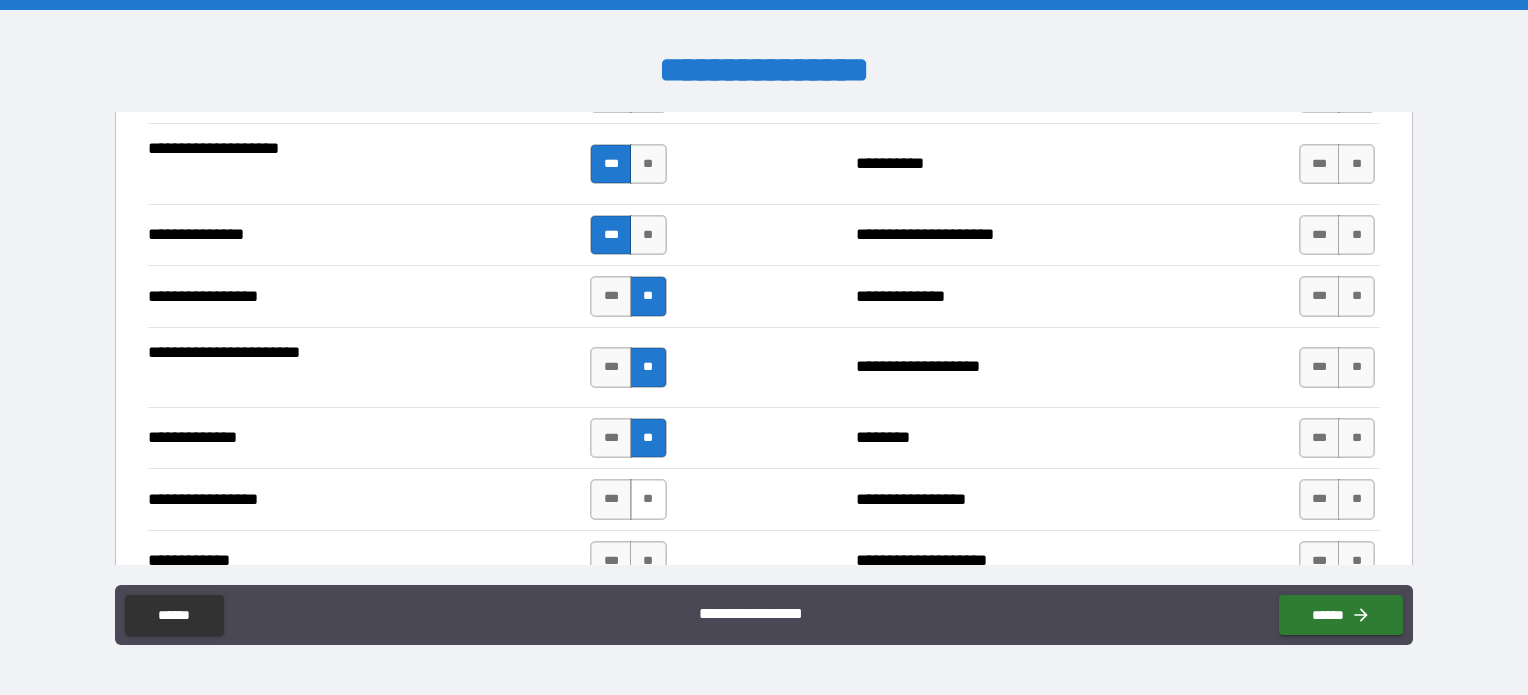 click on "**" at bounding box center (648, 499) 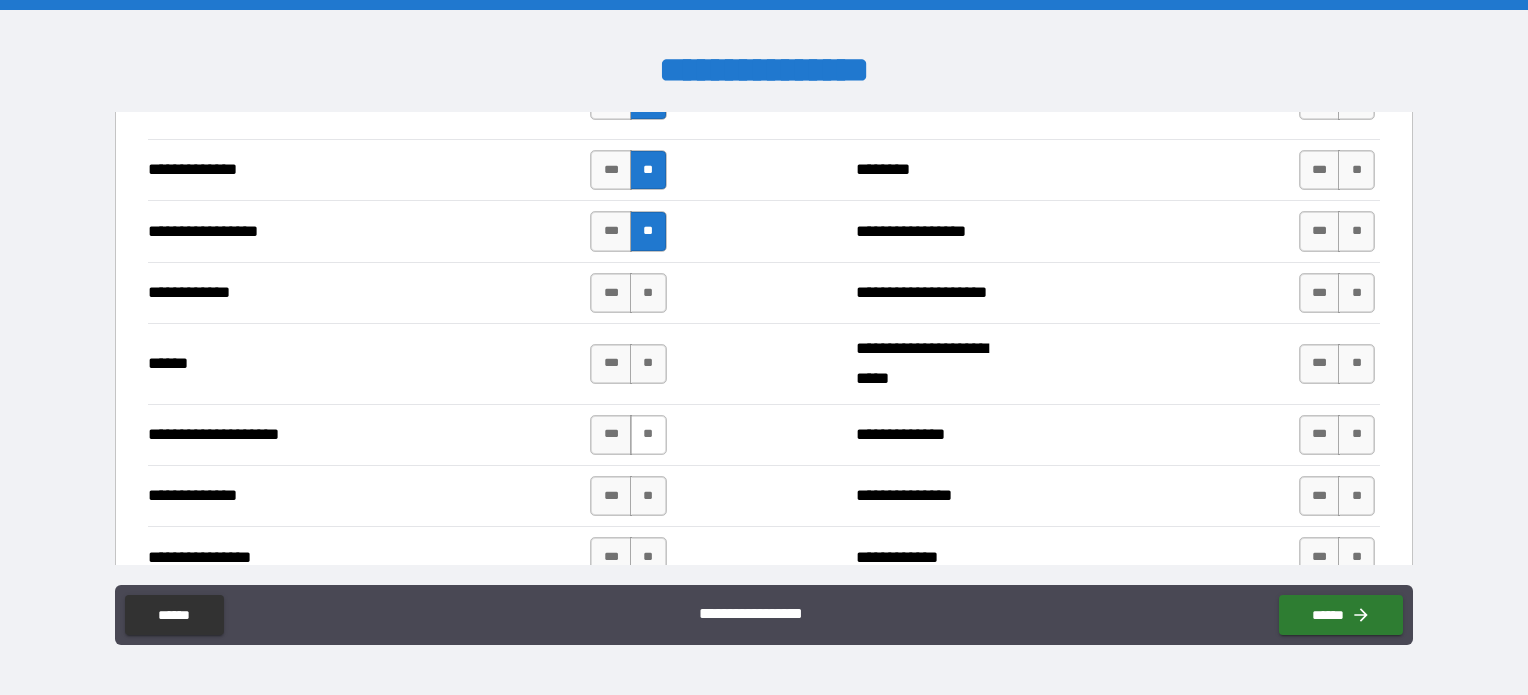scroll, scrollTop: 2800, scrollLeft: 0, axis: vertical 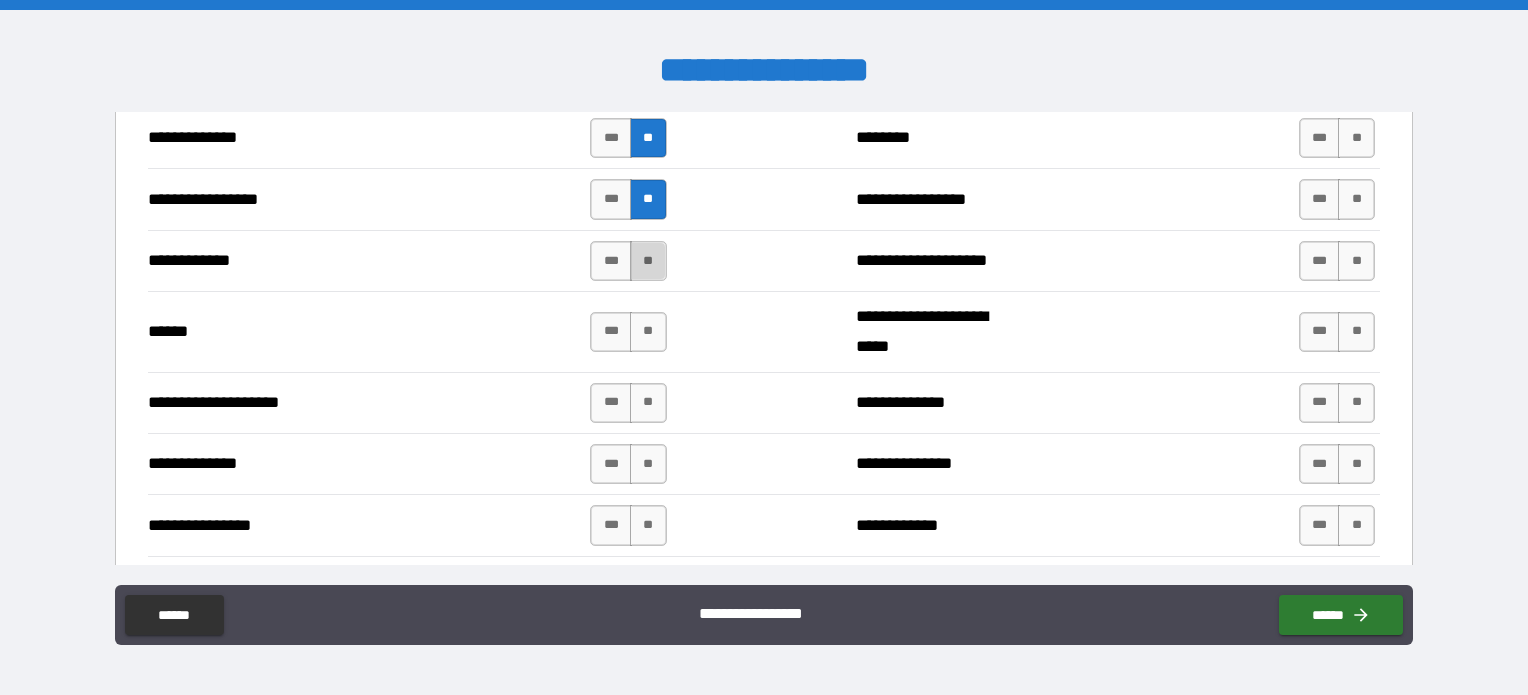 click on "**" at bounding box center (648, 261) 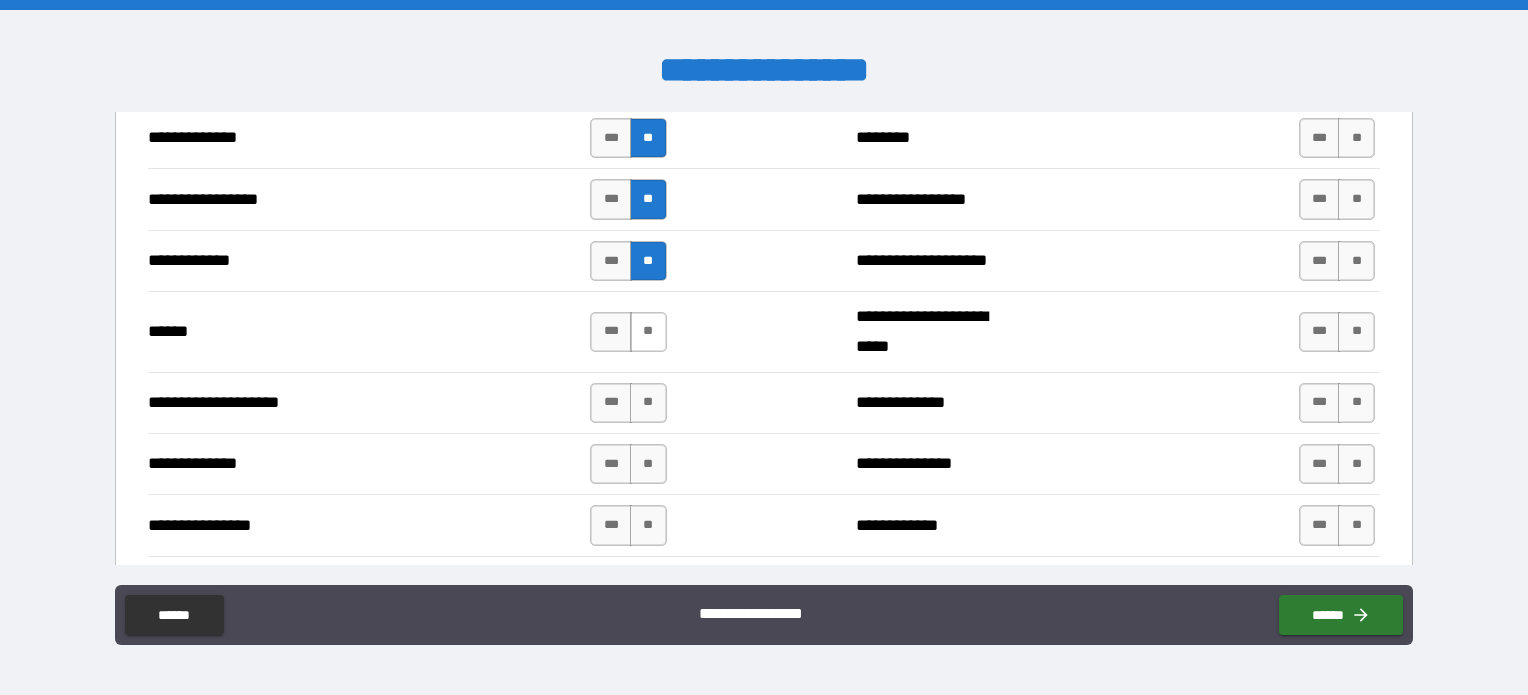 click on "**" at bounding box center (648, 332) 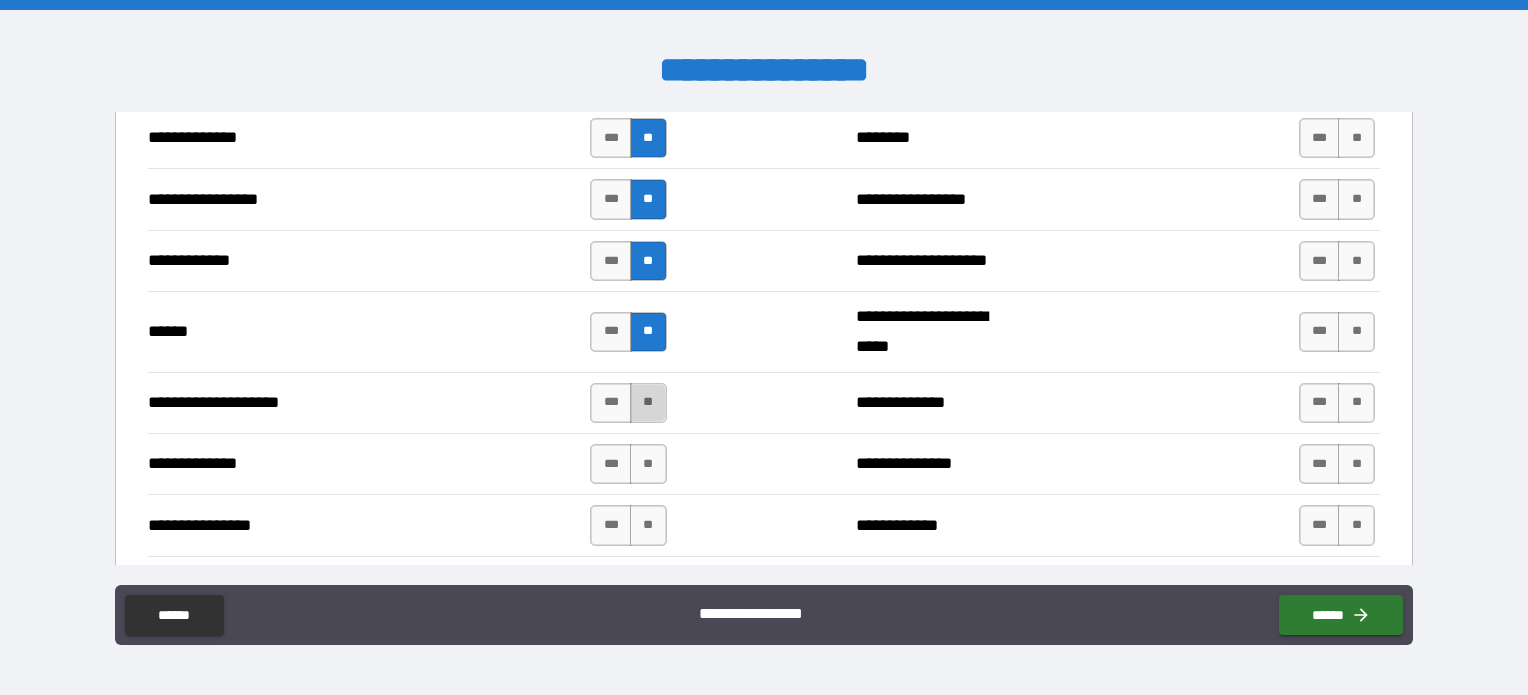 click on "**" at bounding box center (648, 403) 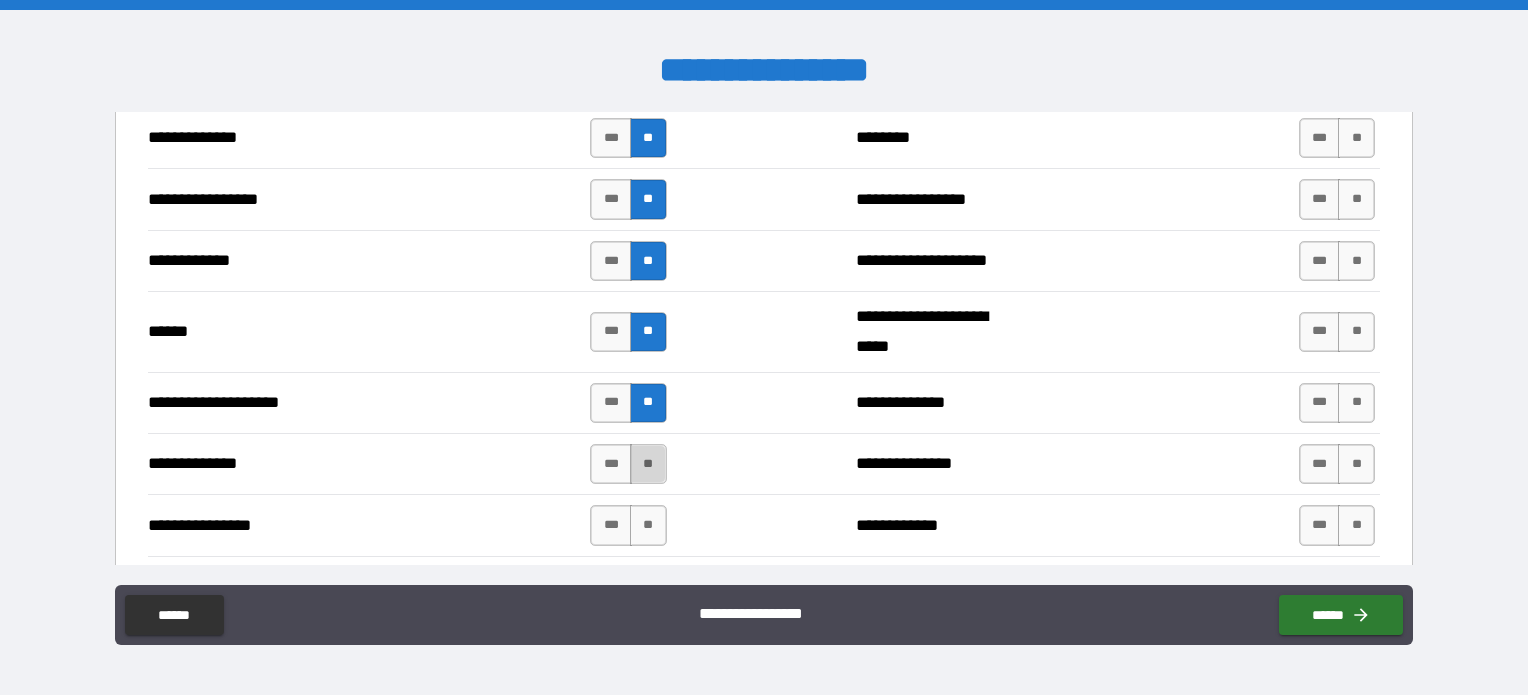 click on "**" at bounding box center [648, 464] 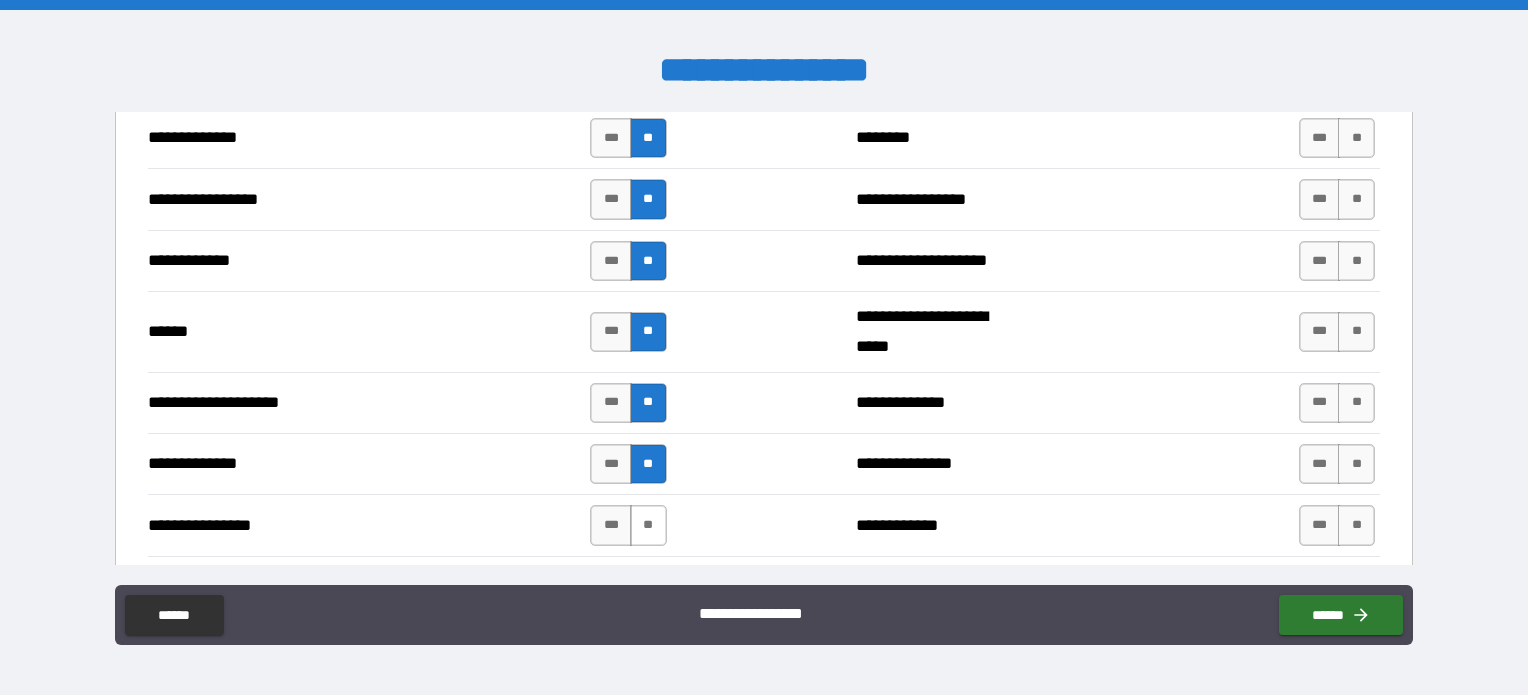 click on "**" at bounding box center (648, 525) 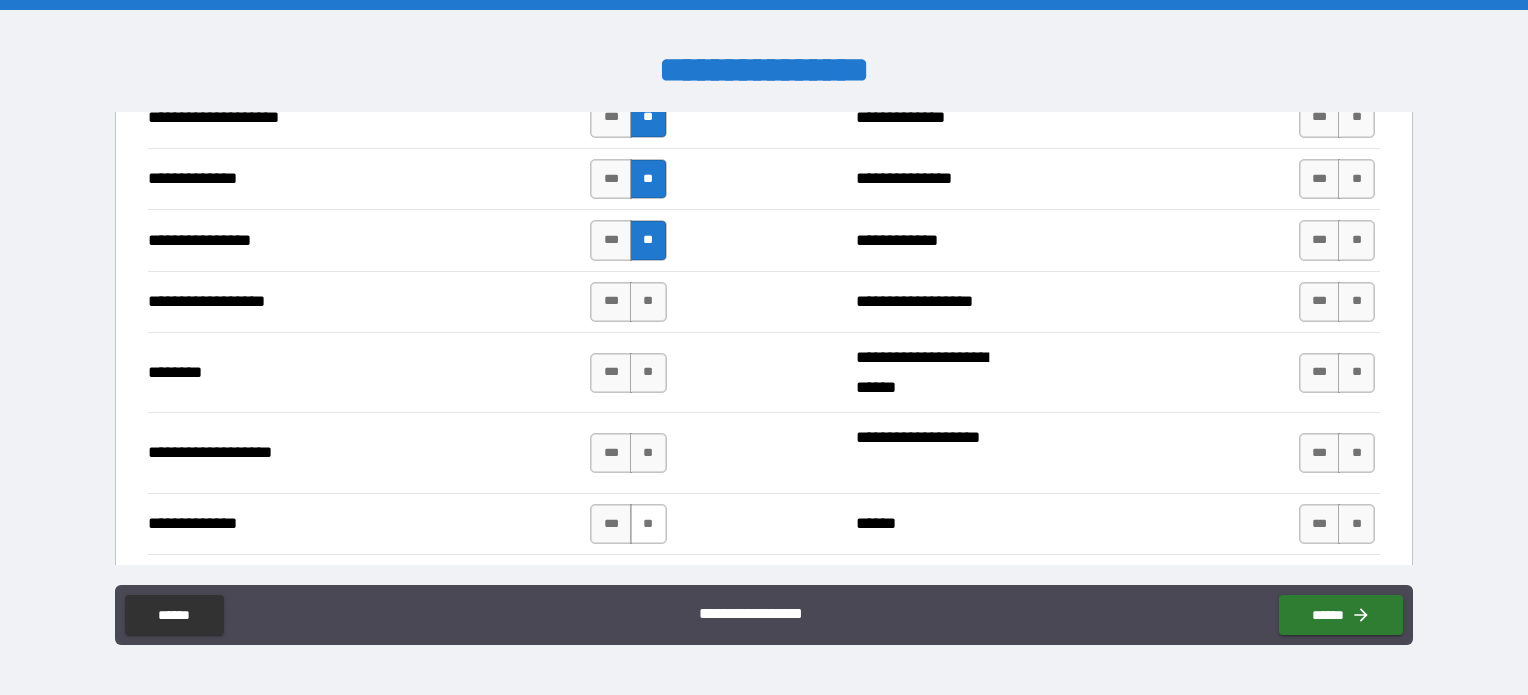 scroll, scrollTop: 3100, scrollLeft: 0, axis: vertical 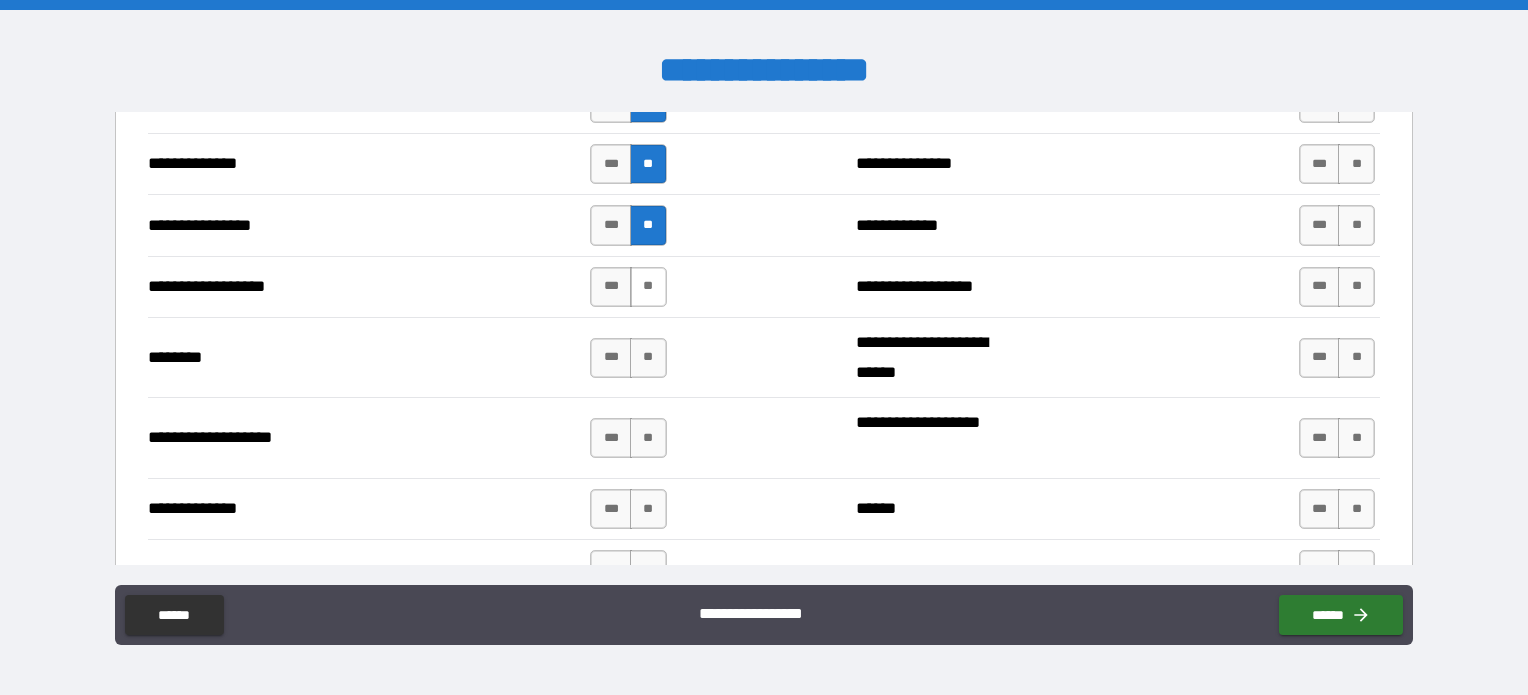 click on "**" at bounding box center (648, 287) 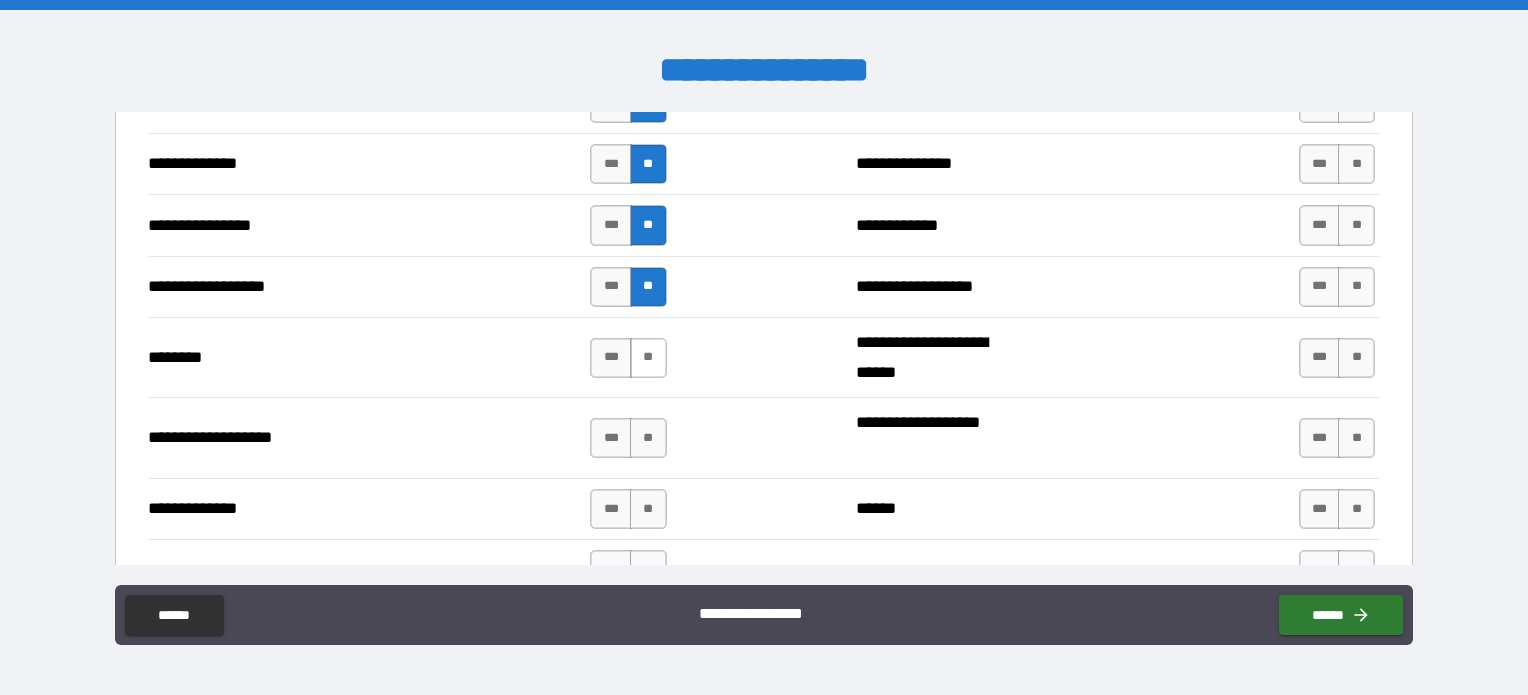click on "**" at bounding box center (648, 358) 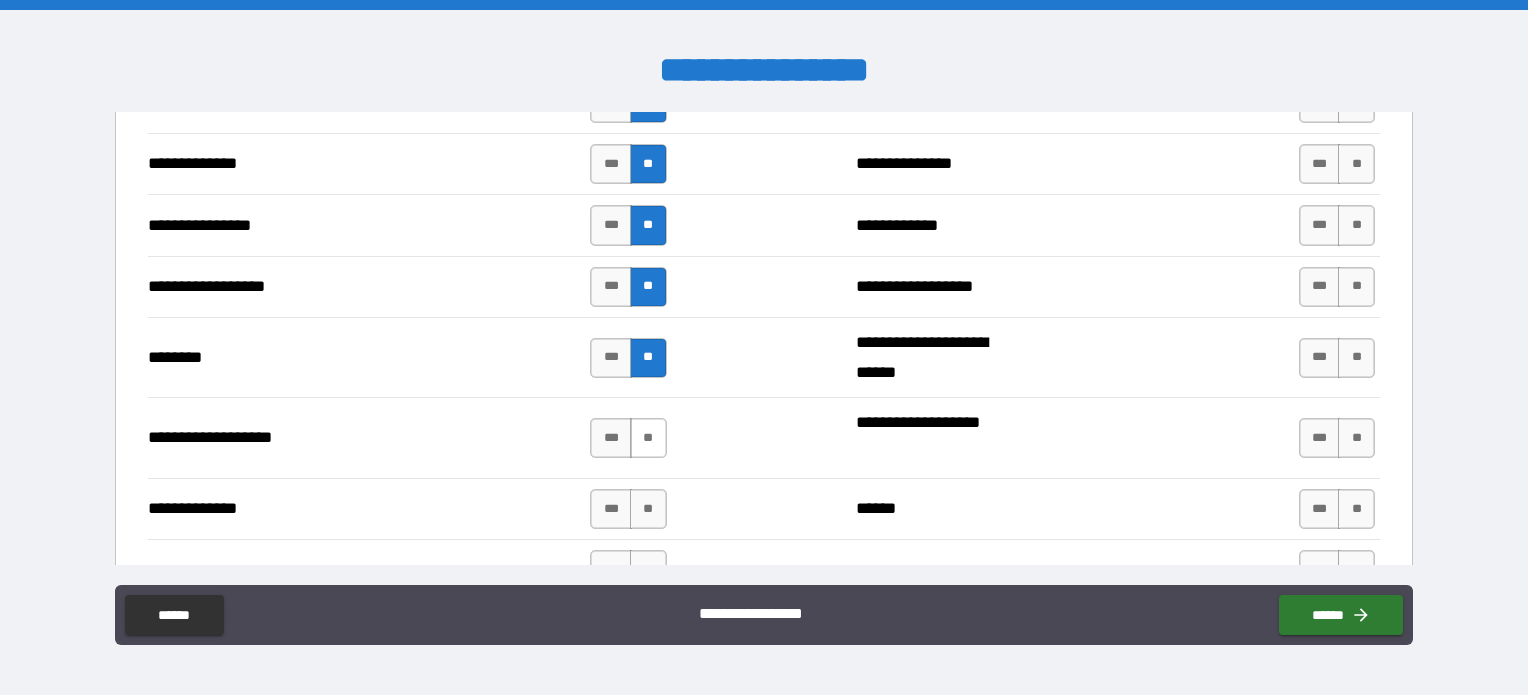 click on "**" at bounding box center (648, 438) 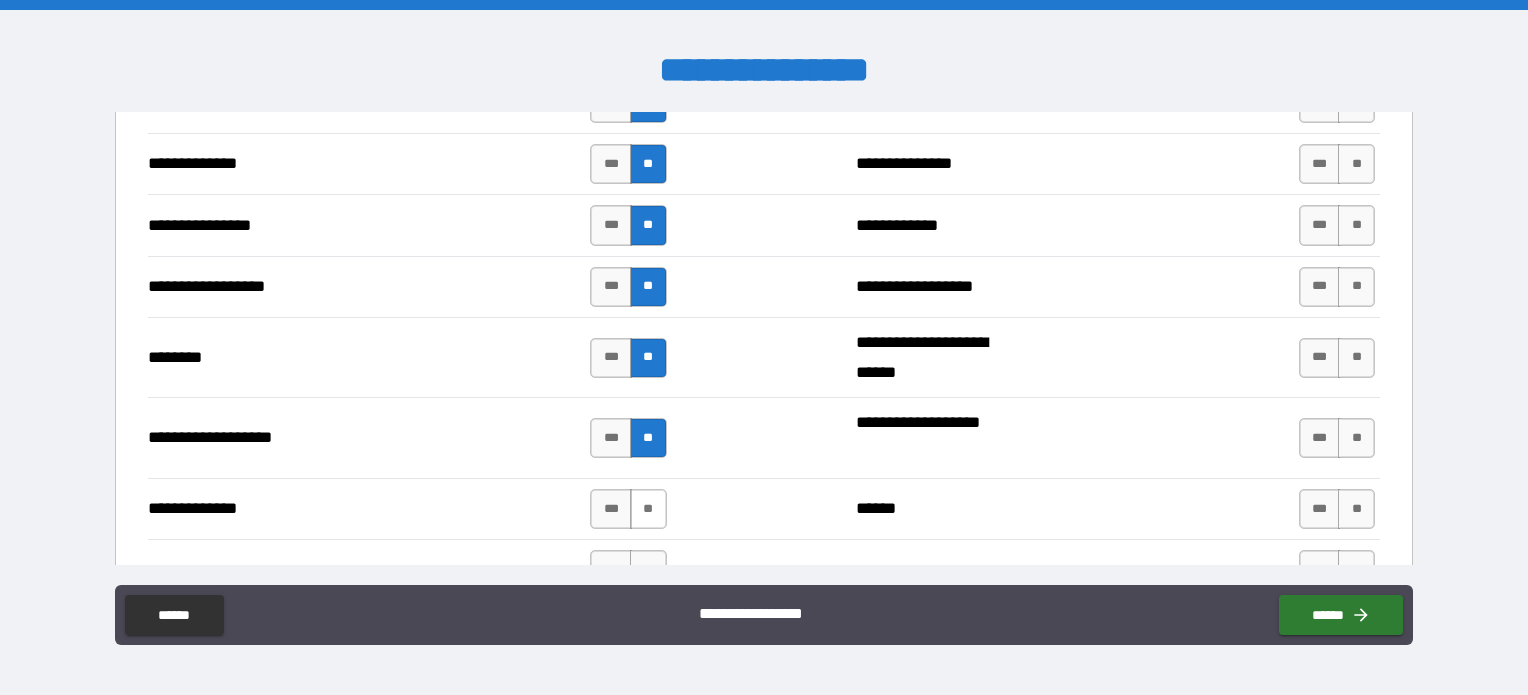 click on "**" at bounding box center (648, 509) 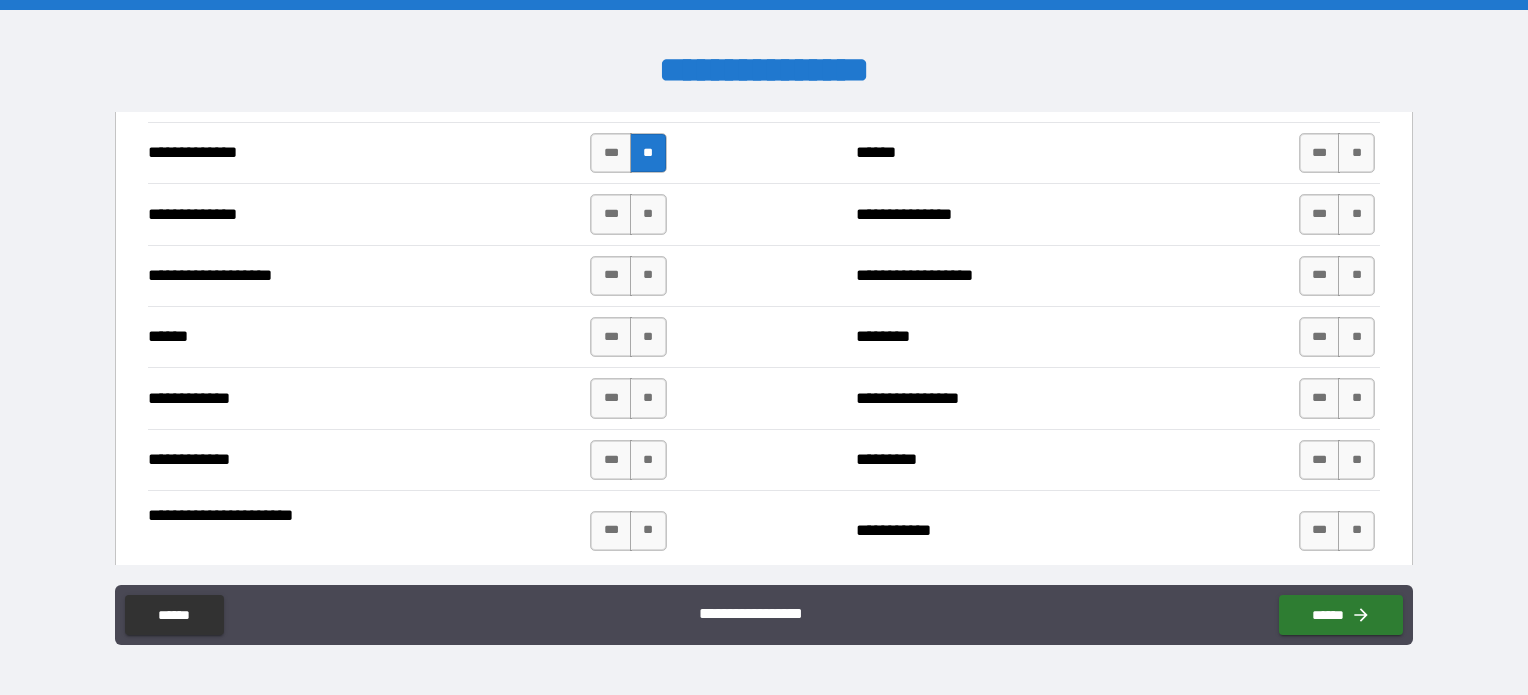 scroll, scrollTop: 3500, scrollLeft: 0, axis: vertical 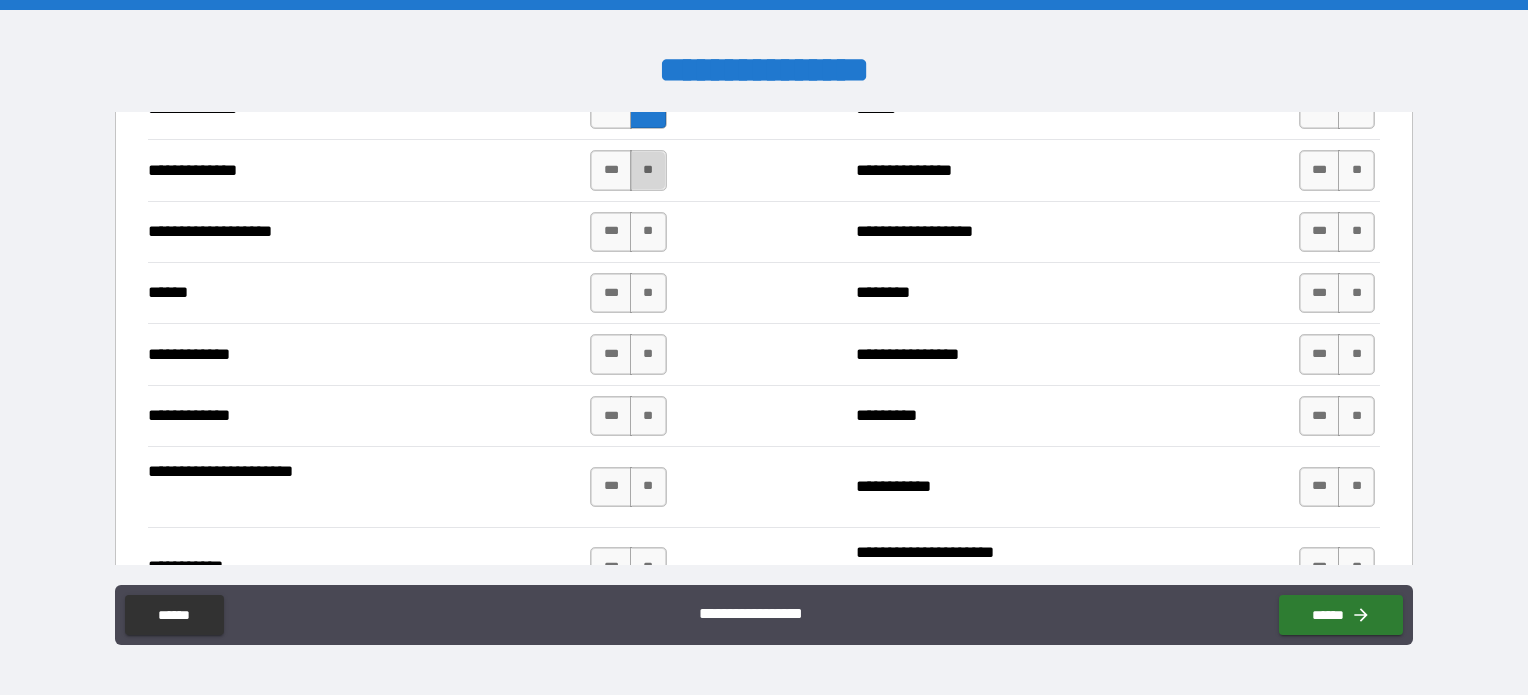 click on "**" at bounding box center (648, 170) 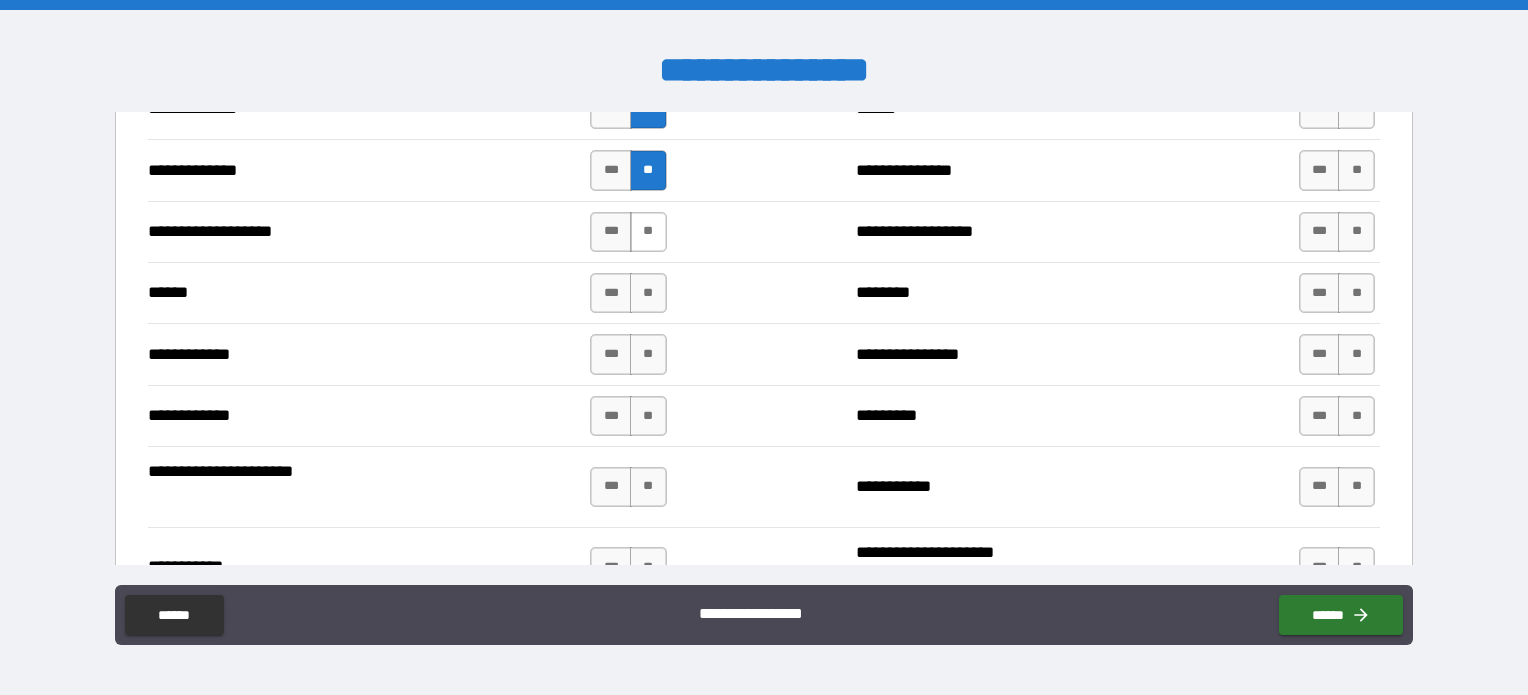 click on "**" at bounding box center (648, 232) 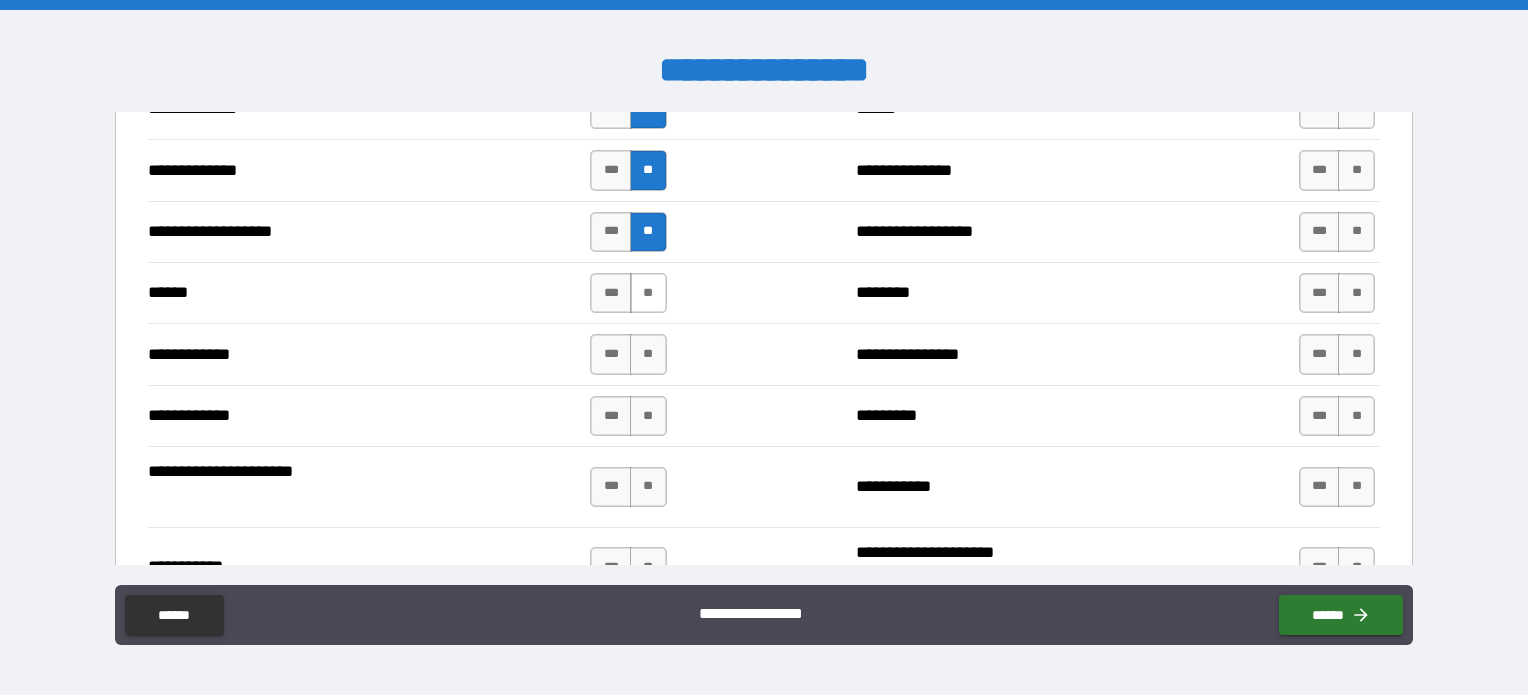 click on "**" at bounding box center (648, 293) 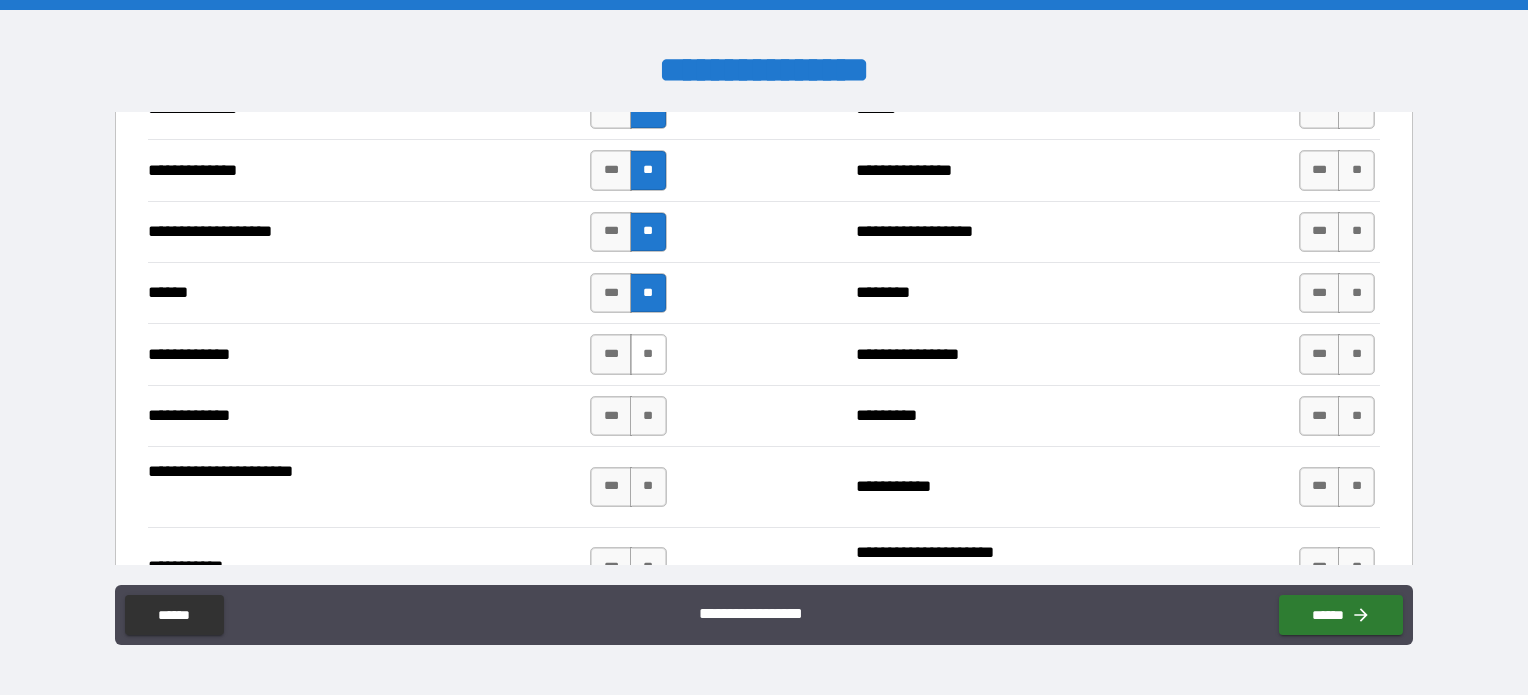 click on "**" at bounding box center [648, 354] 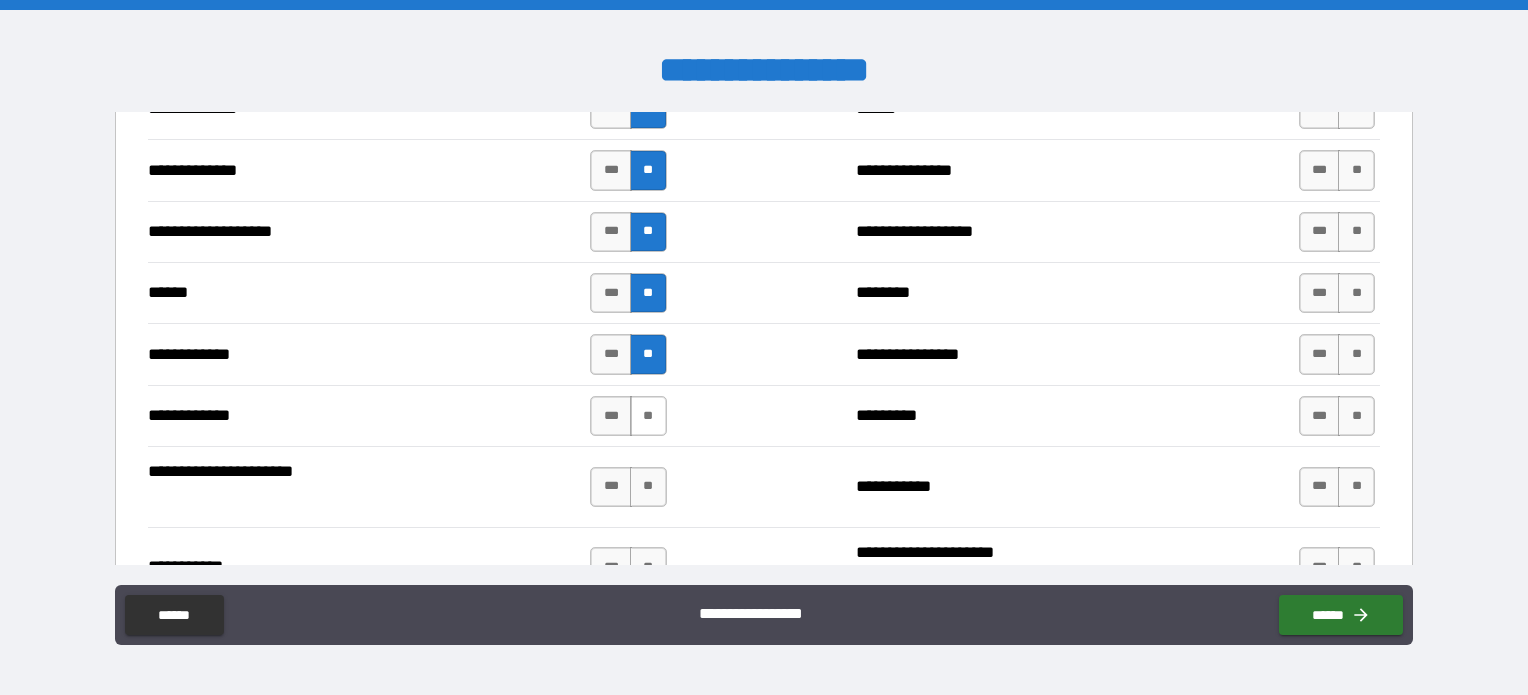 click on "**" at bounding box center (648, 416) 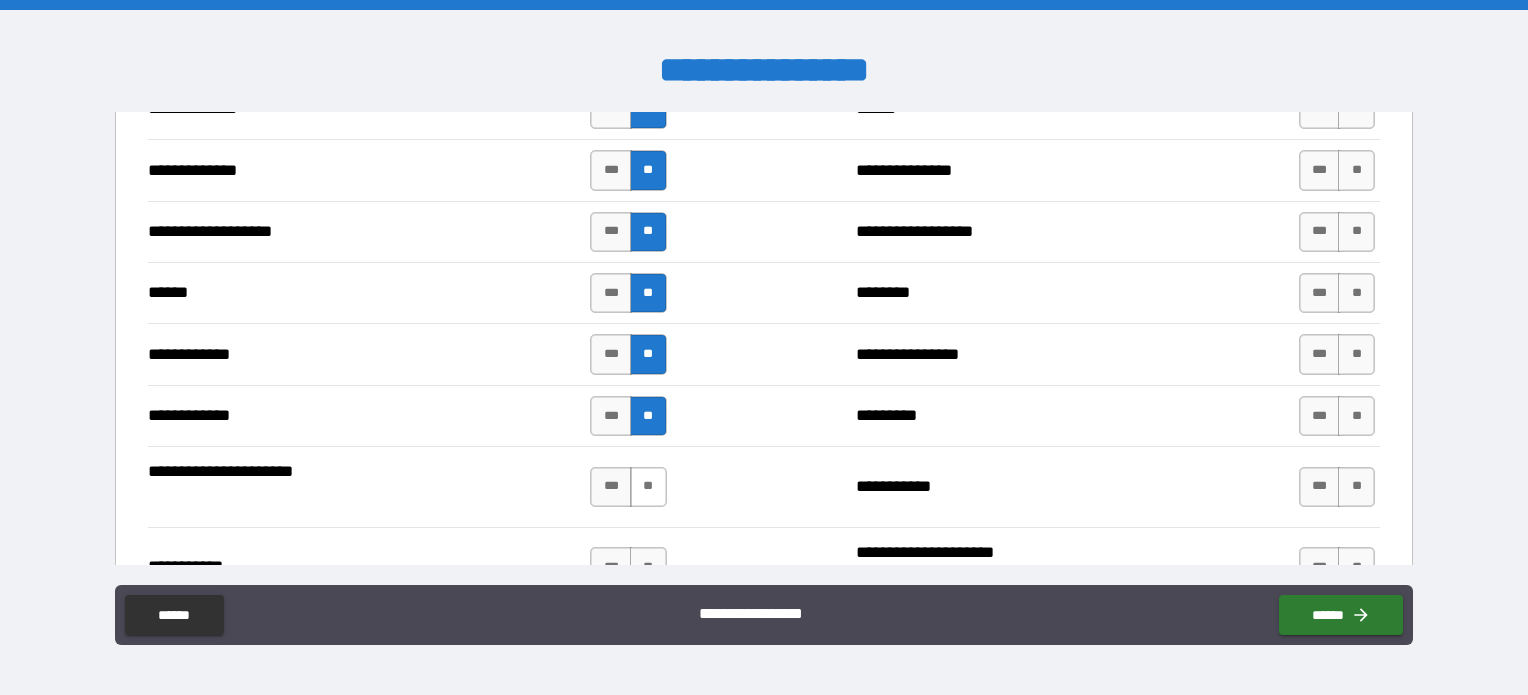 click on "**" at bounding box center [648, 487] 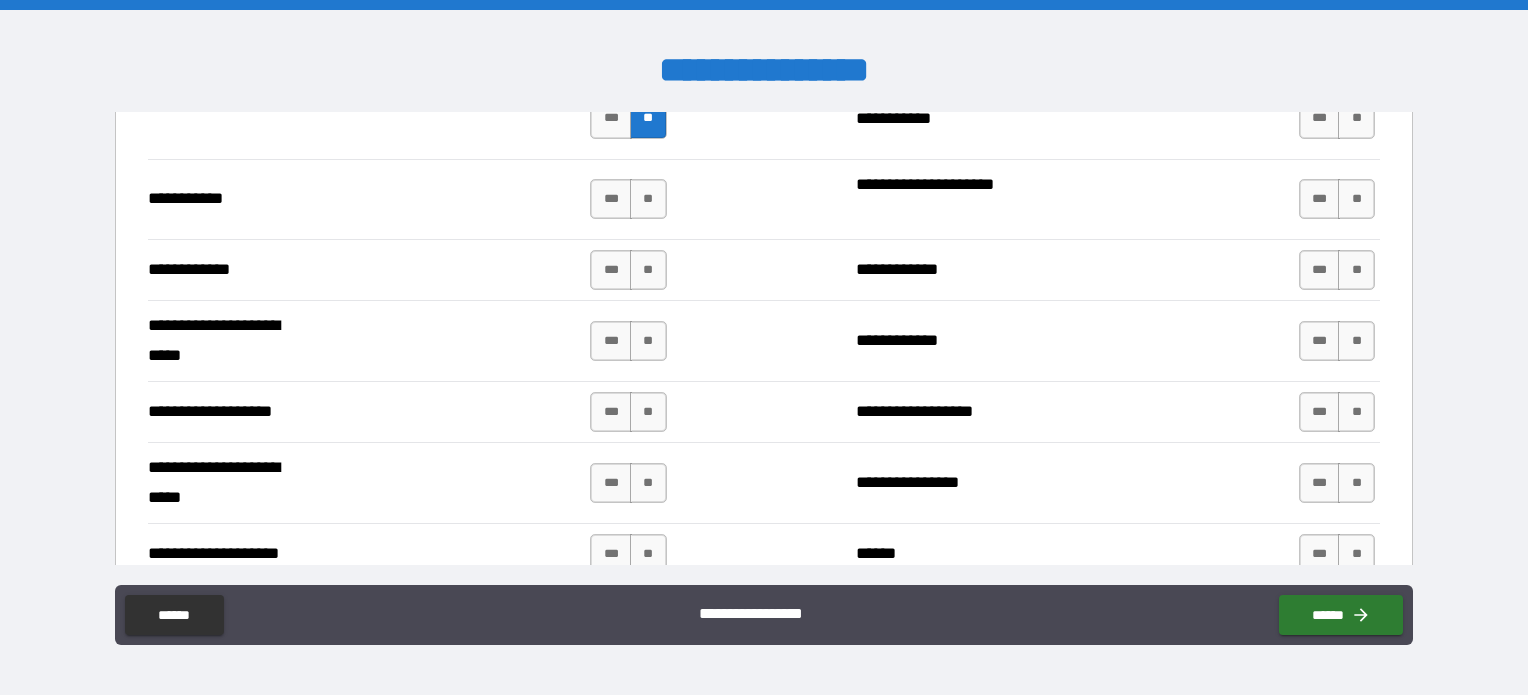scroll, scrollTop: 3900, scrollLeft: 0, axis: vertical 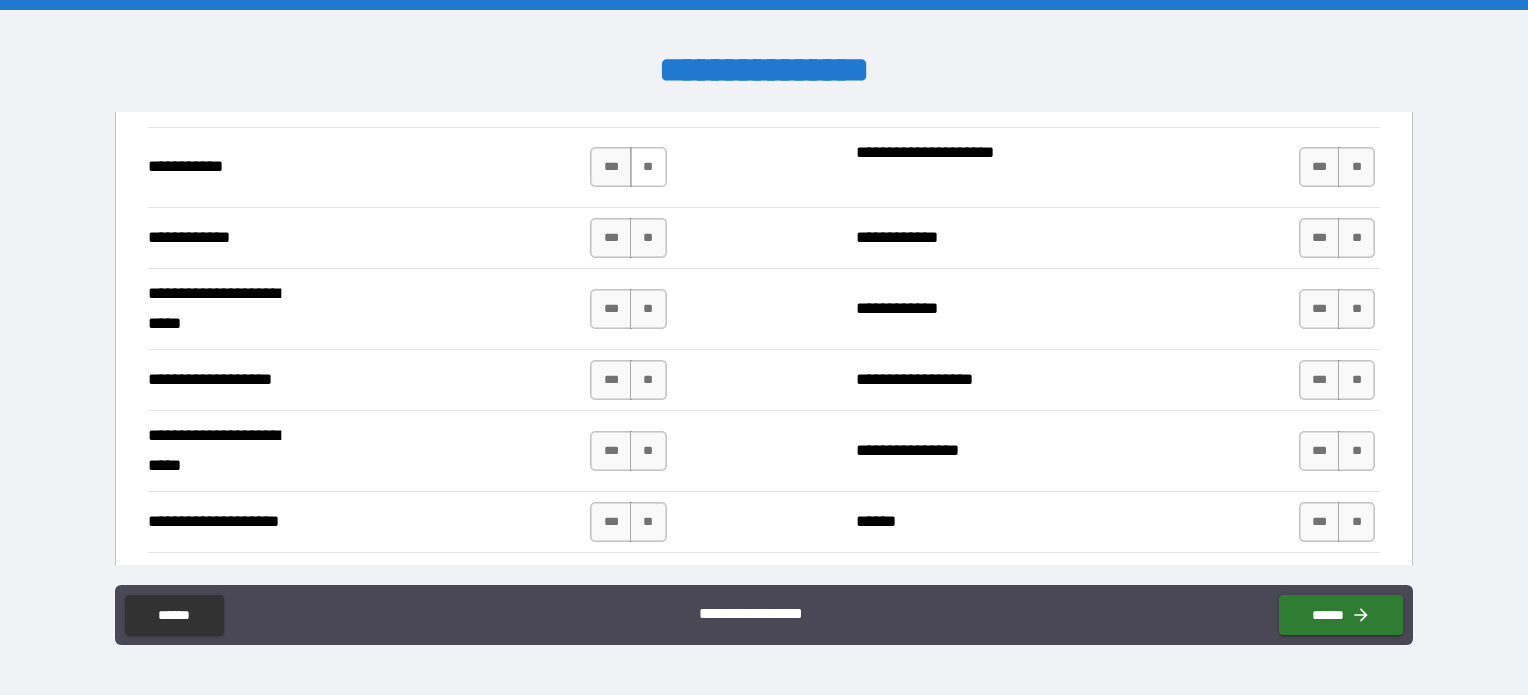 click on "**" at bounding box center [648, 167] 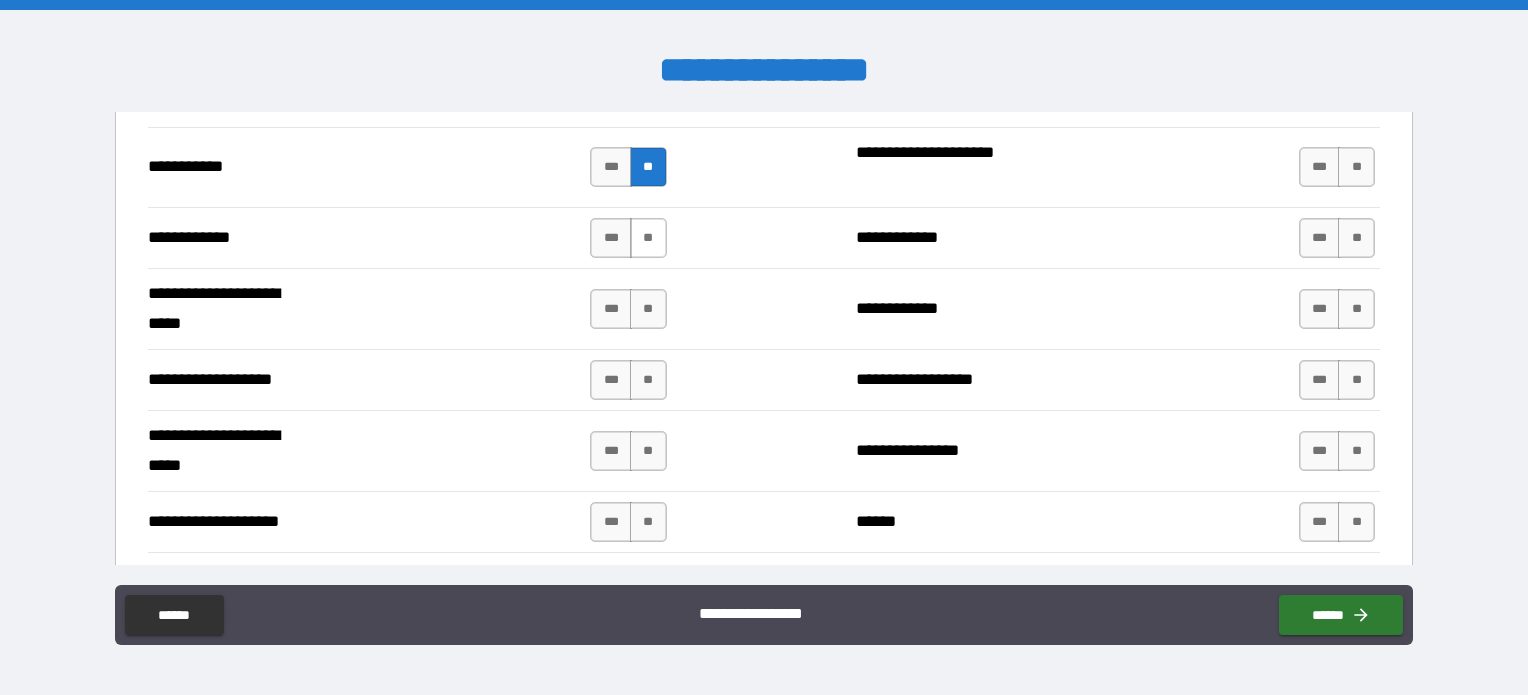 click on "**" at bounding box center [648, 238] 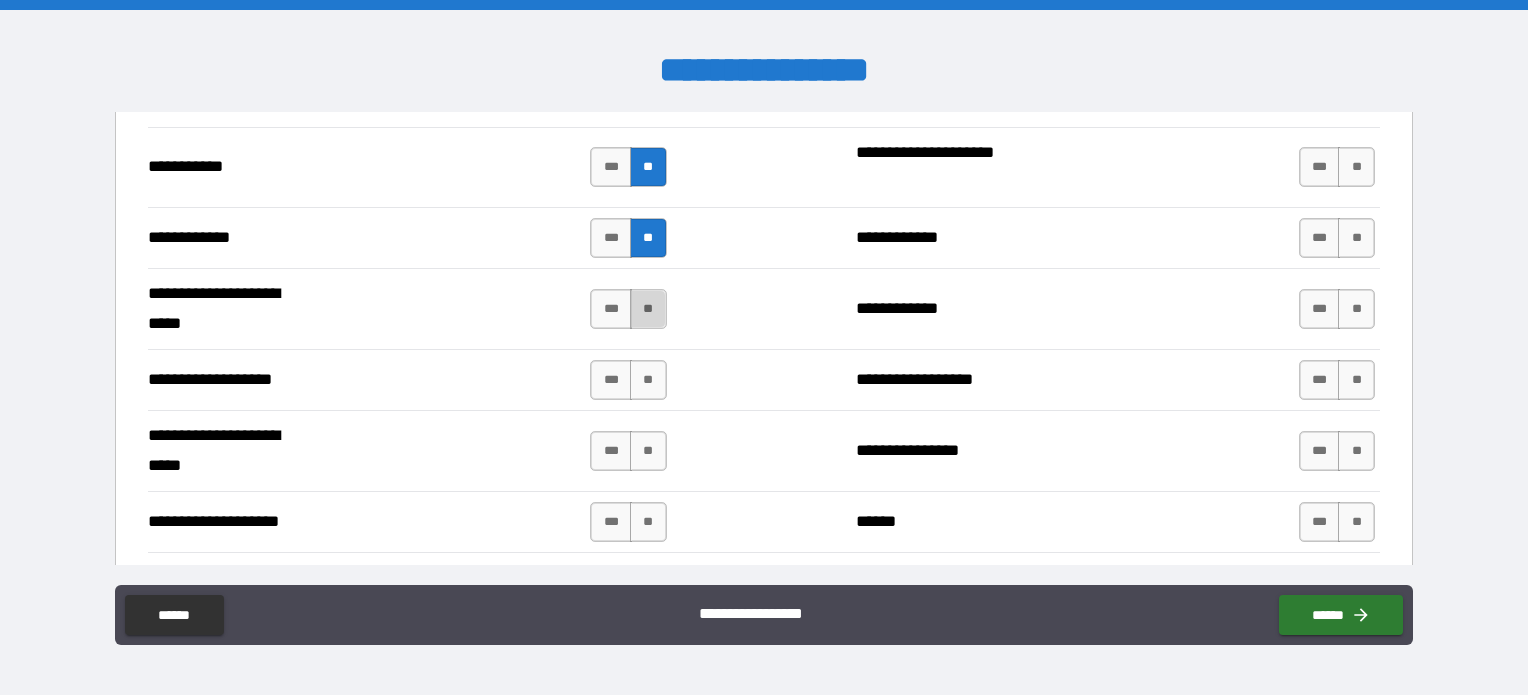 click on "**" at bounding box center [648, 309] 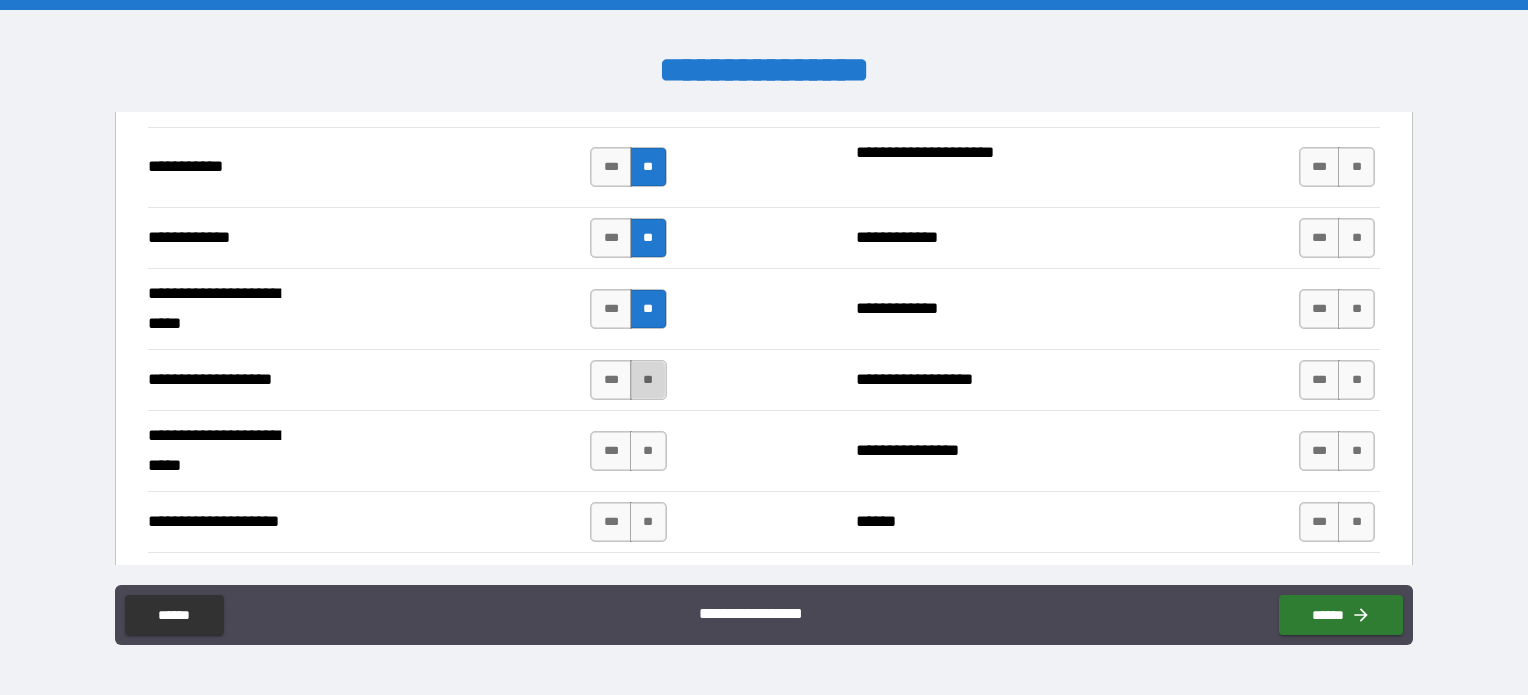 click on "**" at bounding box center [648, 380] 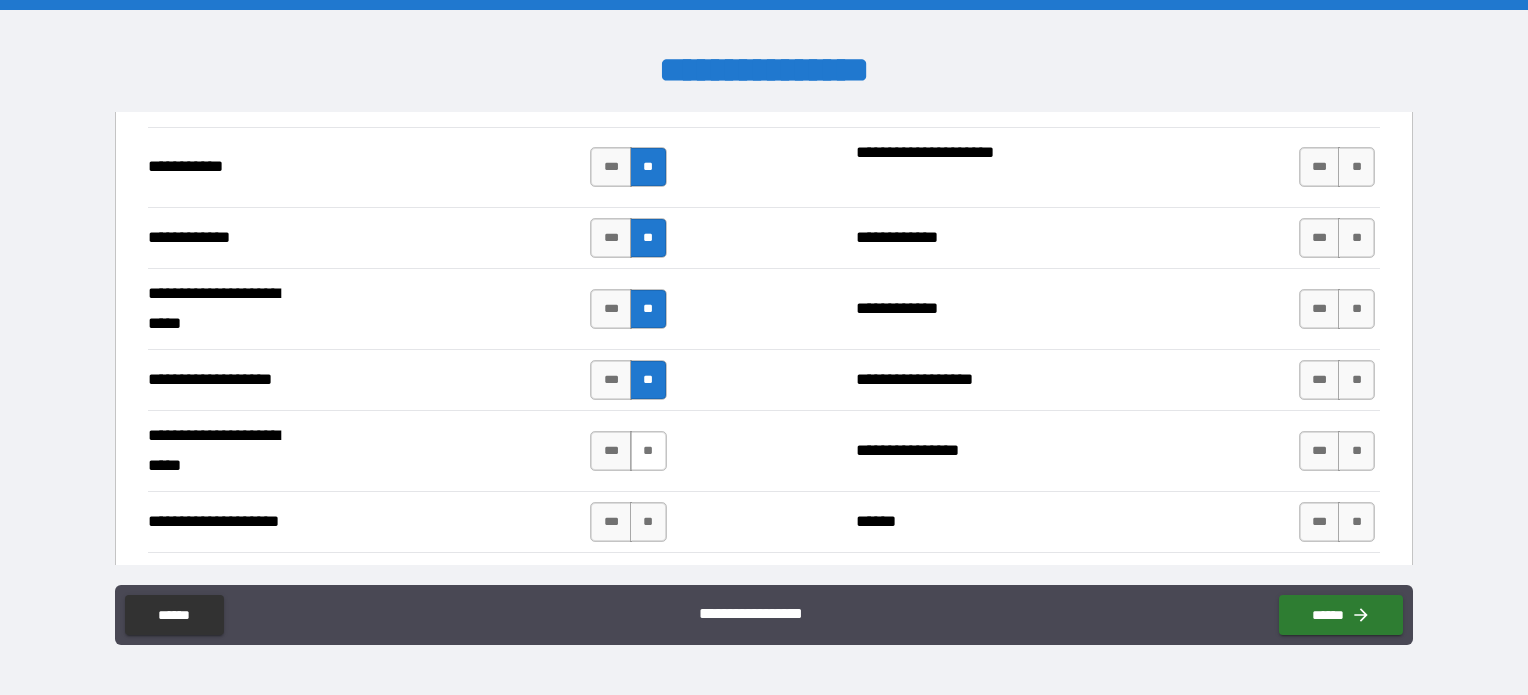 click on "**" at bounding box center [648, 451] 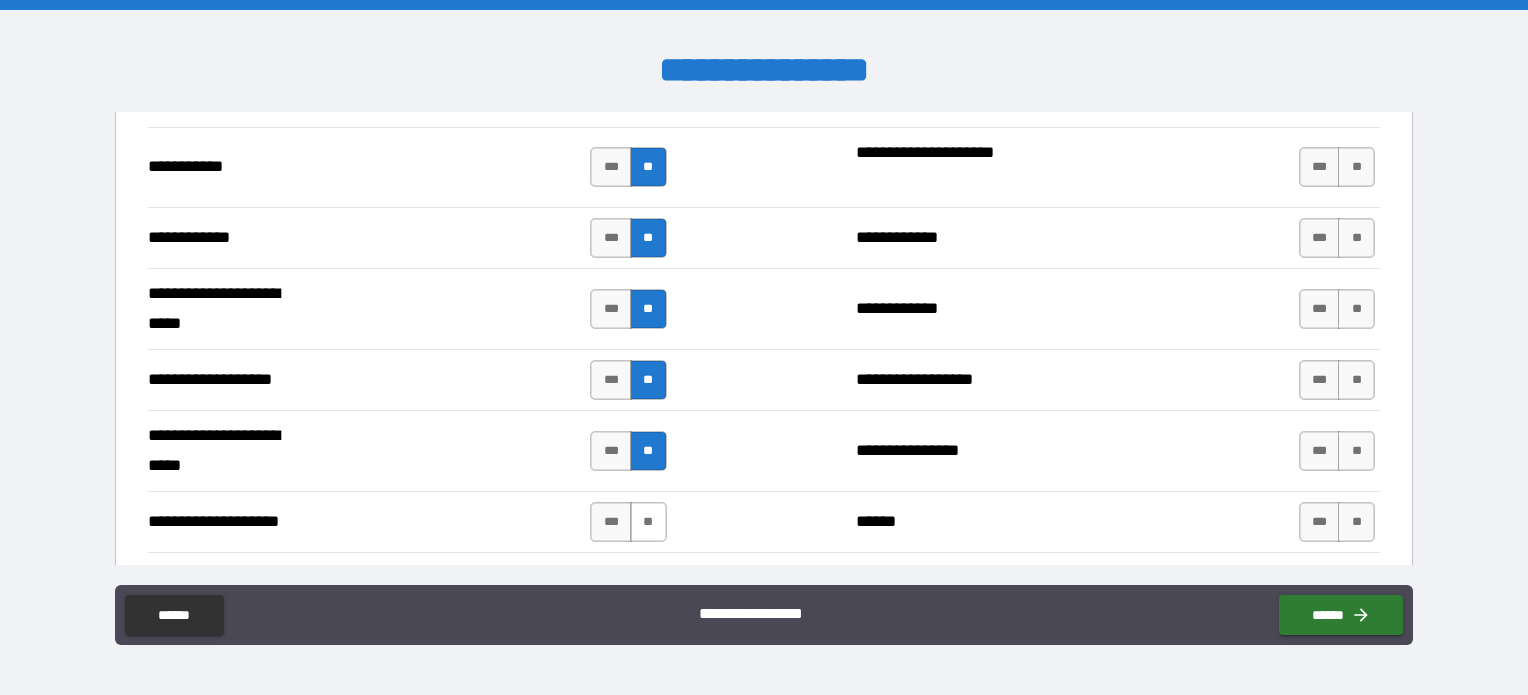 click on "**" at bounding box center (648, 522) 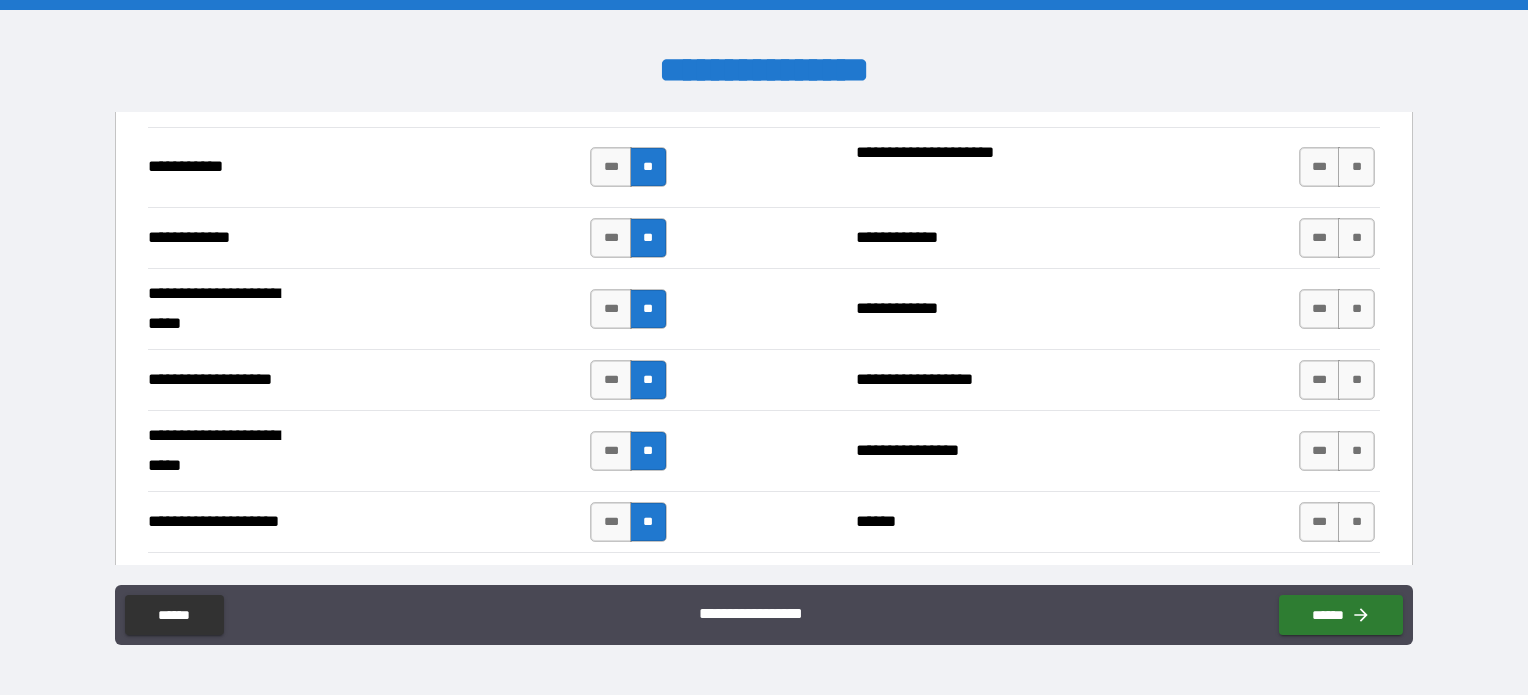 scroll, scrollTop: 4100, scrollLeft: 0, axis: vertical 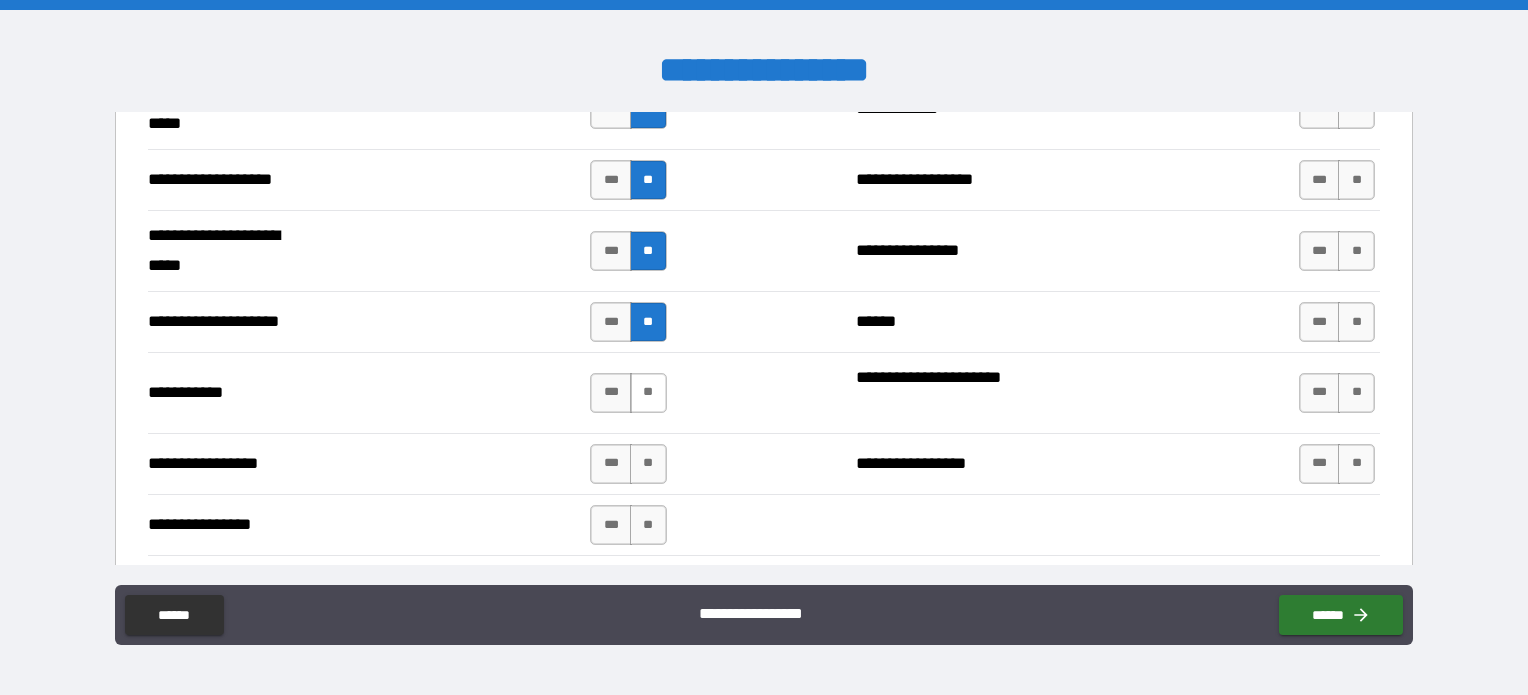 click on "**" at bounding box center (648, 393) 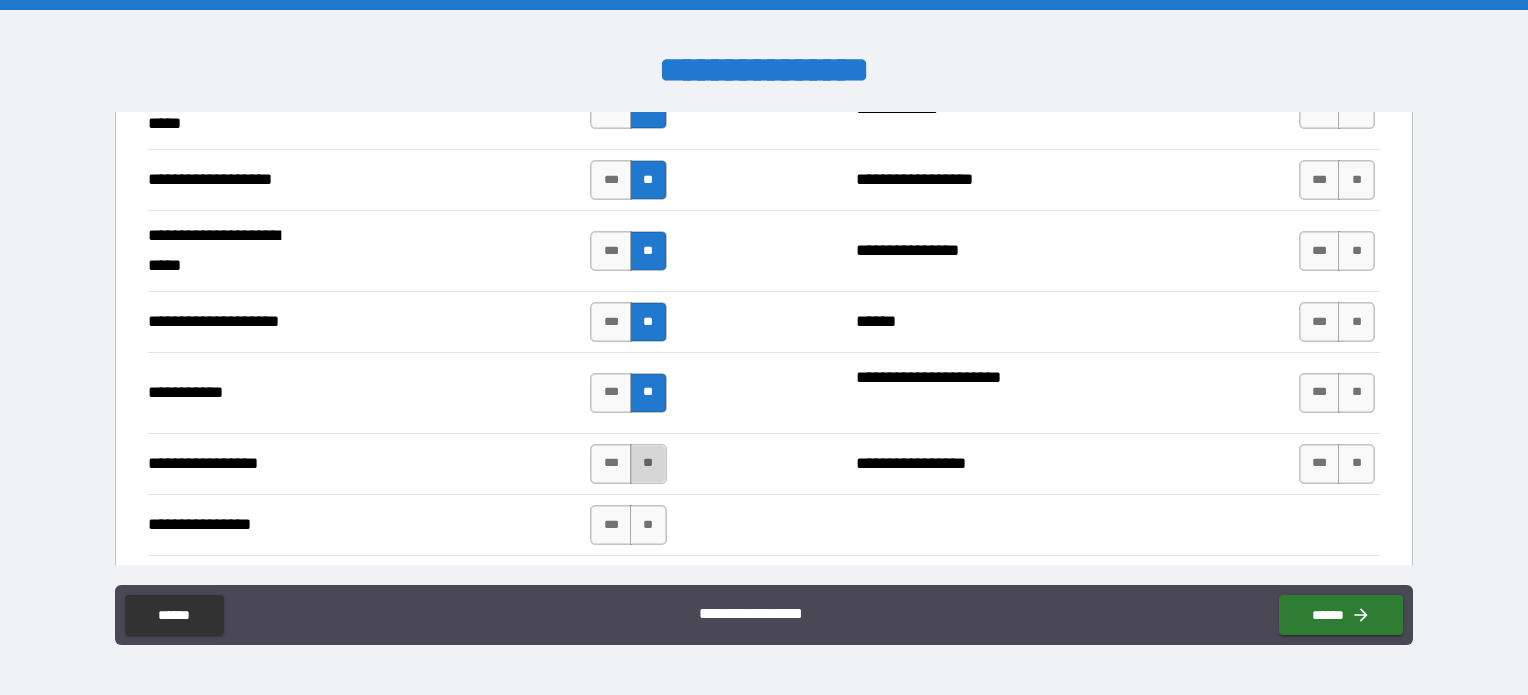 click on "**" at bounding box center (648, 464) 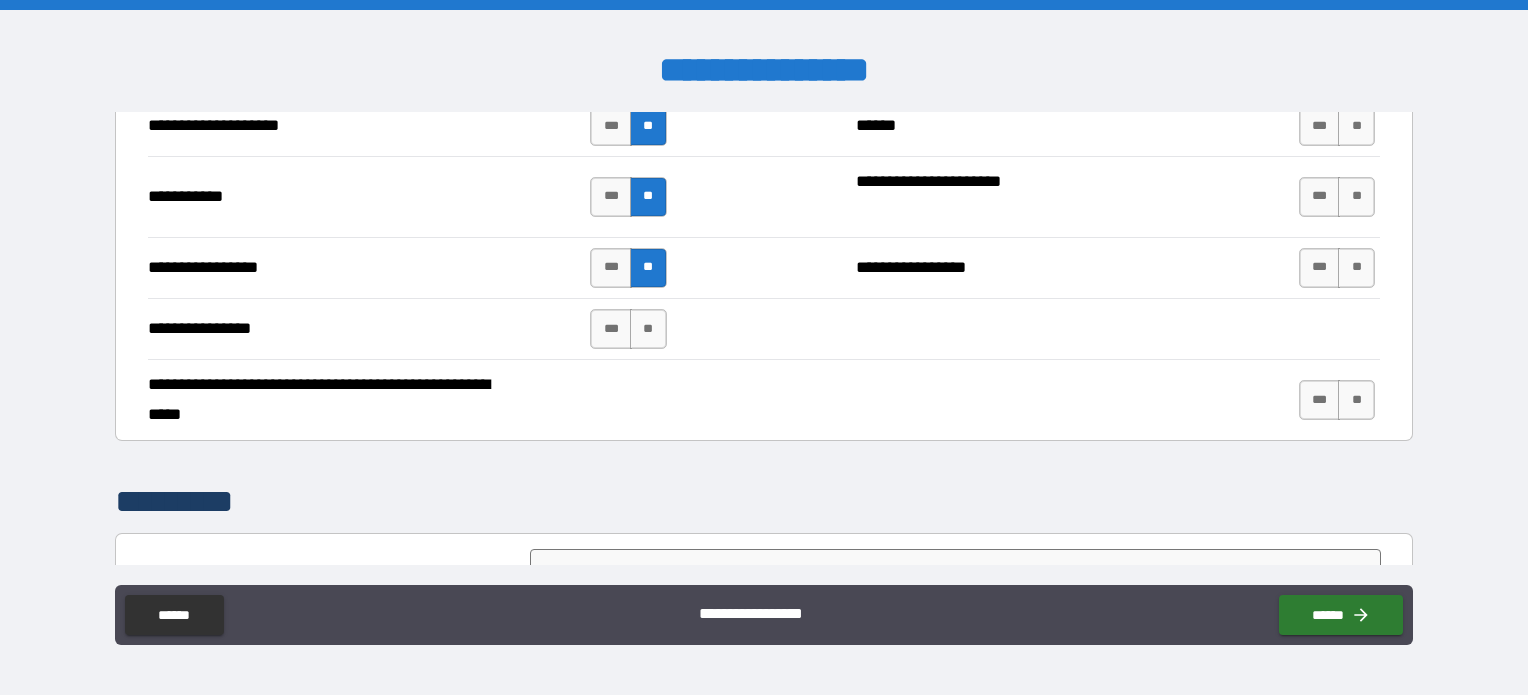 scroll, scrollTop: 4300, scrollLeft: 0, axis: vertical 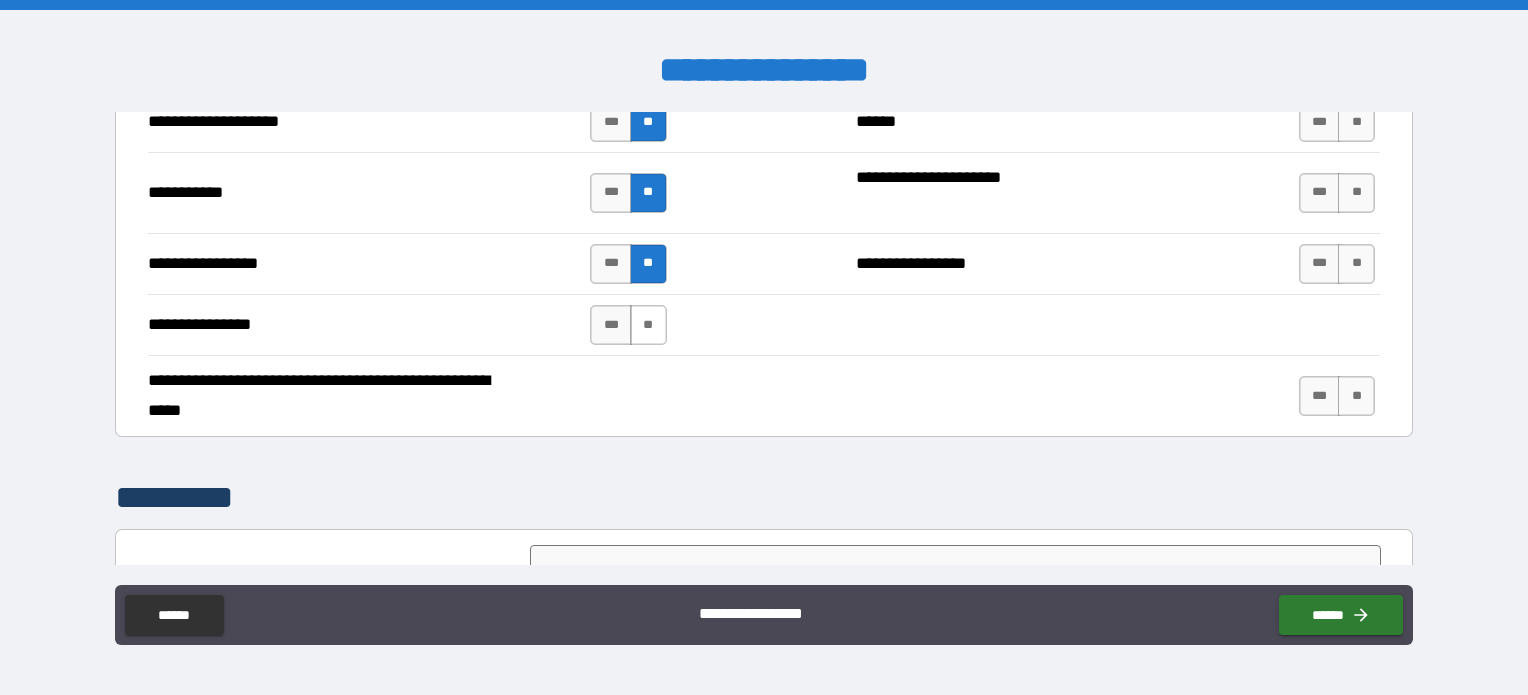 click on "**" at bounding box center [648, 325] 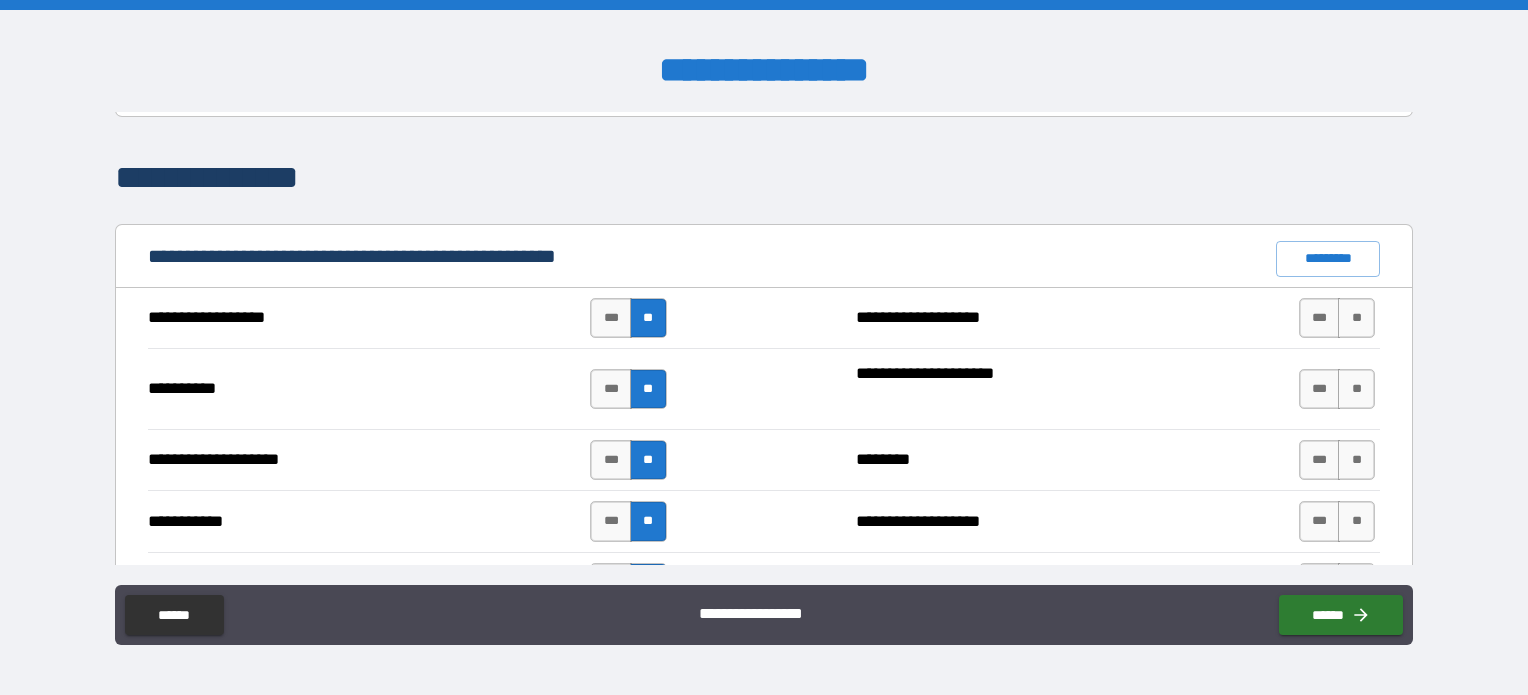 scroll, scrollTop: 1800, scrollLeft: 0, axis: vertical 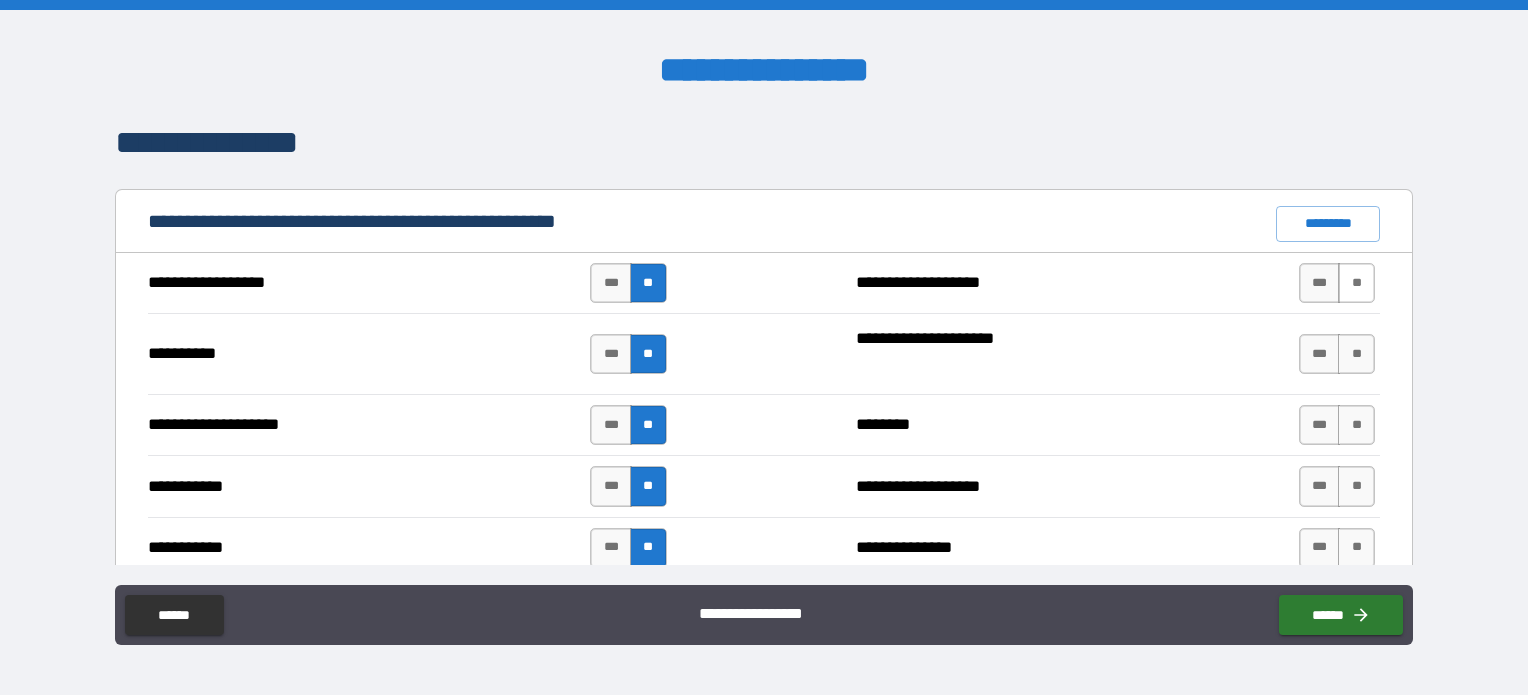click on "**" at bounding box center (1356, 283) 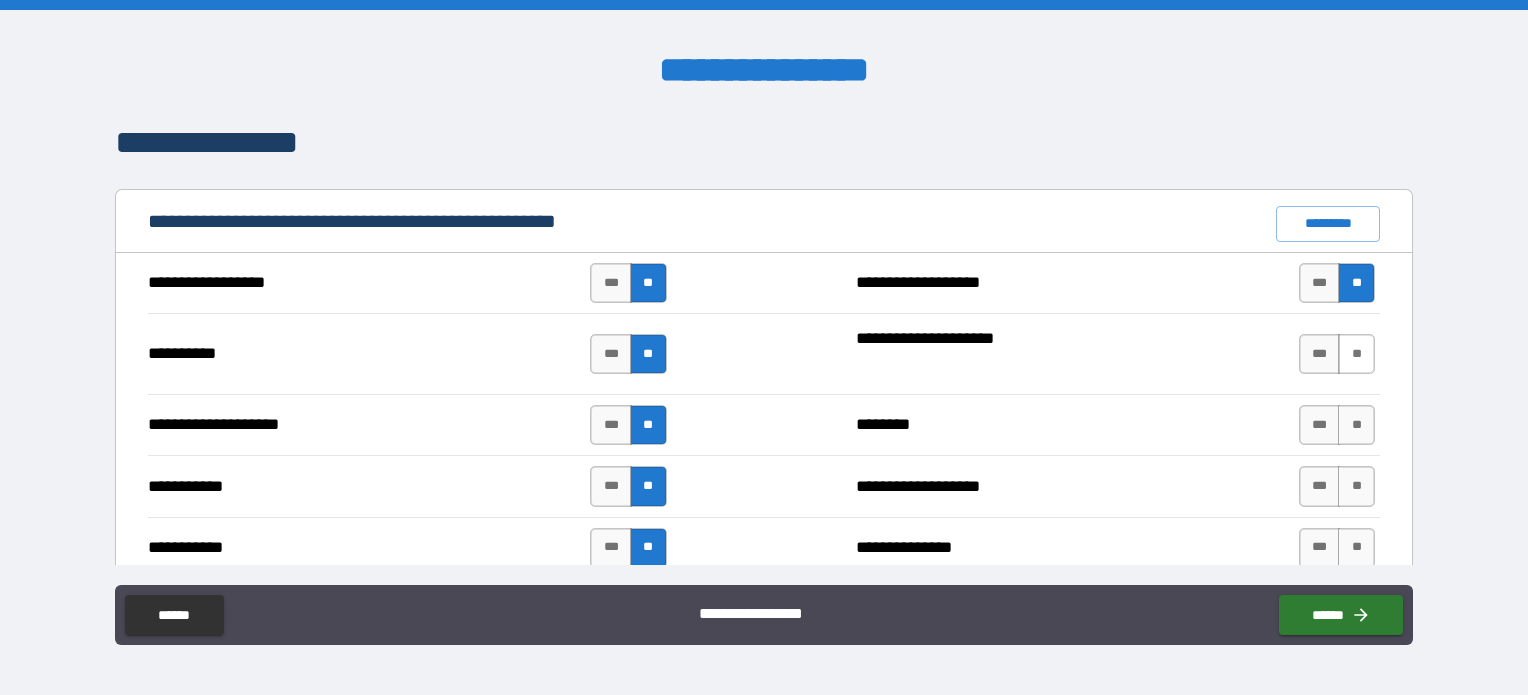 click on "**" at bounding box center [1356, 354] 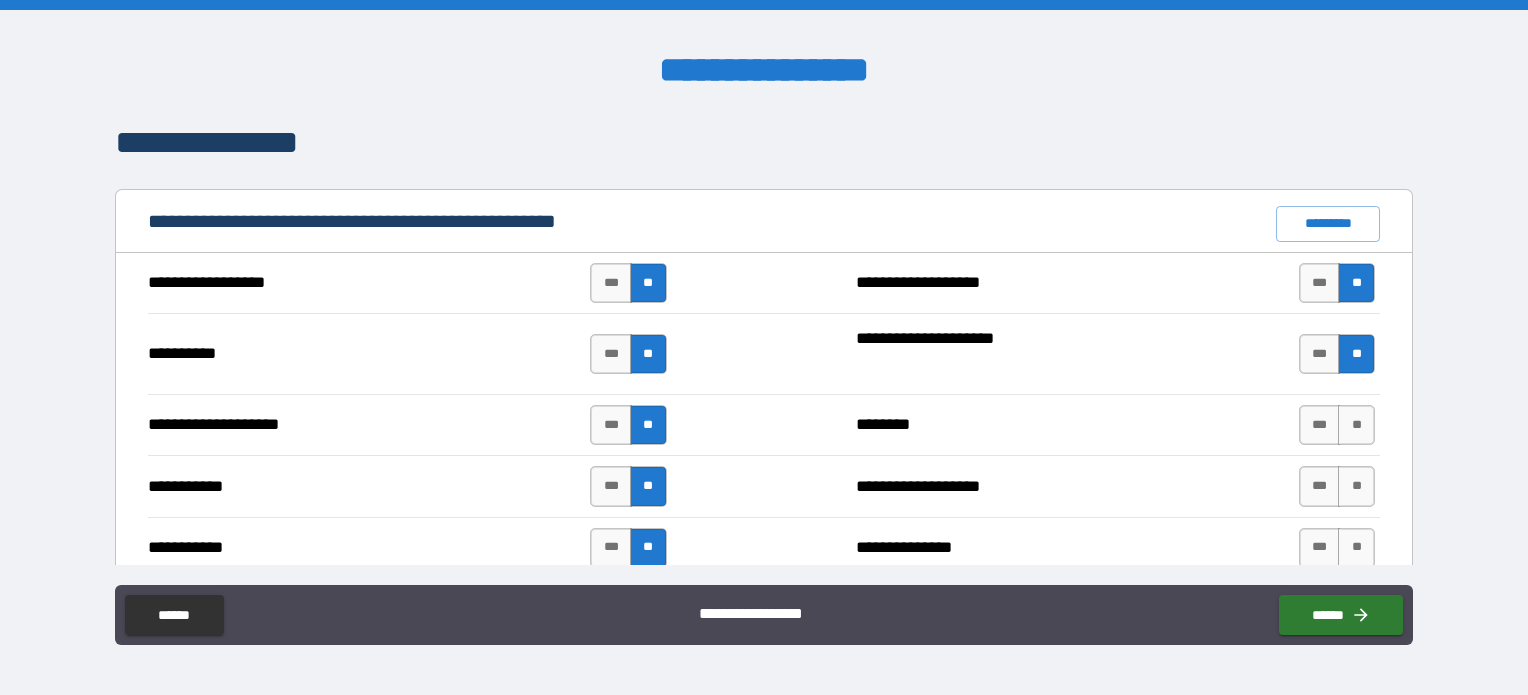 click on "**" at bounding box center (1356, 425) 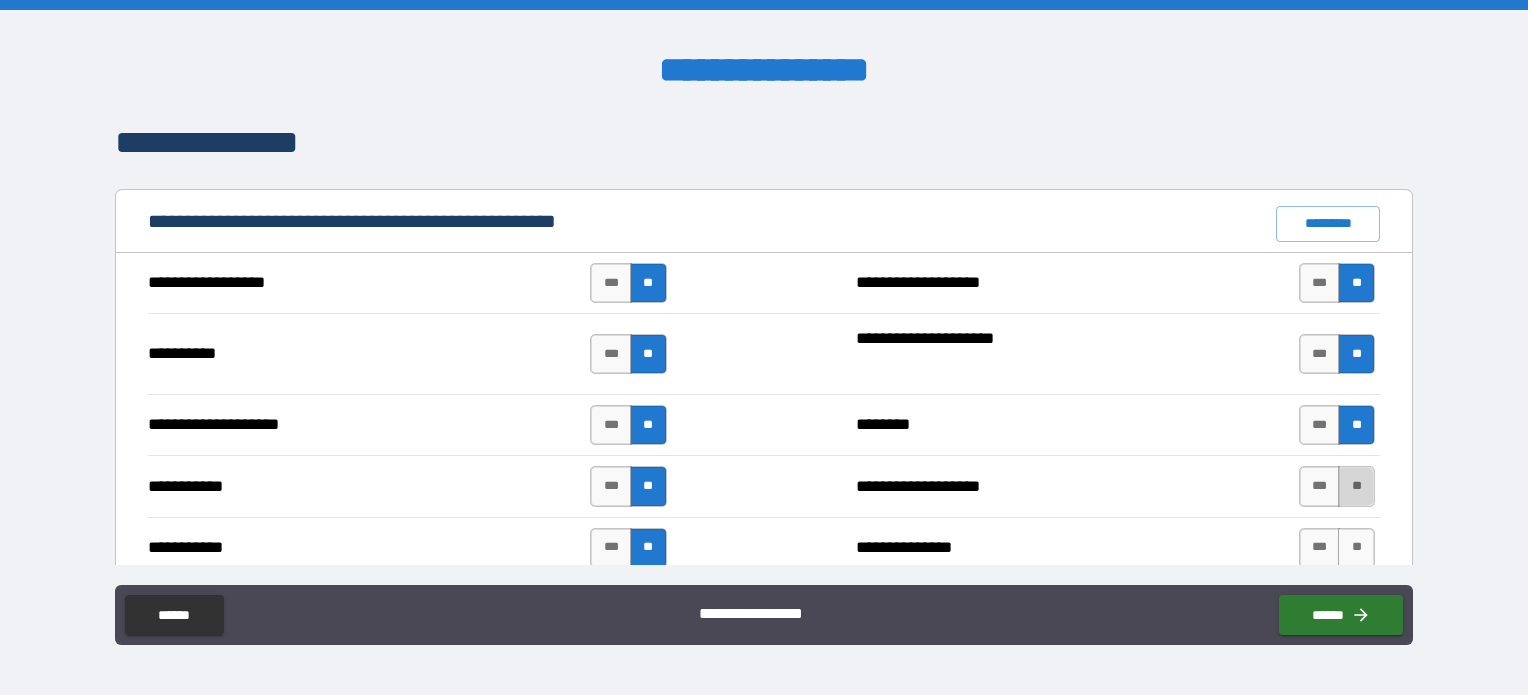 click on "**" at bounding box center [1356, 486] 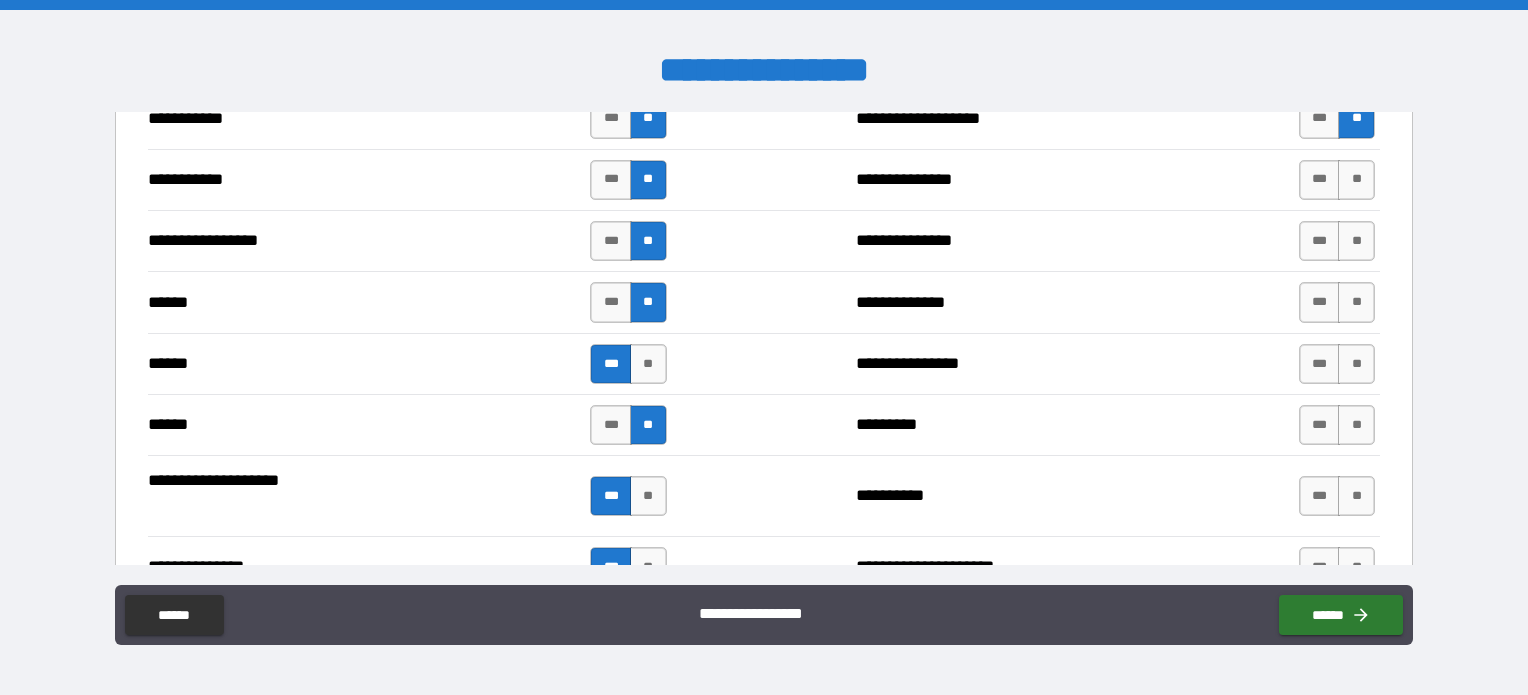 scroll, scrollTop: 2200, scrollLeft: 0, axis: vertical 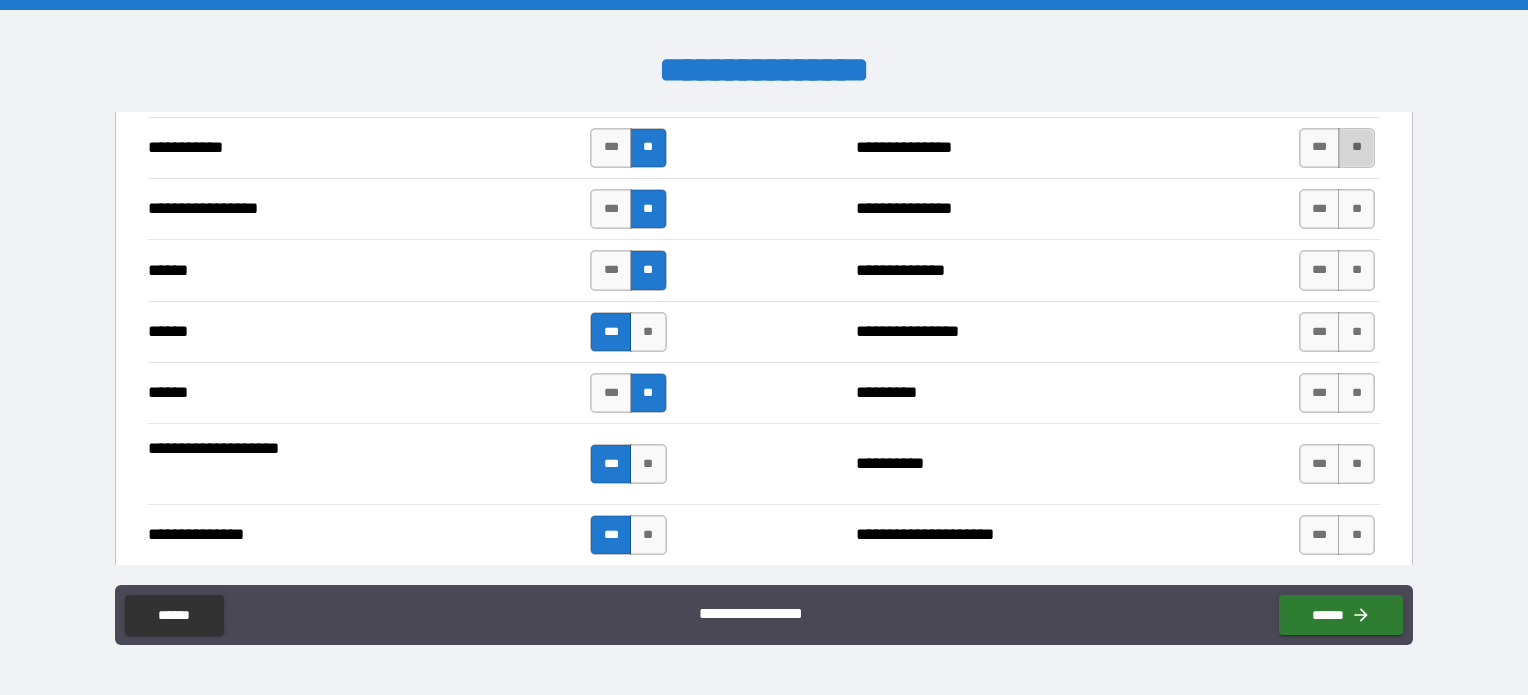 click on "**" at bounding box center (1356, 148) 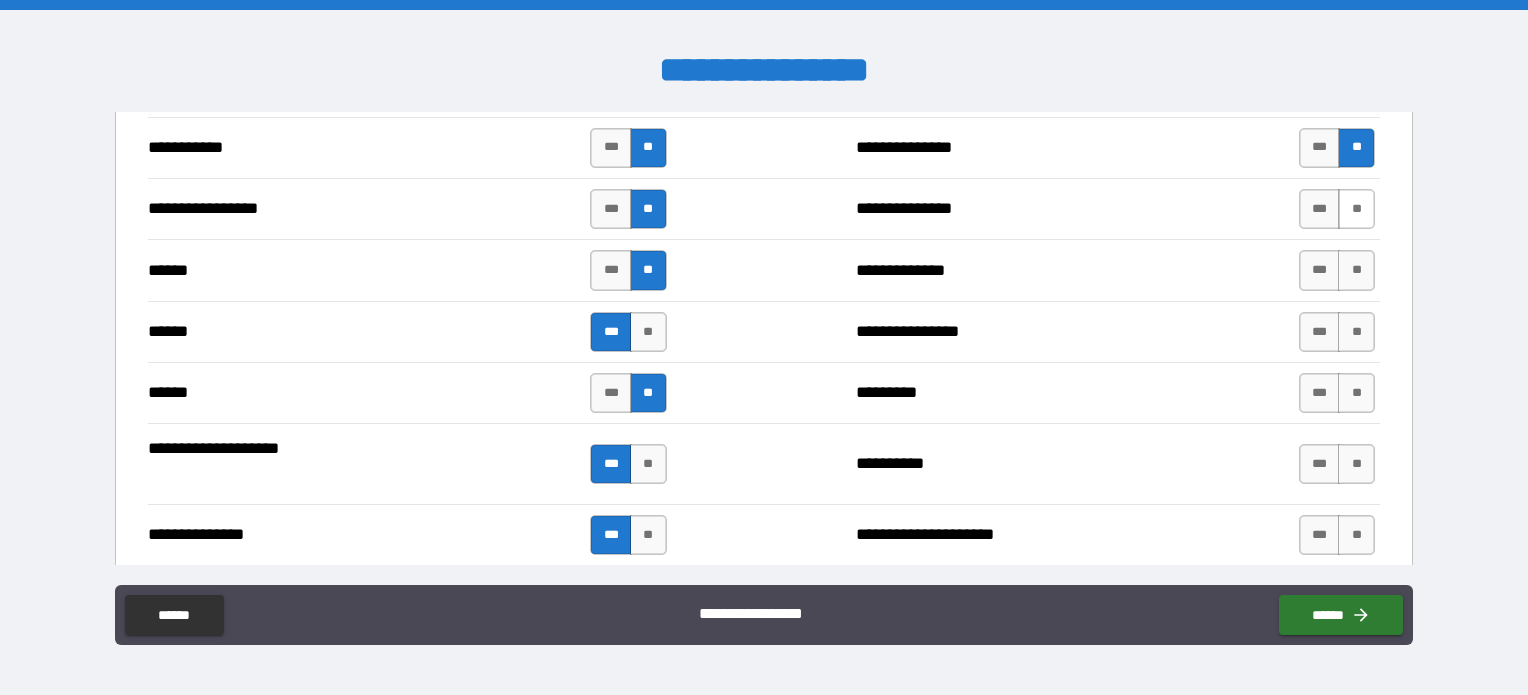 click on "**" at bounding box center (1356, 209) 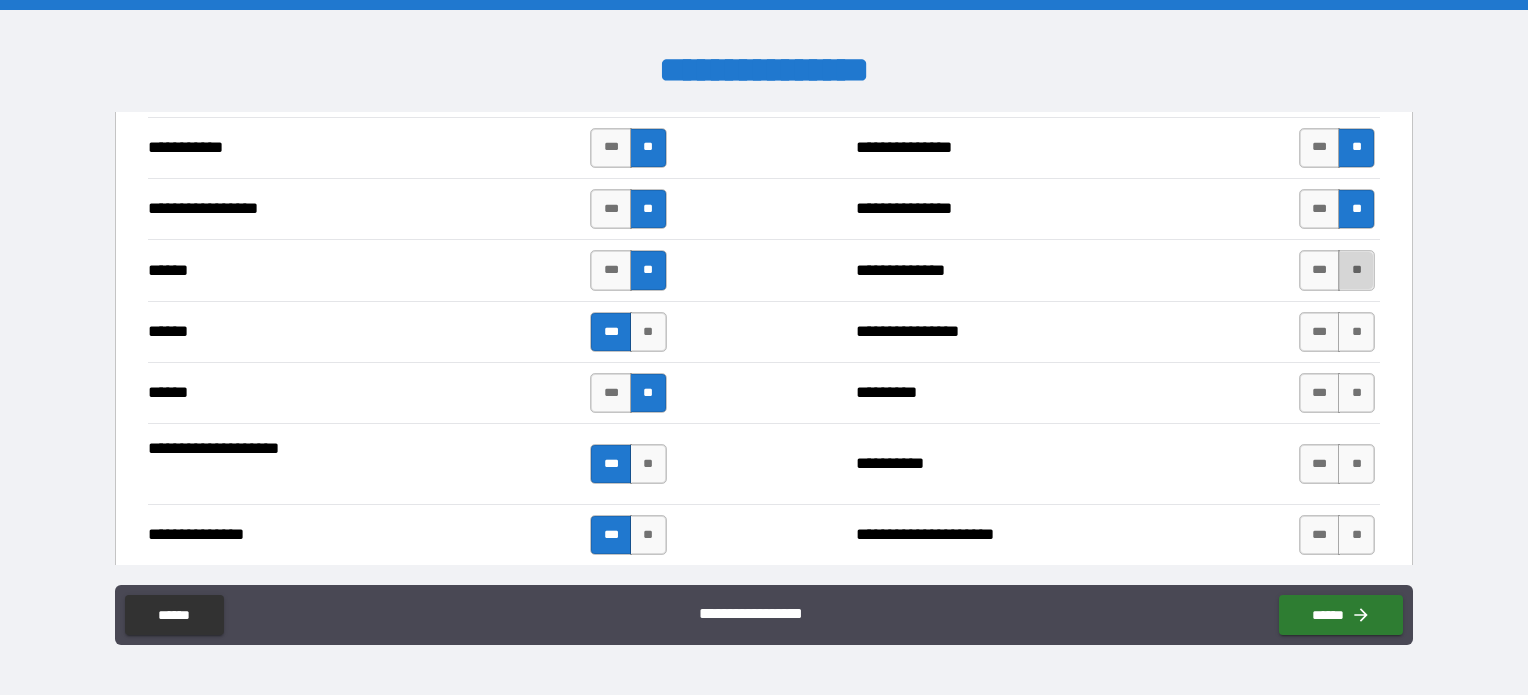 click on "**" at bounding box center [1356, 270] 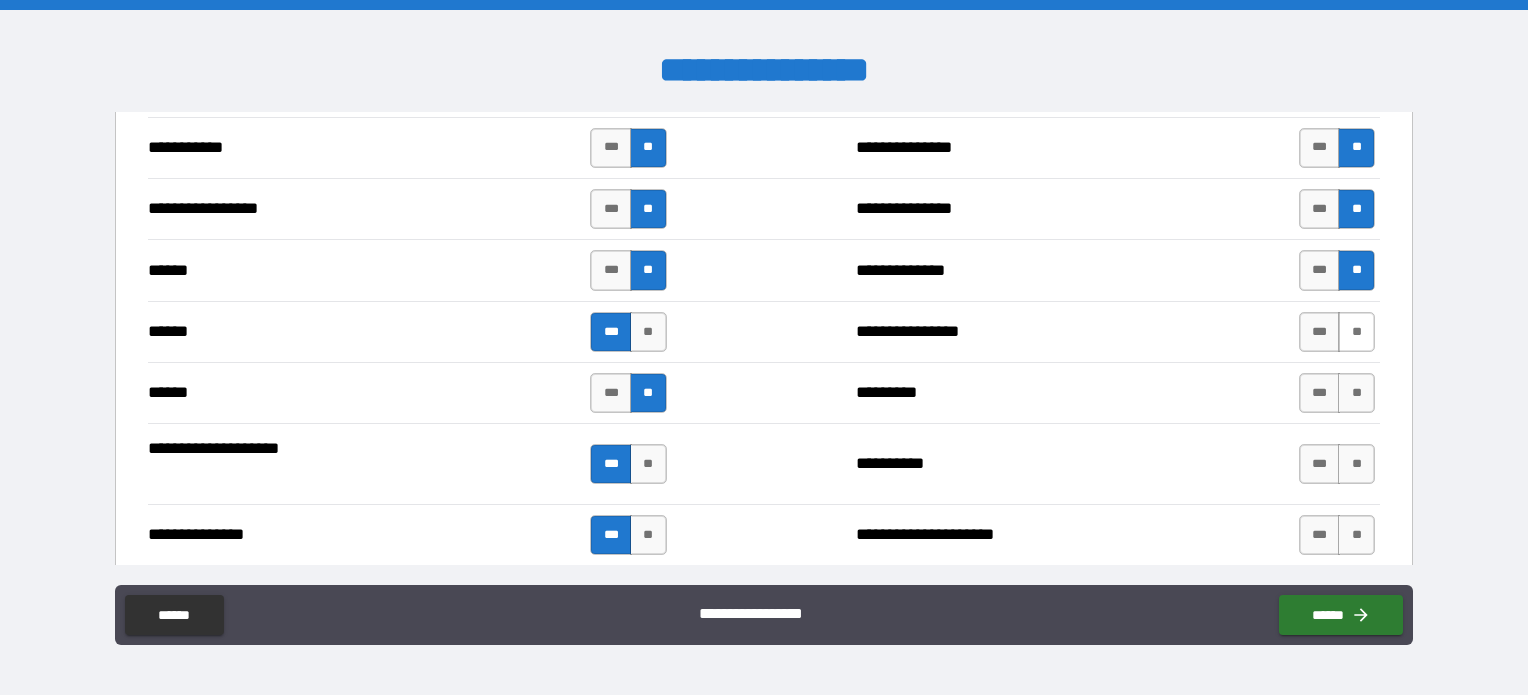 click on "**" at bounding box center [1356, 332] 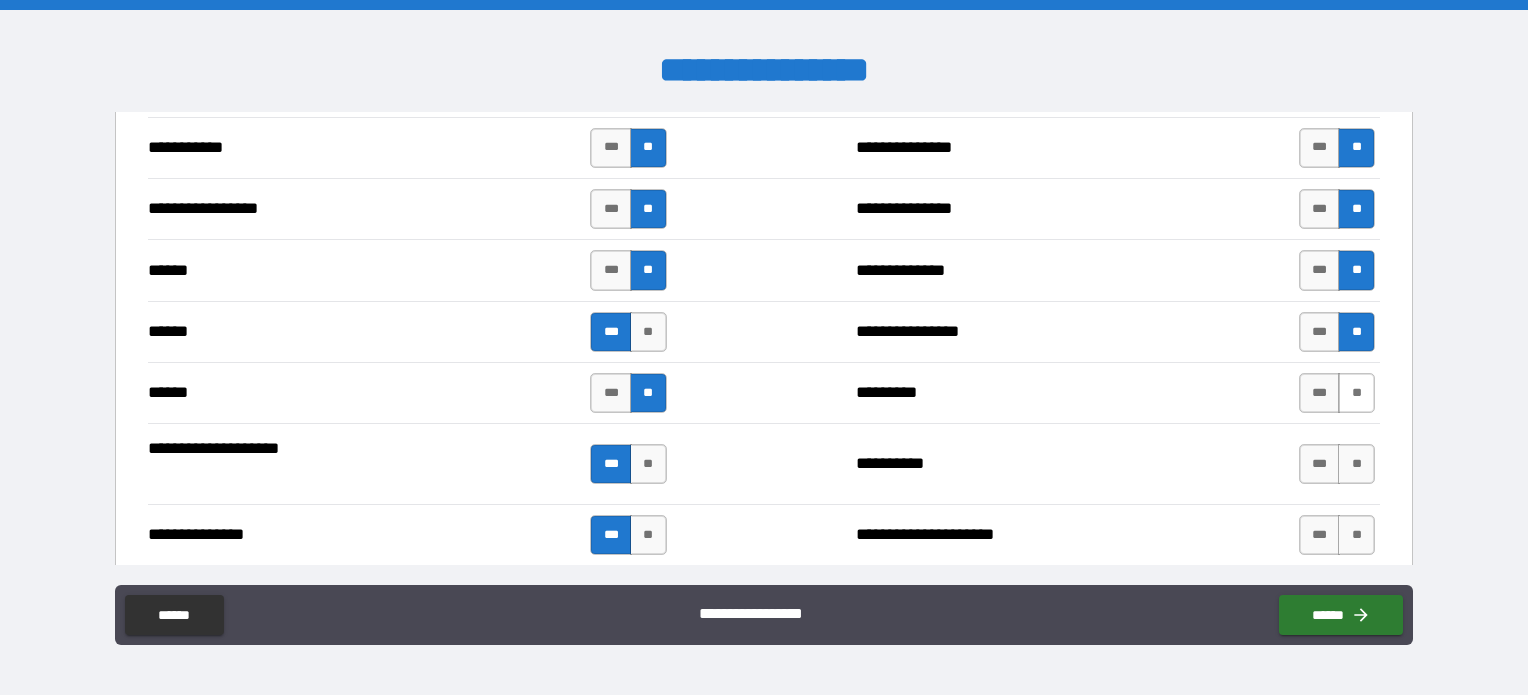 click on "**" at bounding box center (1356, 393) 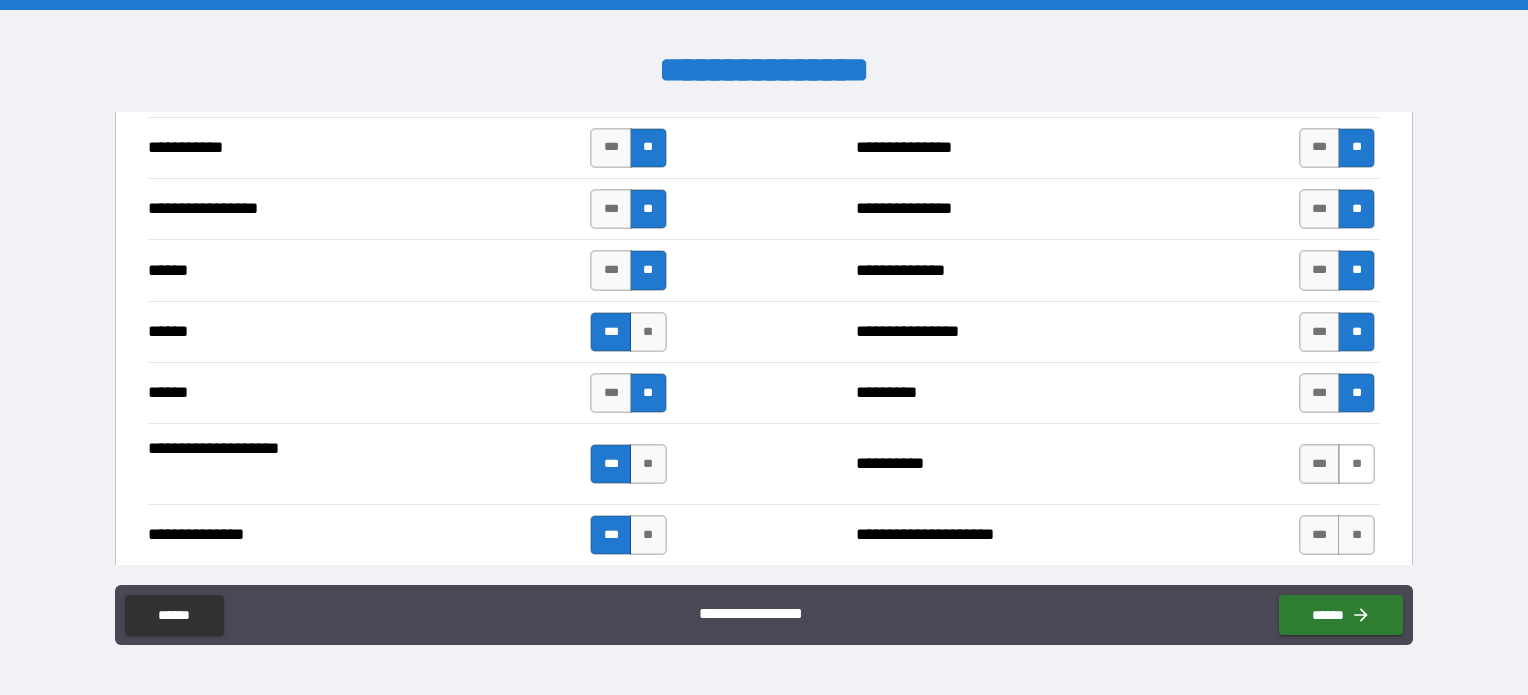 click on "**" at bounding box center [1356, 464] 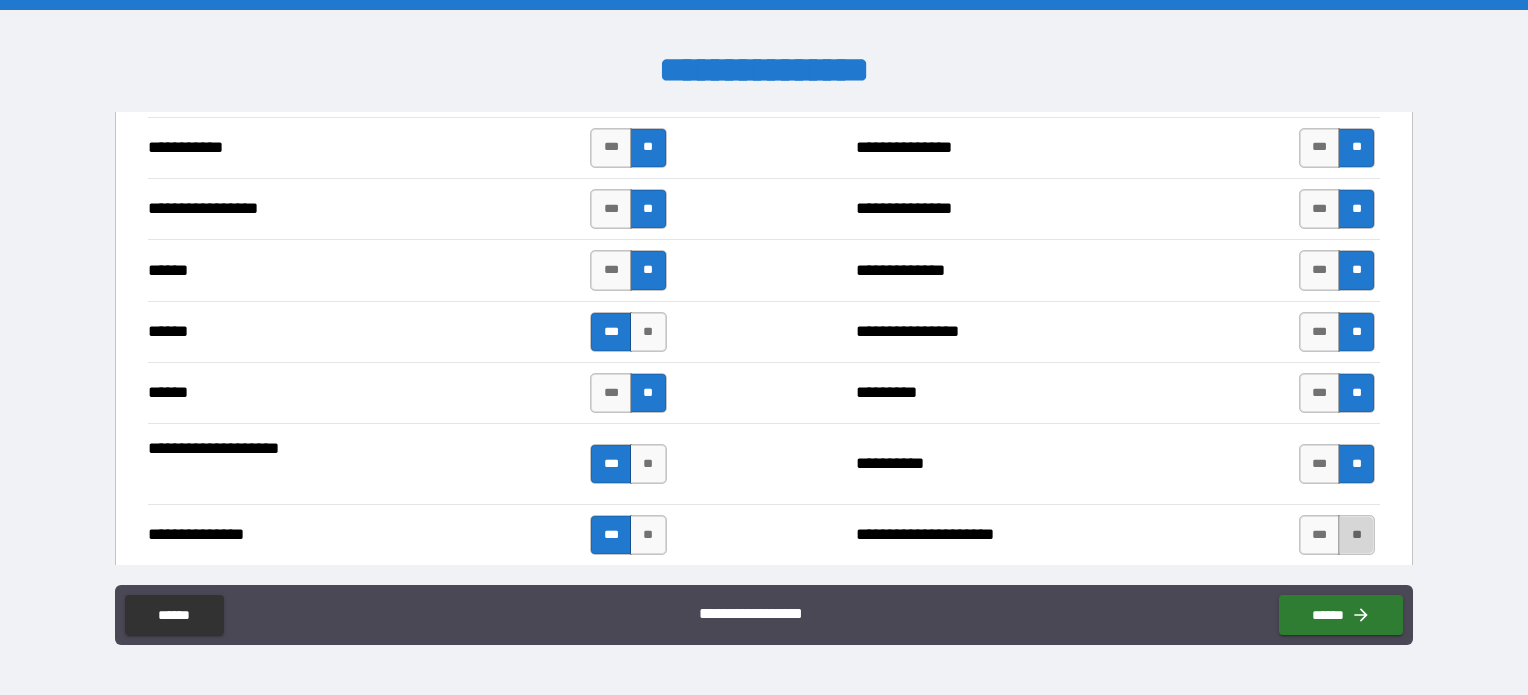 click on "**" at bounding box center [1356, 535] 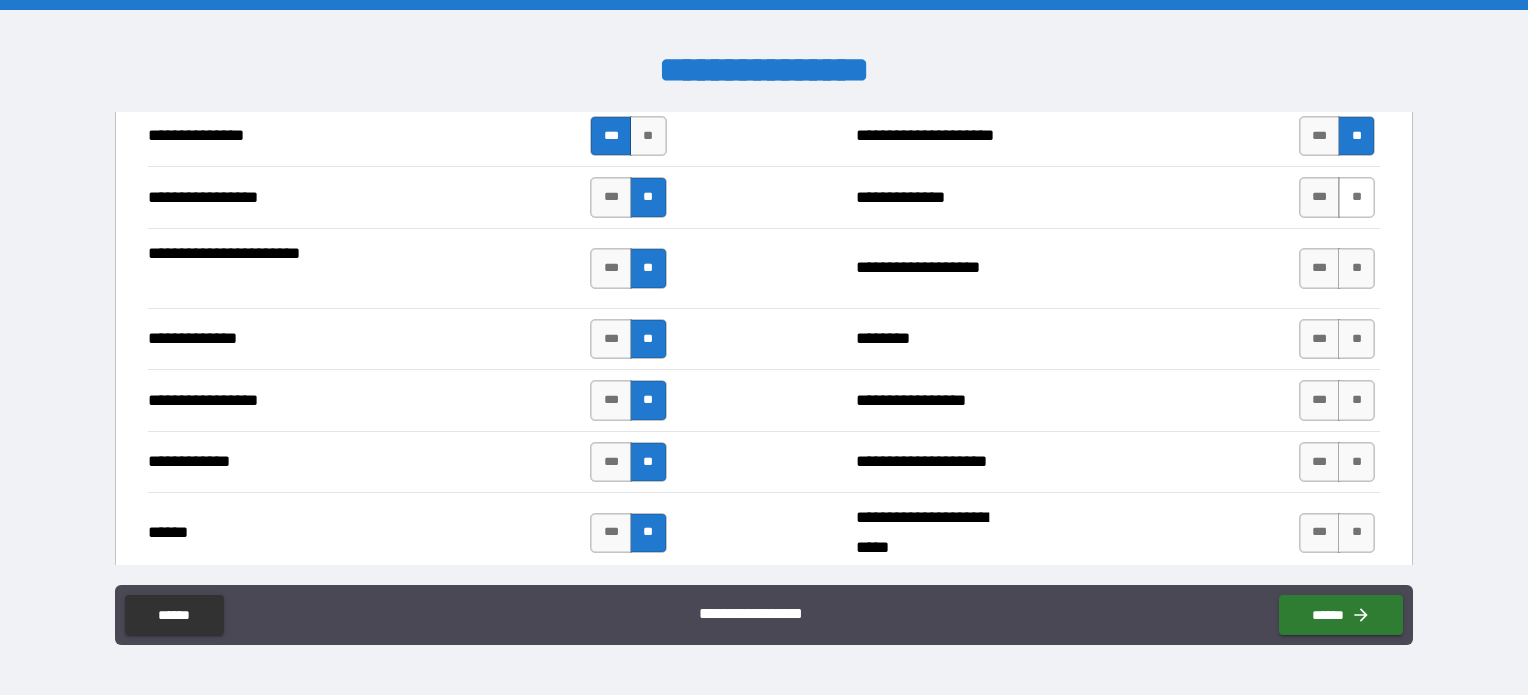 scroll, scrollTop: 2600, scrollLeft: 0, axis: vertical 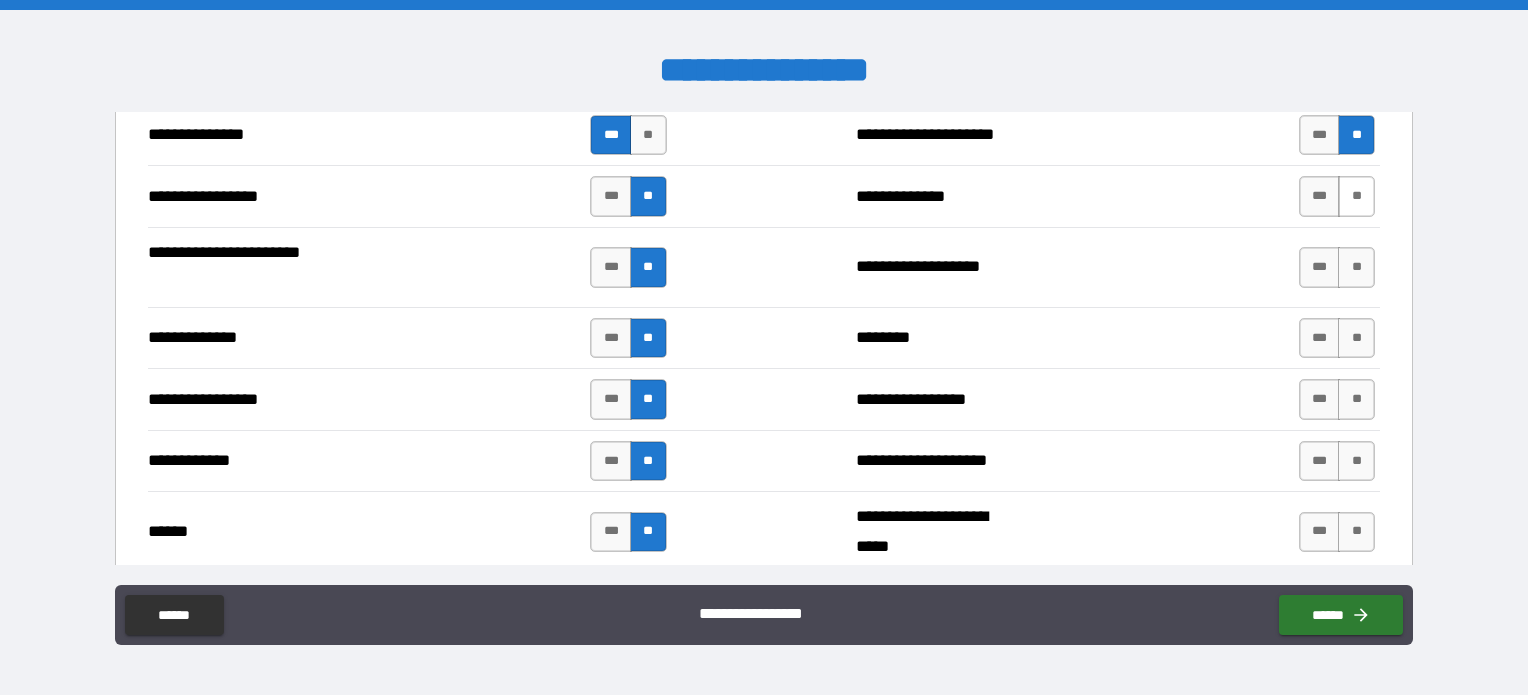 click on "**" at bounding box center [1356, 196] 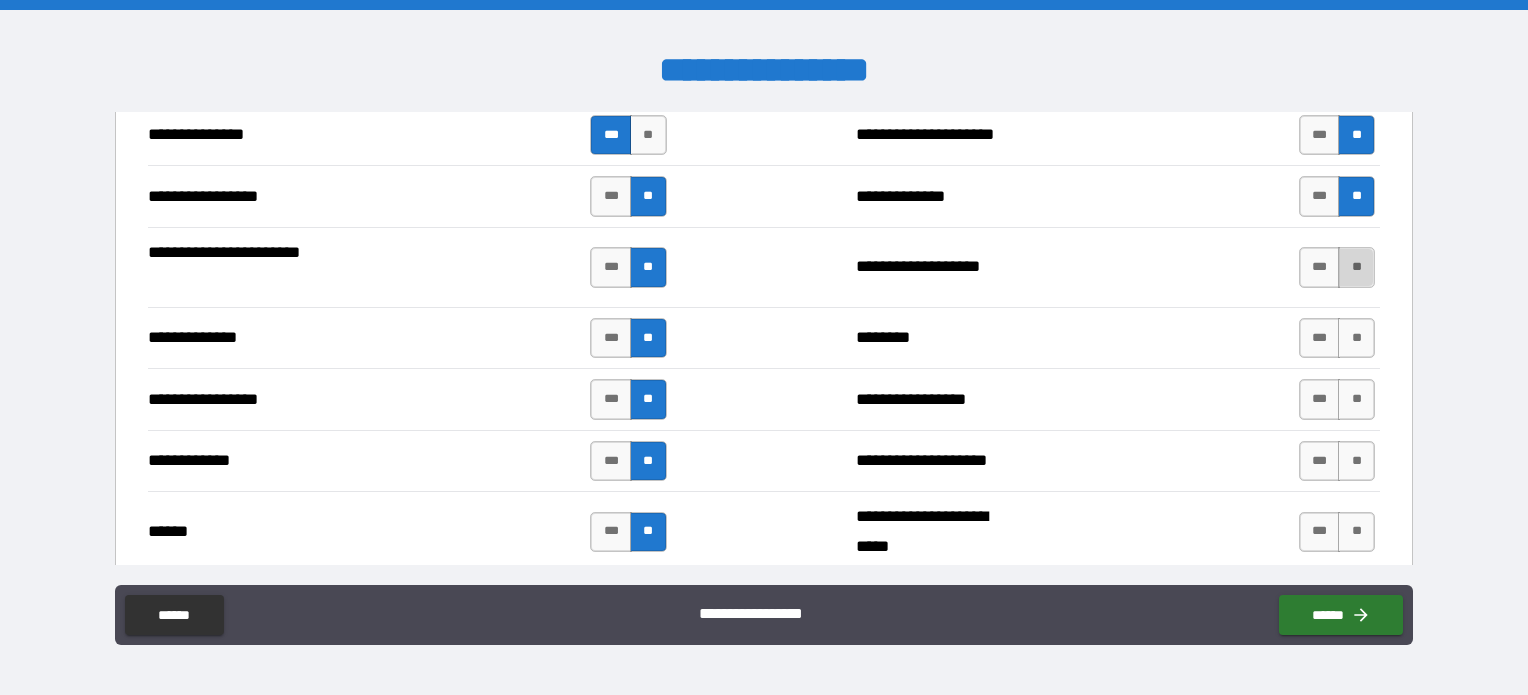 click on "**" at bounding box center [1356, 267] 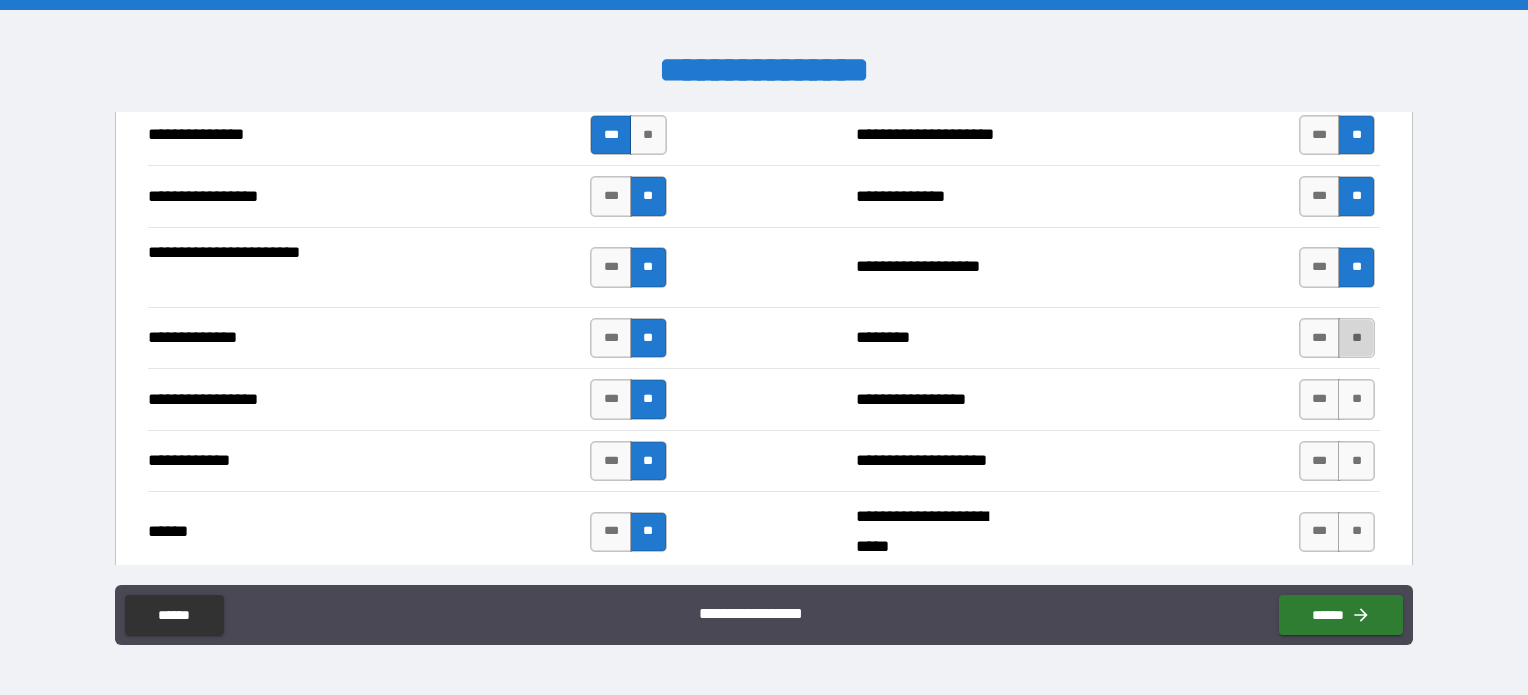 click on "**" at bounding box center (1356, 338) 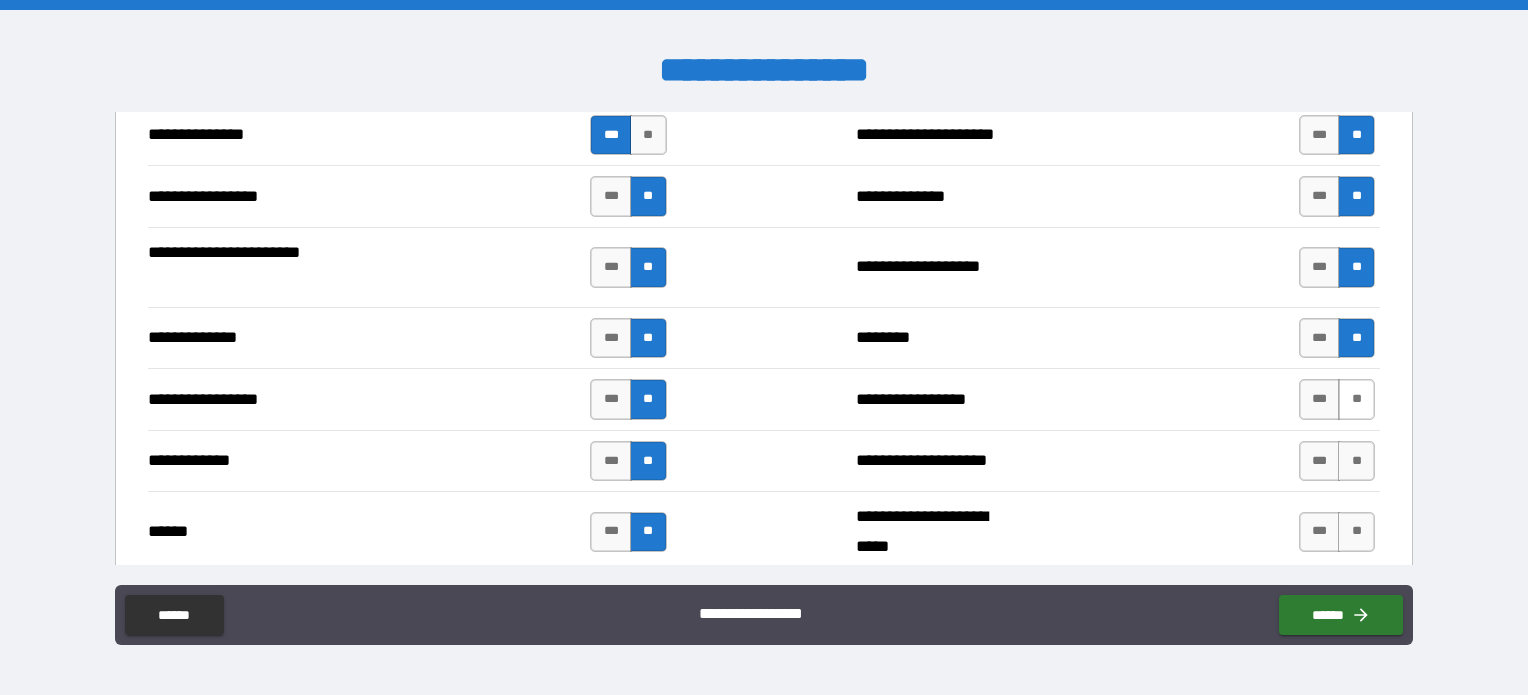 click on "**" at bounding box center [1356, 399] 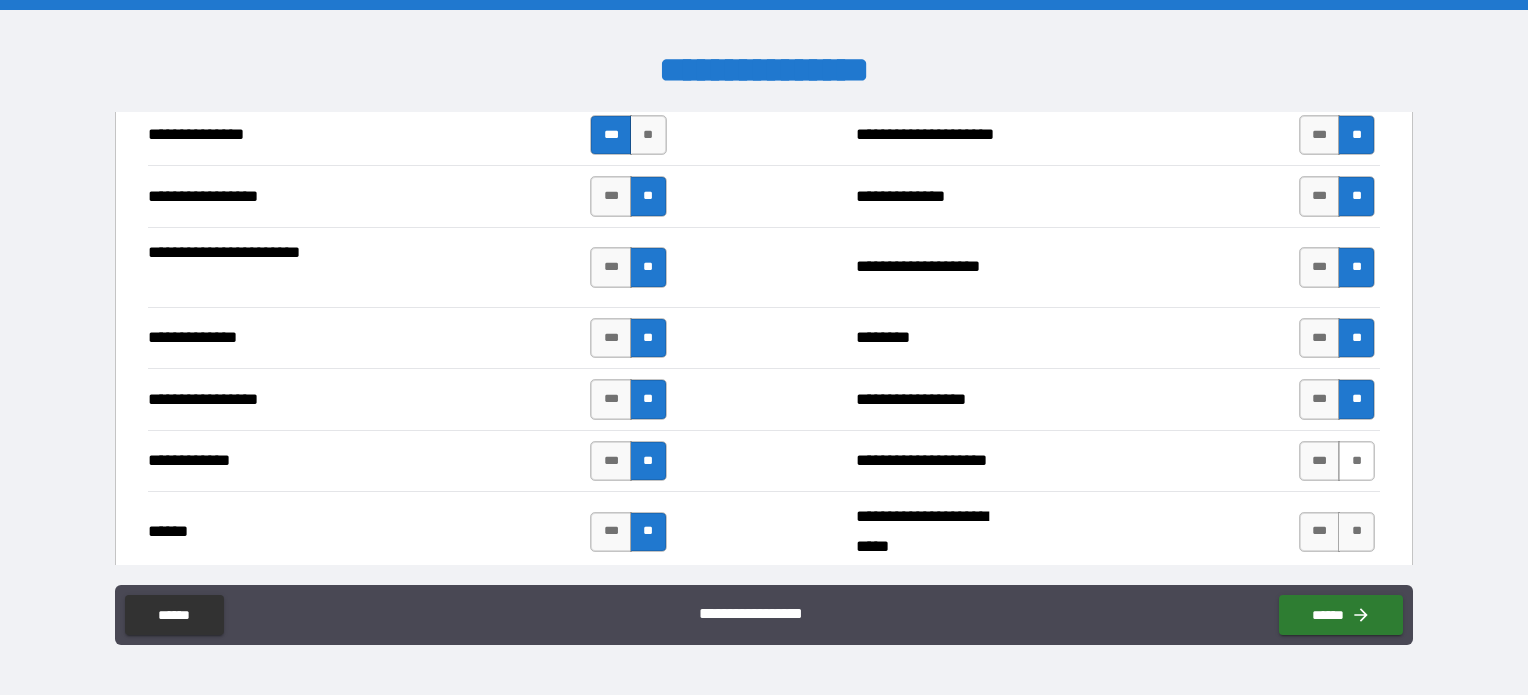 click on "**" at bounding box center [1356, 461] 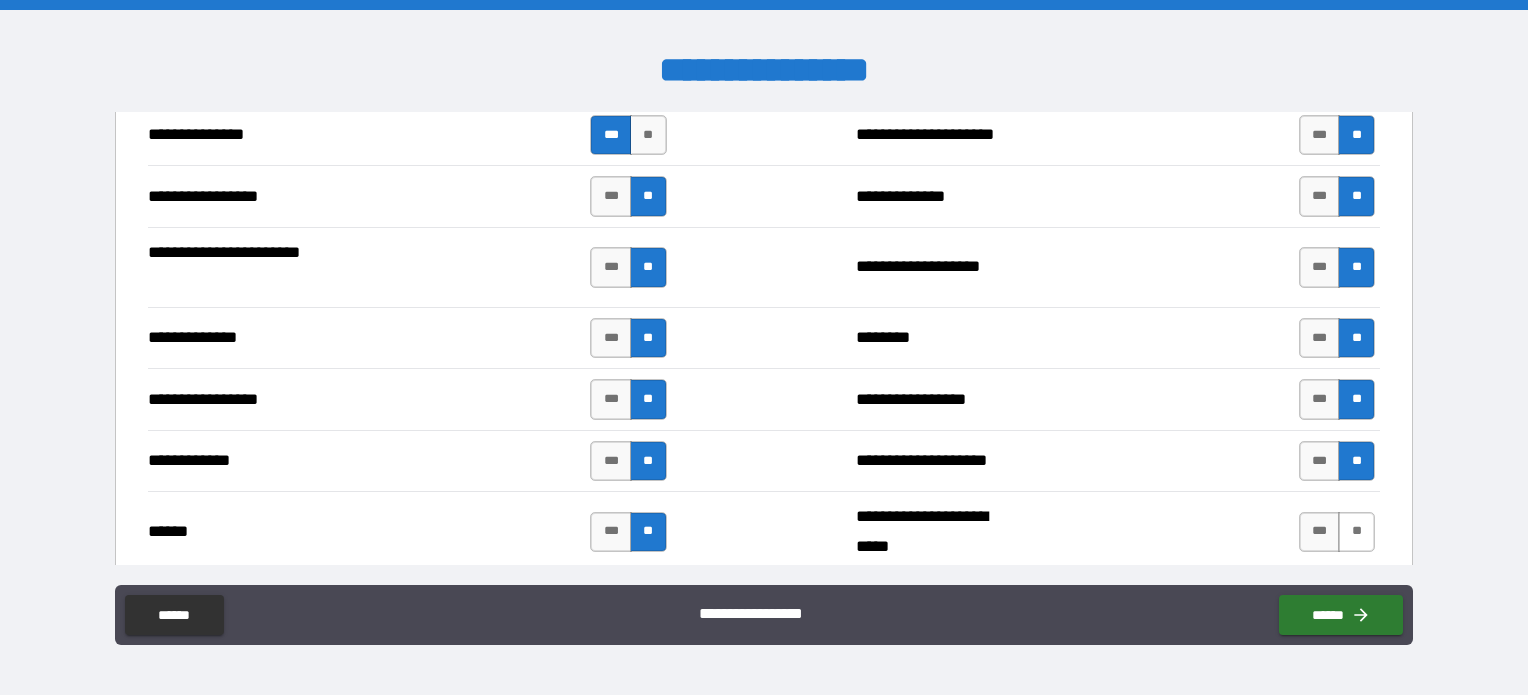 click on "**" at bounding box center [1356, 532] 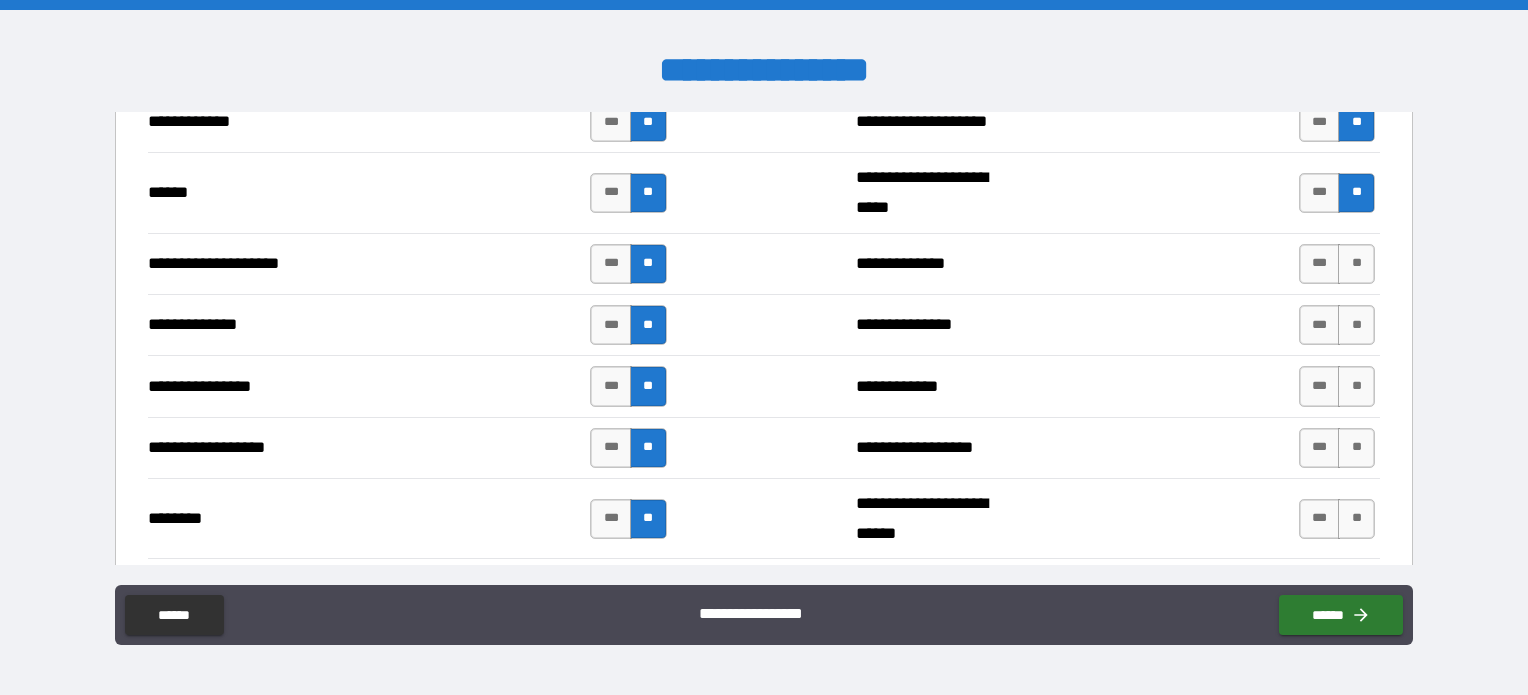 scroll, scrollTop: 3000, scrollLeft: 0, axis: vertical 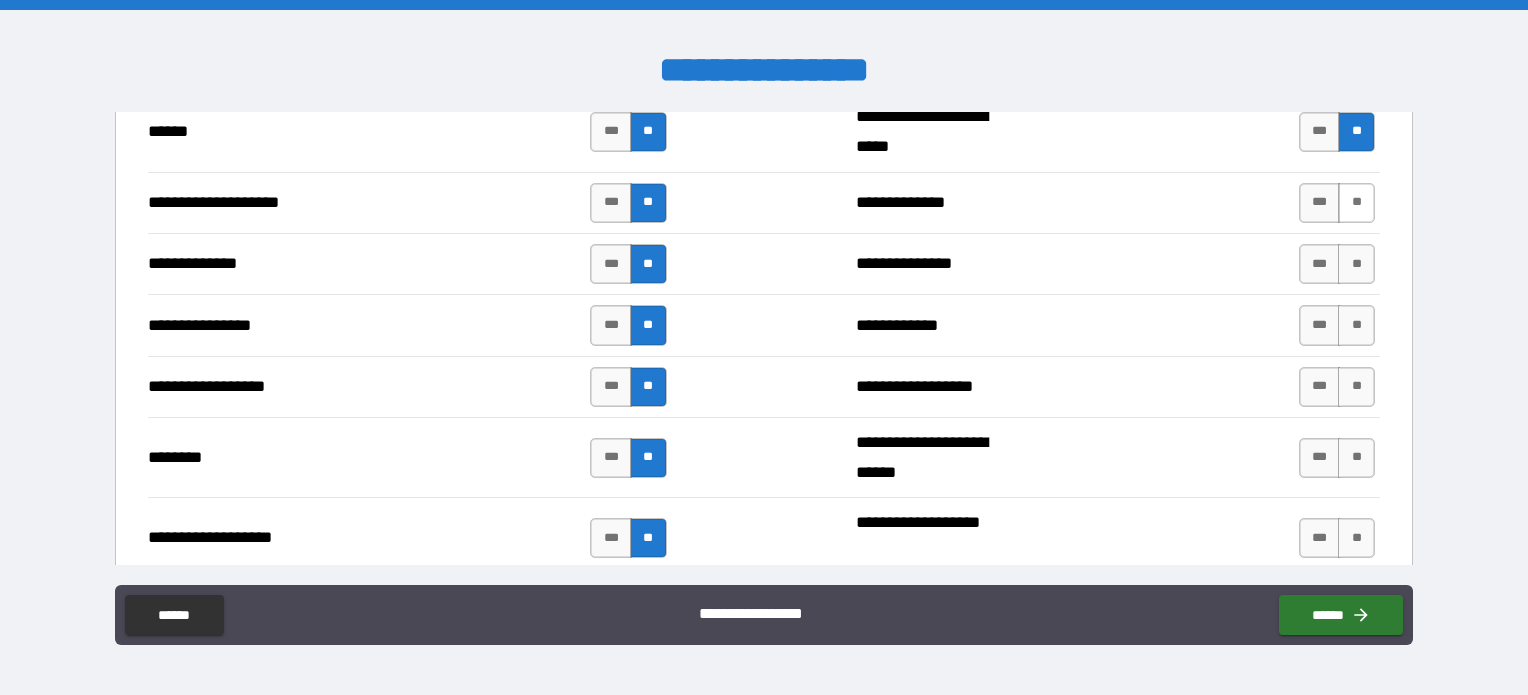 click on "**" at bounding box center (1356, 203) 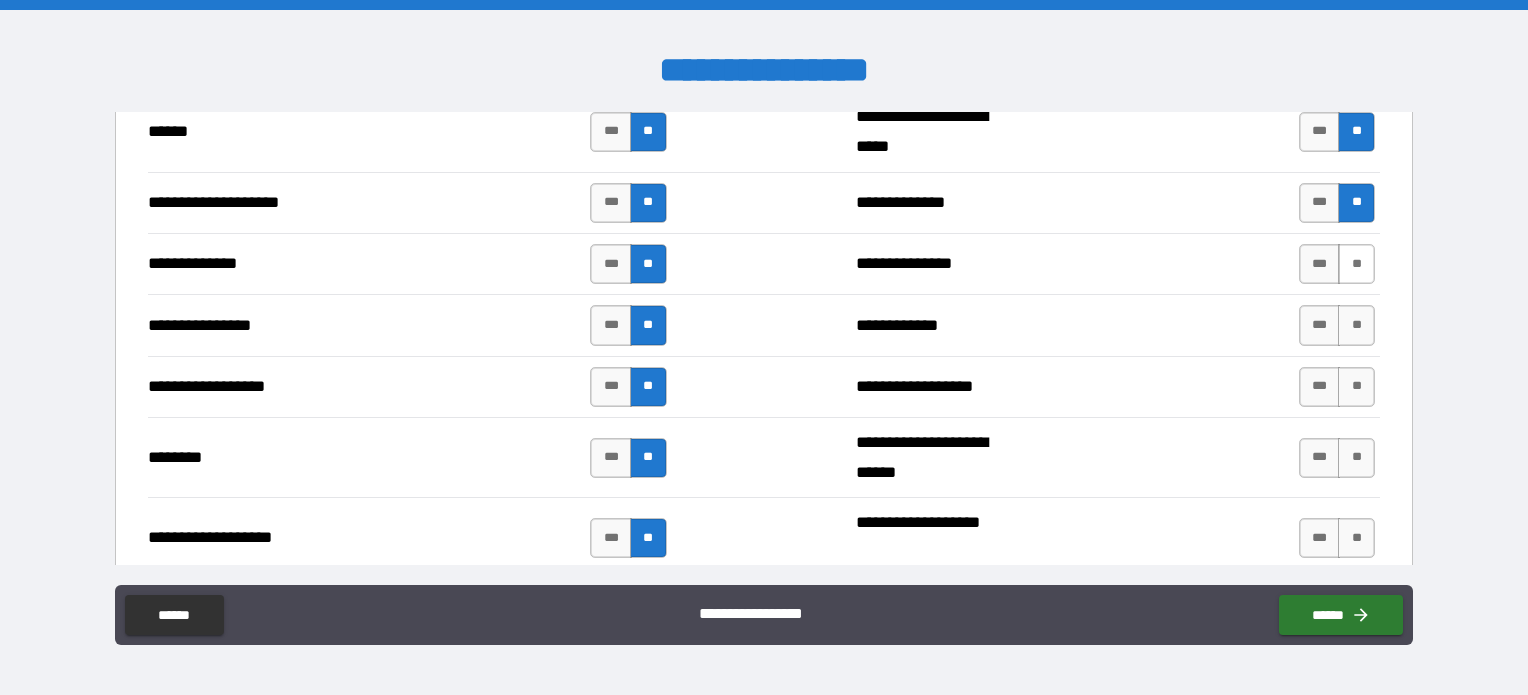 click on "**" at bounding box center (1356, 264) 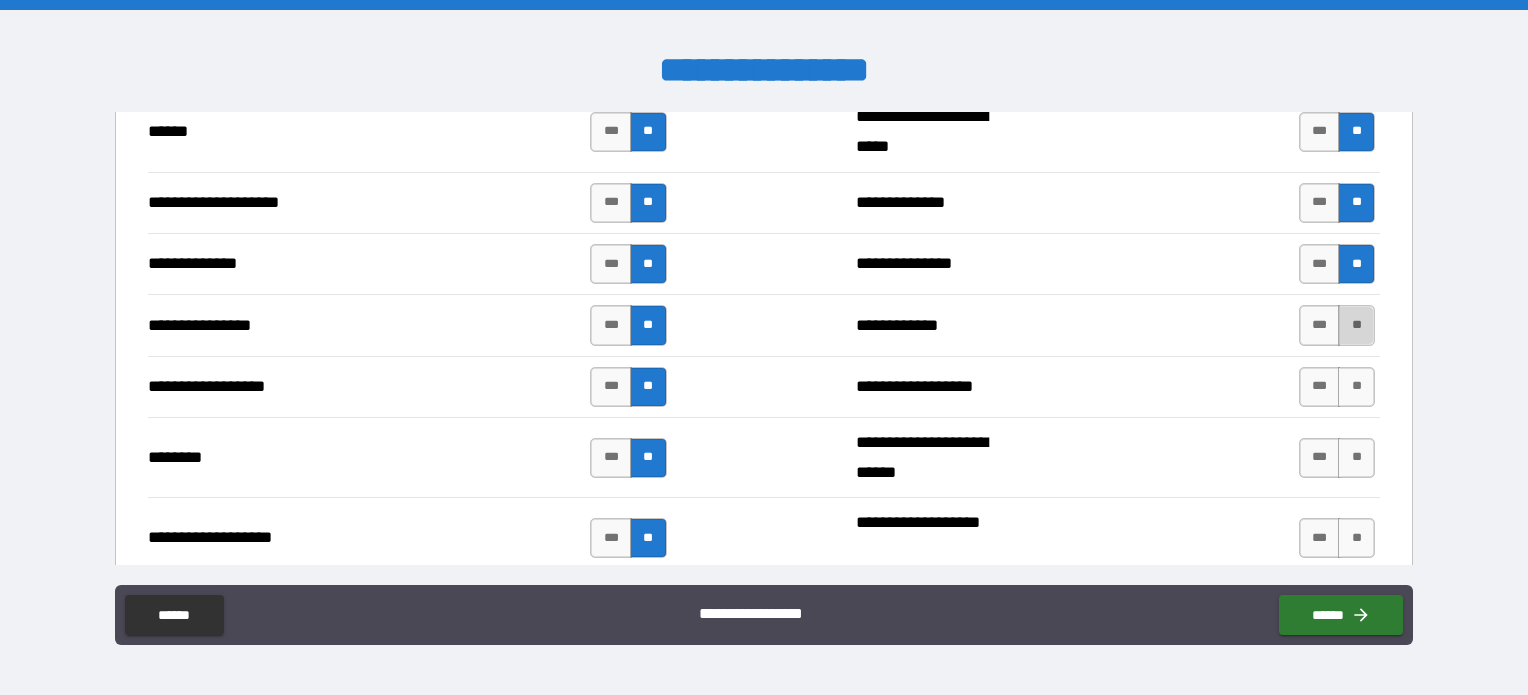 click on "**" at bounding box center [1356, 325] 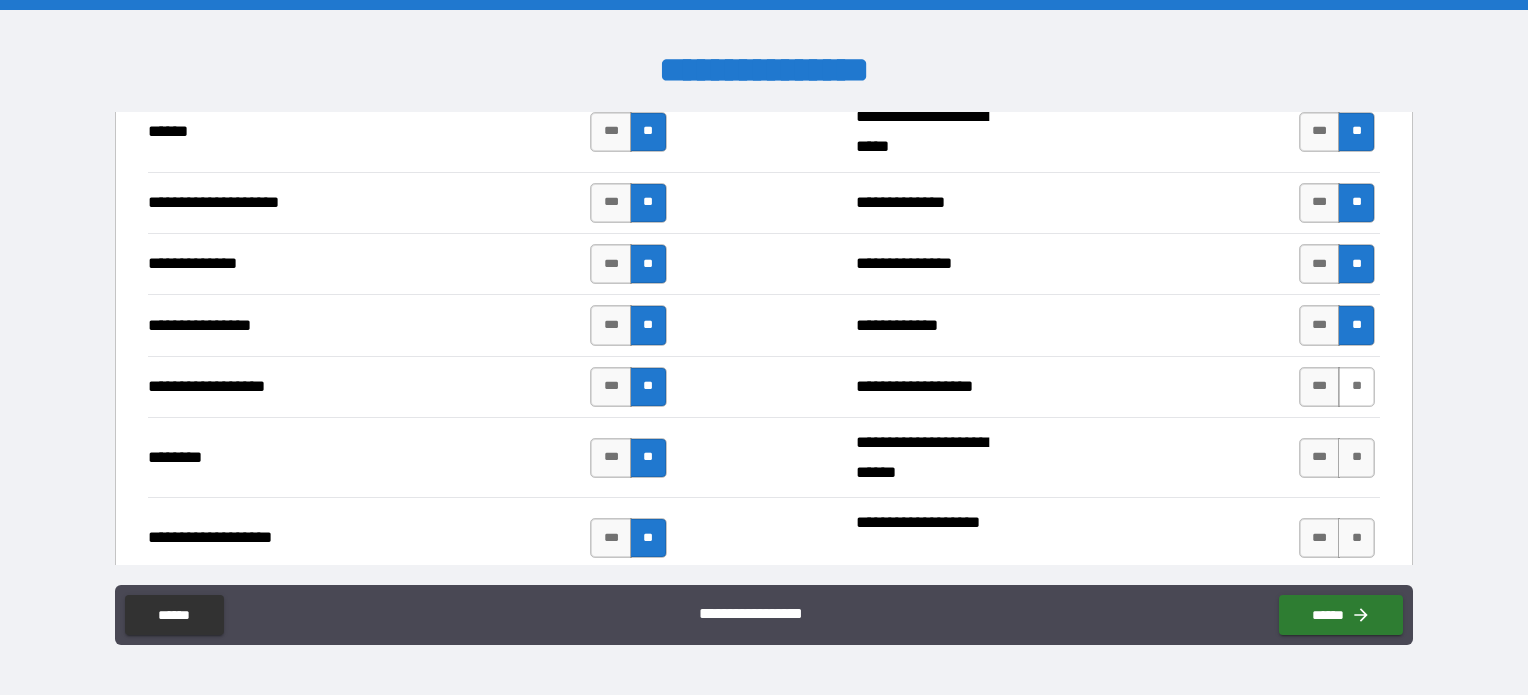 click on "**" at bounding box center (1356, 387) 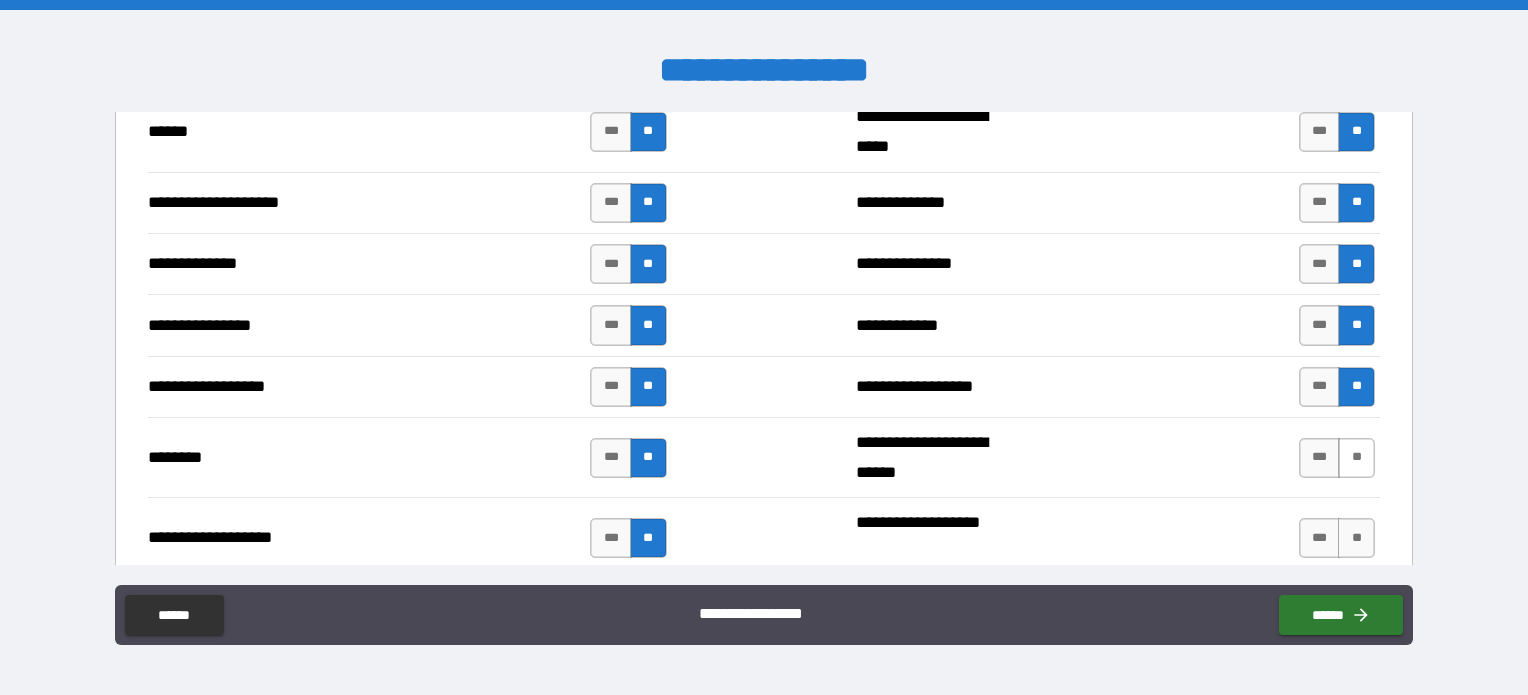click on "**" at bounding box center (1356, 458) 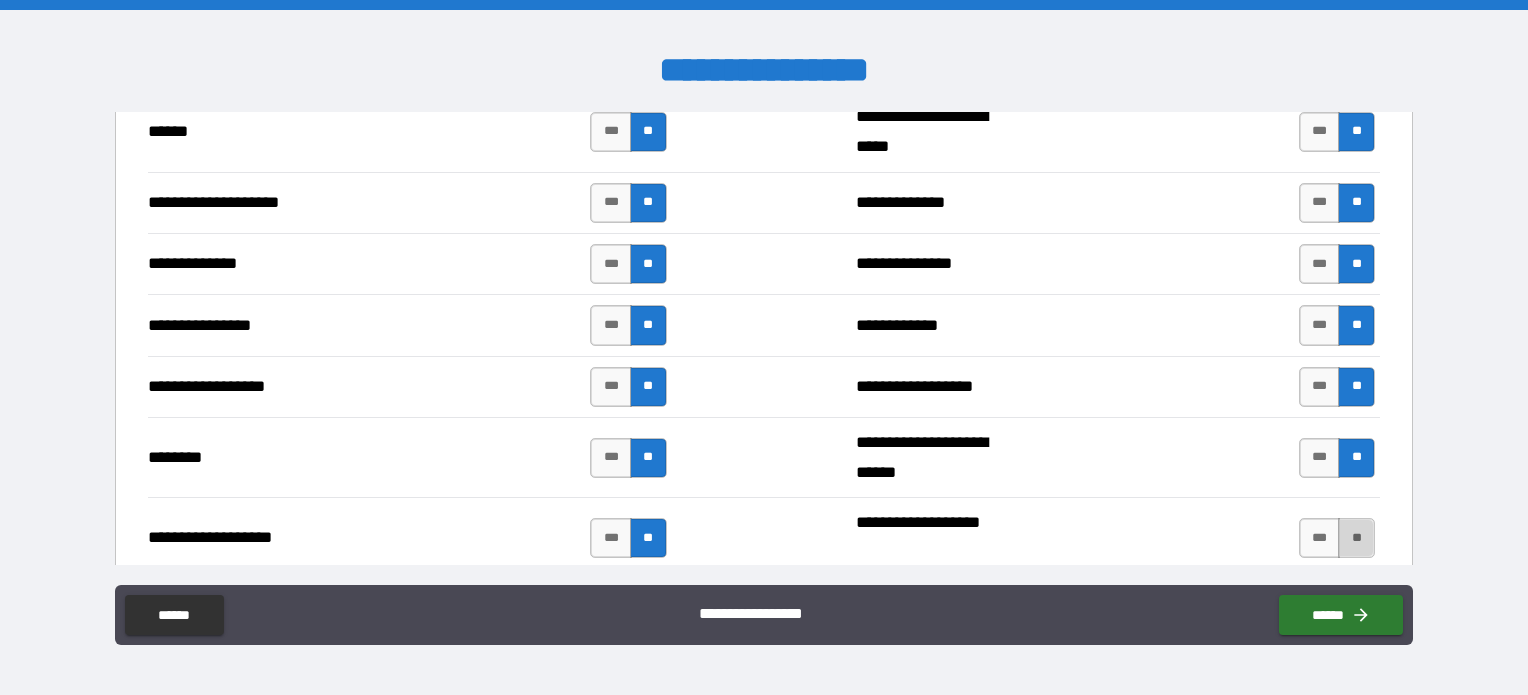 click on "**" at bounding box center [1356, 538] 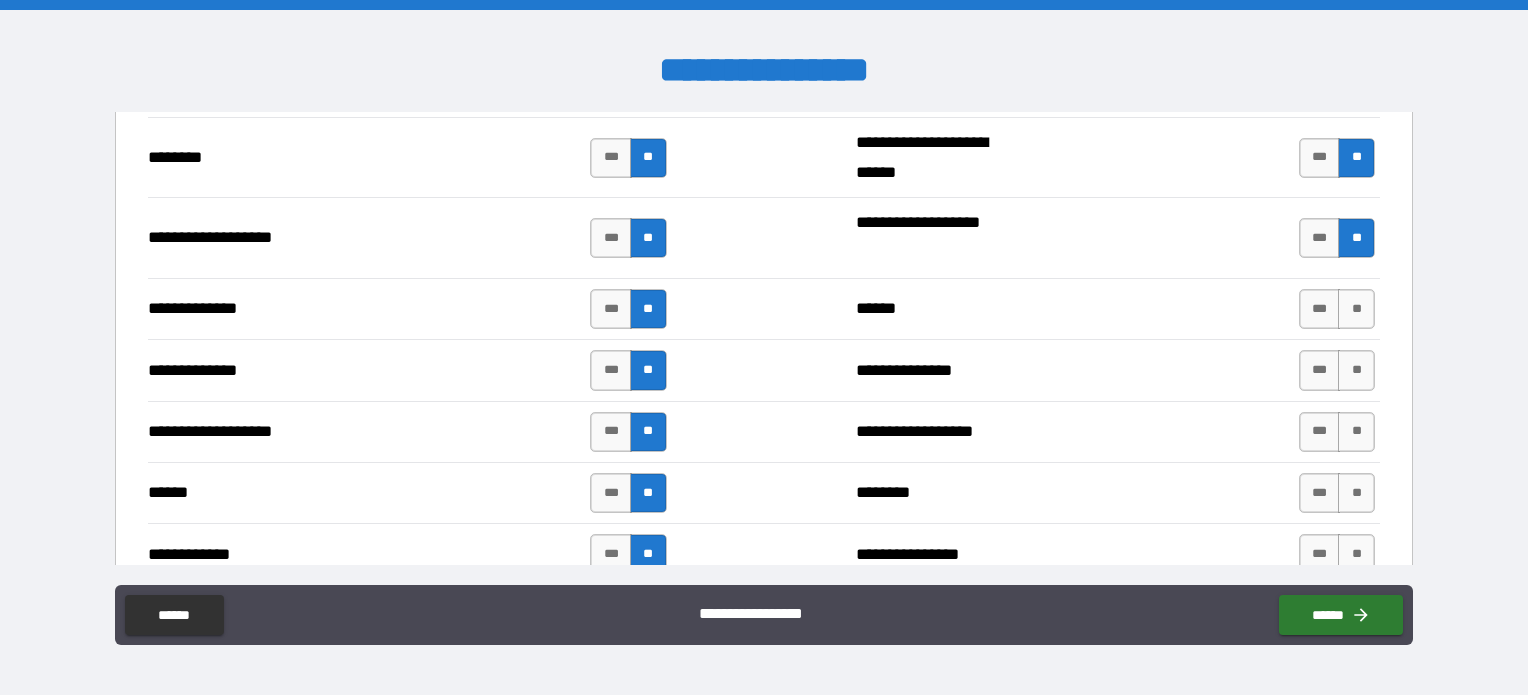scroll, scrollTop: 3400, scrollLeft: 0, axis: vertical 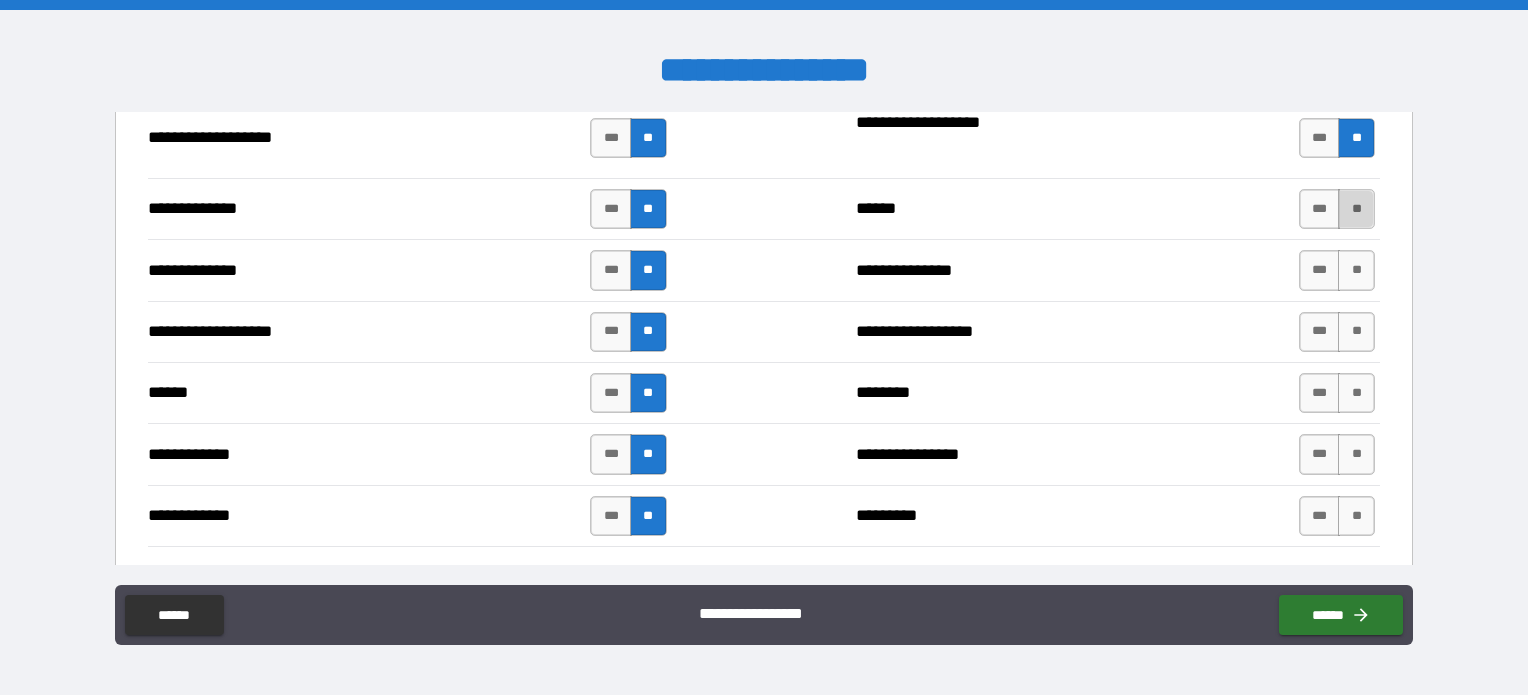 click on "**" at bounding box center (1356, 209) 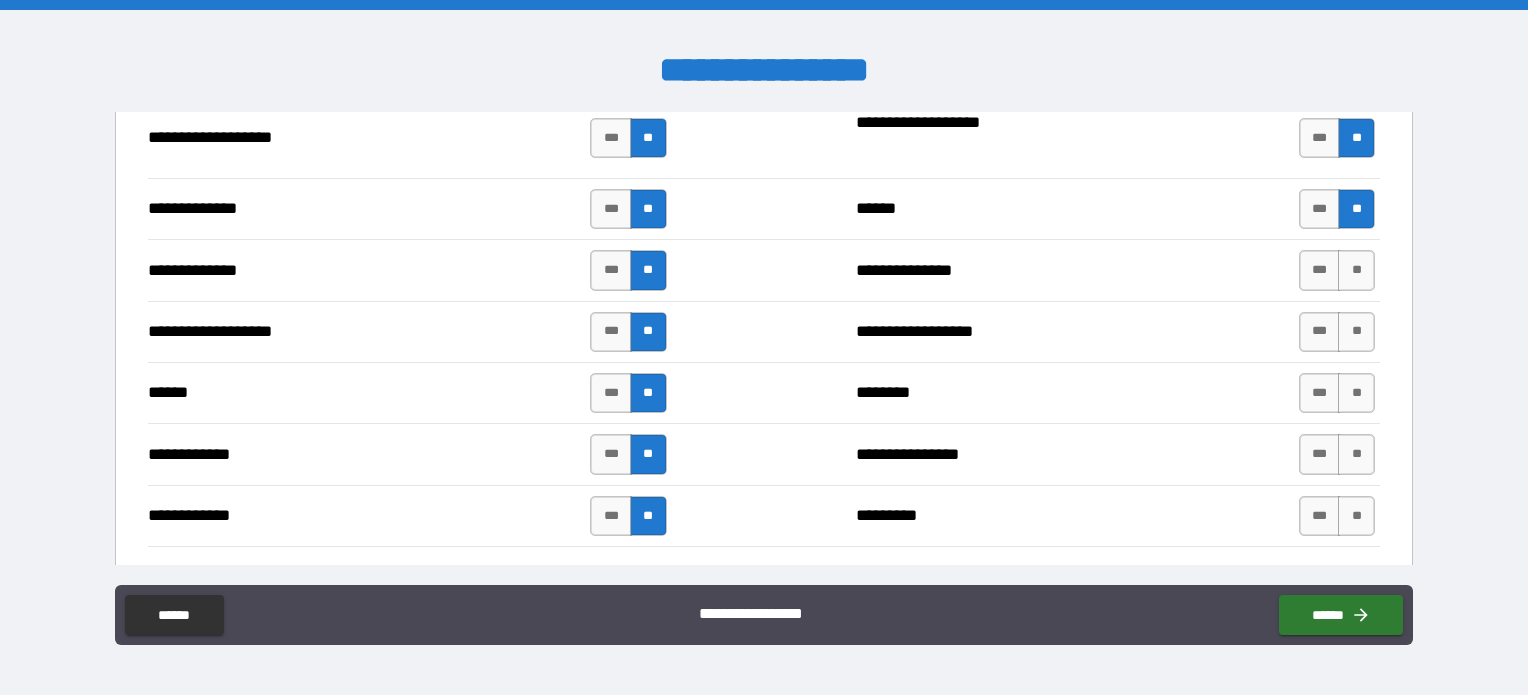 click on "*** **" at bounding box center [1337, 270] 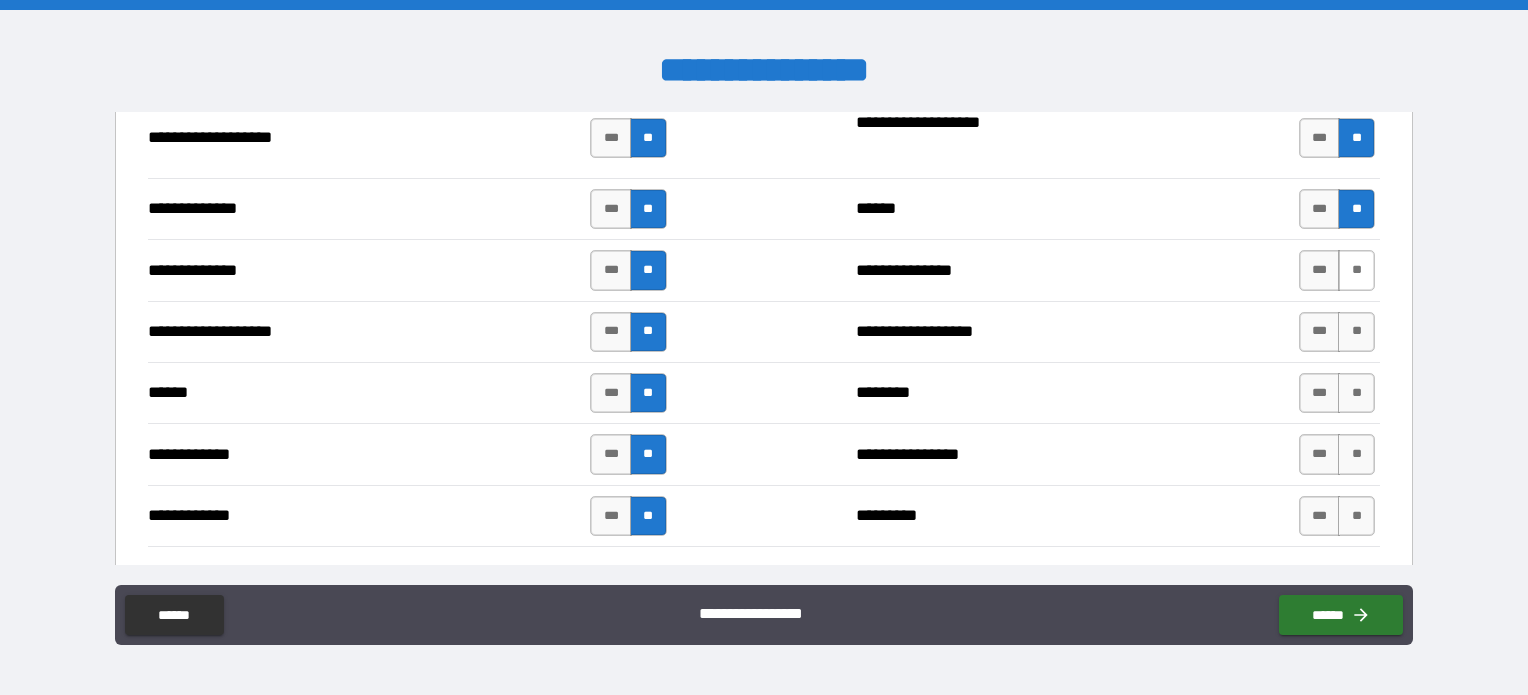 click on "**" at bounding box center (1356, 270) 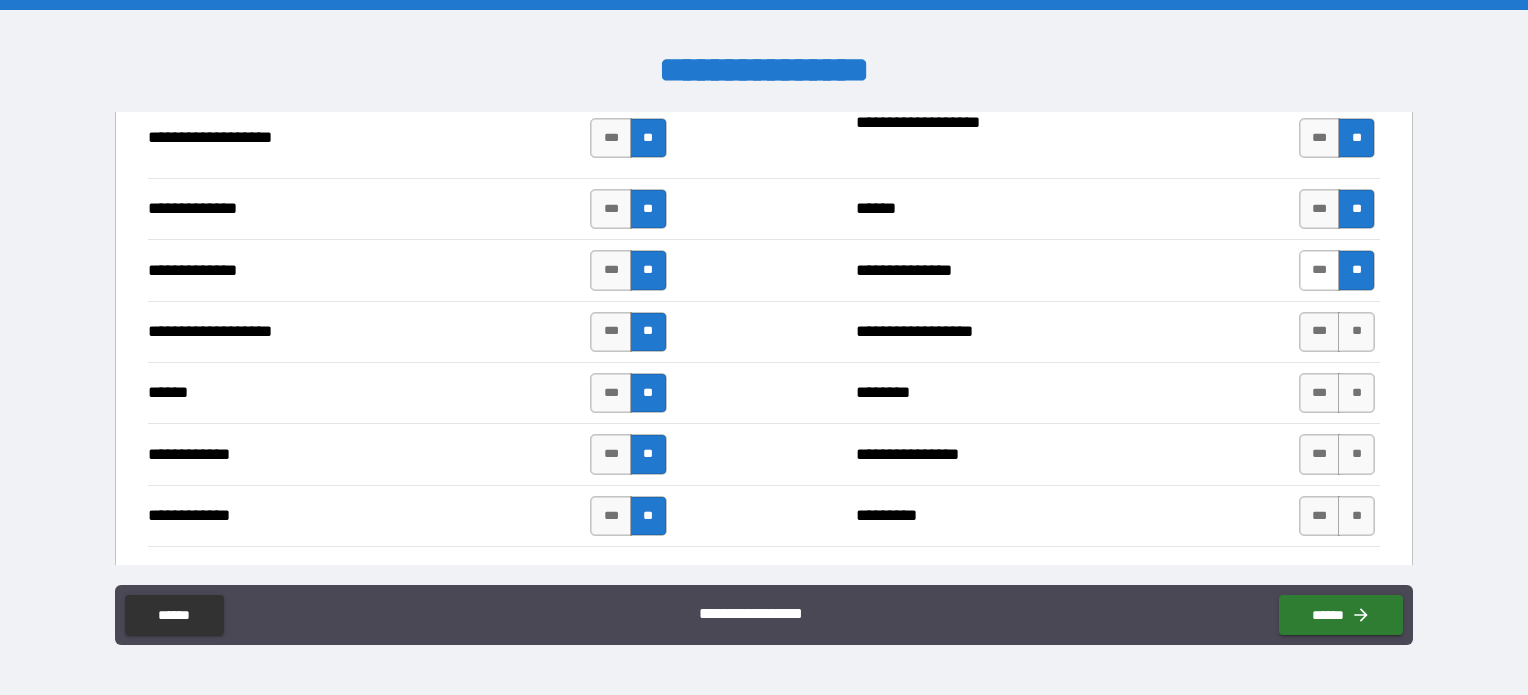 click on "***" at bounding box center [1320, 270] 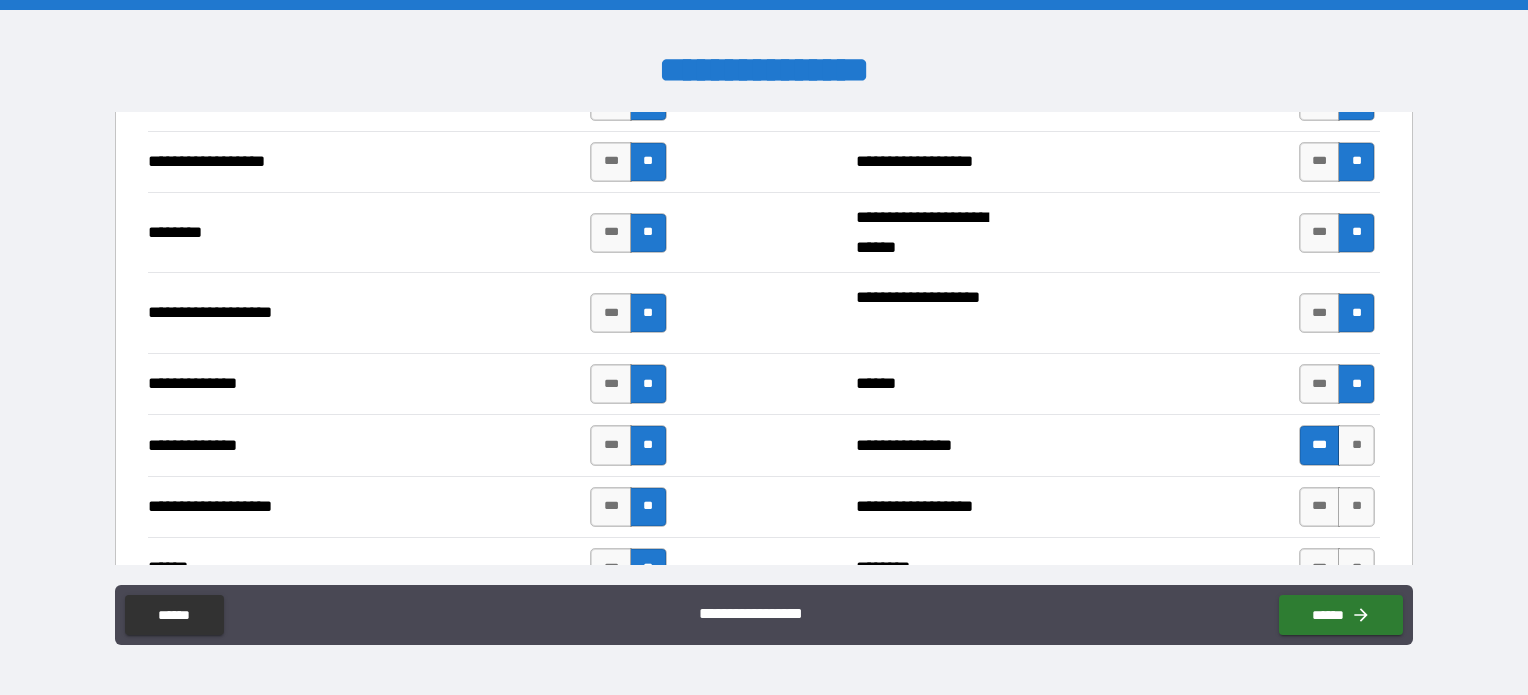 scroll, scrollTop: 3400, scrollLeft: 0, axis: vertical 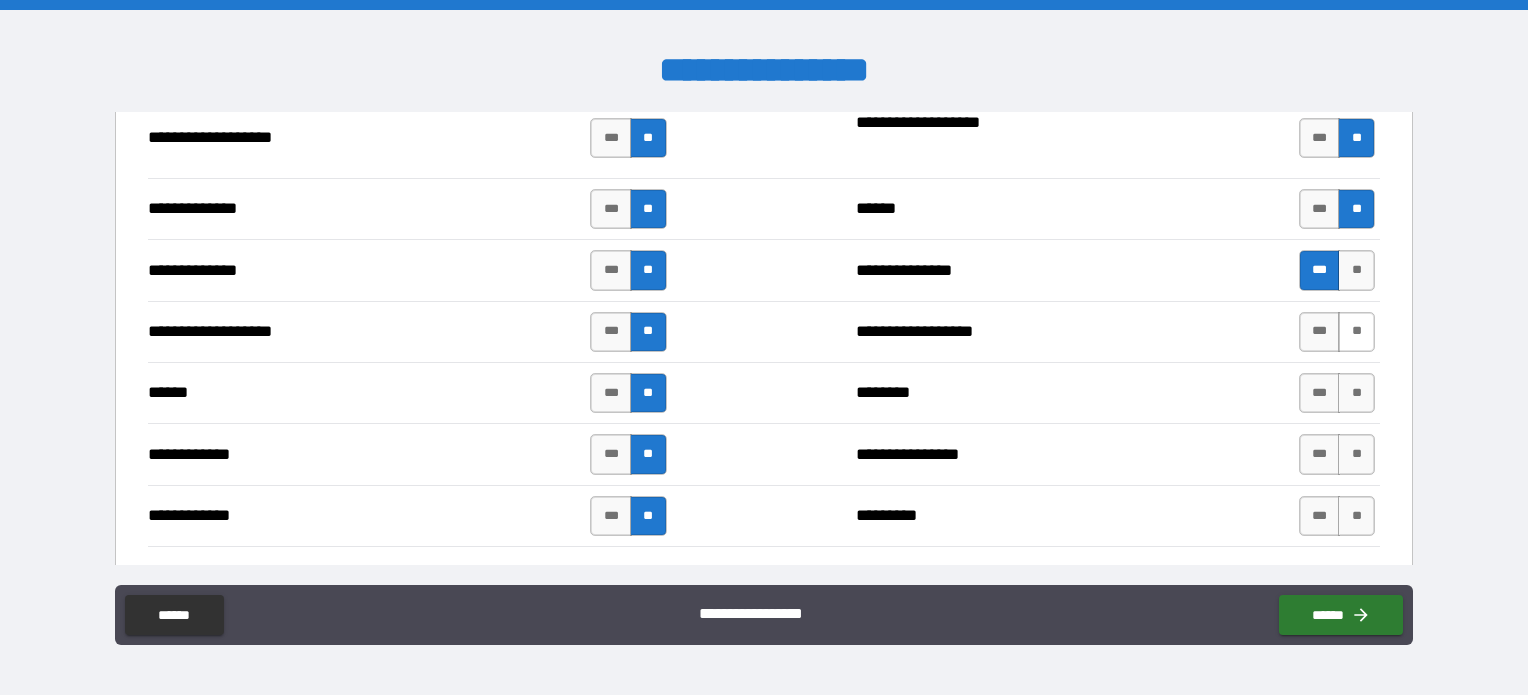 click on "**" at bounding box center (1356, 332) 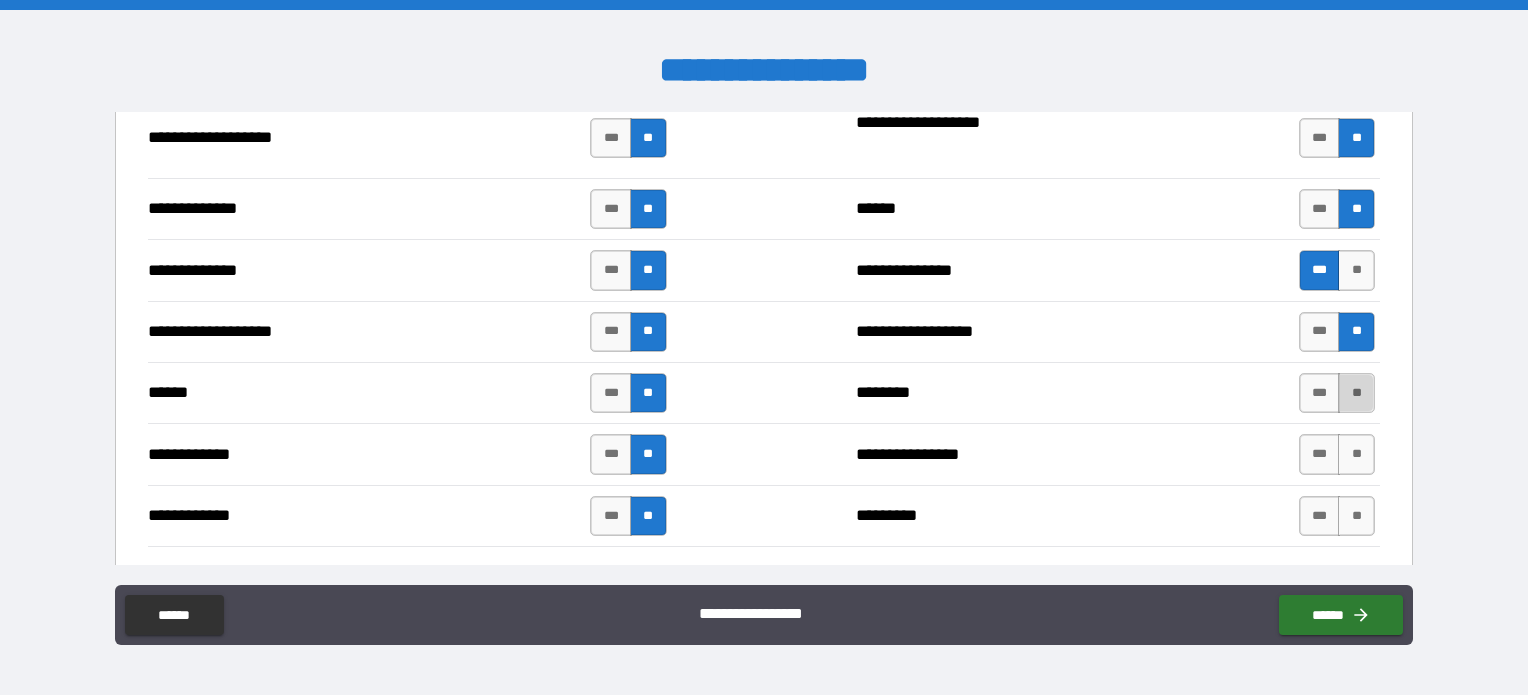 click on "**" at bounding box center (1356, 393) 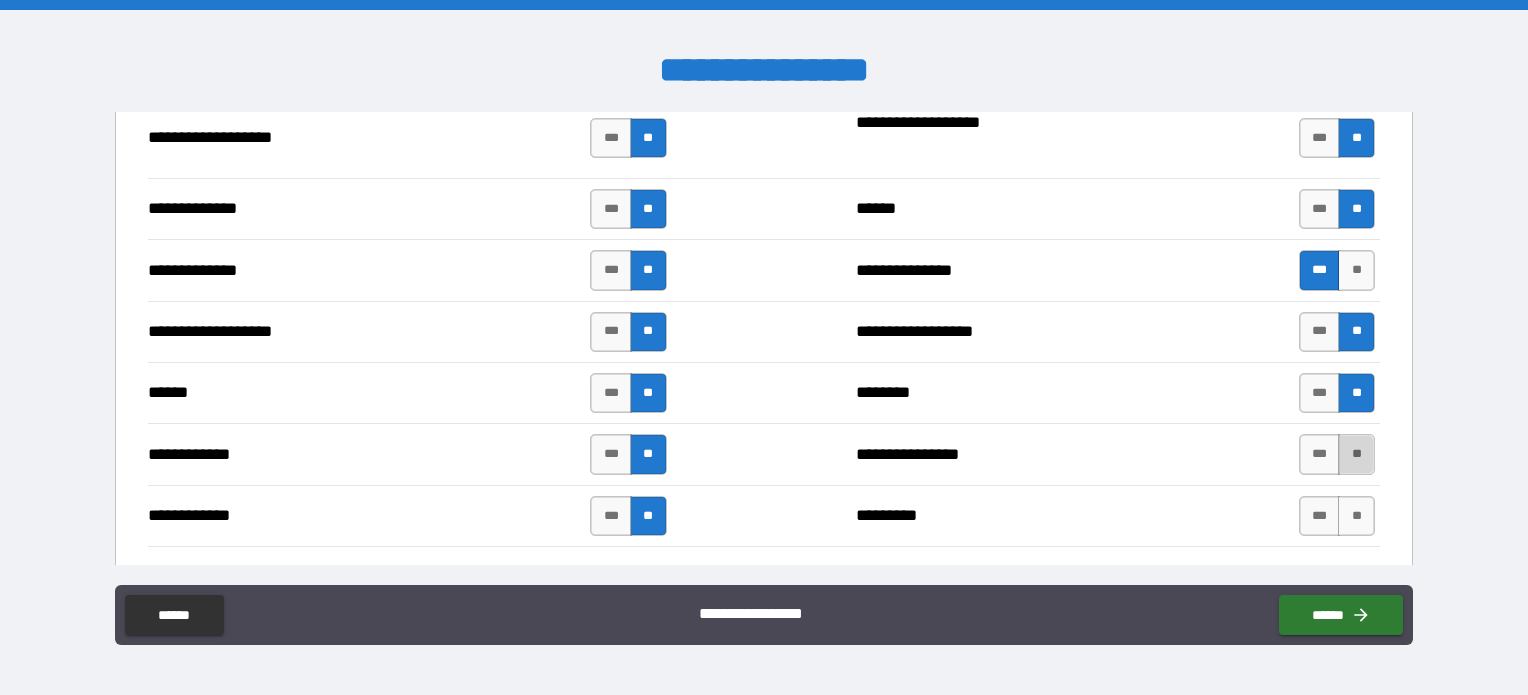 click on "**" at bounding box center (1356, 454) 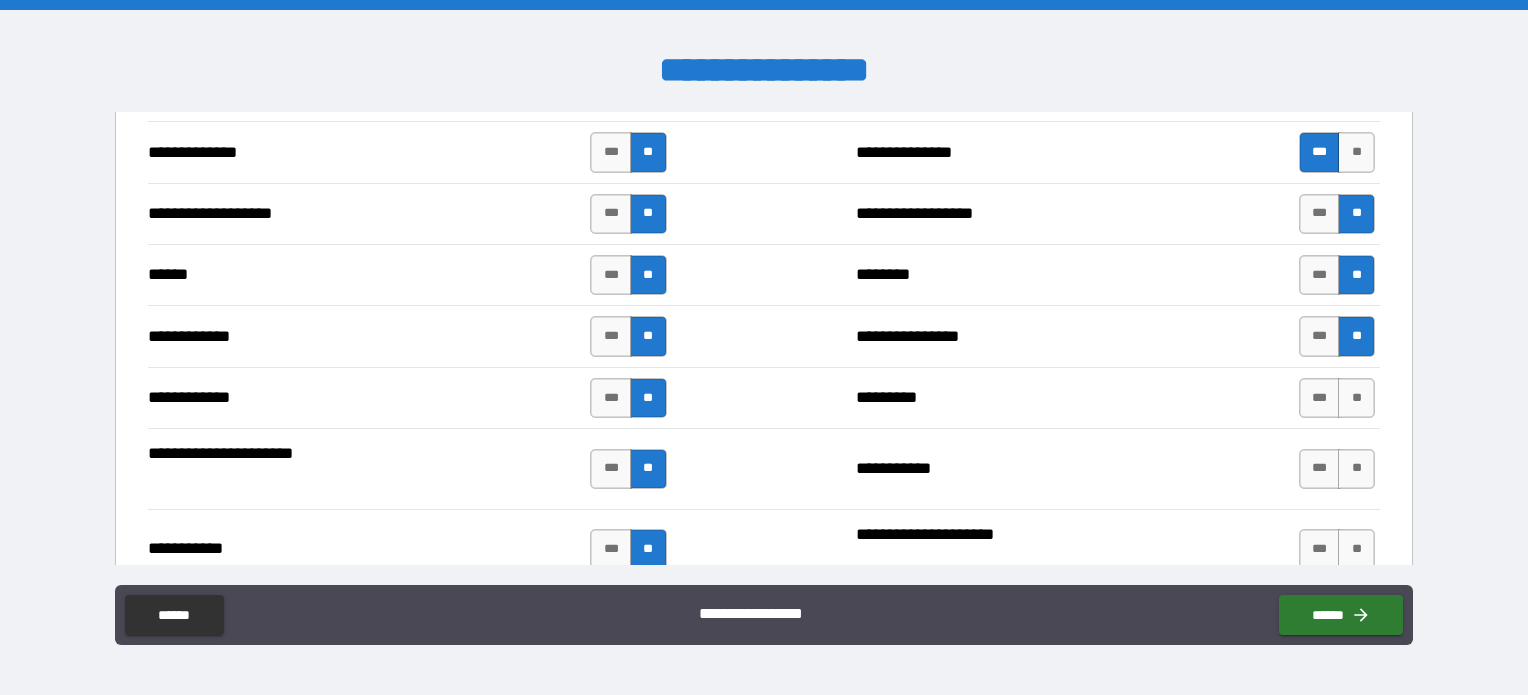scroll, scrollTop: 3600, scrollLeft: 0, axis: vertical 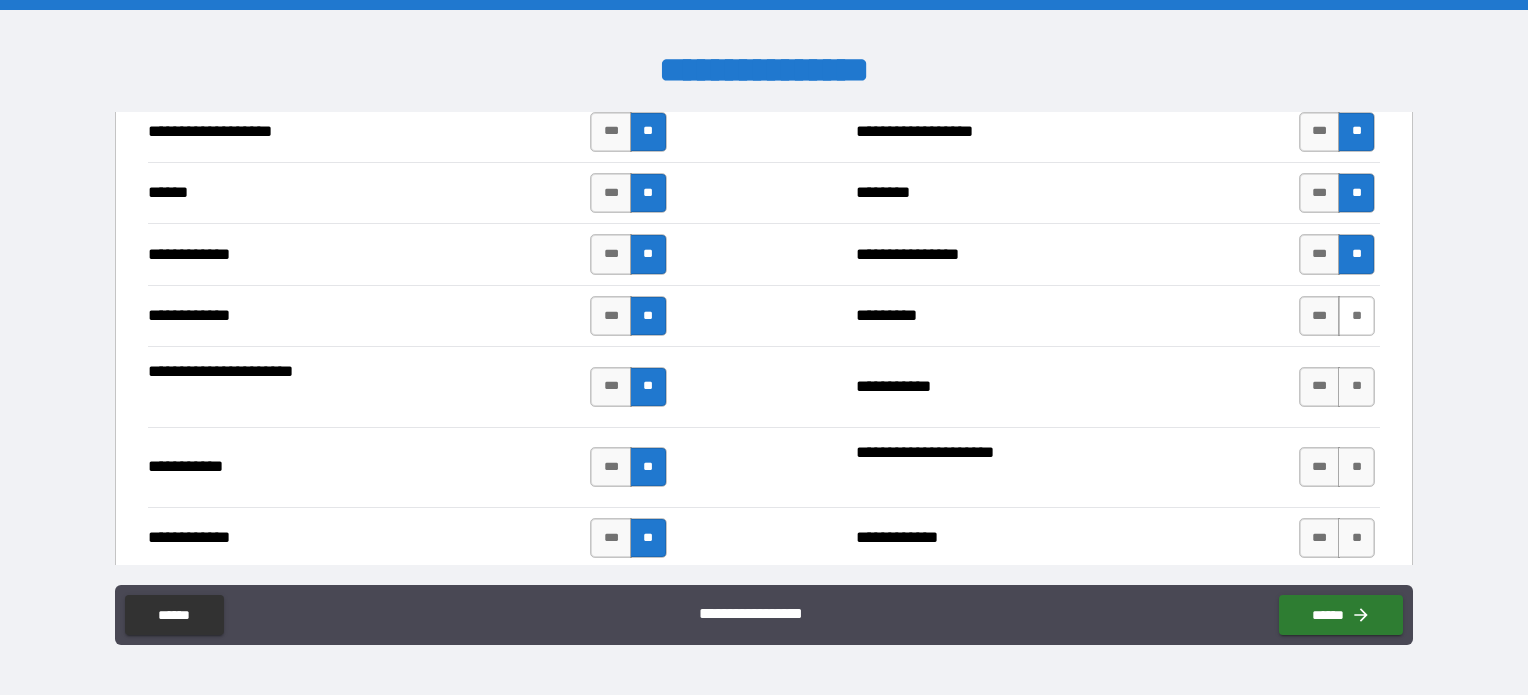 click on "**" at bounding box center (1356, 316) 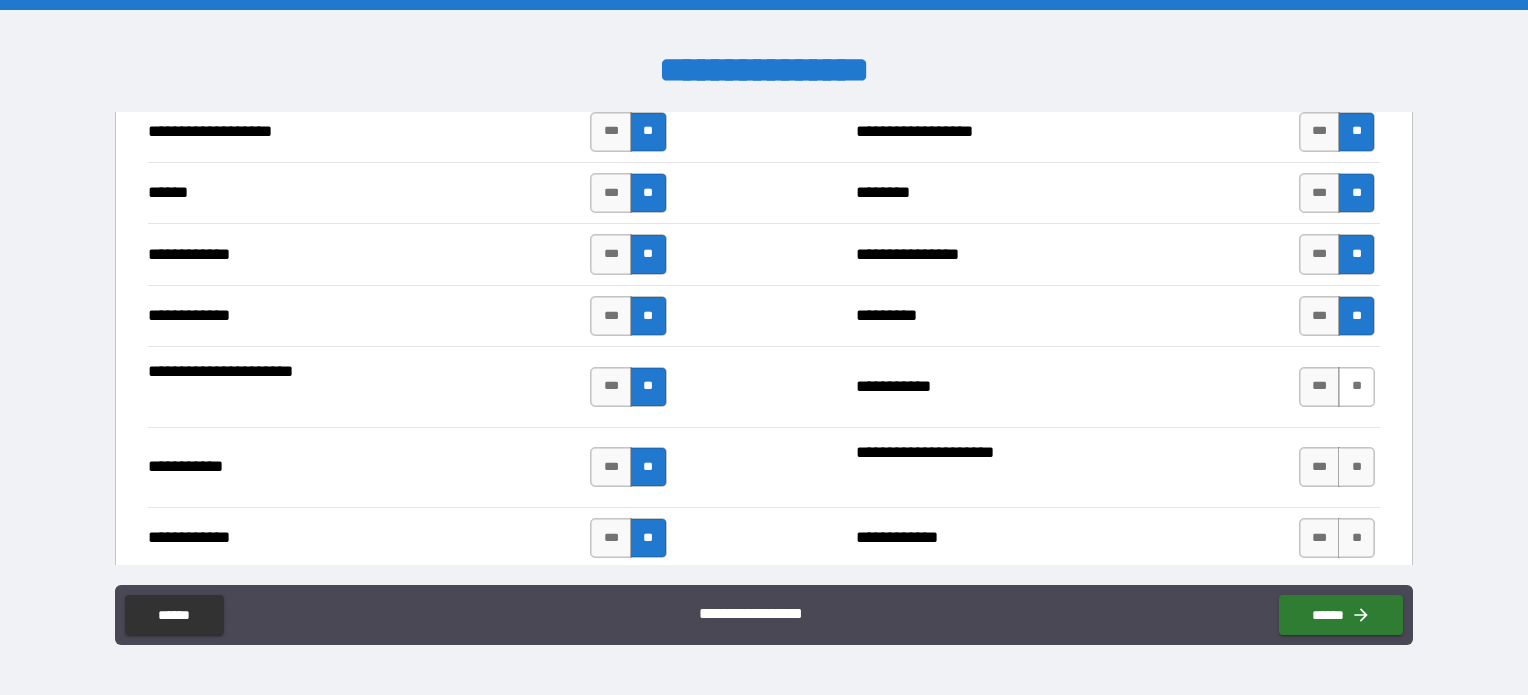 click on "**" at bounding box center (1356, 387) 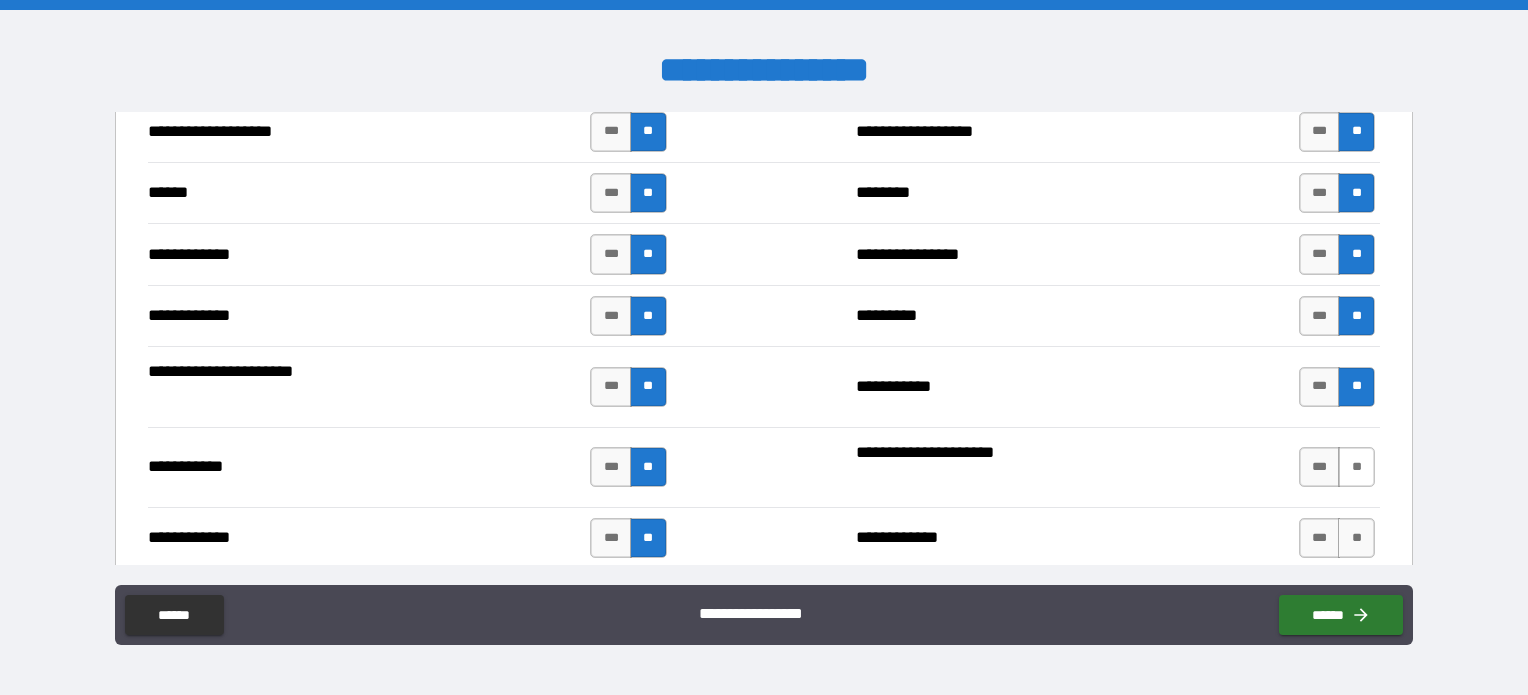 click on "**" at bounding box center (1356, 467) 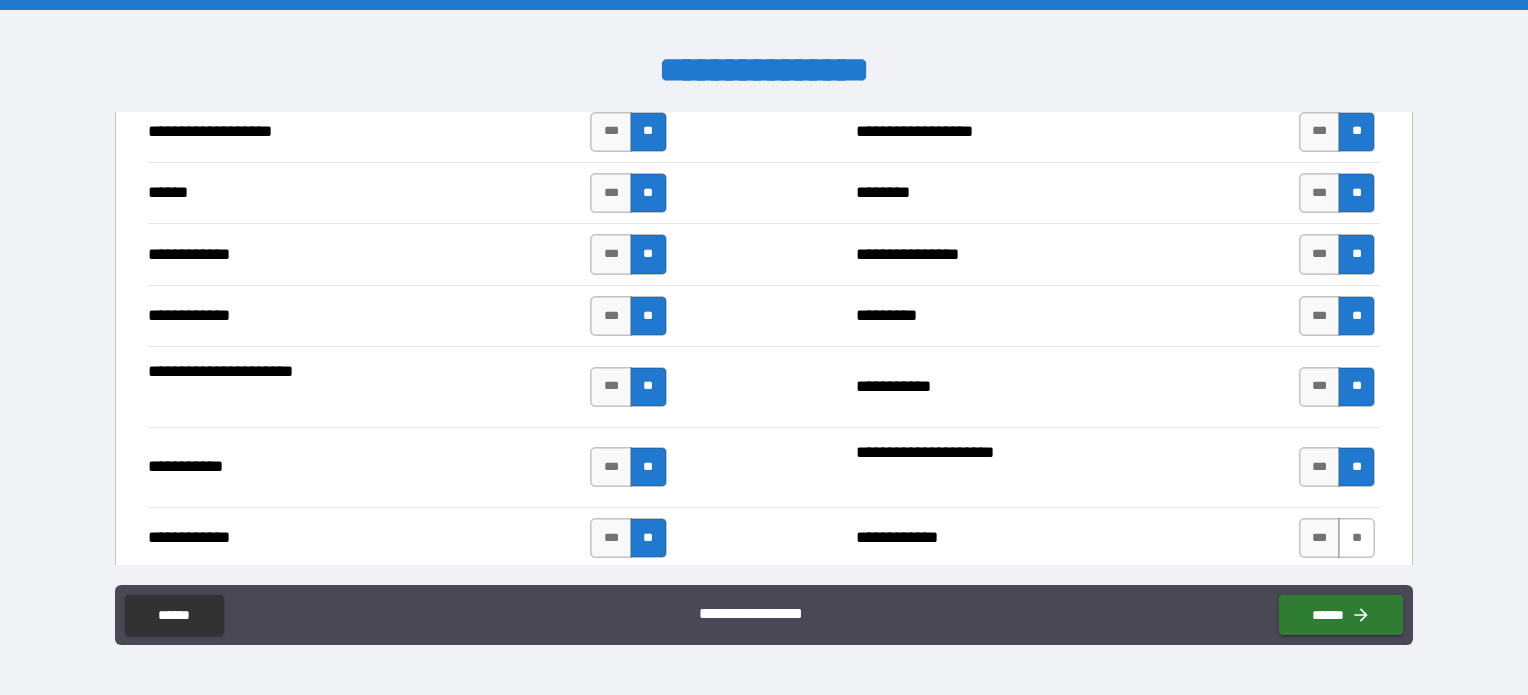 click on "**" at bounding box center [1356, 538] 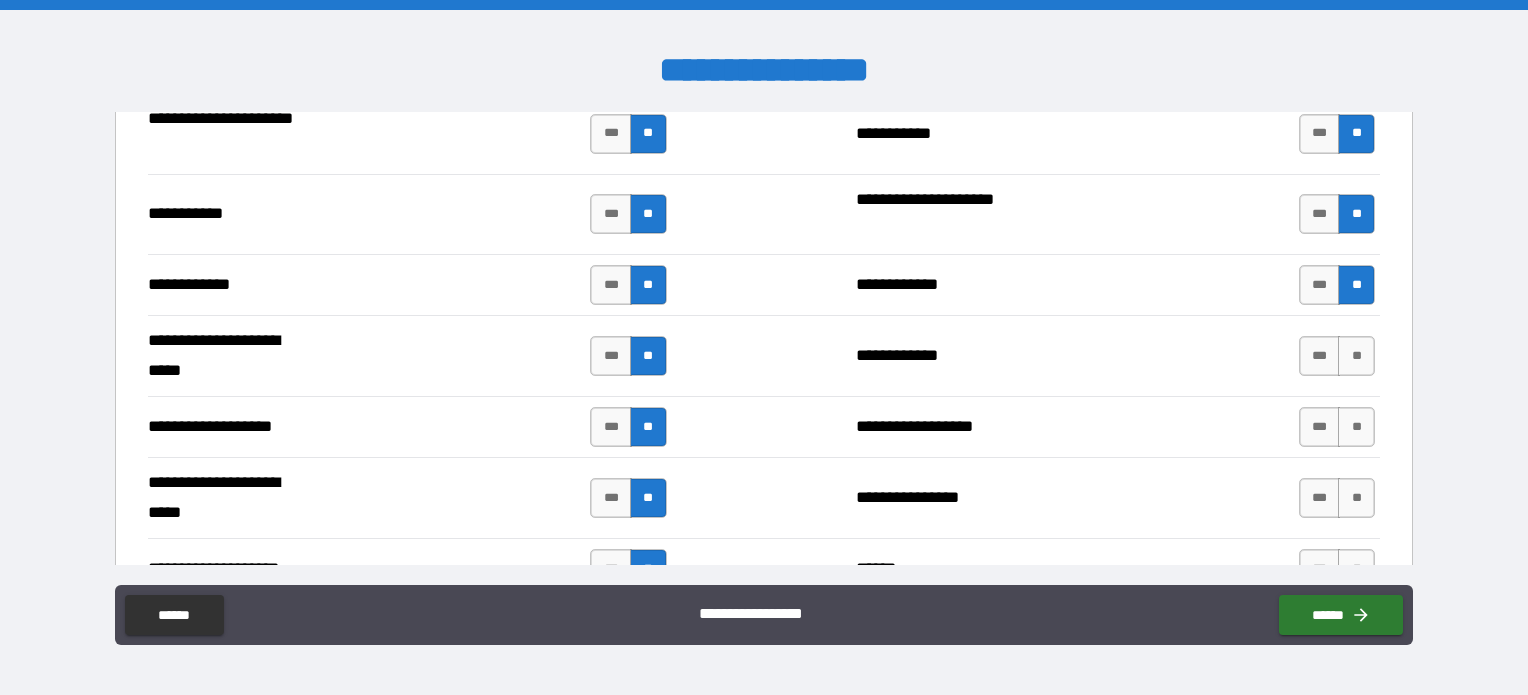 scroll, scrollTop: 3900, scrollLeft: 0, axis: vertical 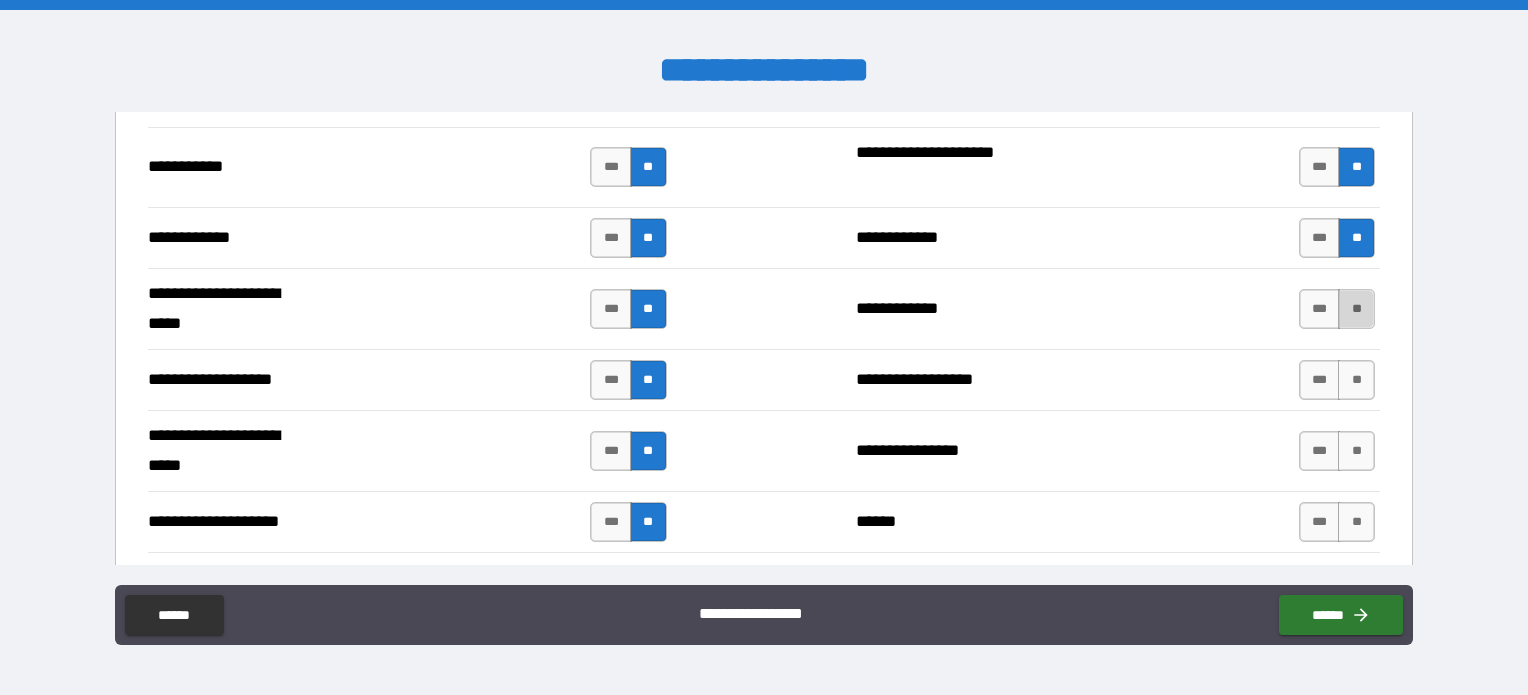 click on "**" at bounding box center (1356, 309) 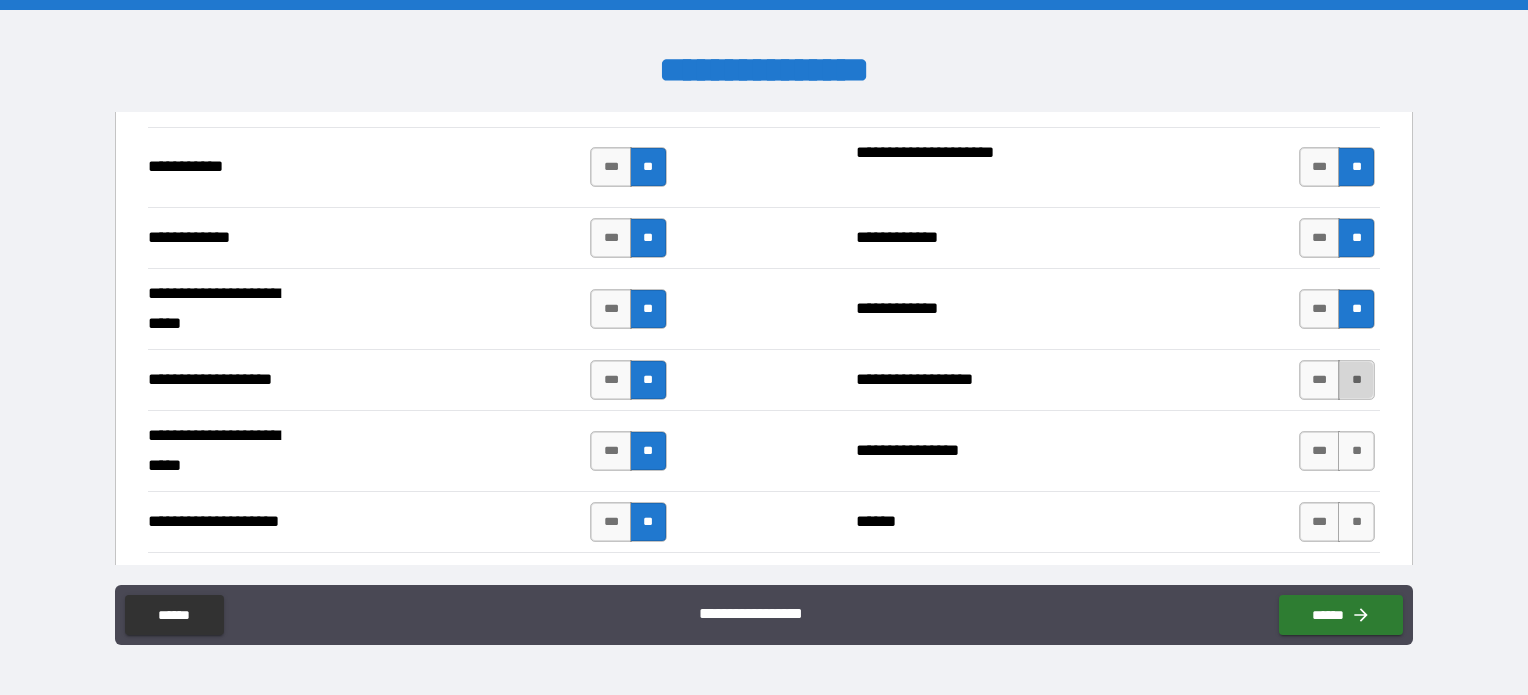 click on "**" at bounding box center [1356, 380] 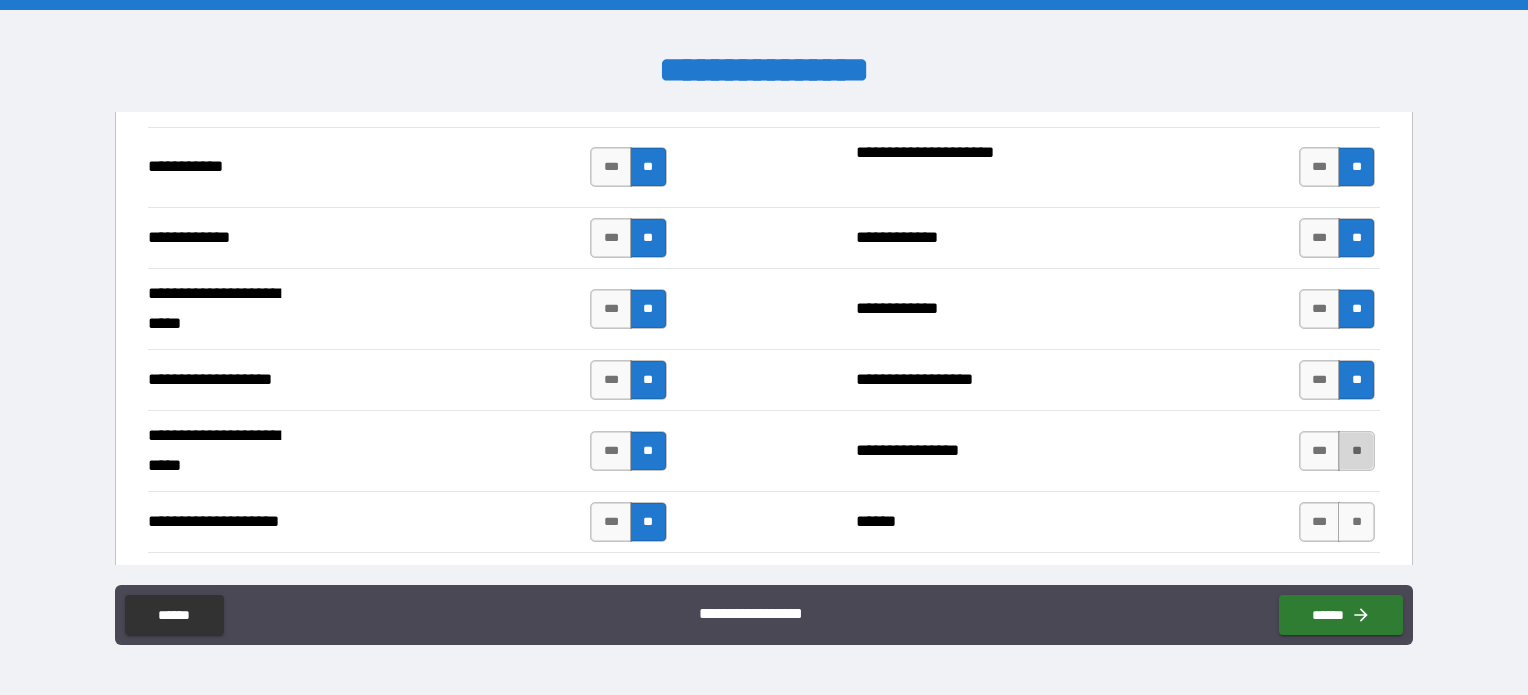 click on "**" at bounding box center (1356, 451) 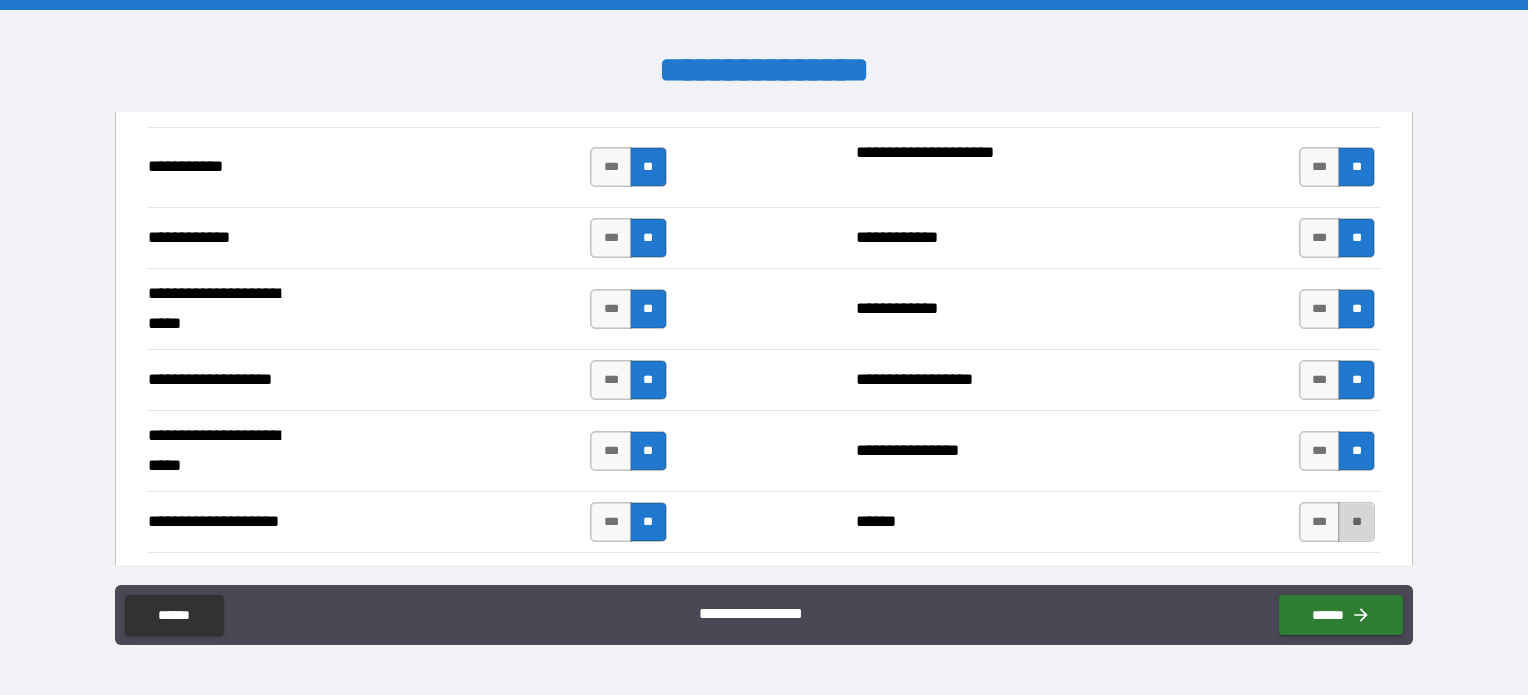 click on "**" at bounding box center (1356, 522) 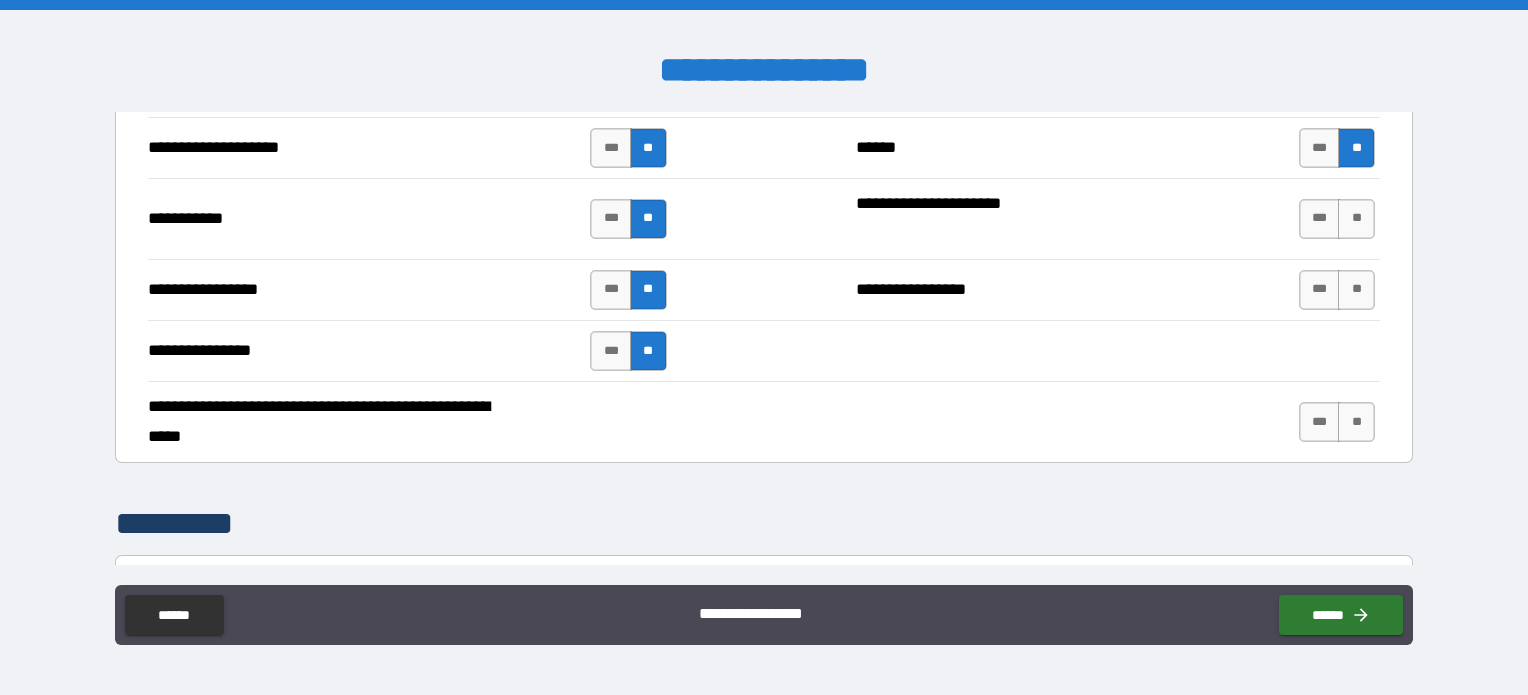 scroll, scrollTop: 4300, scrollLeft: 0, axis: vertical 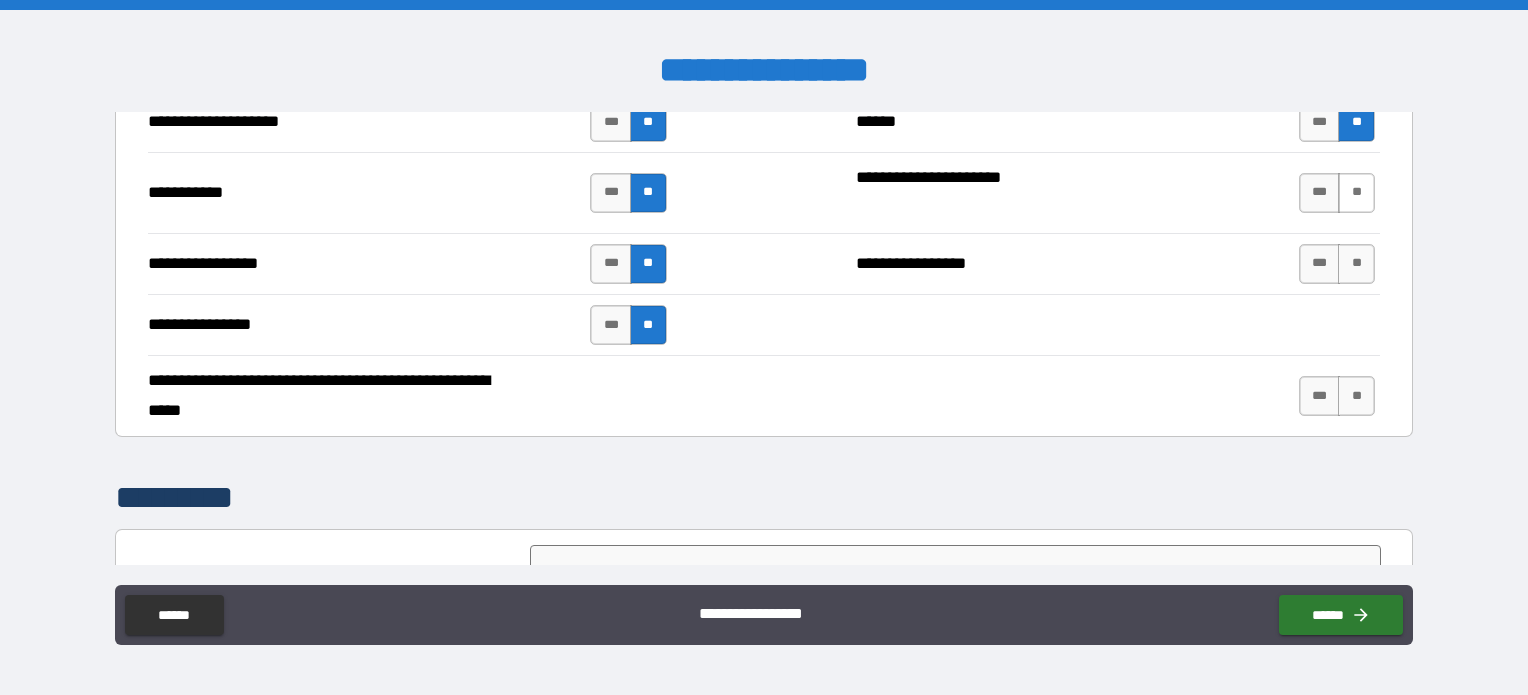 click on "**" at bounding box center (1356, 193) 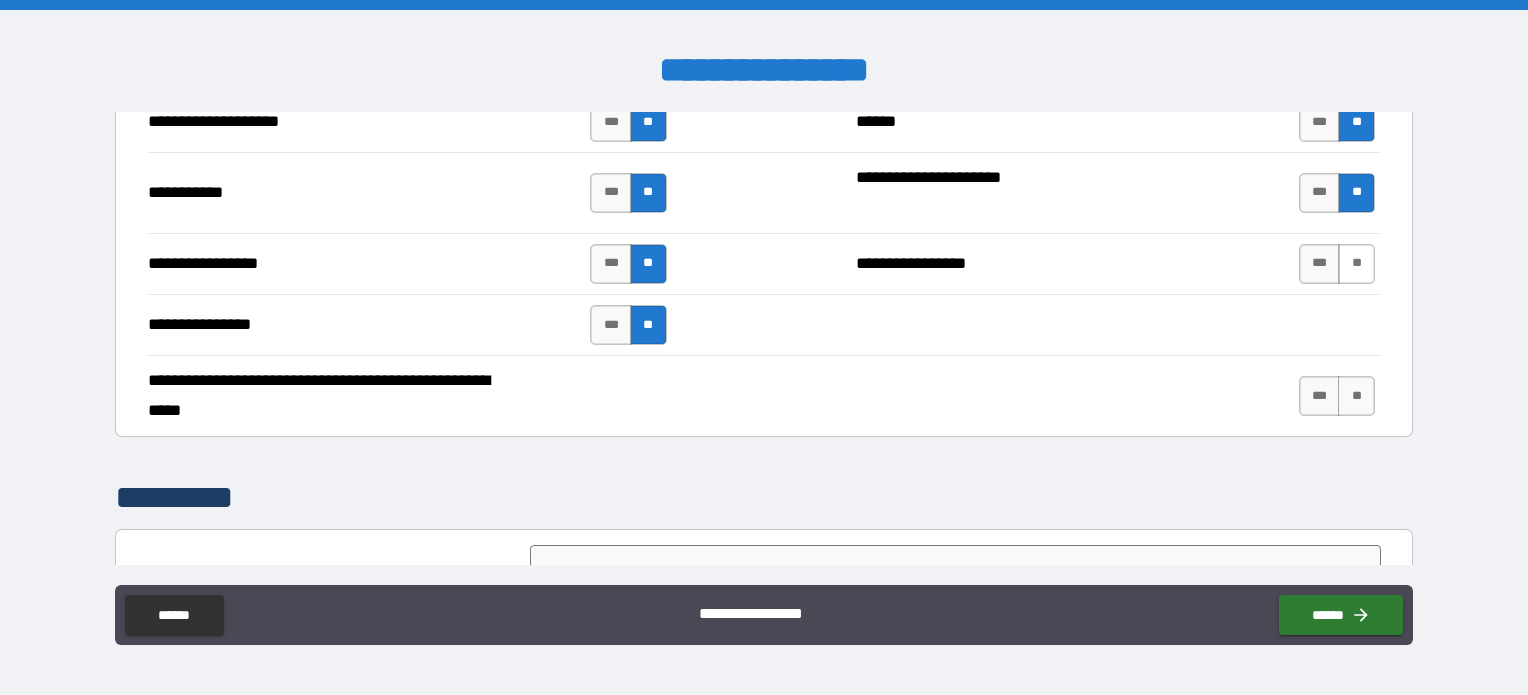 click on "**" at bounding box center (1356, 264) 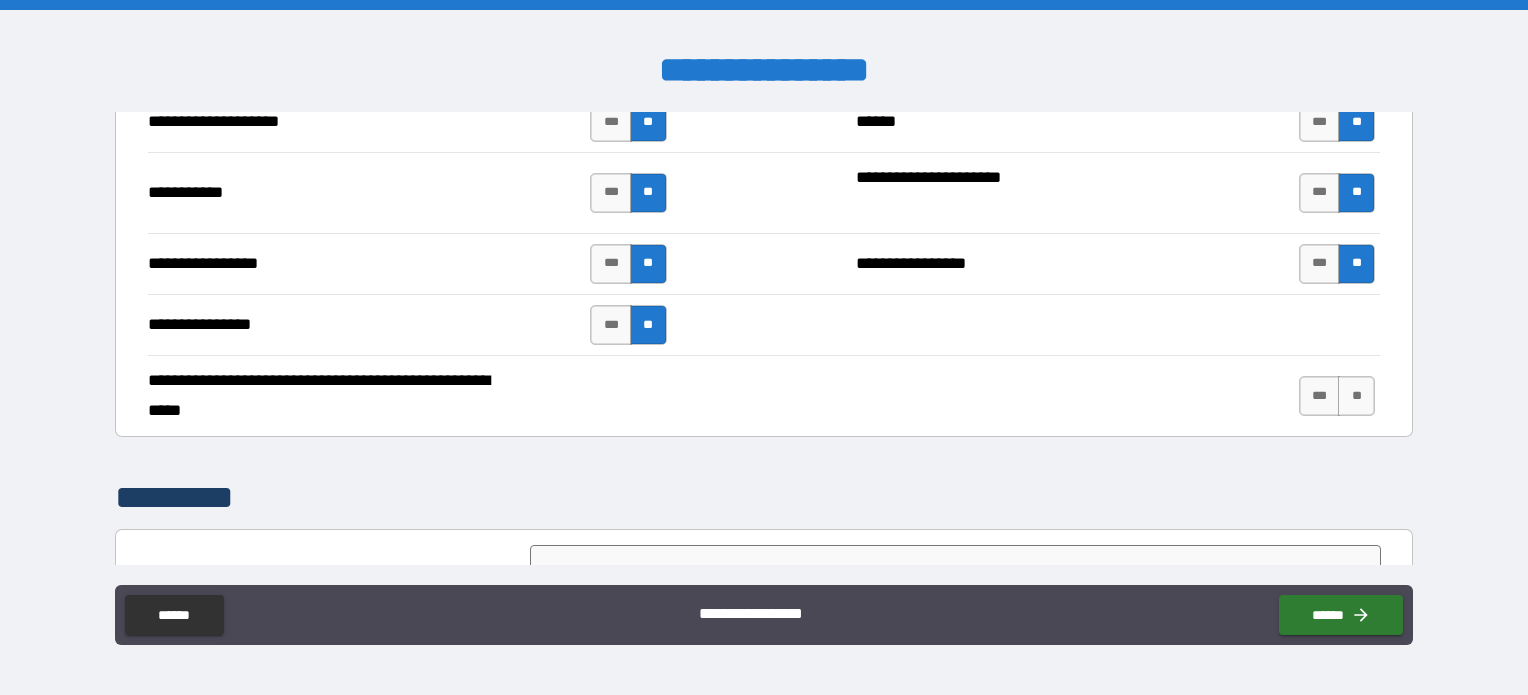 click on "**" at bounding box center (1356, 396) 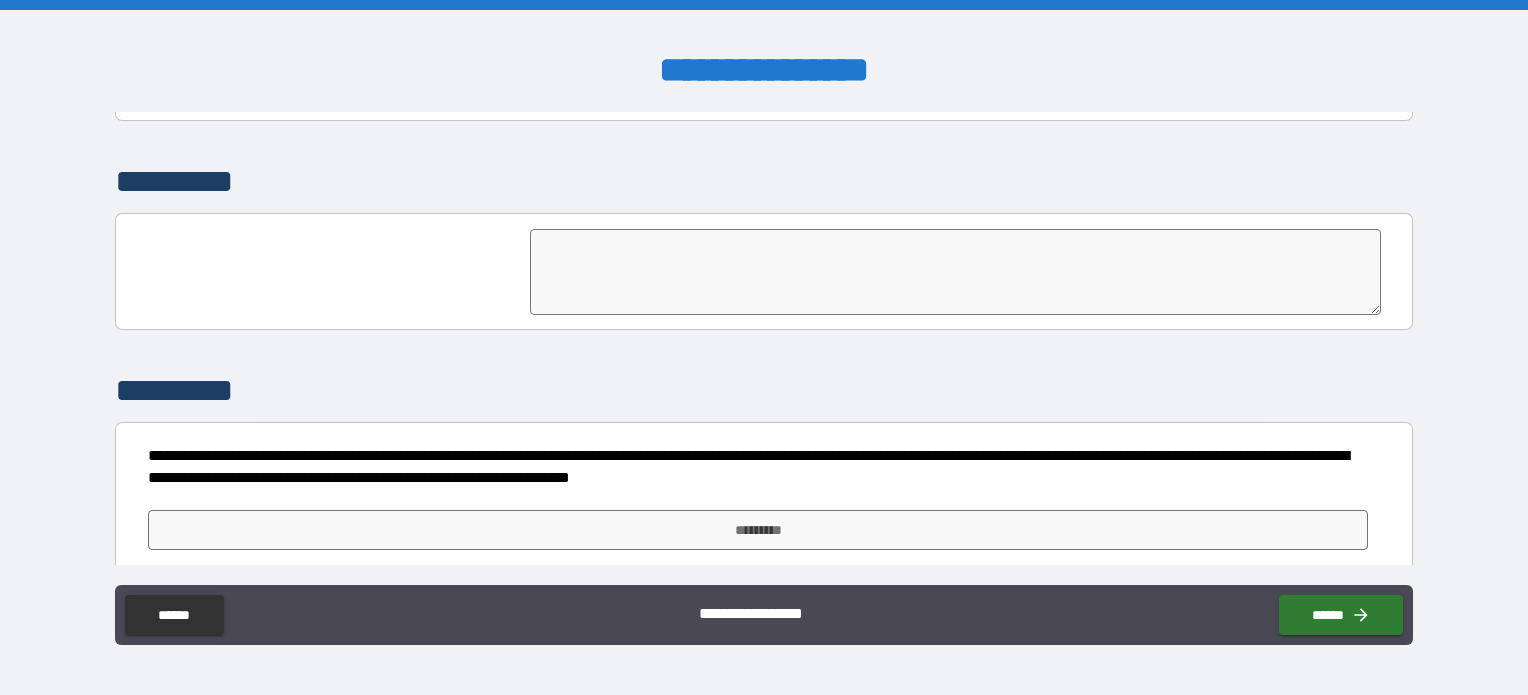 scroll, scrollTop: 4617, scrollLeft: 0, axis: vertical 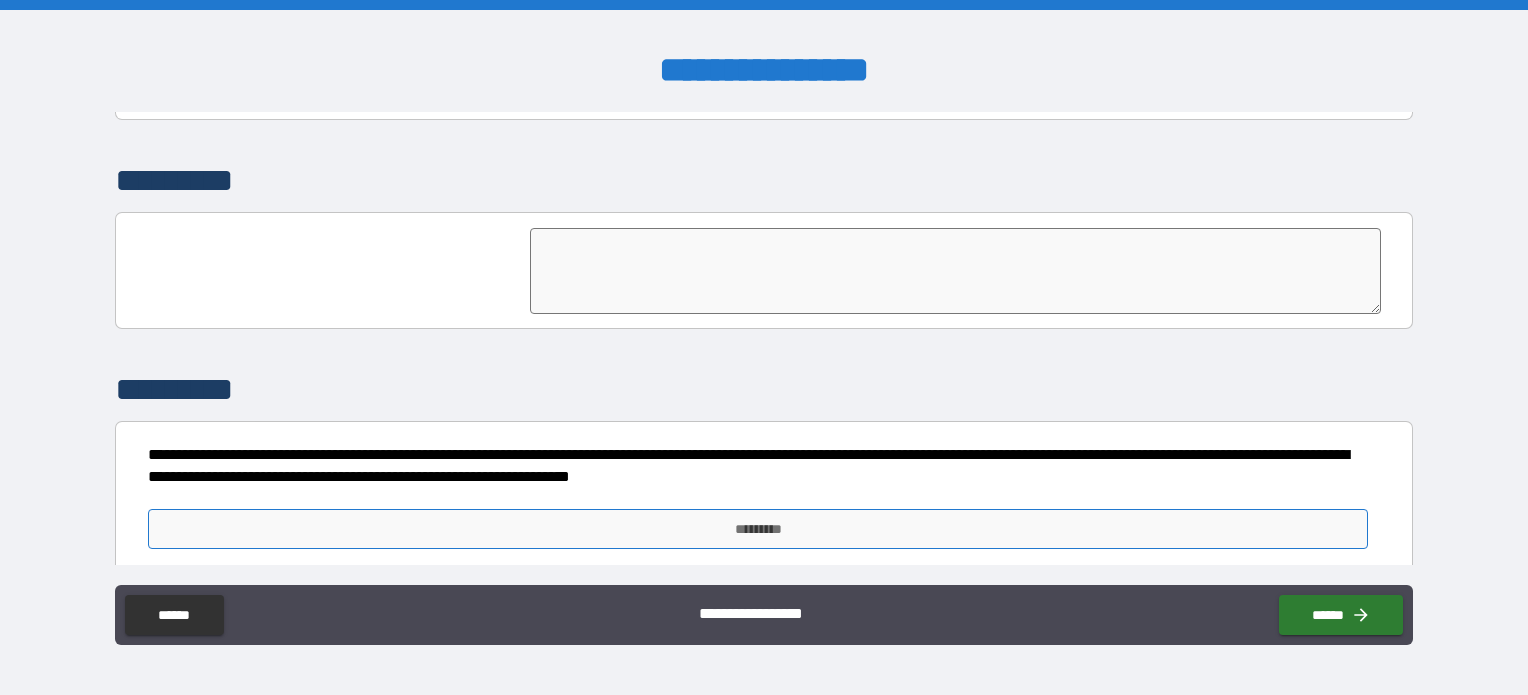 click on "*********" at bounding box center [758, 529] 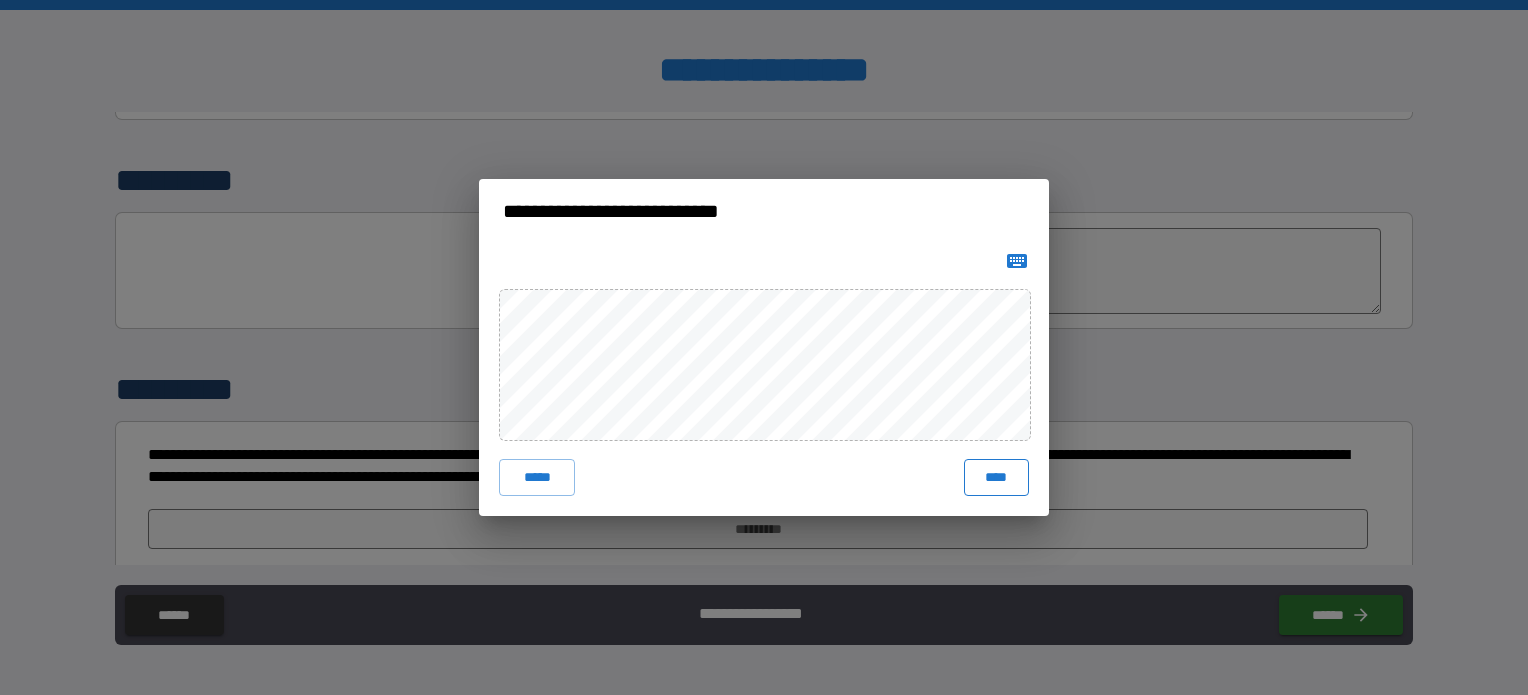 click on "****" at bounding box center [996, 477] 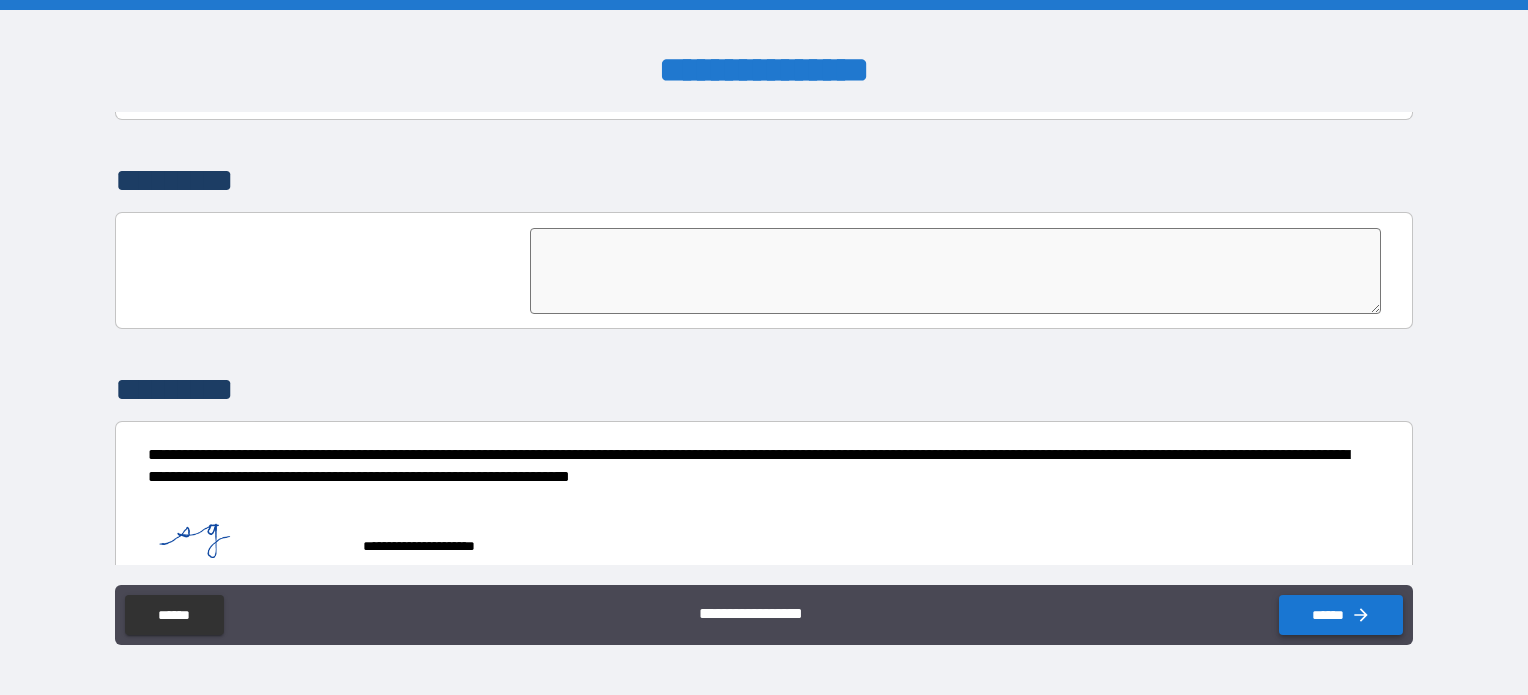click 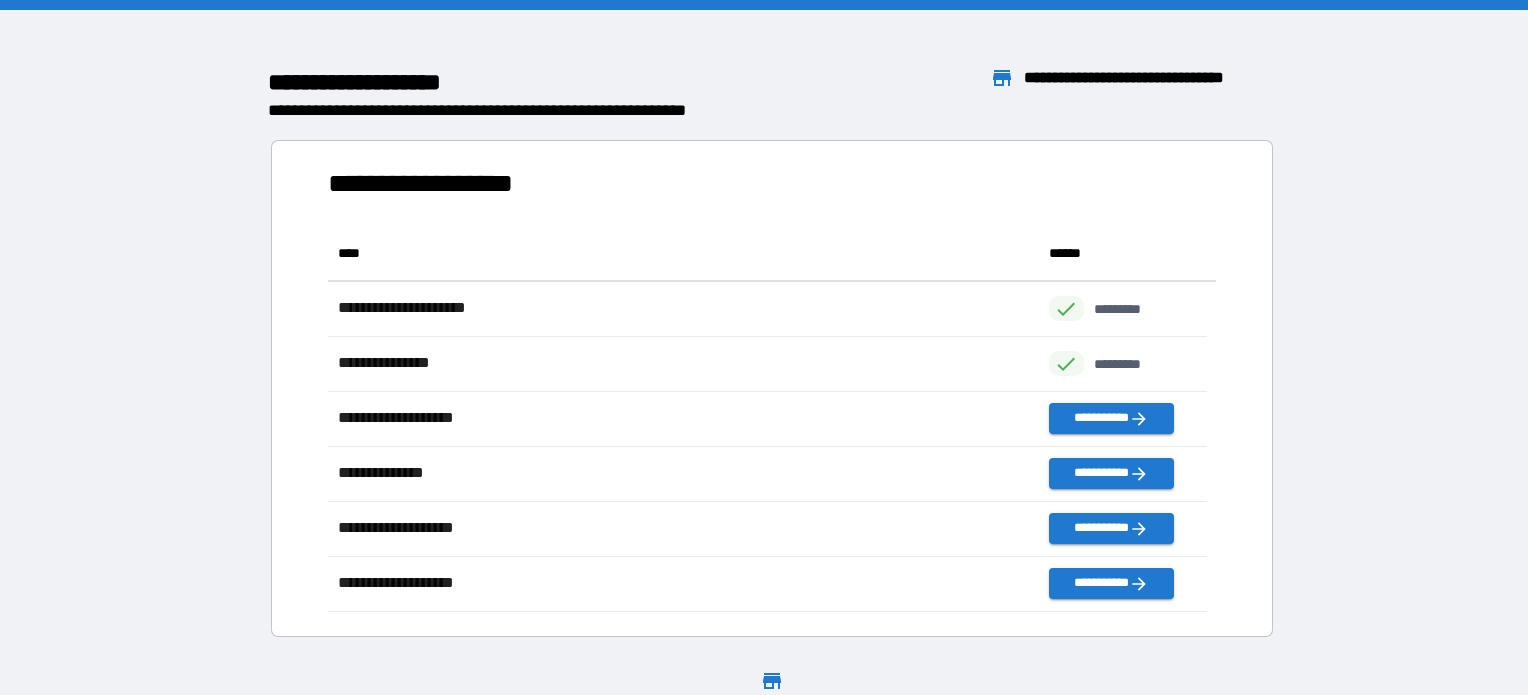 scroll, scrollTop: 16, scrollLeft: 16, axis: both 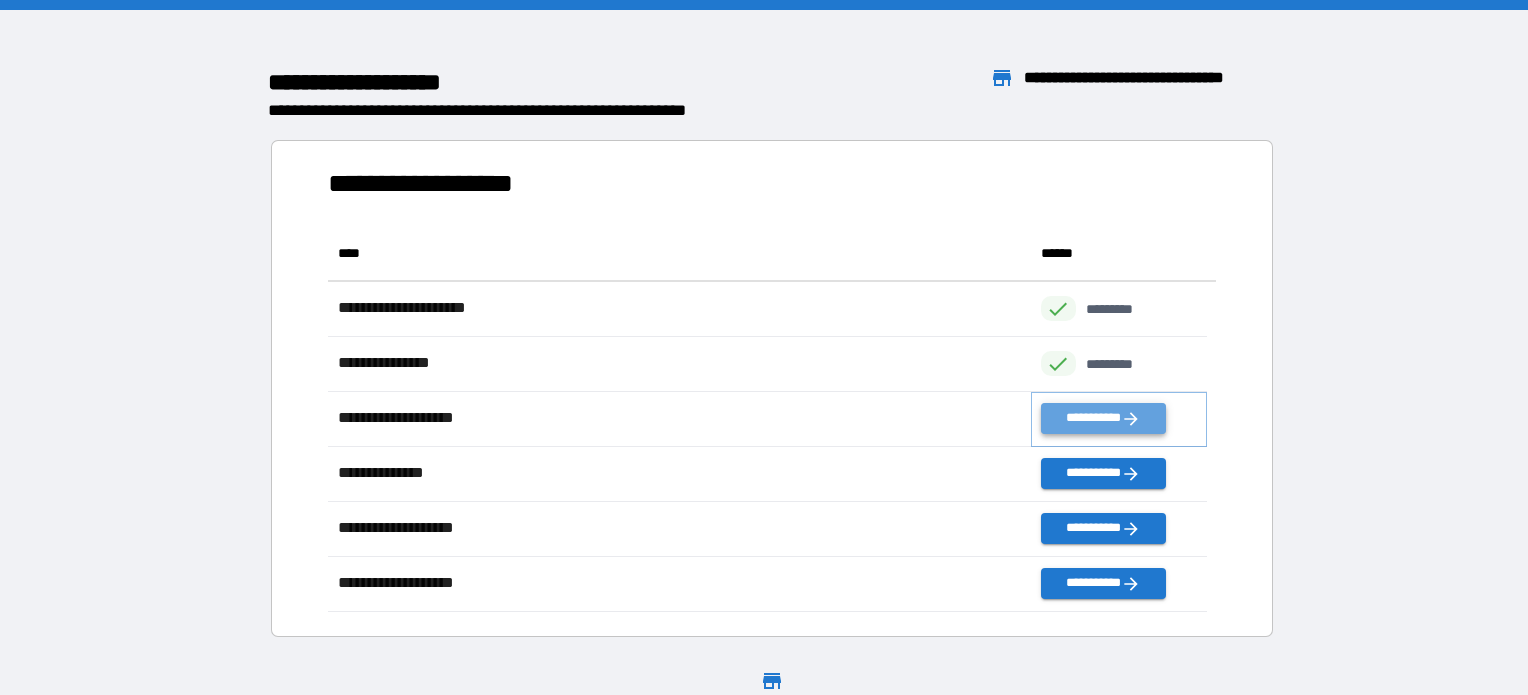 click on "**********" at bounding box center (1103, 418) 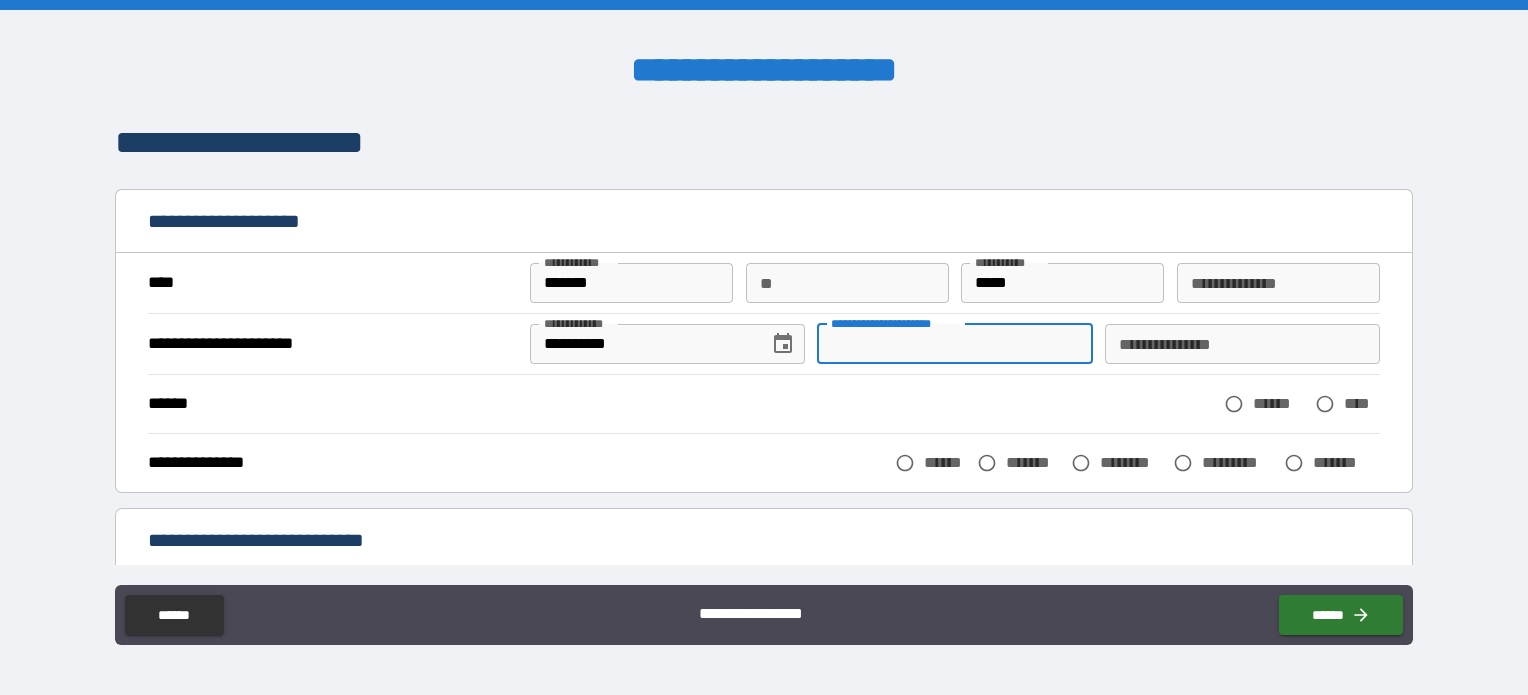 click on "**********" at bounding box center [954, 344] 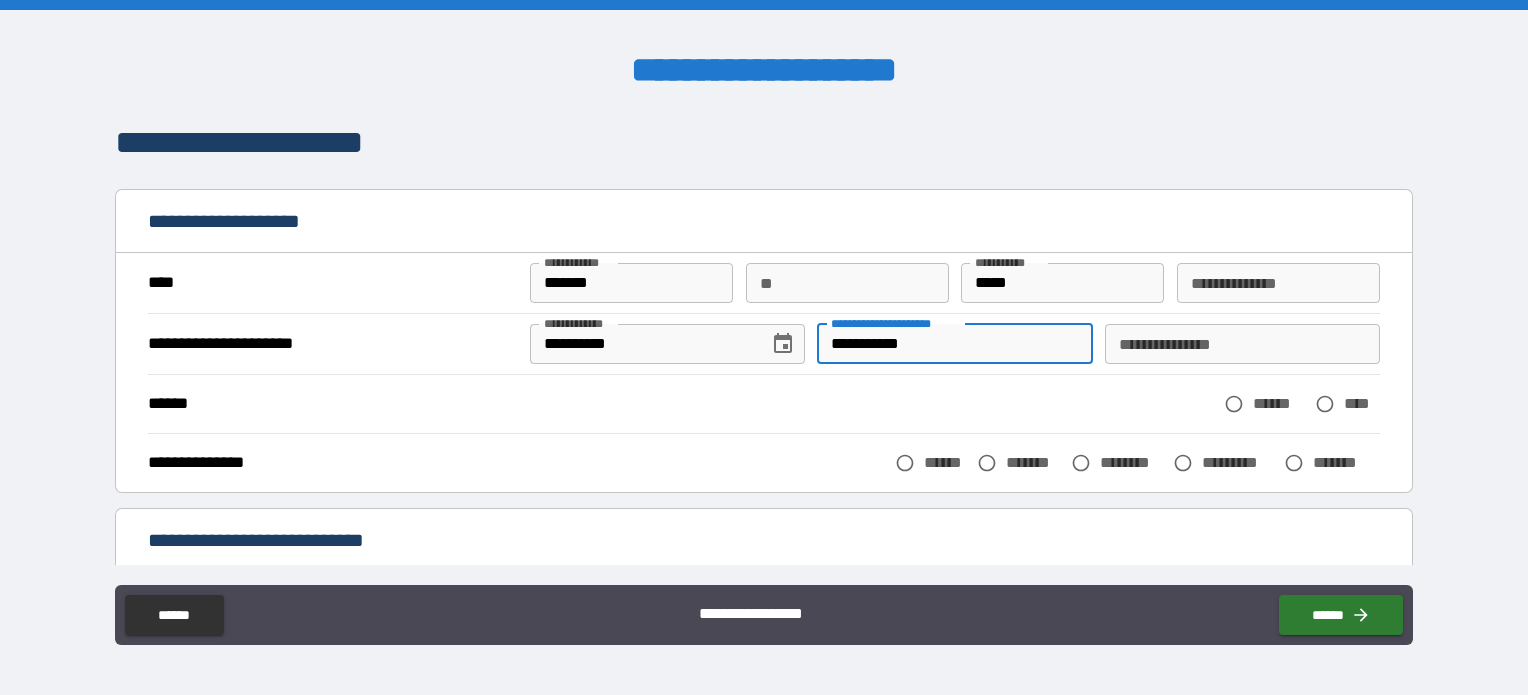 type on "**********" 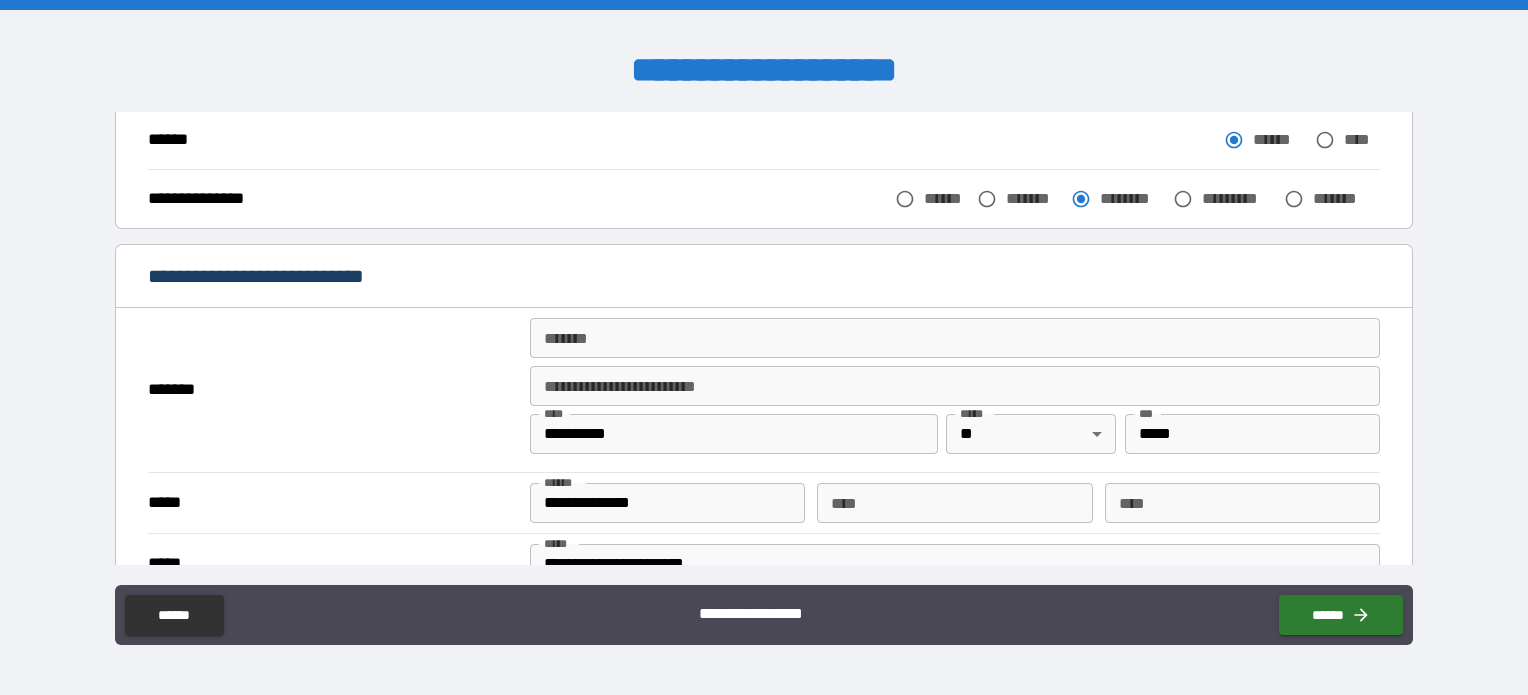 scroll, scrollTop: 300, scrollLeft: 0, axis: vertical 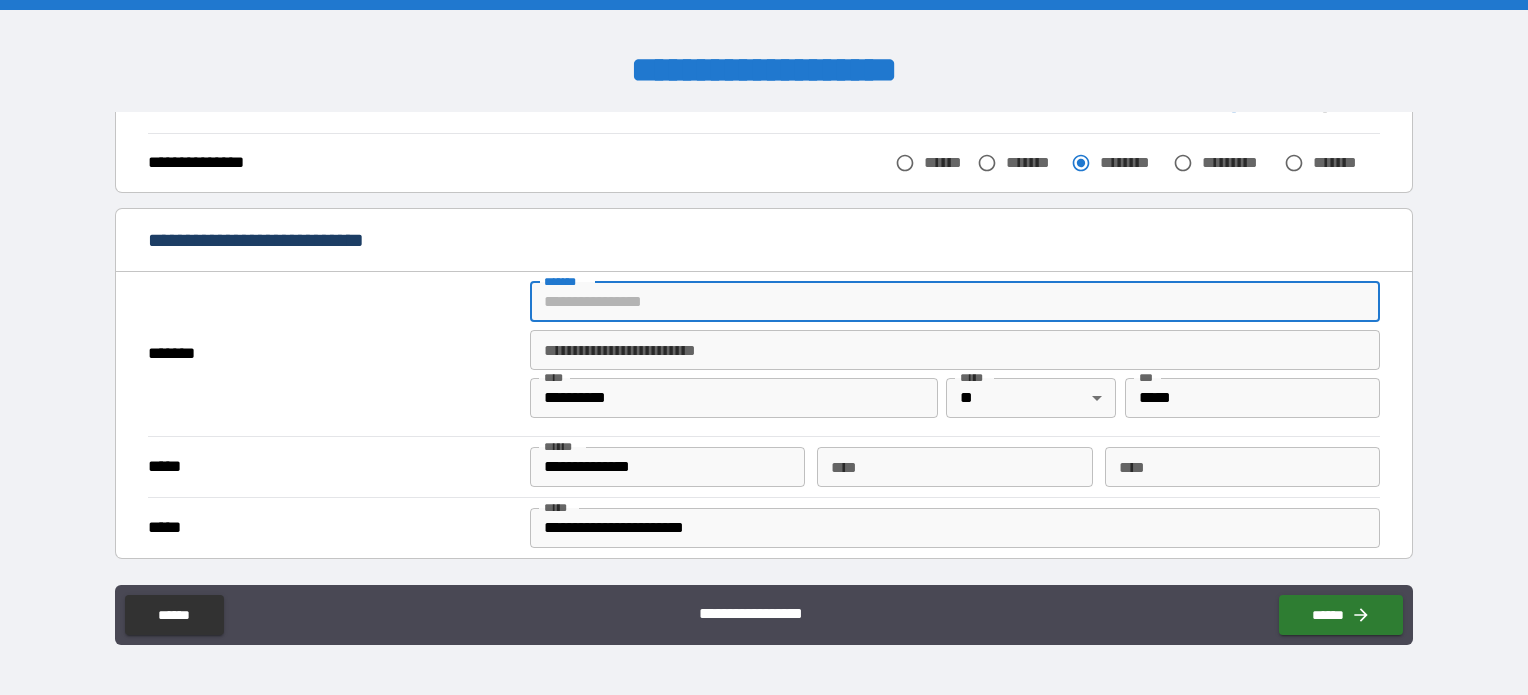 click on "*******" at bounding box center (955, 302) 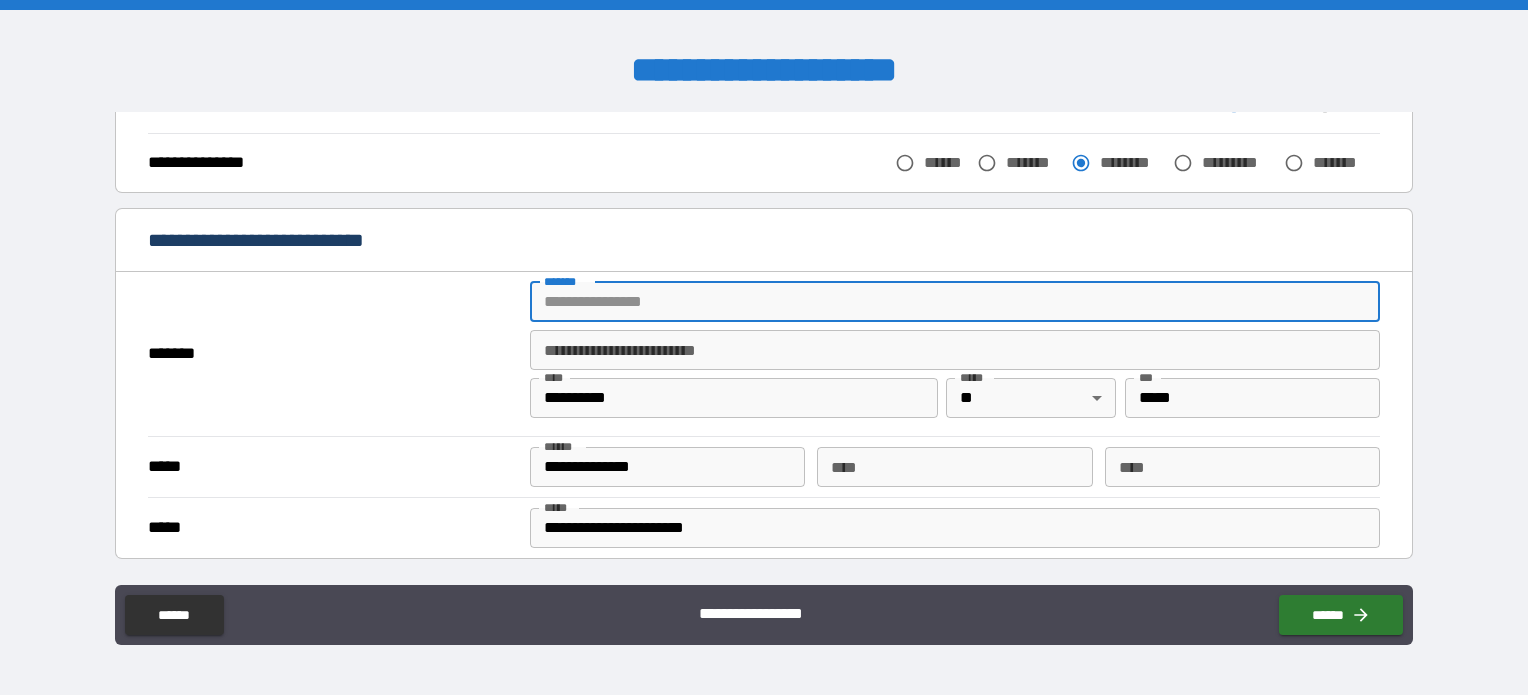 type on "**********" 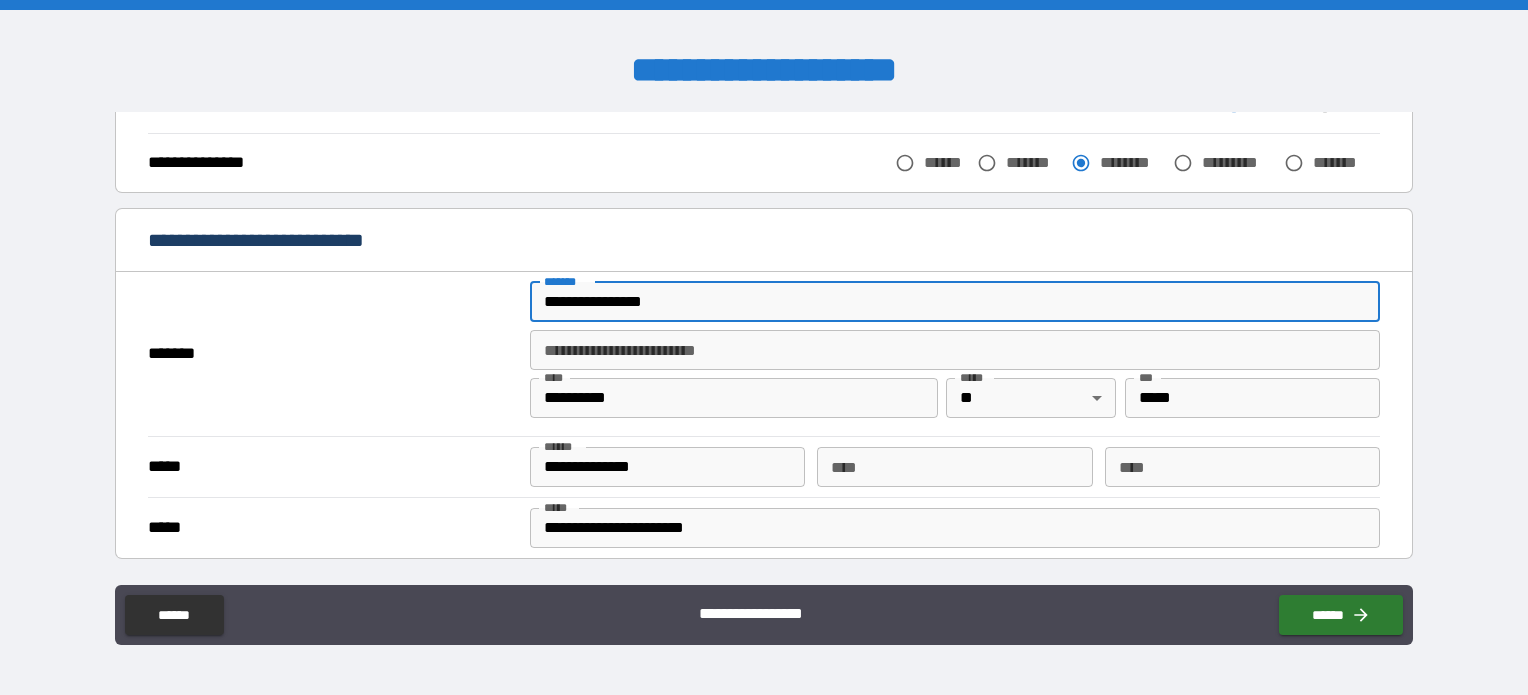 type on "***" 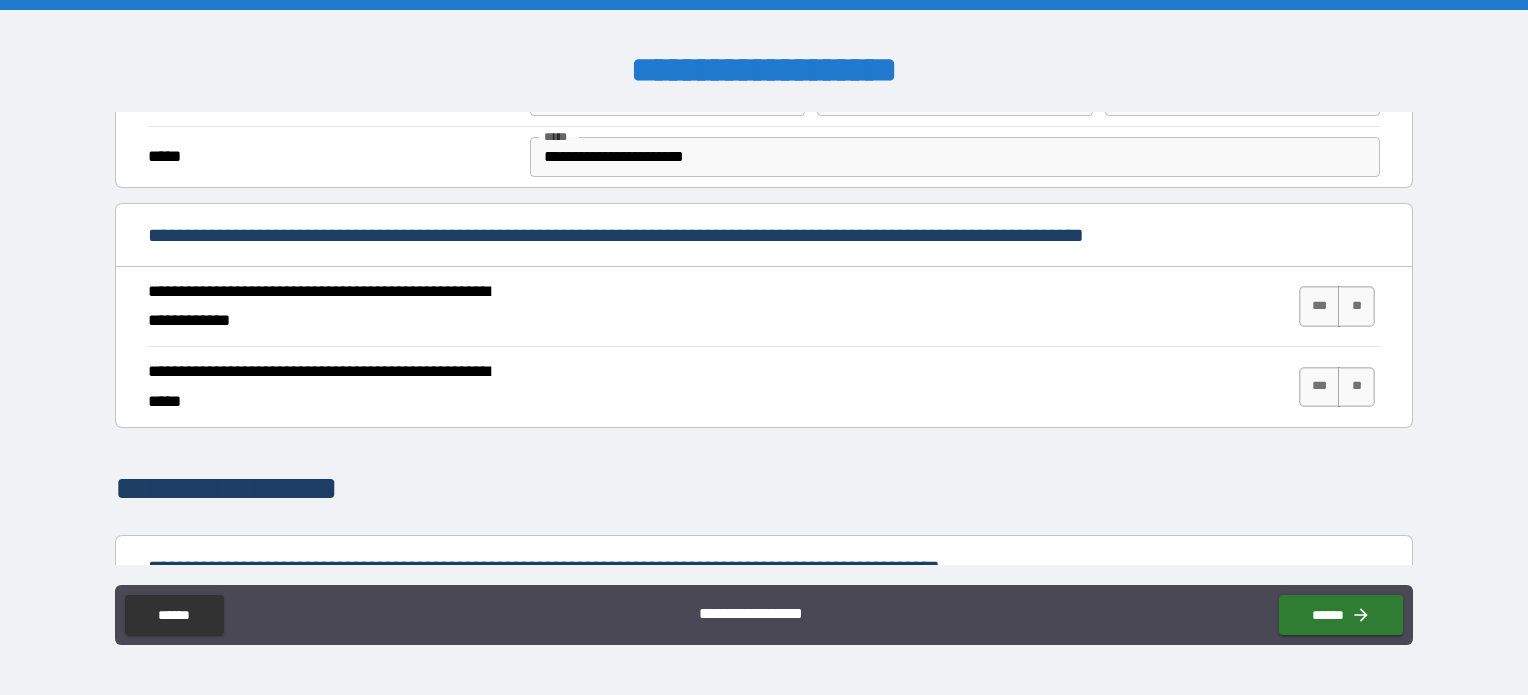 scroll, scrollTop: 700, scrollLeft: 0, axis: vertical 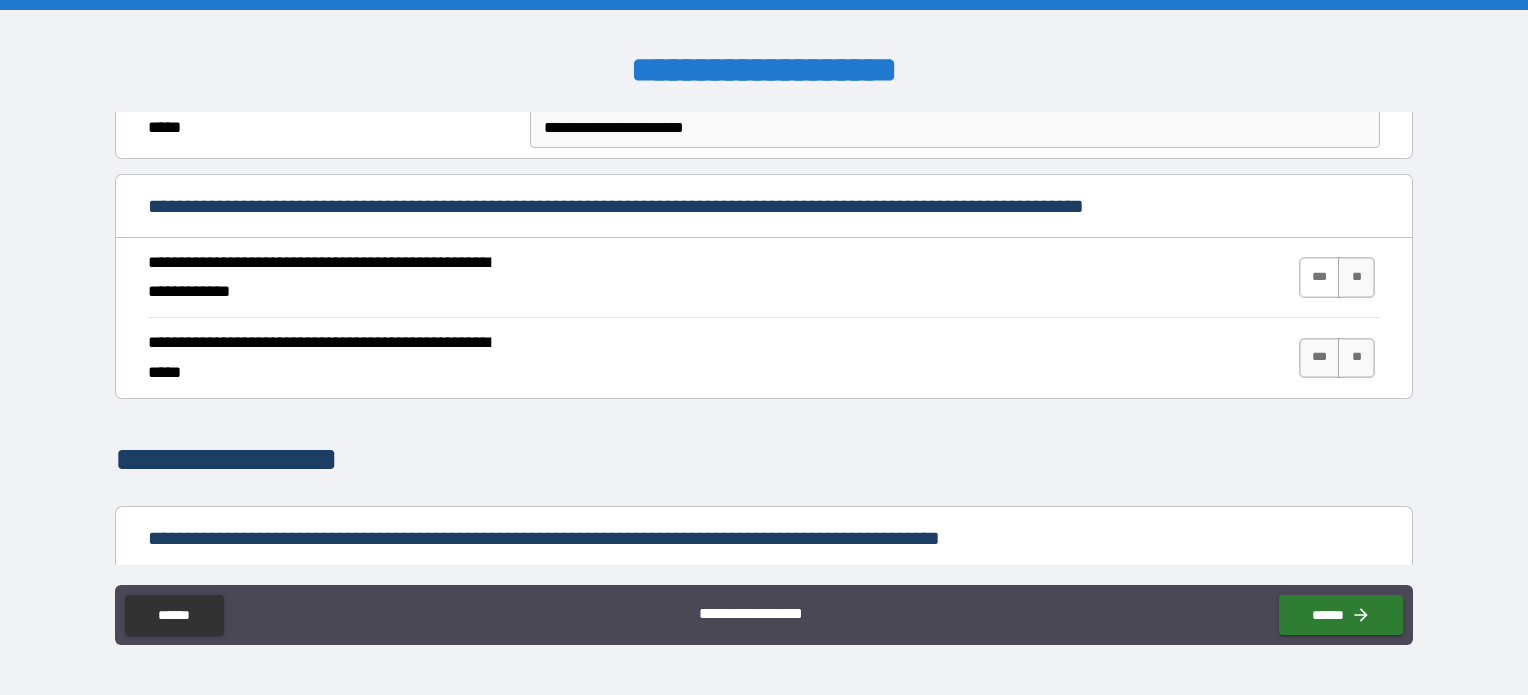 type on "*****" 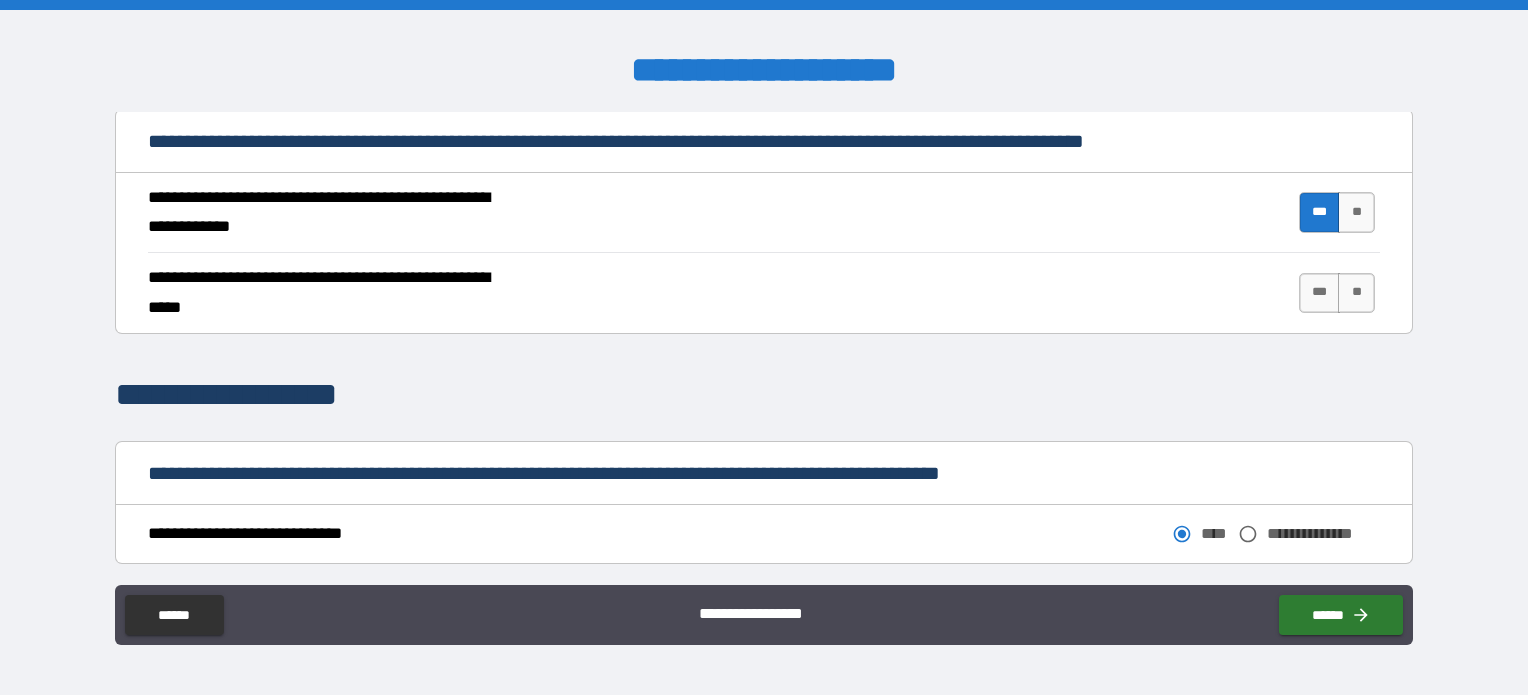 scroll, scrollTop: 800, scrollLeft: 0, axis: vertical 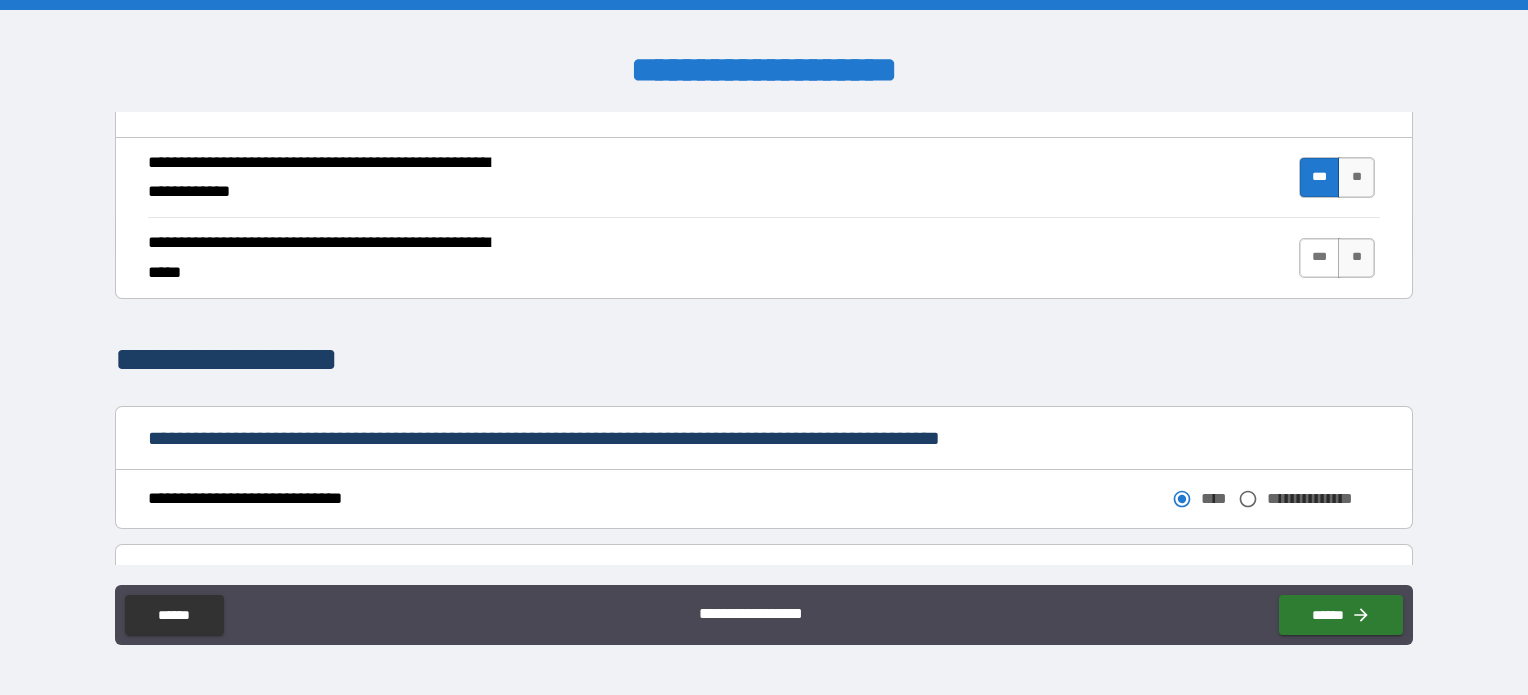 click on "***" at bounding box center [1320, 258] 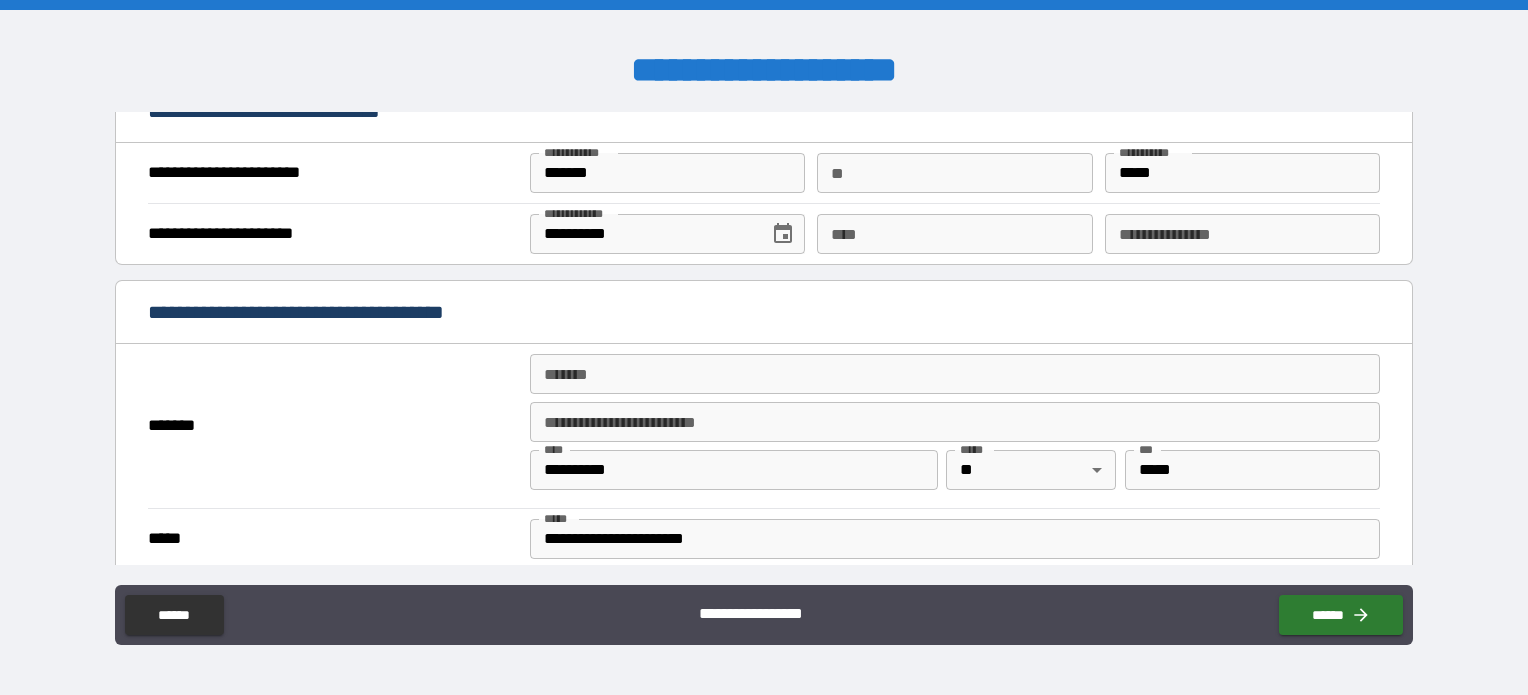 scroll, scrollTop: 1300, scrollLeft: 0, axis: vertical 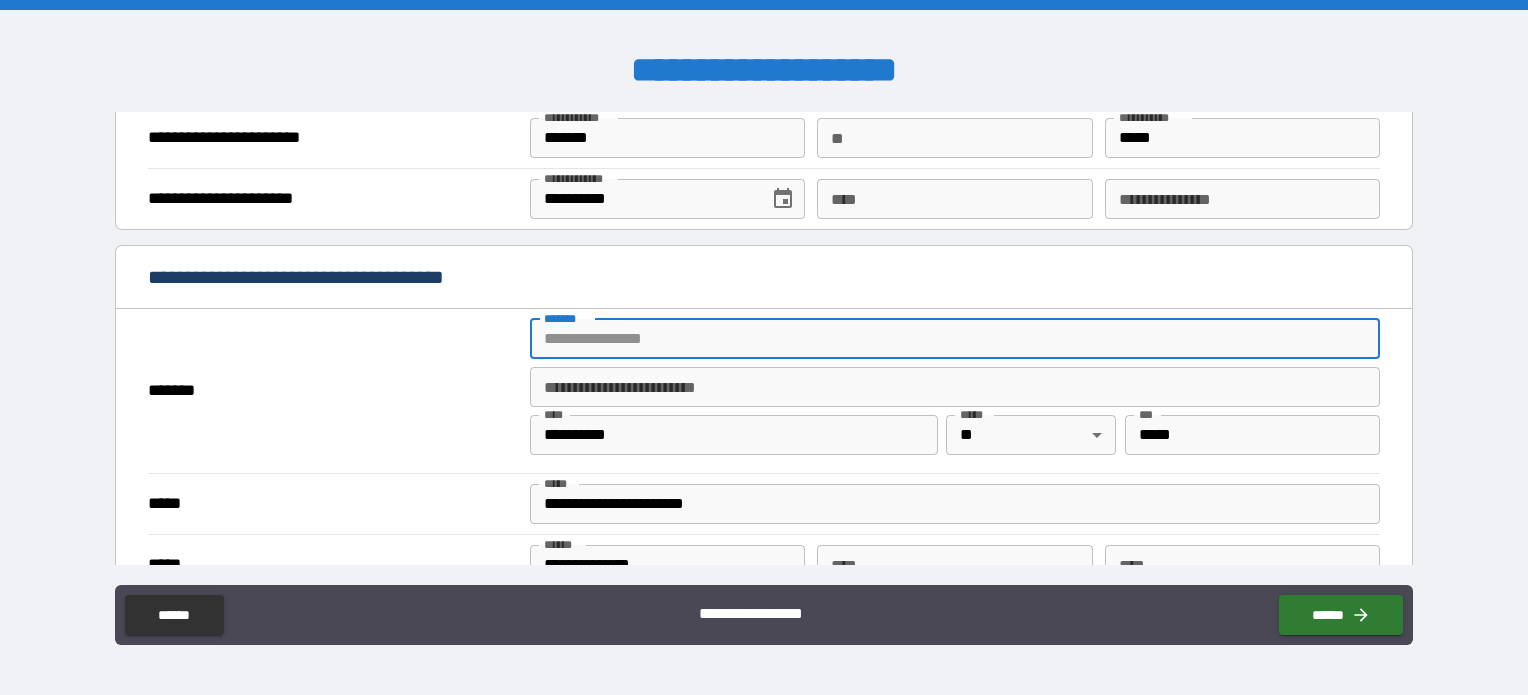 click on "*******" at bounding box center [955, 339] 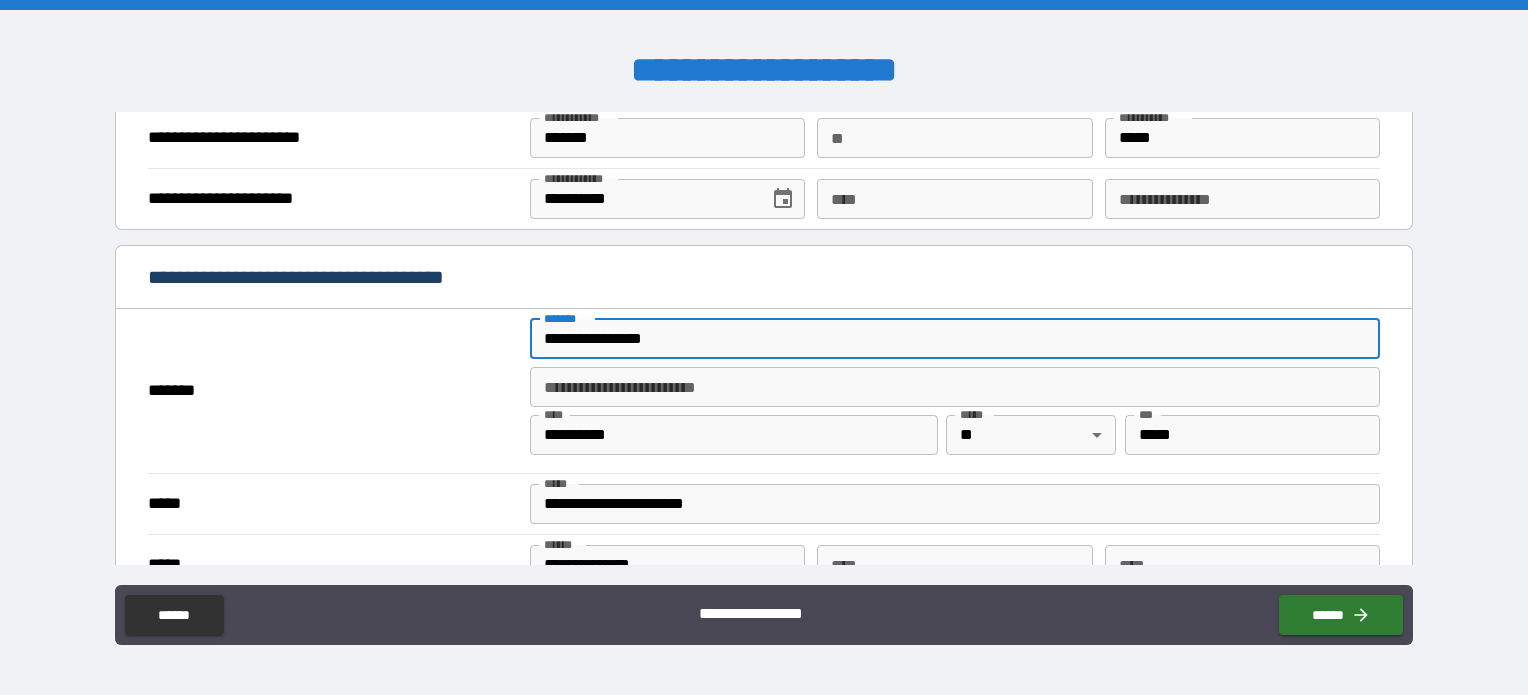 type on "*" 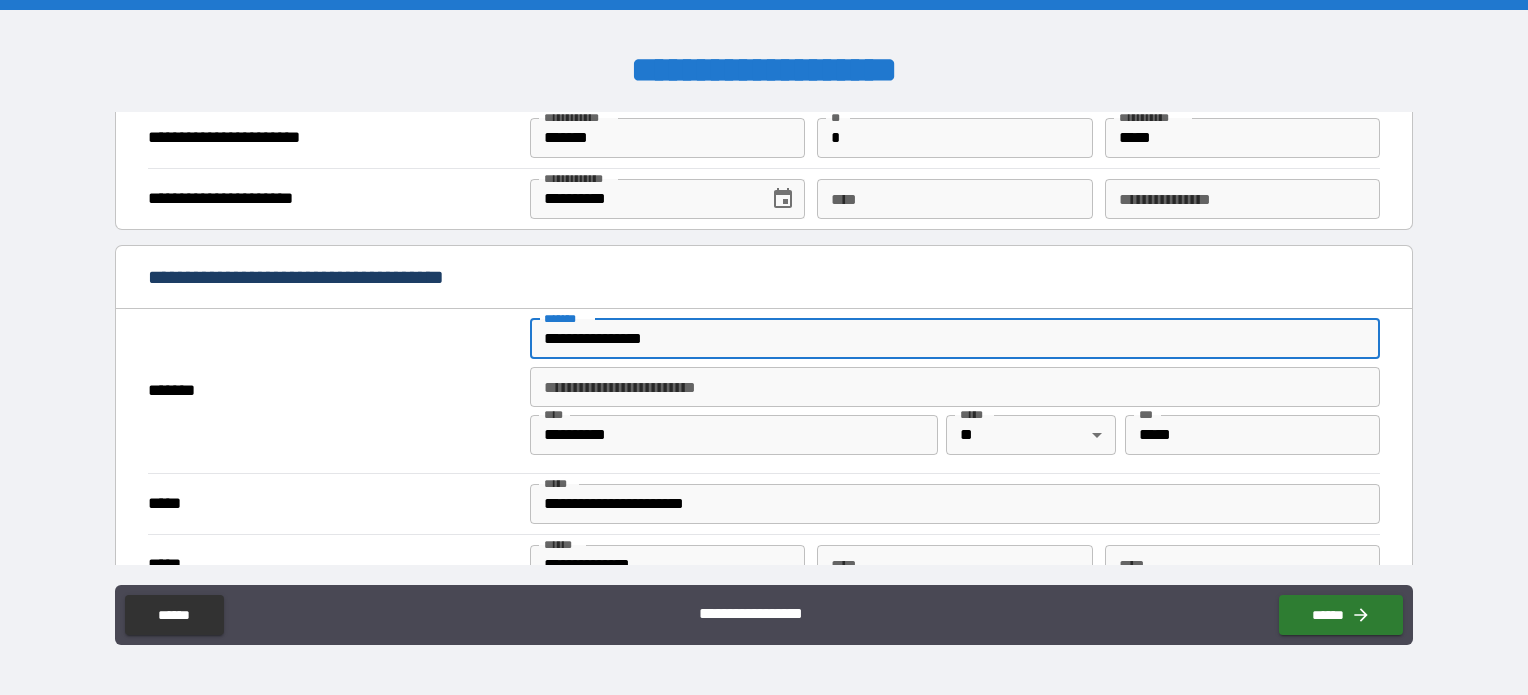 click on "*****" at bounding box center (1252, 435) 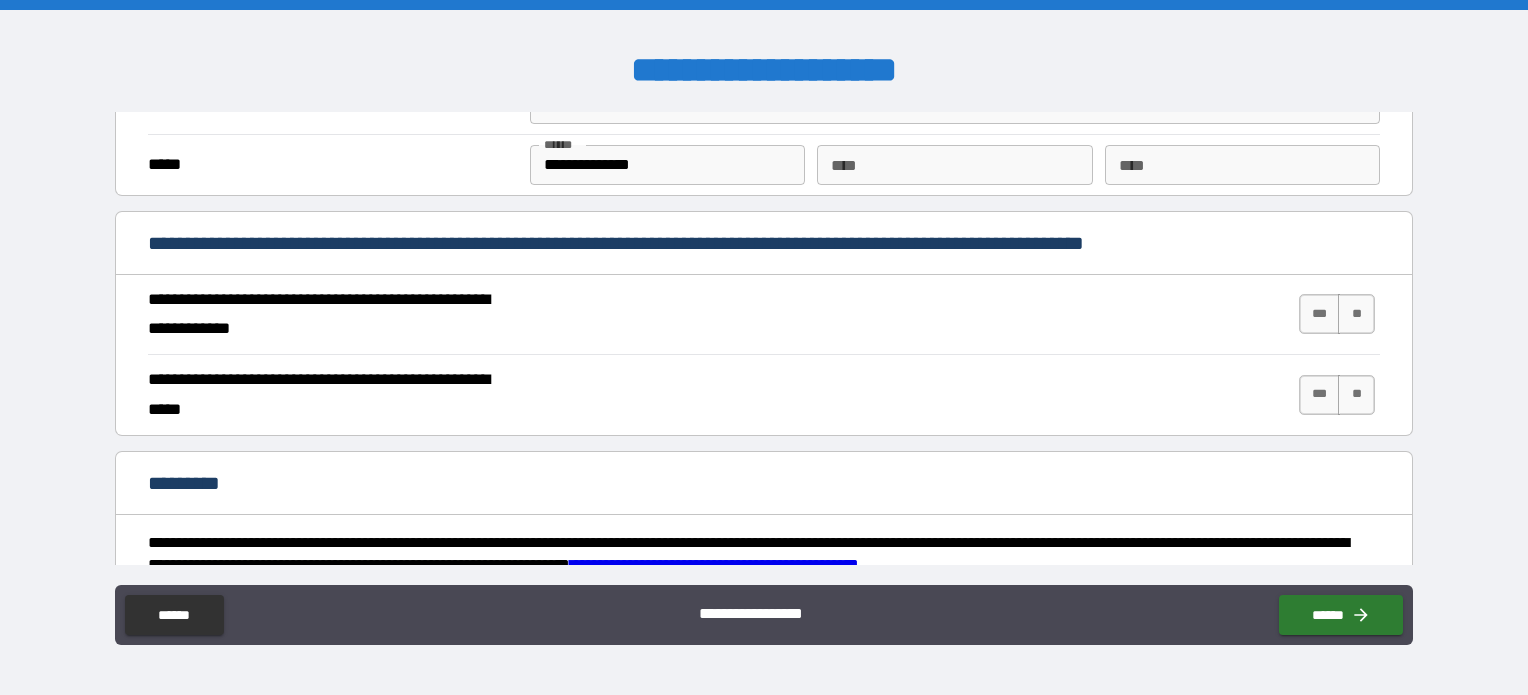 scroll, scrollTop: 1800, scrollLeft: 0, axis: vertical 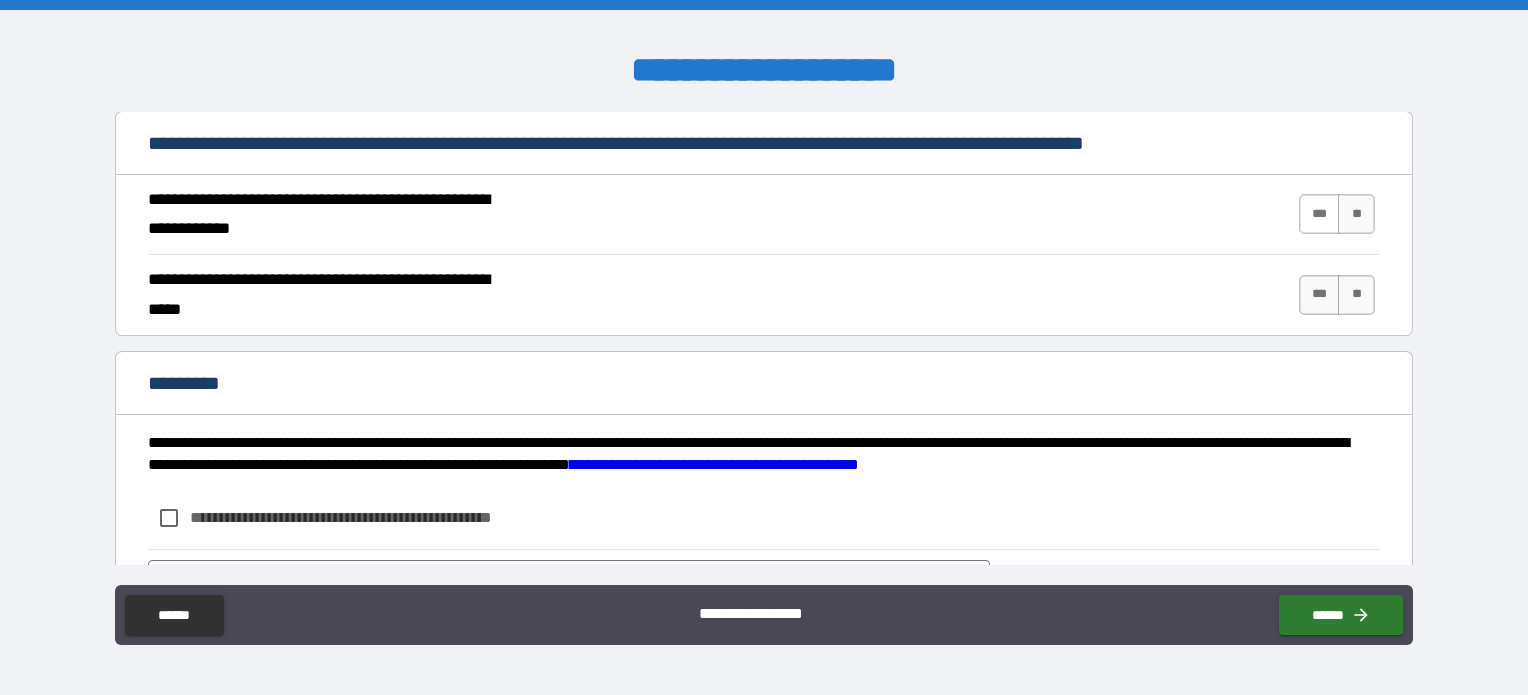 type on "*****" 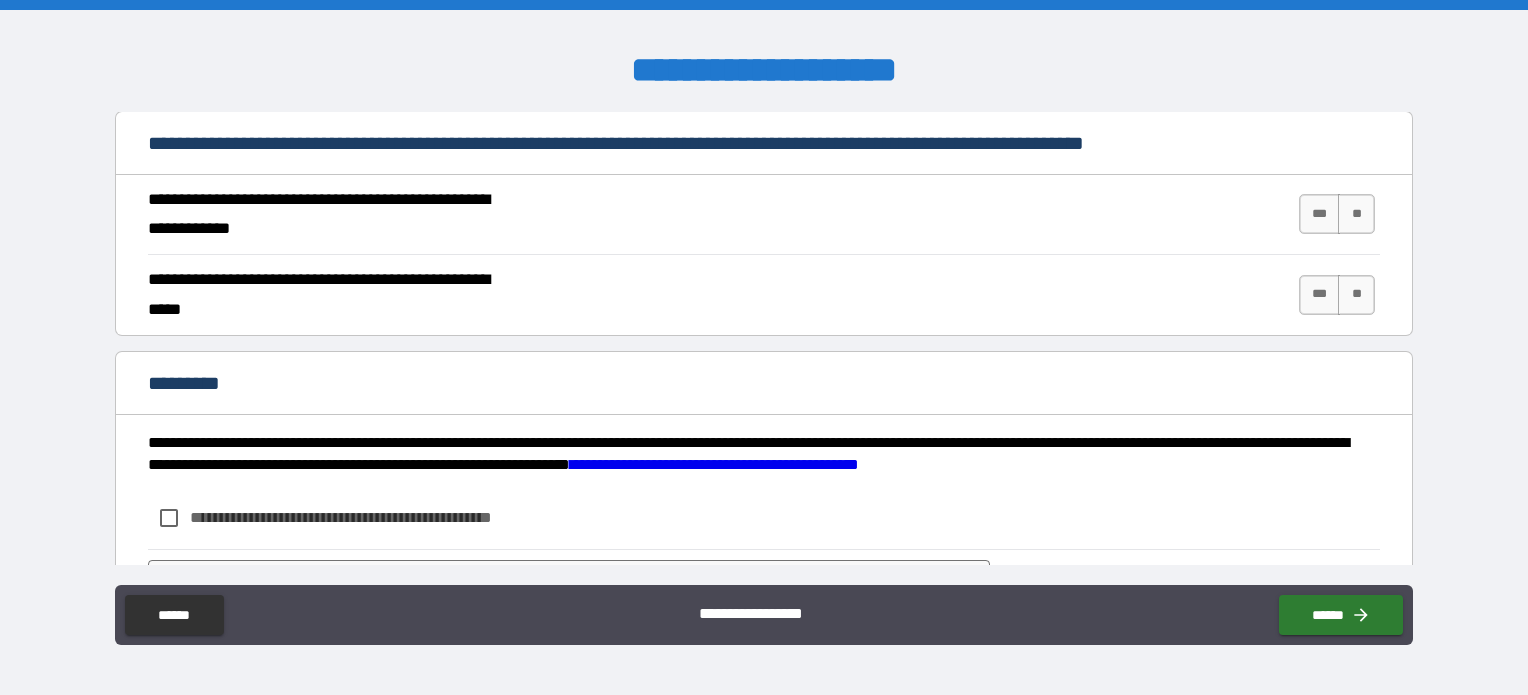 drag, startPoint x: 1303, startPoint y: 222, endPoint x: 1302, endPoint y: 243, distance: 21.023796 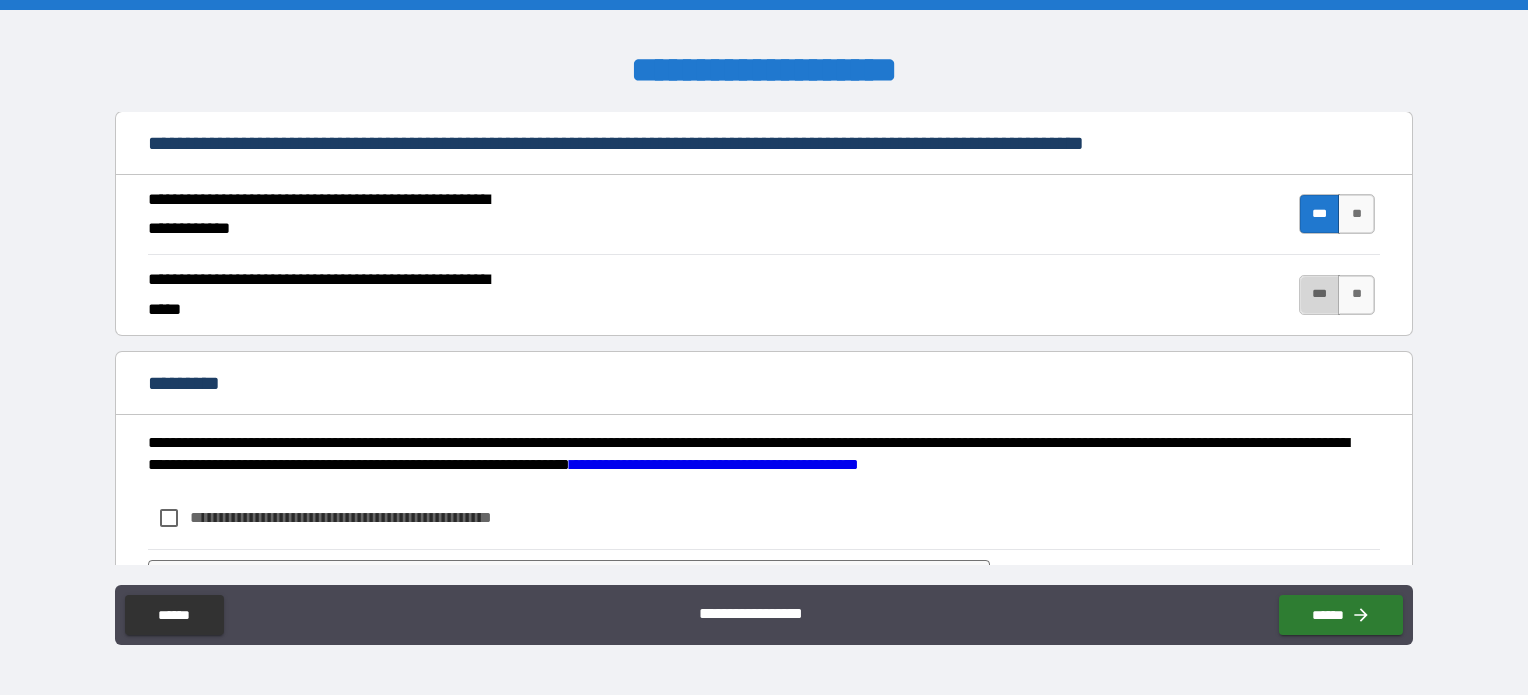 click on "***" at bounding box center (1320, 295) 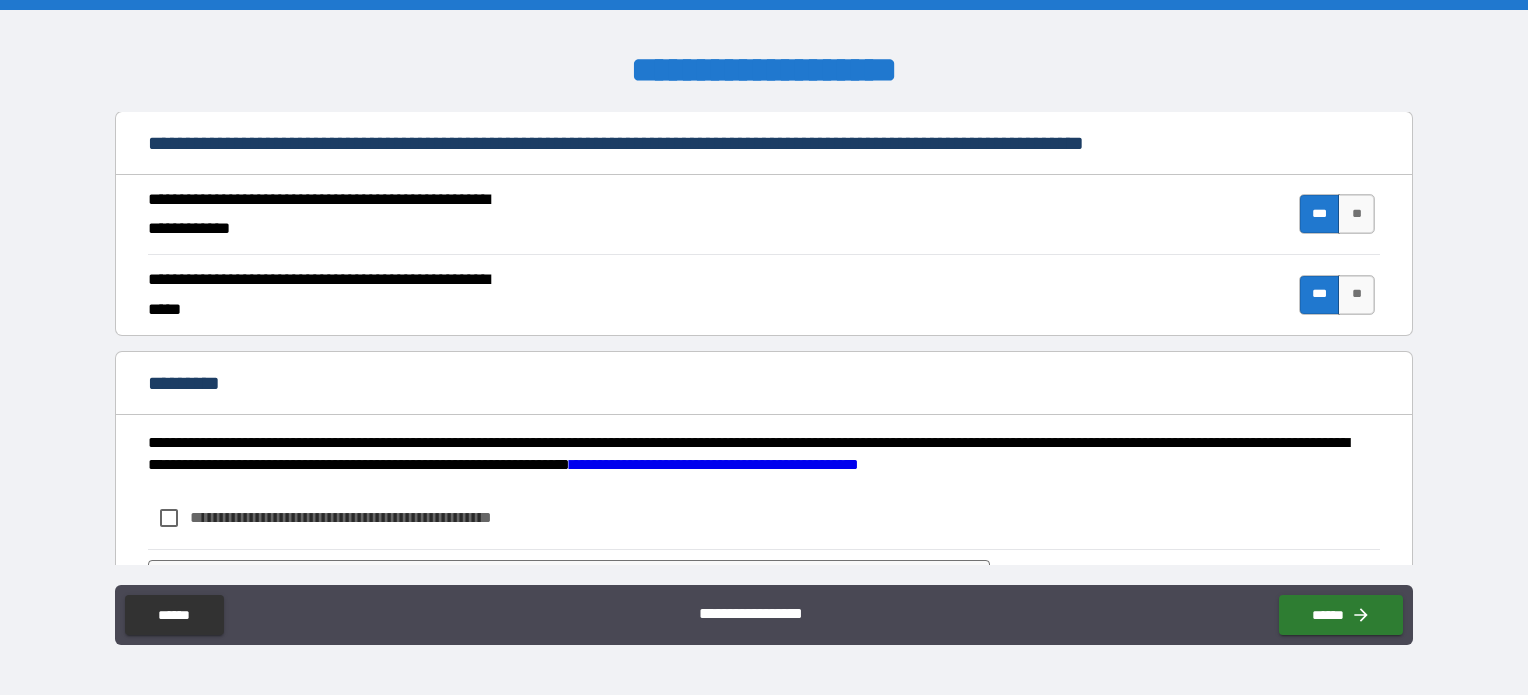 scroll, scrollTop: 1899, scrollLeft: 0, axis: vertical 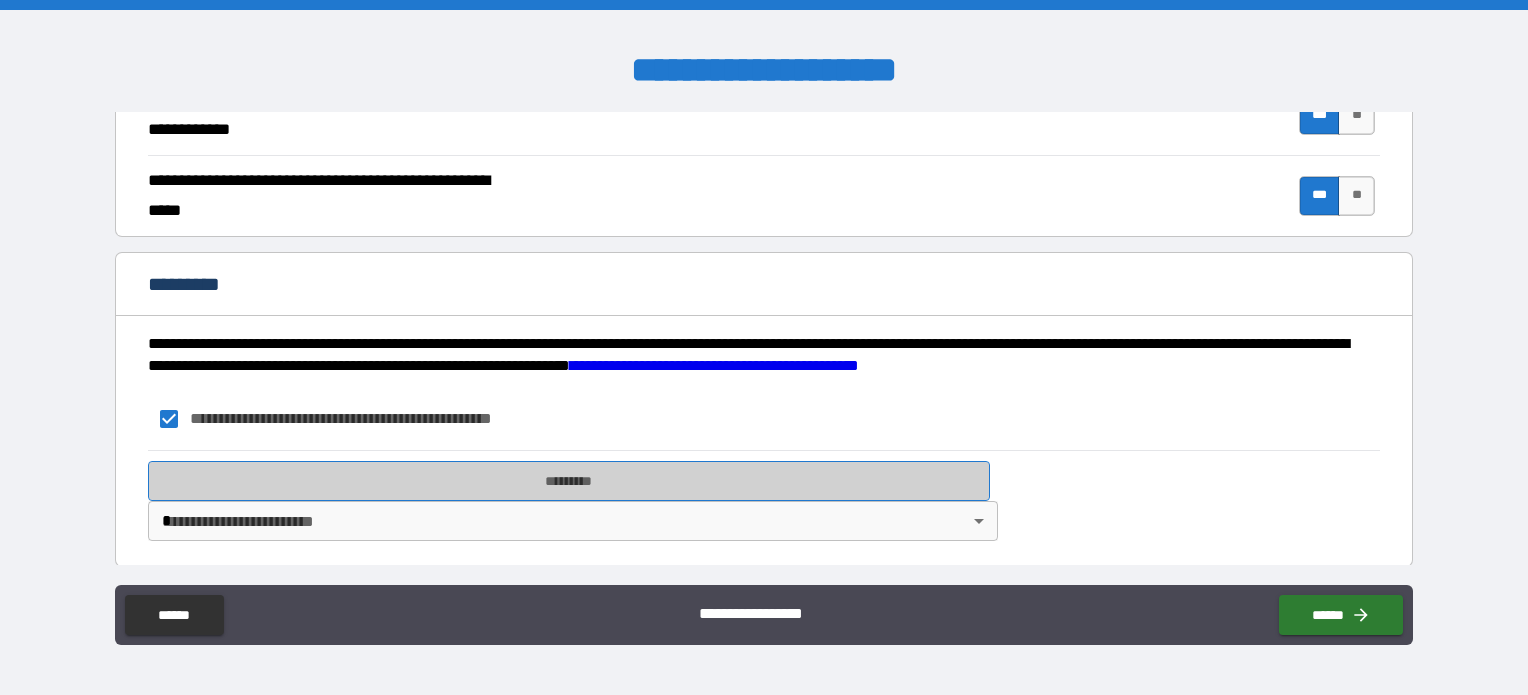 click on "*********" at bounding box center (569, 481) 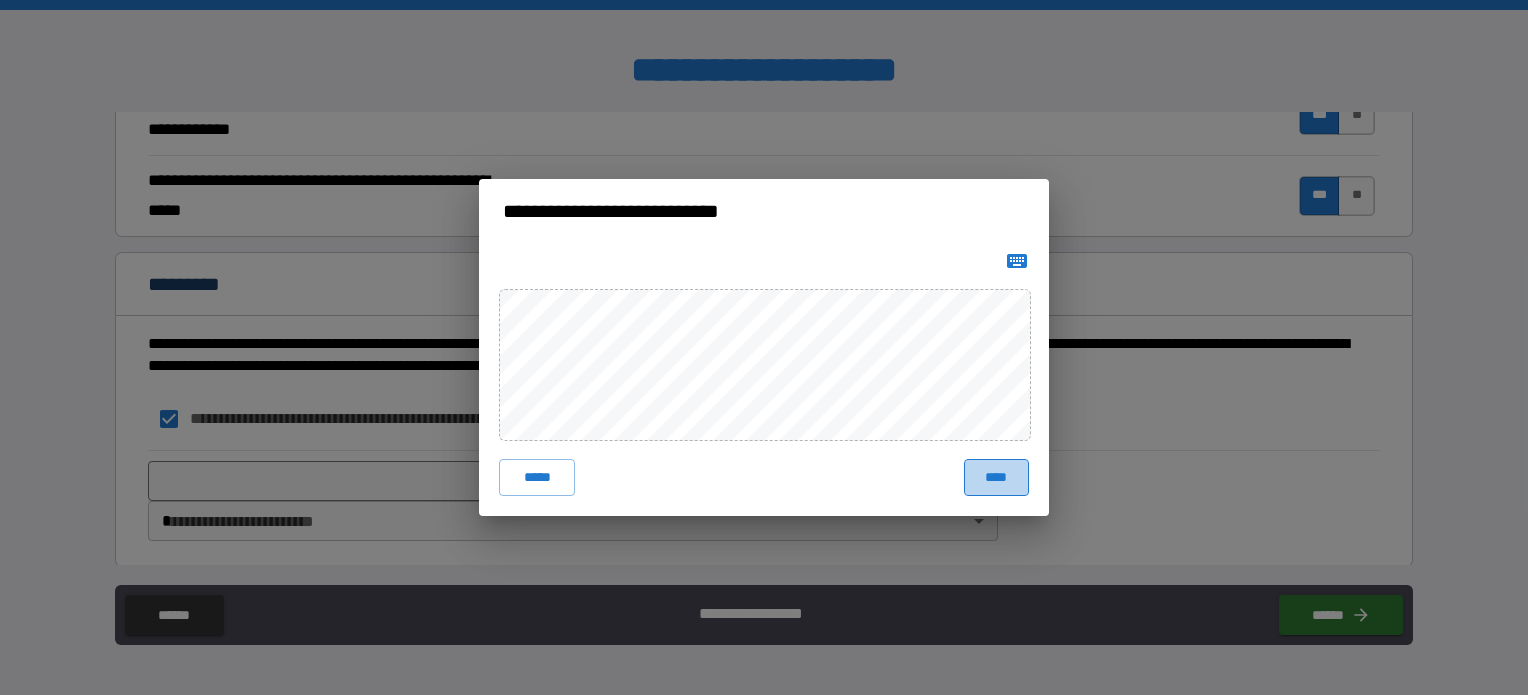 click on "****" at bounding box center [996, 477] 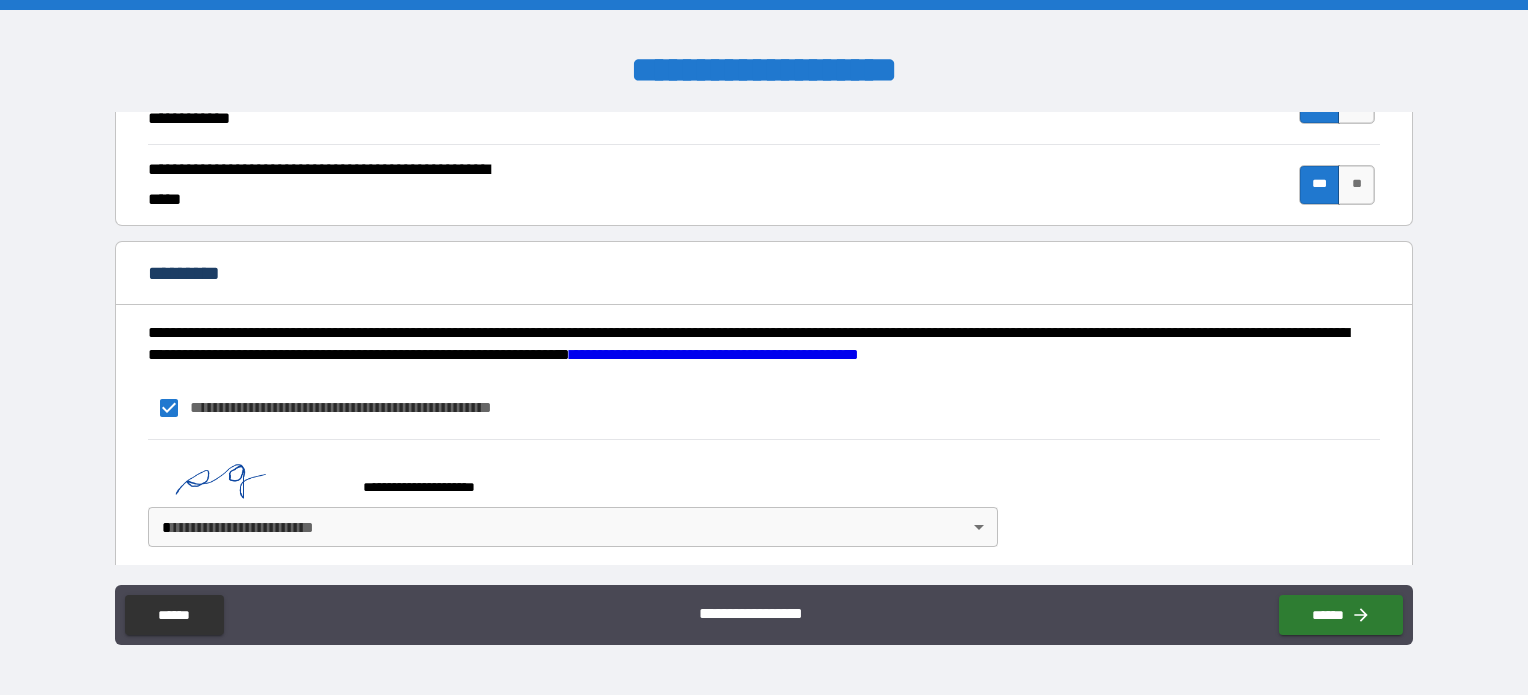 scroll, scrollTop: 1916, scrollLeft: 0, axis: vertical 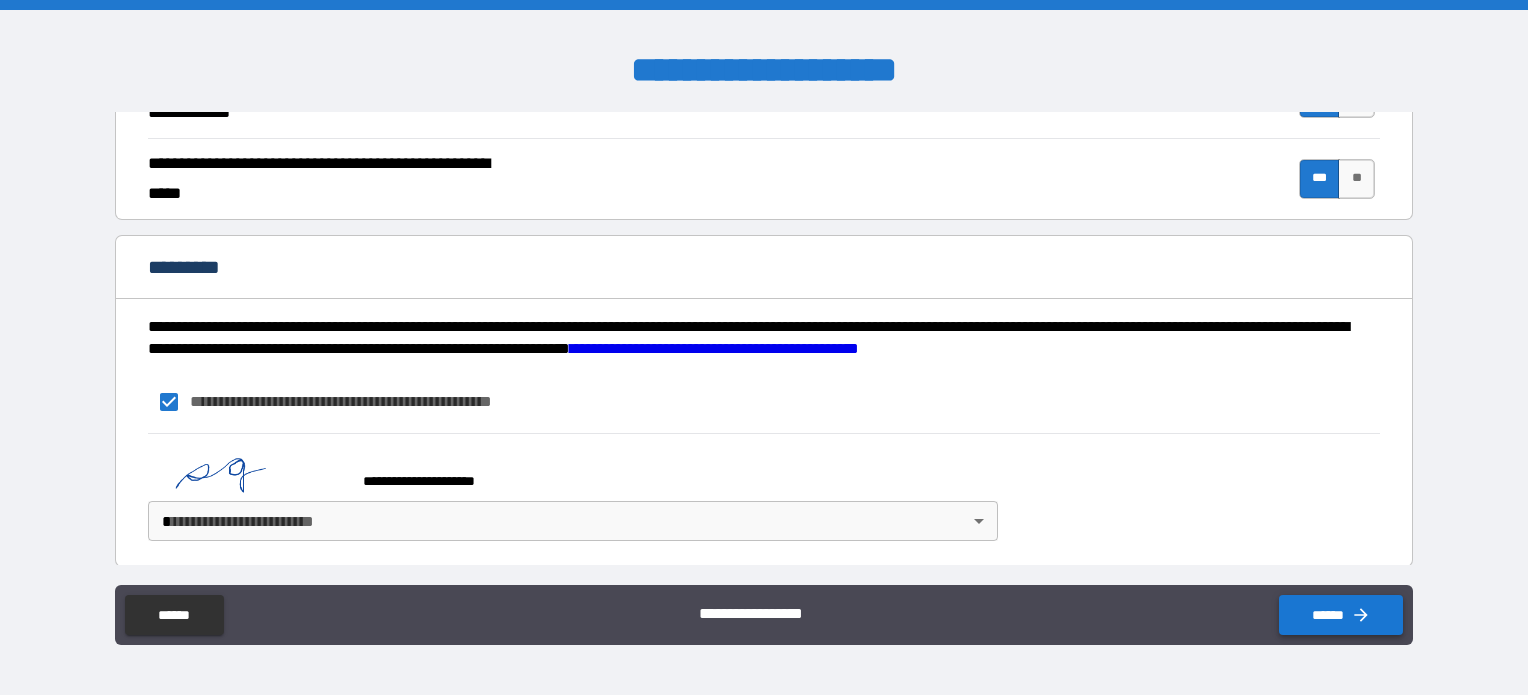 click 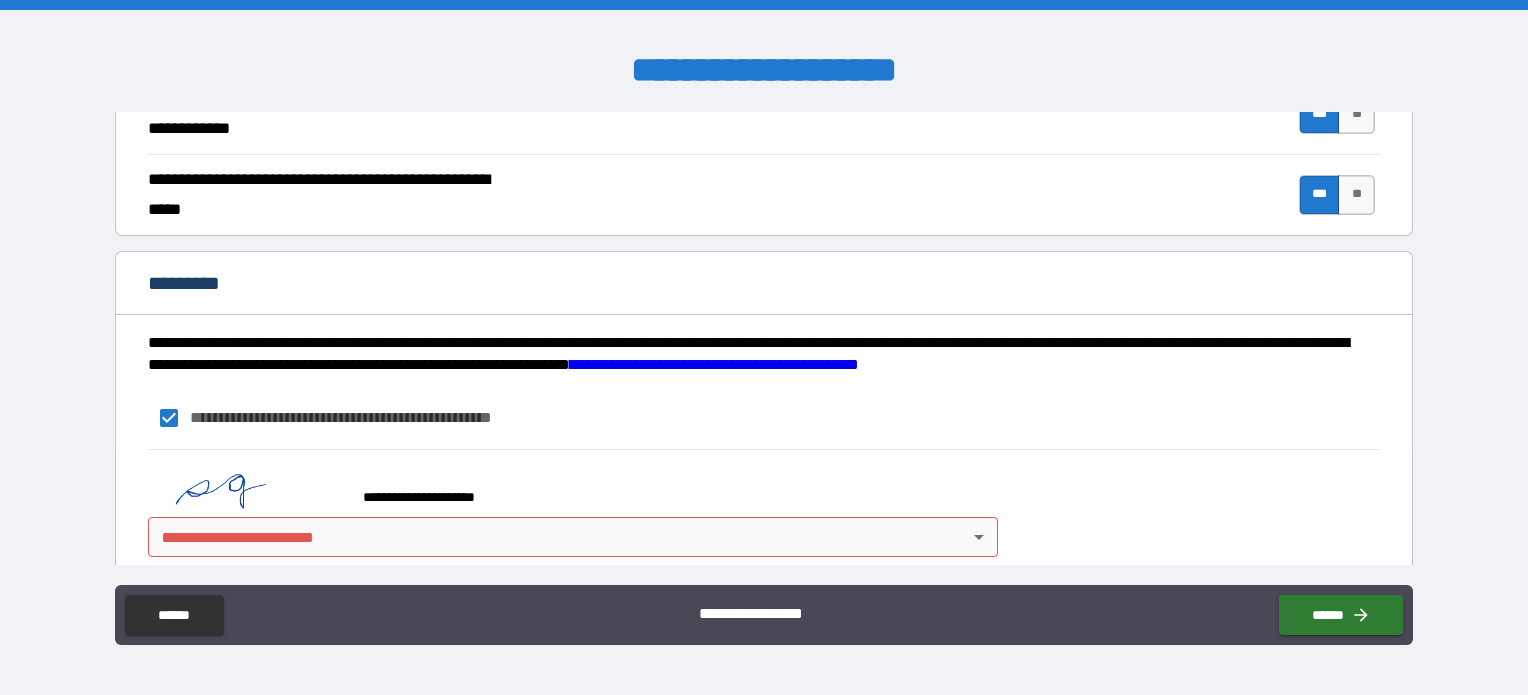 scroll, scrollTop: 1916, scrollLeft: 0, axis: vertical 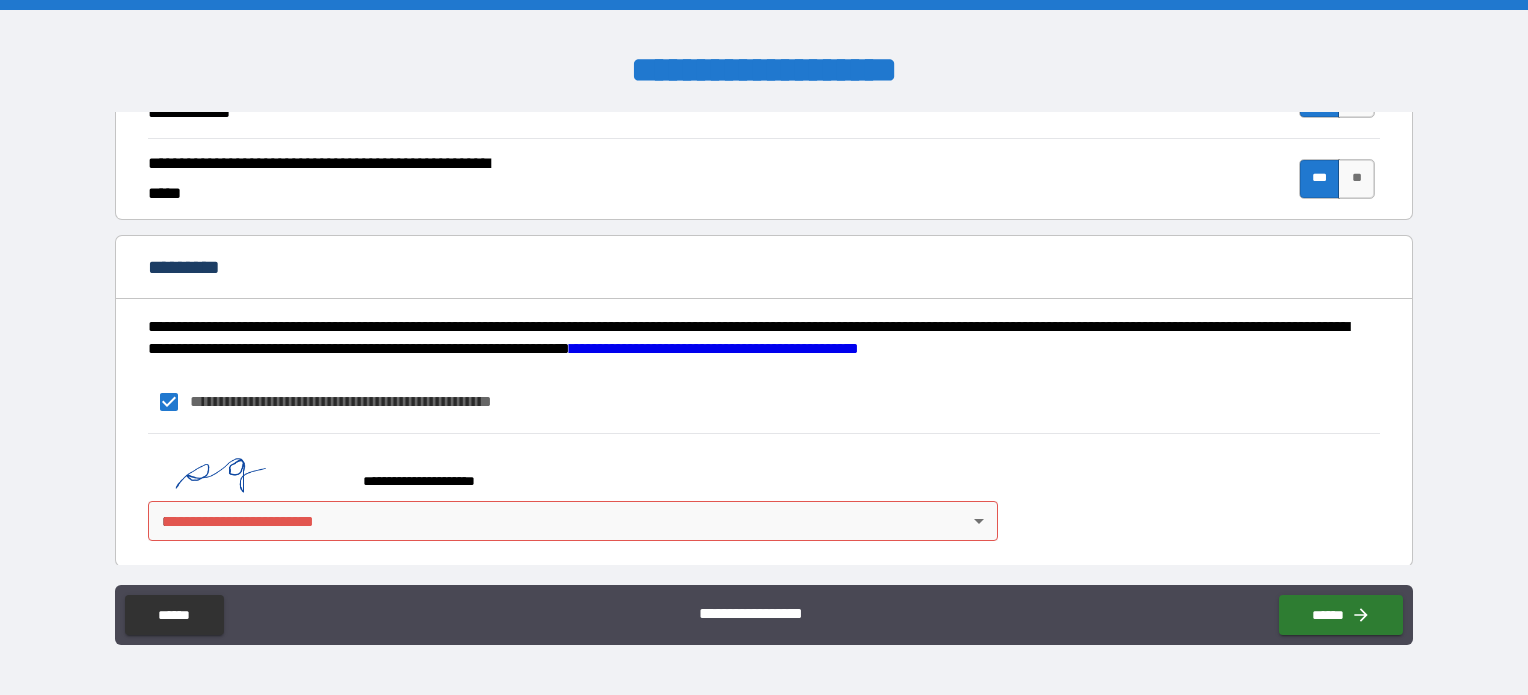 click on "**********" at bounding box center [764, 347] 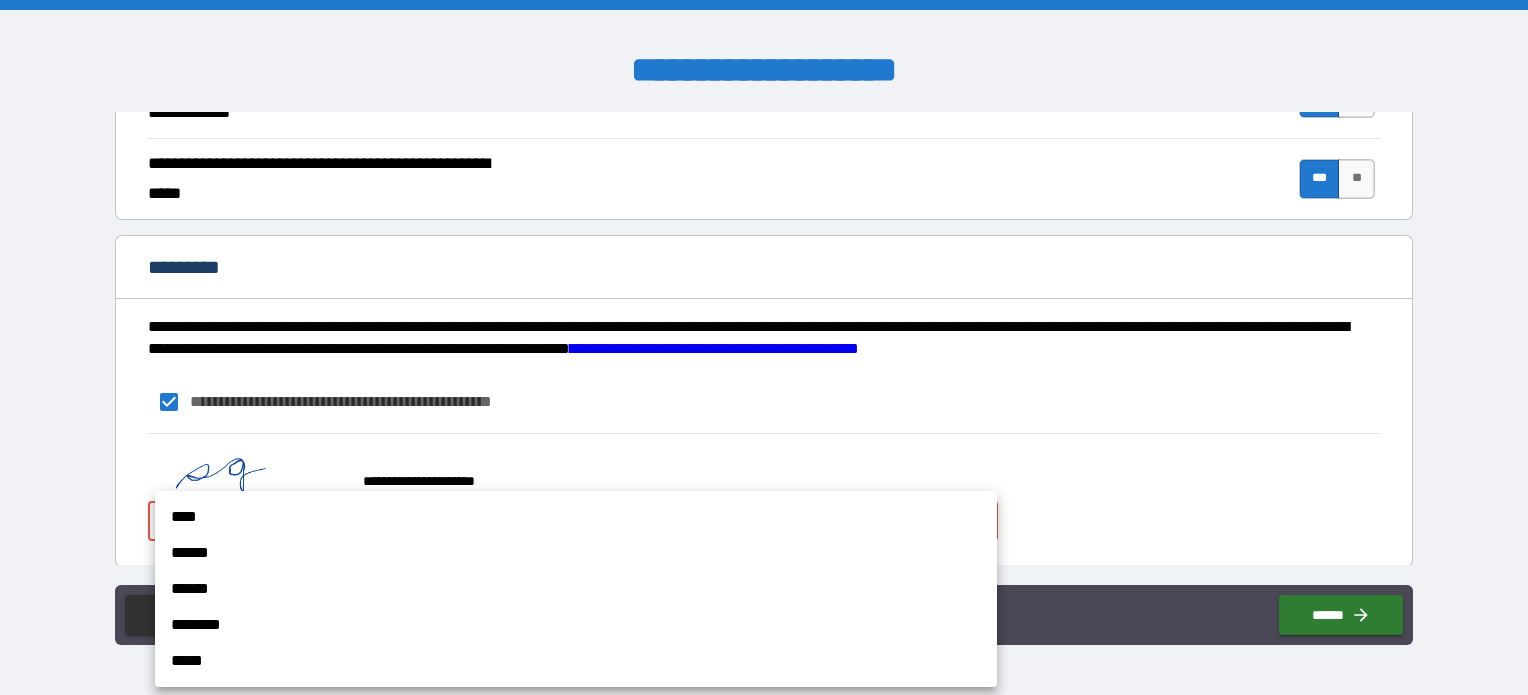 click on "****" at bounding box center (576, 517) 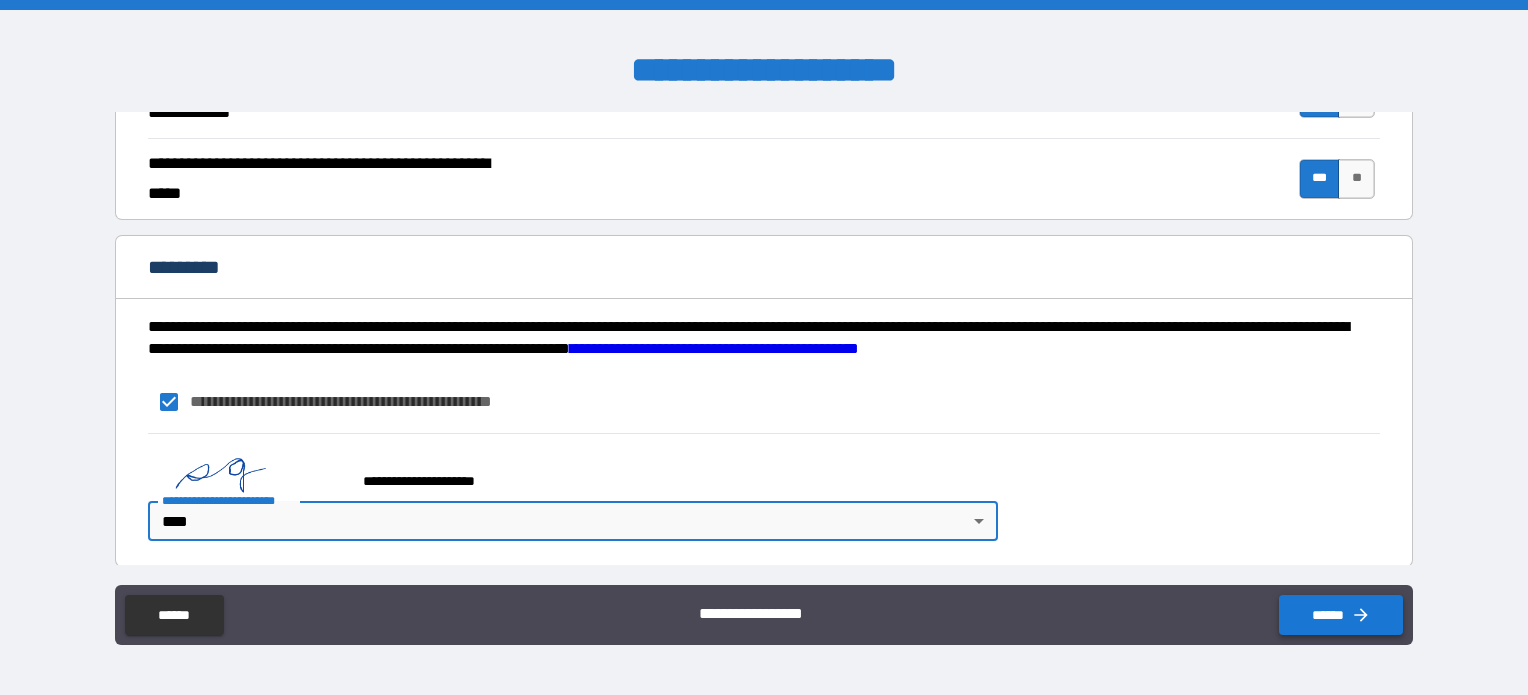 click on "******" at bounding box center [1341, 615] 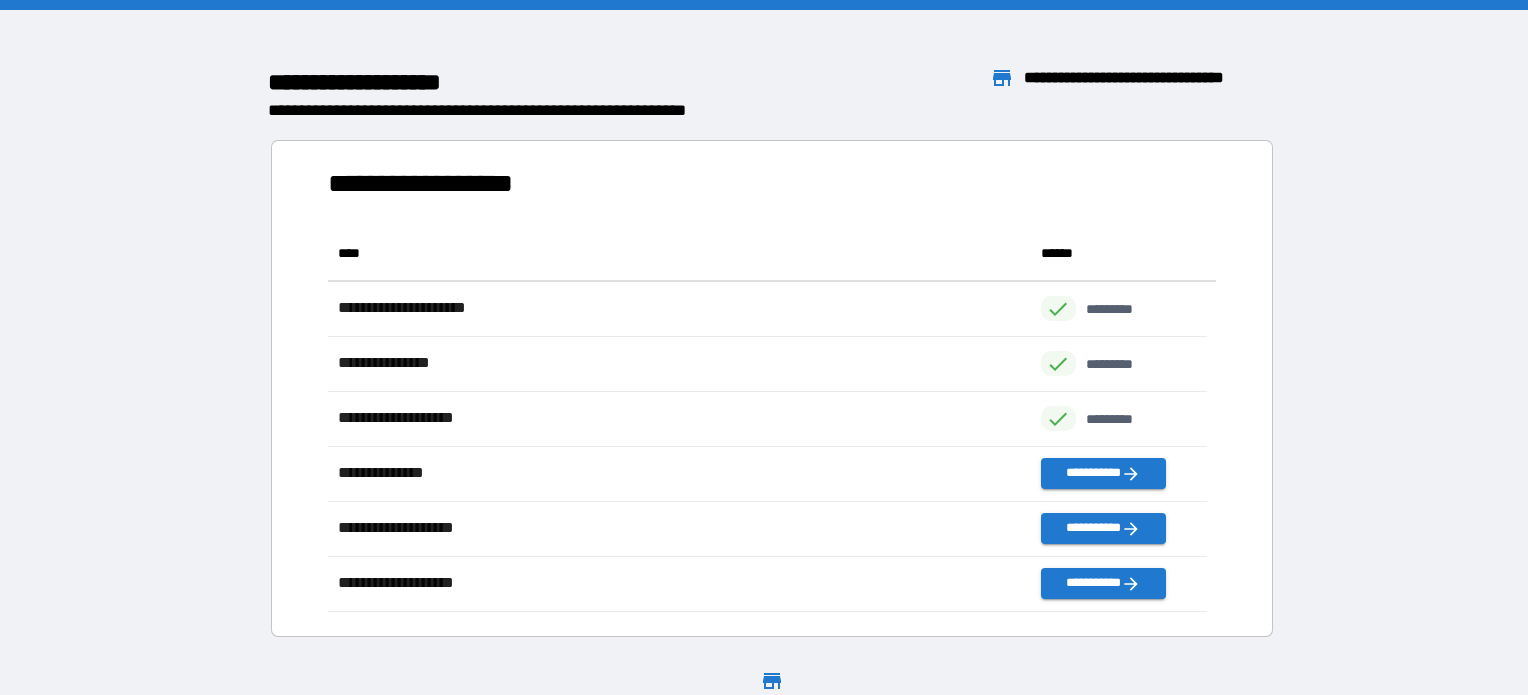 scroll, scrollTop: 16, scrollLeft: 16, axis: both 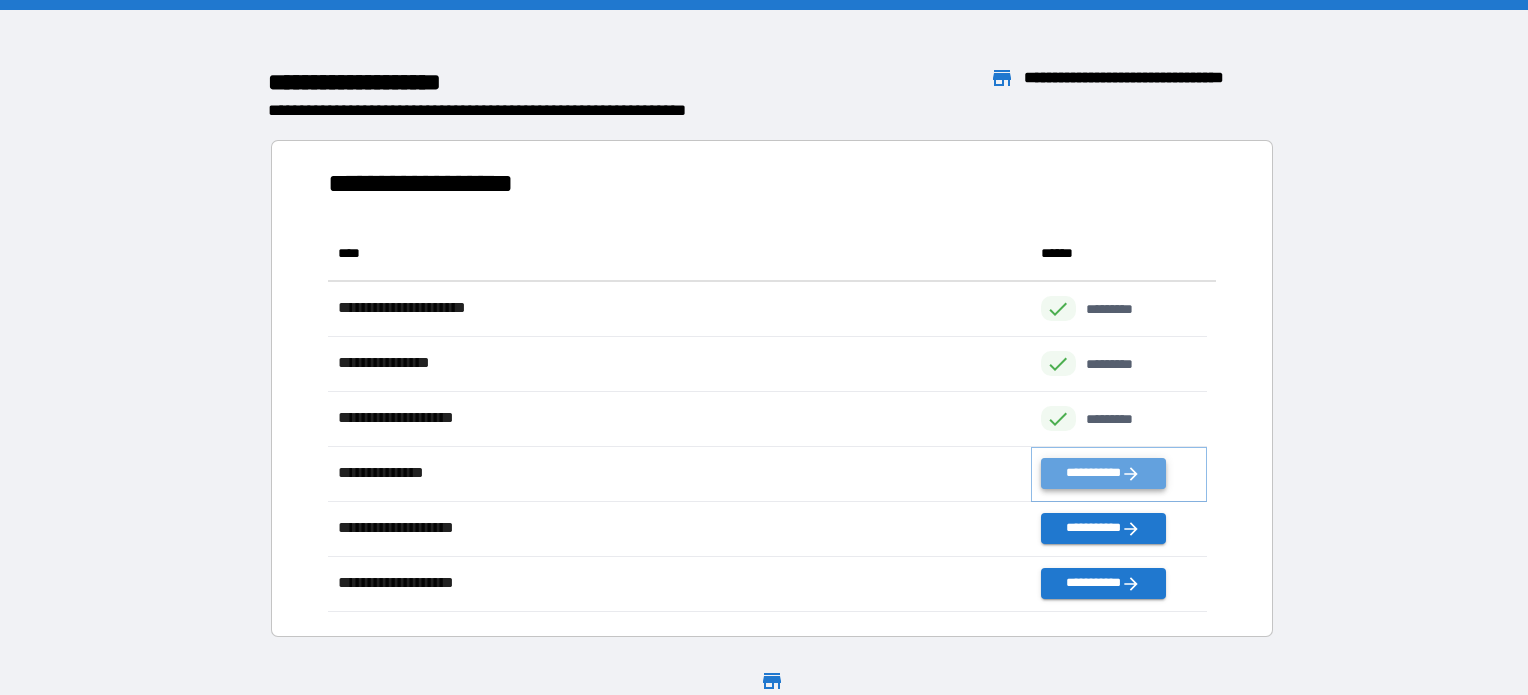click on "**********" at bounding box center (1103, 473) 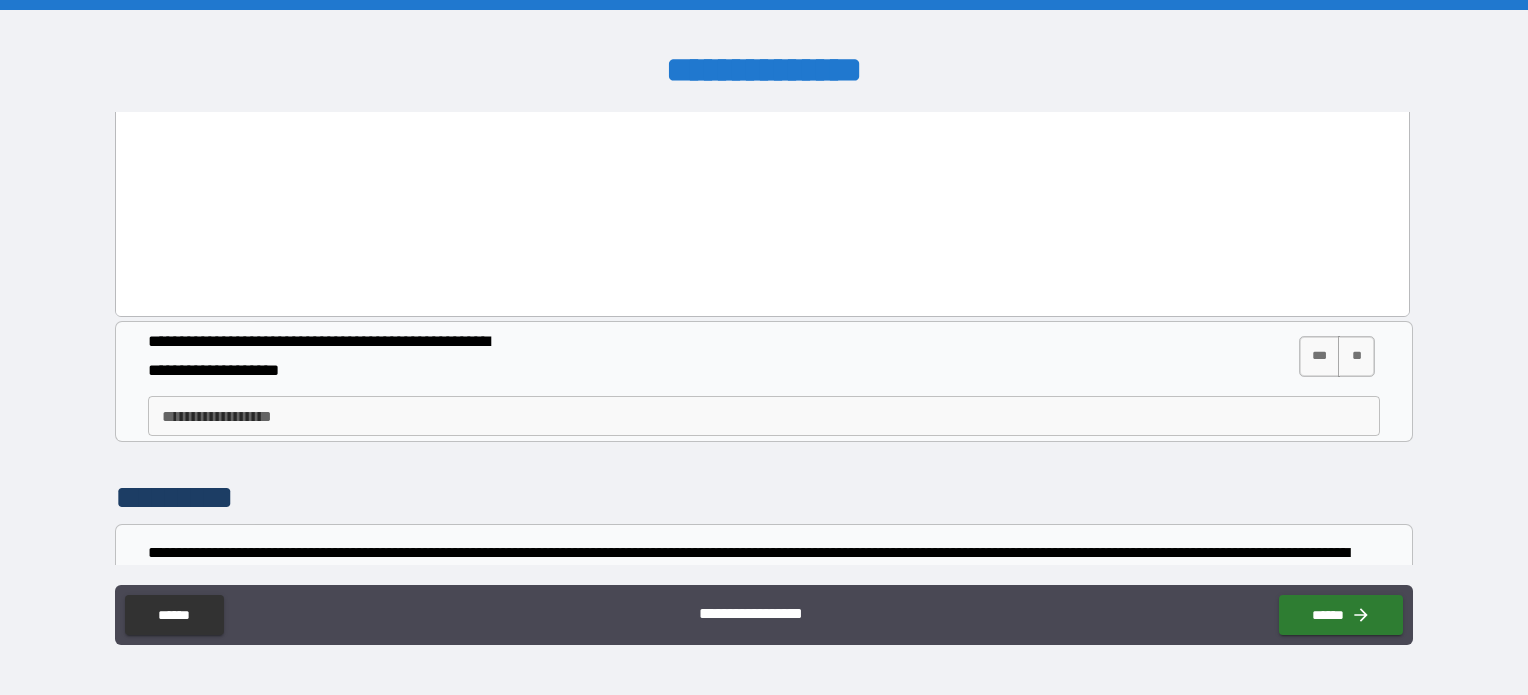 scroll, scrollTop: 1475, scrollLeft: 0, axis: vertical 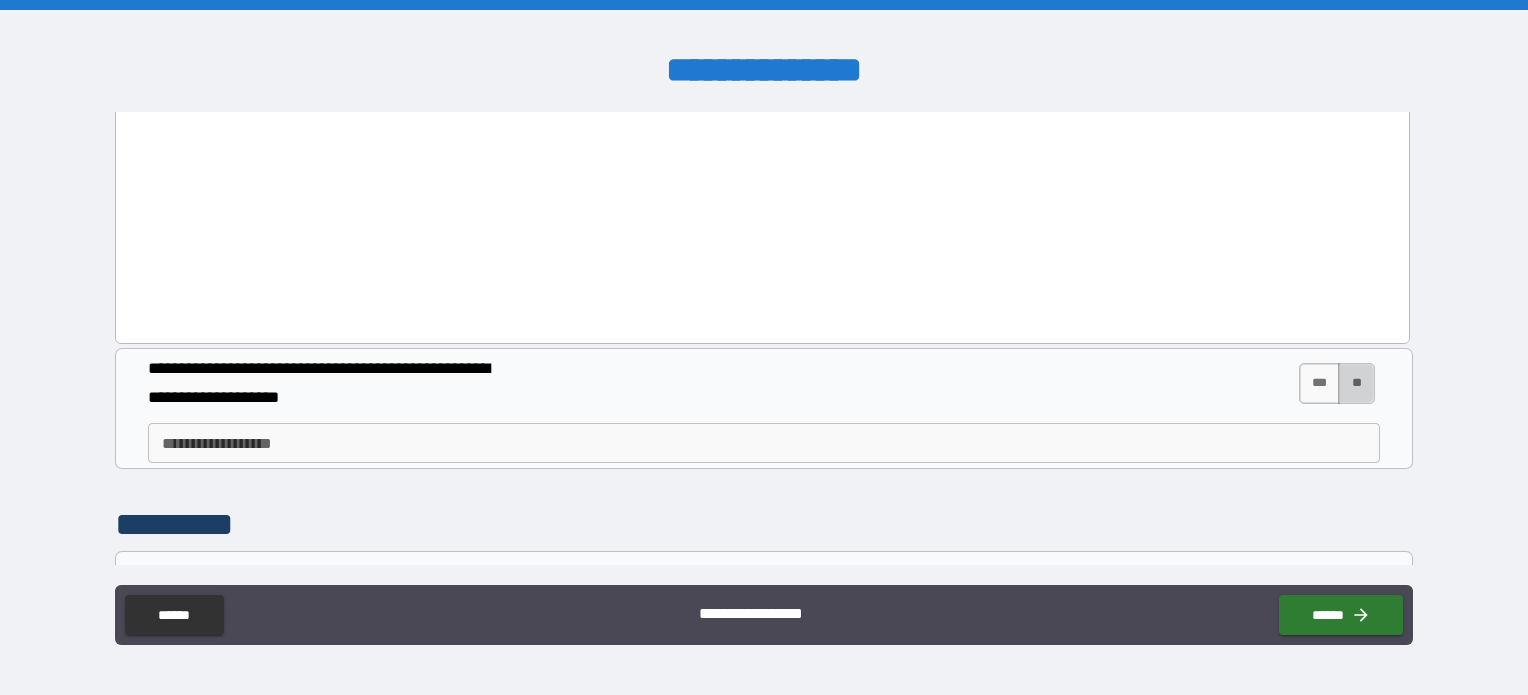 click on "**" at bounding box center (1356, 383) 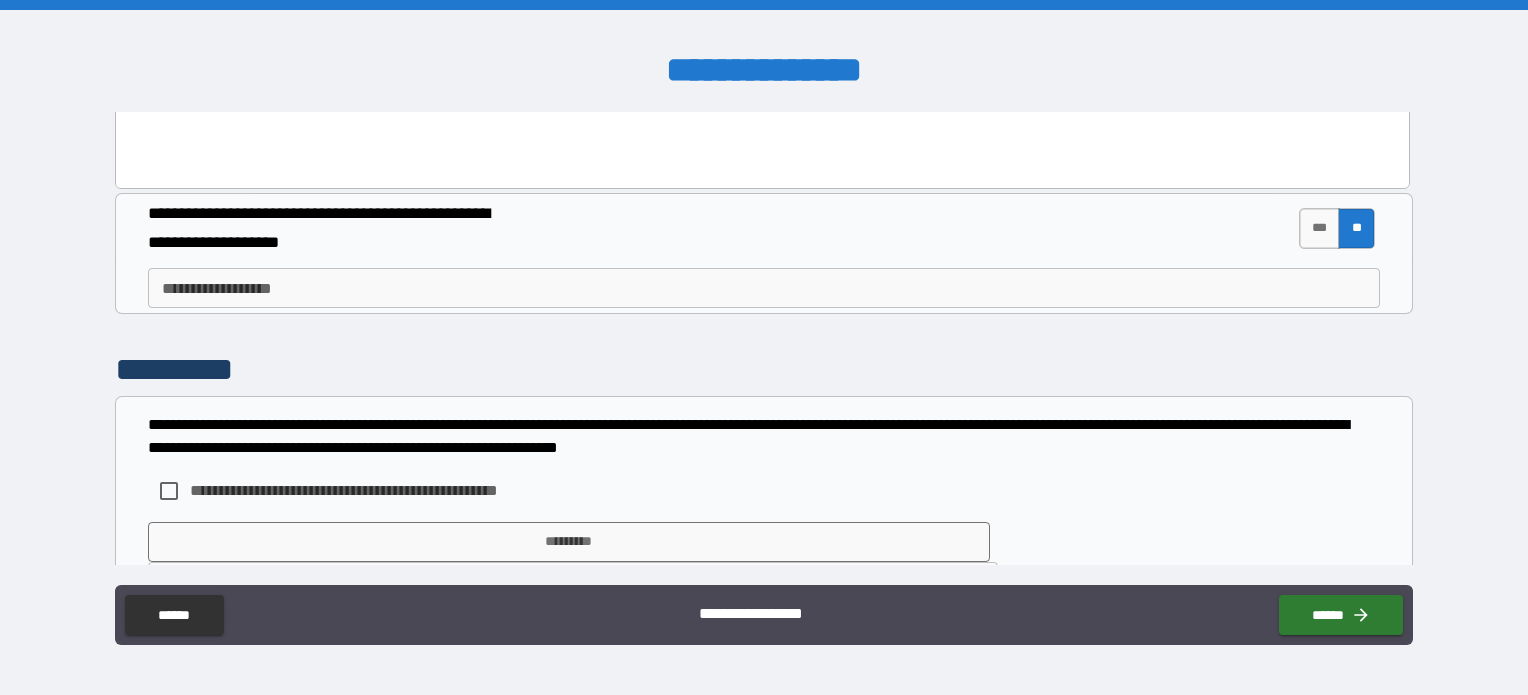 scroll, scrollTop: 1675, scrollLeft: 0, axis: vertical 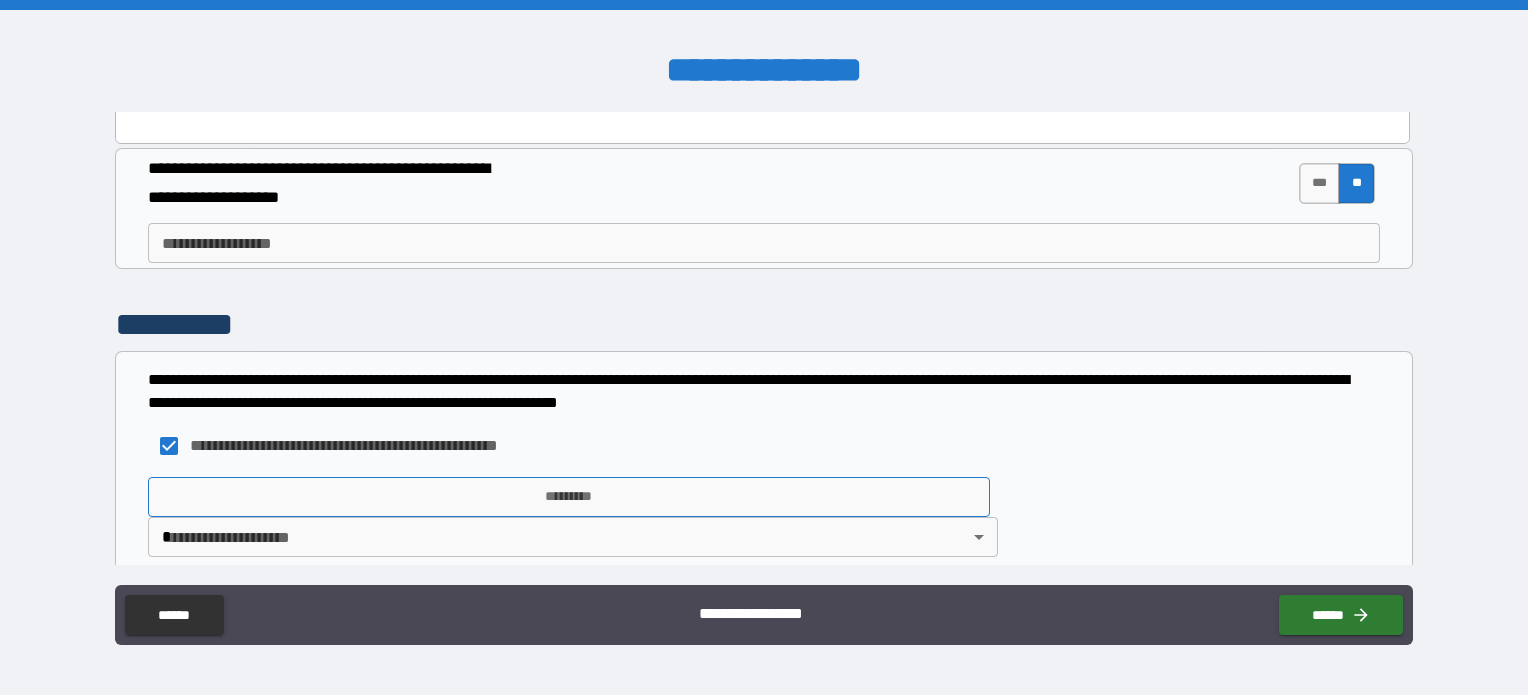 click on "*********" at bounding box center (569, 497) 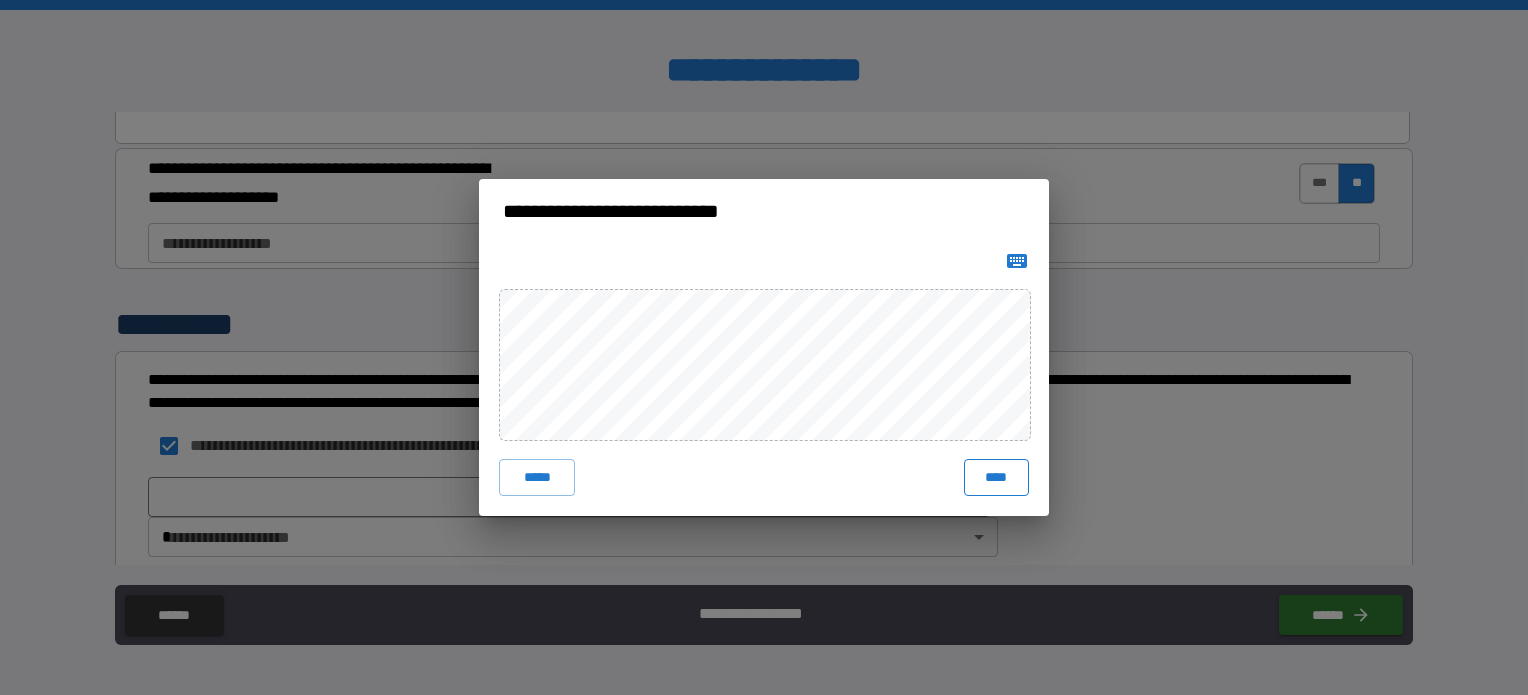 click on "****" at bounding box center [996, 477] 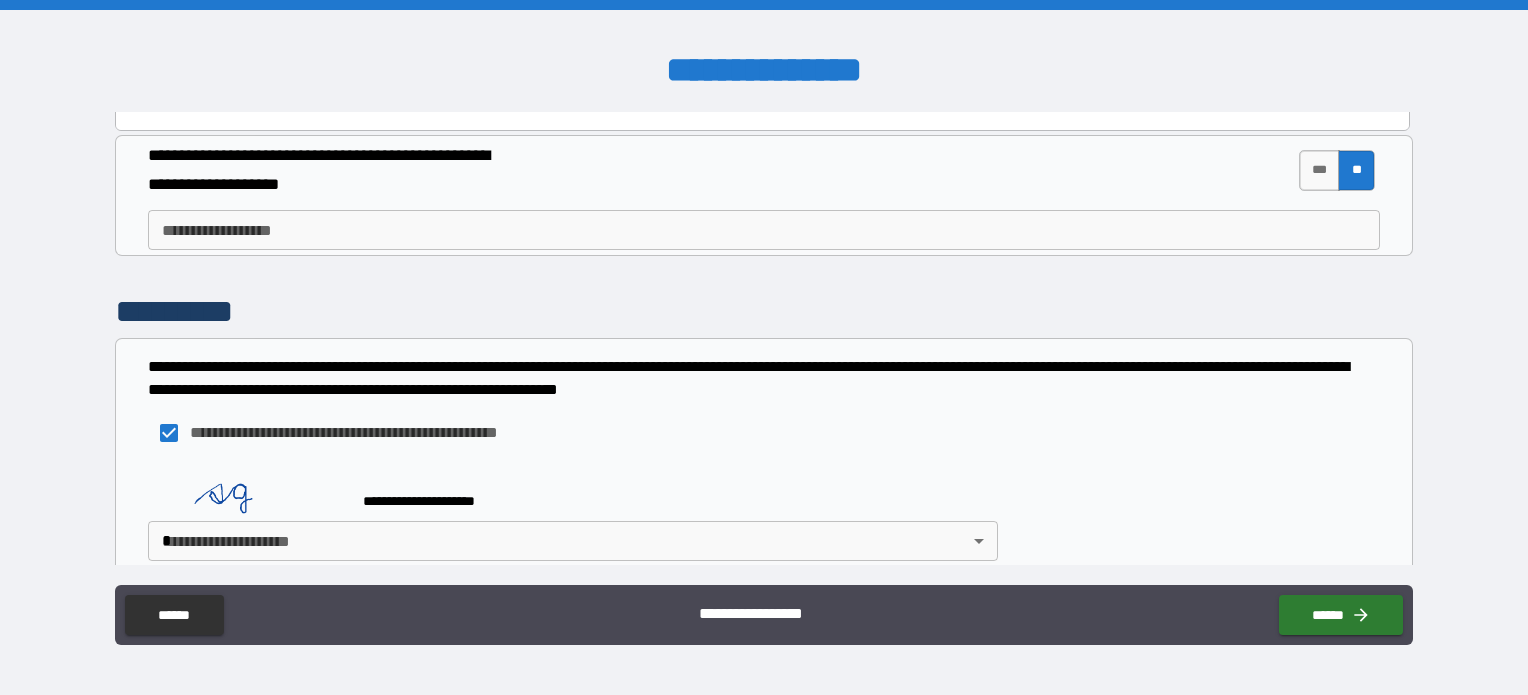 scroll, scrollTop: 1692, scrollLeft: 0, axis: vertical 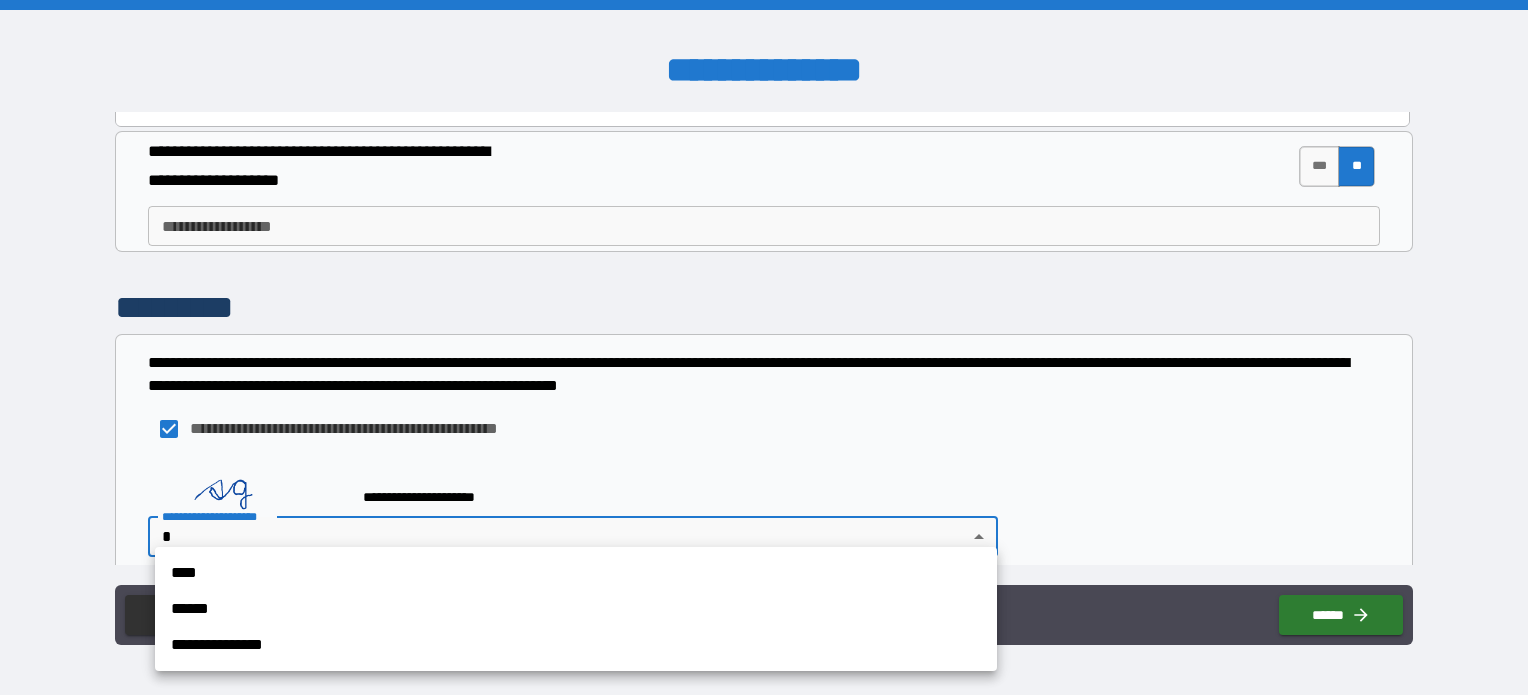 click on "**********" at bounding box center (764, 347) 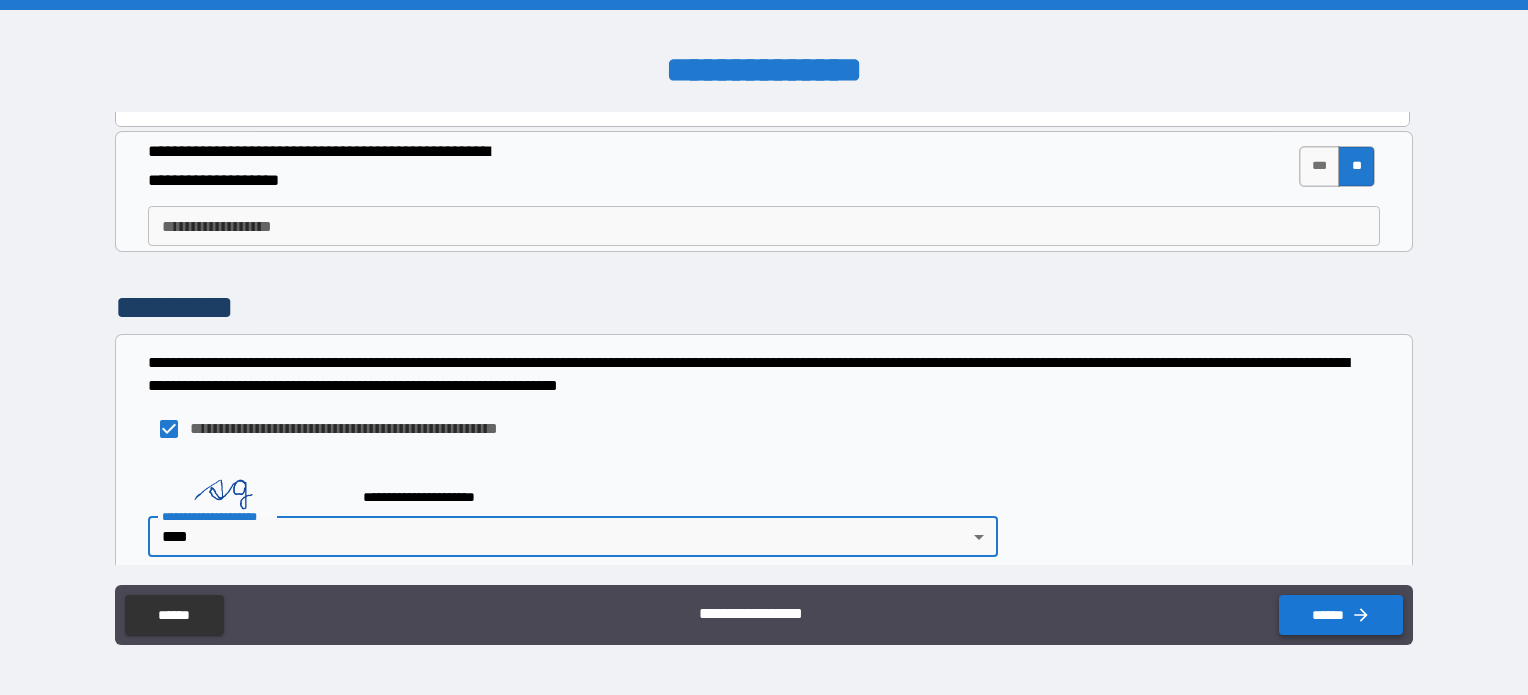 click on "******" at bounding box center [1341, 615] 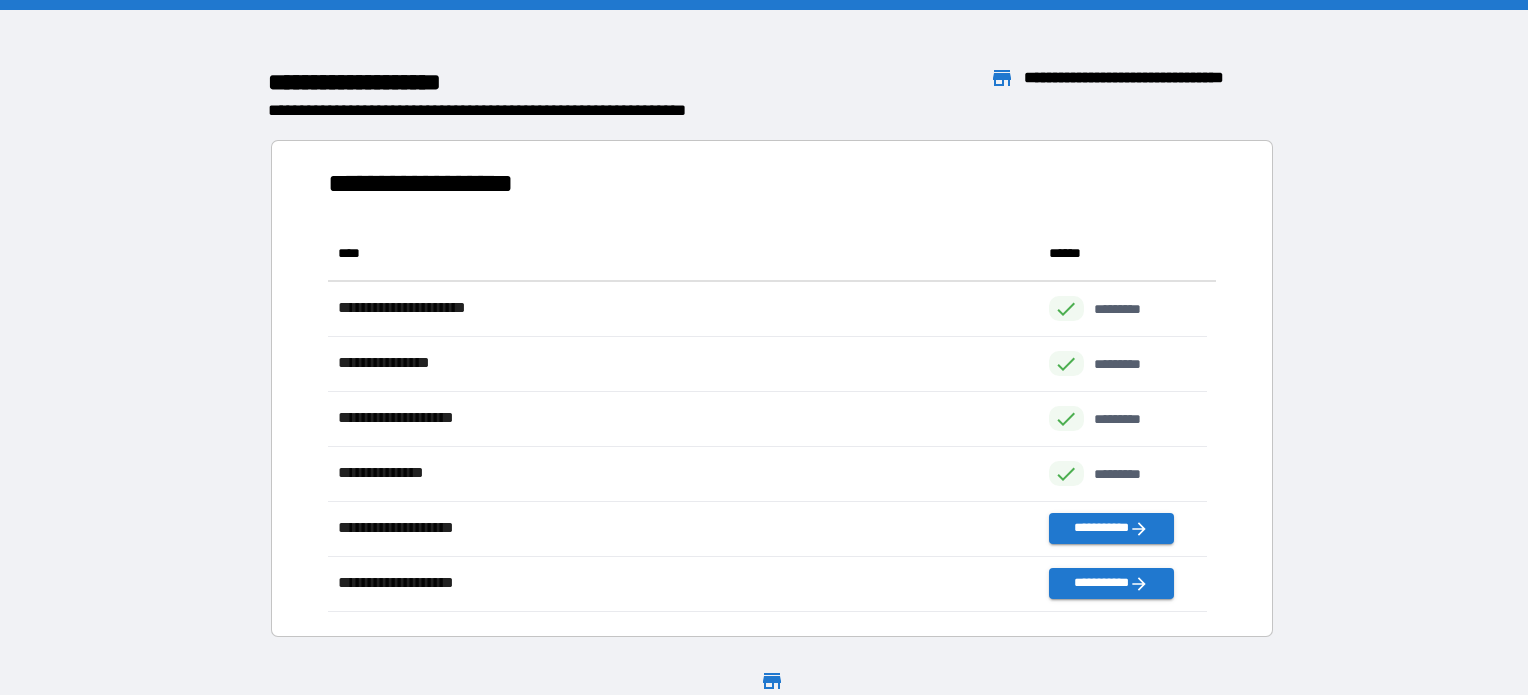 scroll, scrollTop: 16, scrollLeft: 16, axis: both 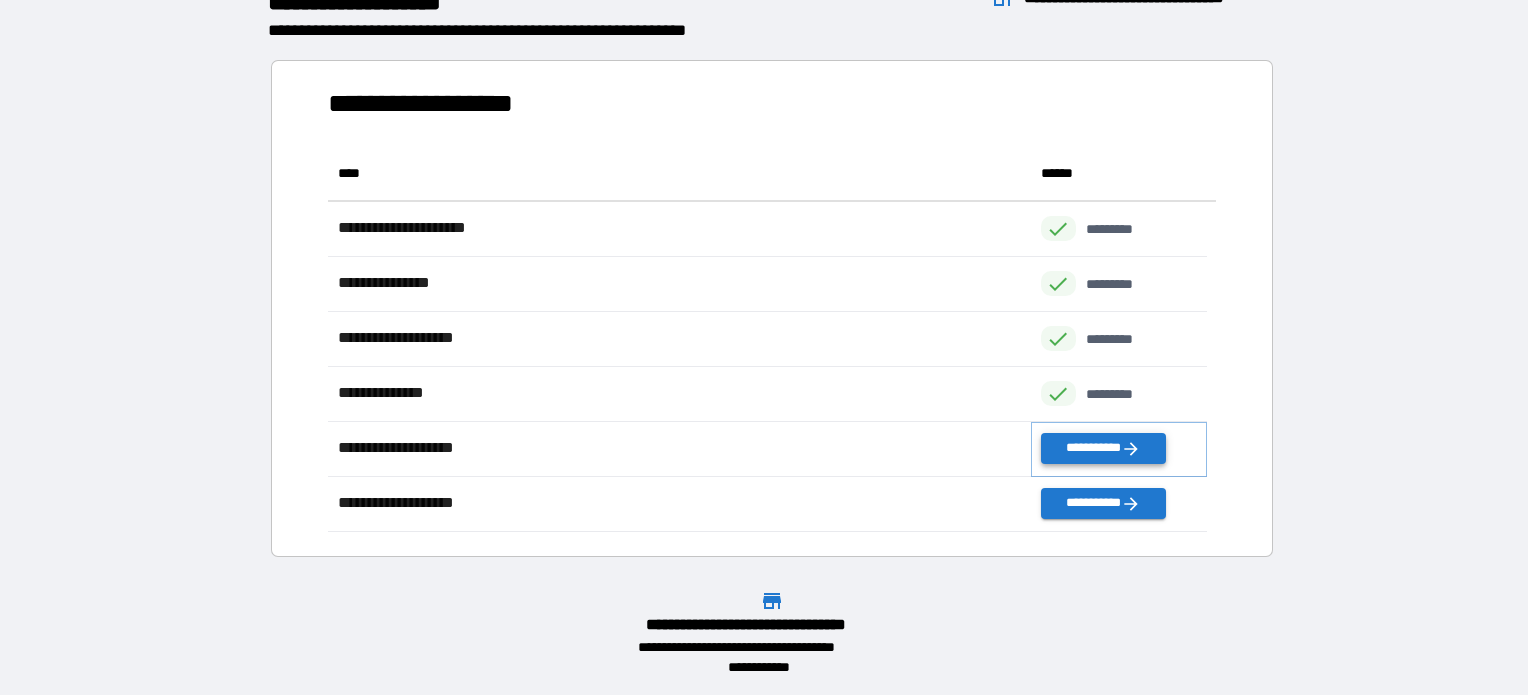 click on "**********" at bounding box center [1103, 448] 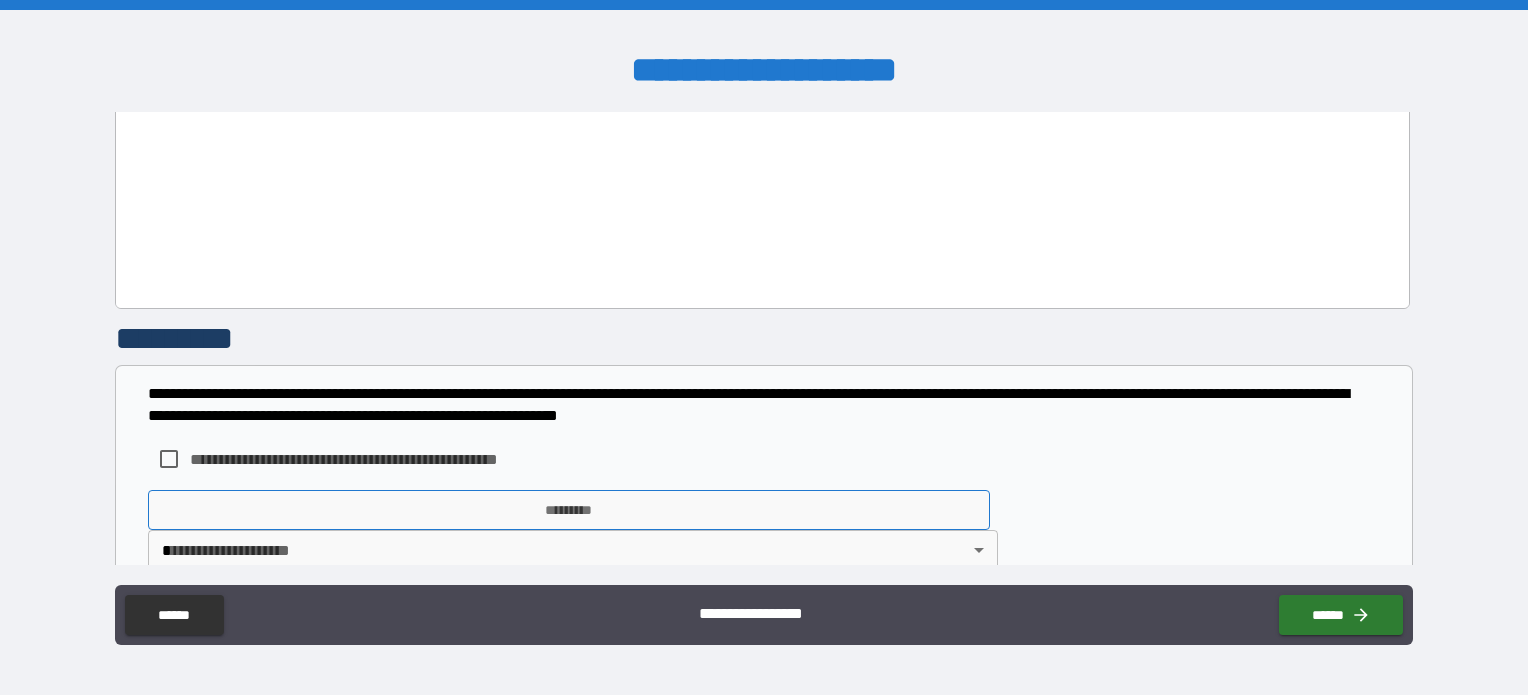 scroll, scrollTop: 1524, scrollLeft: 0, axis: vertical 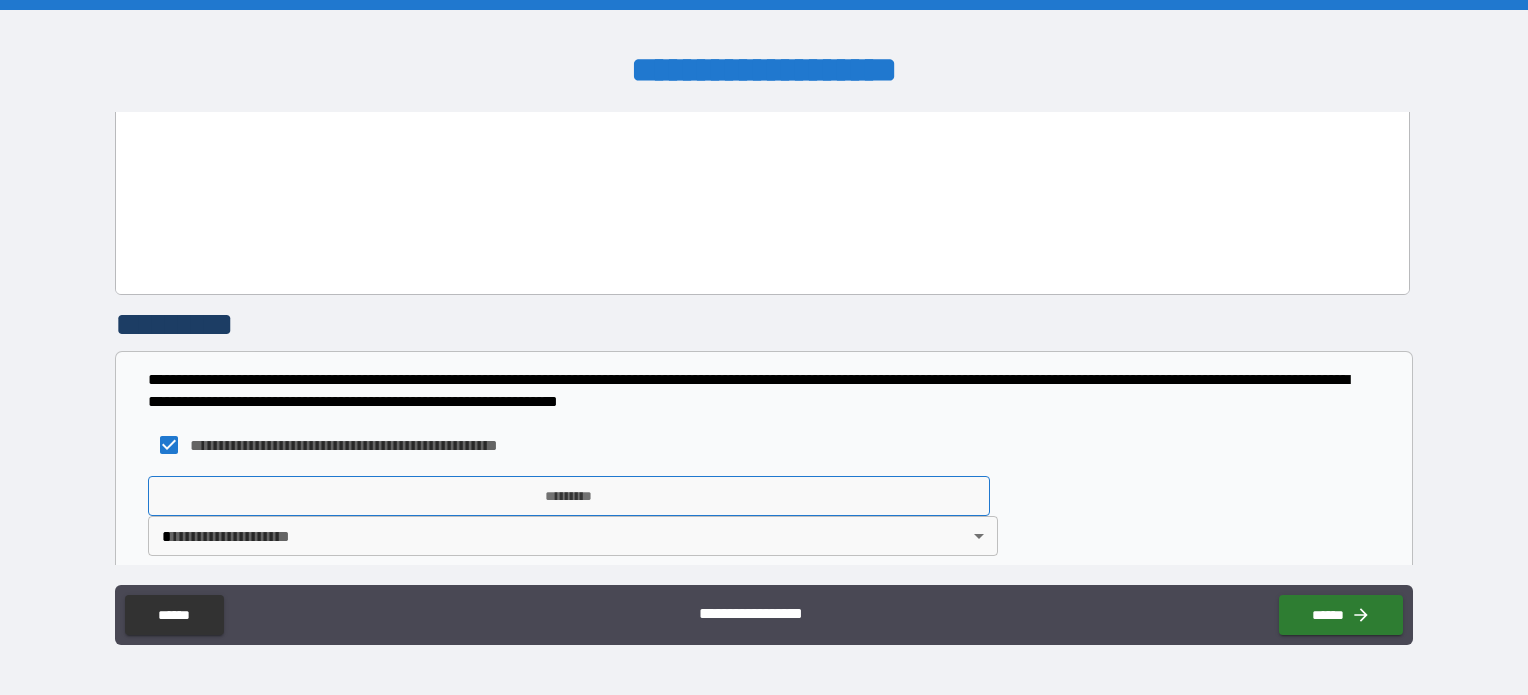 click on "*********" at bounding box center [569, 496] 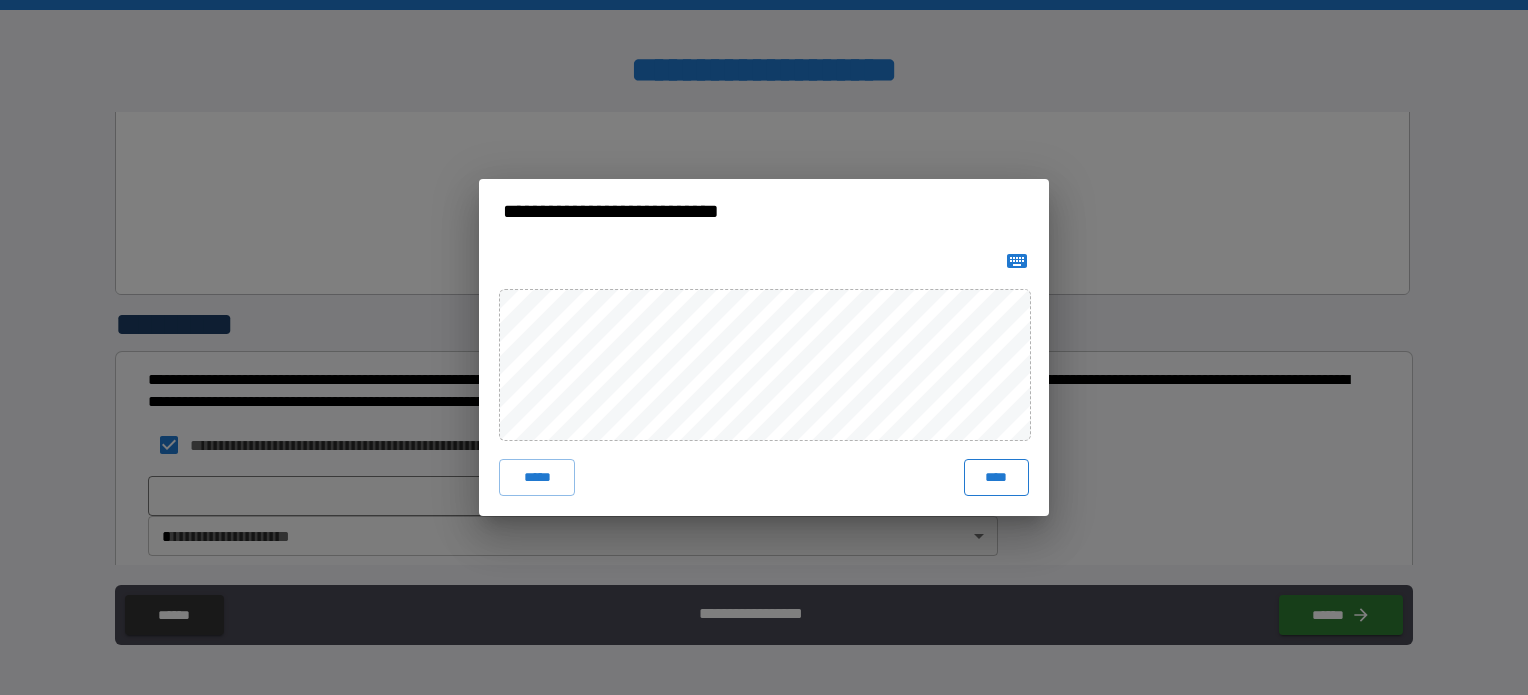 click on "****" at bounding box center (996, 477) 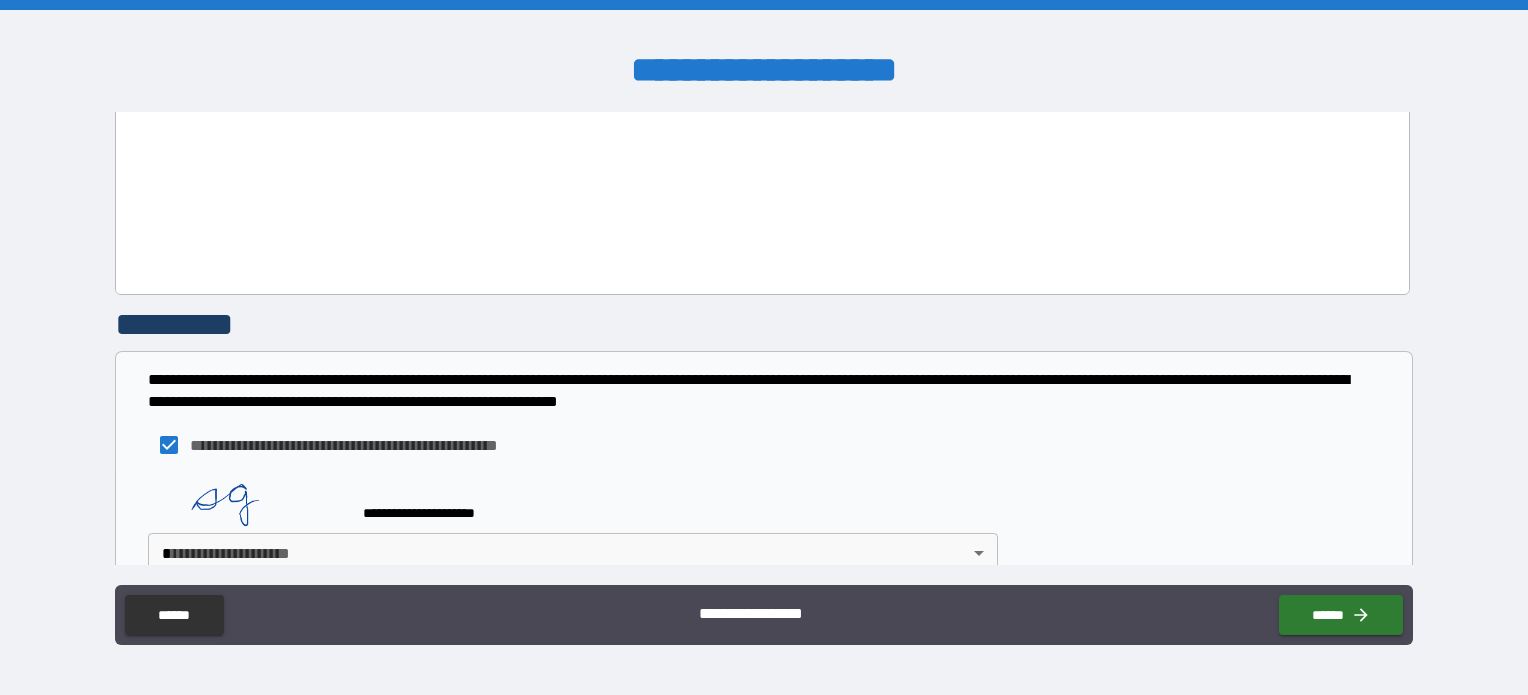 click on "**********" at bounding box center [764, 347] 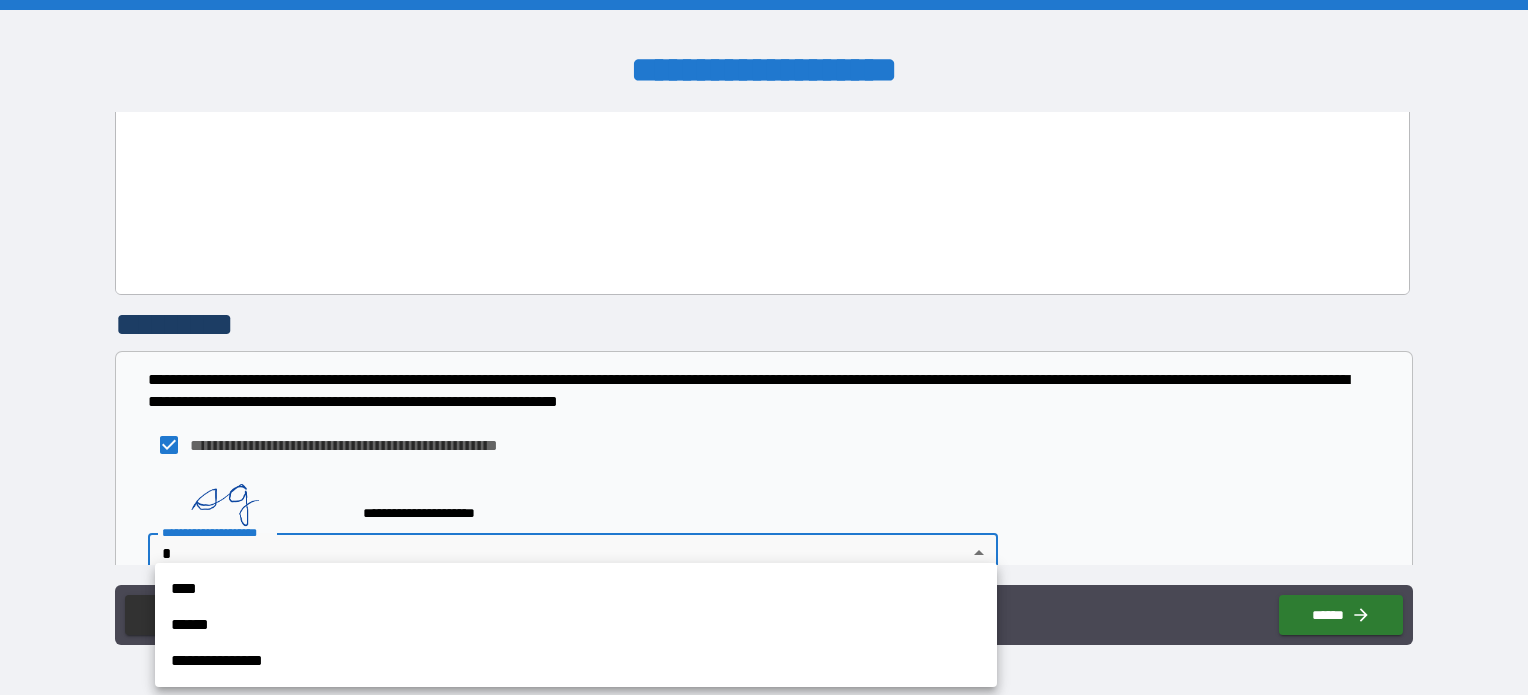click on "****" at bounding box center (576, 589) 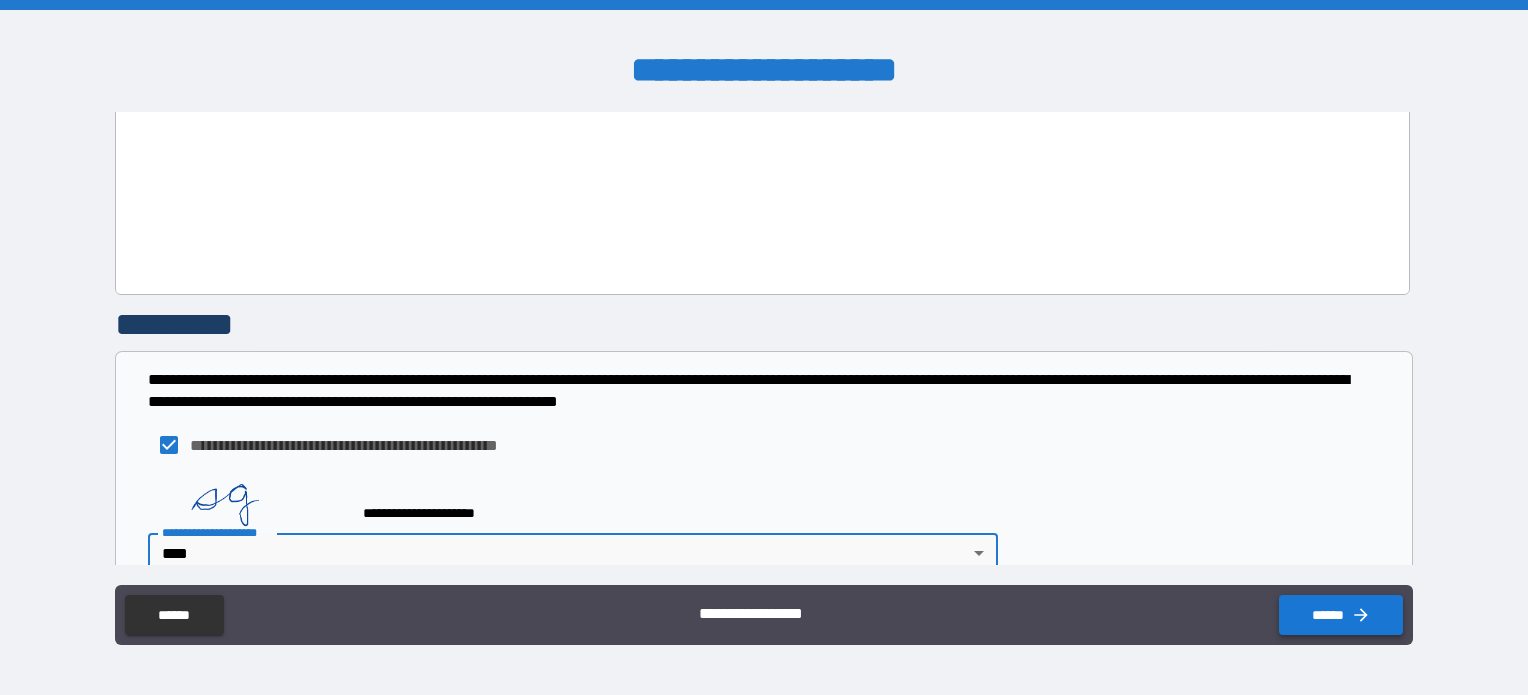 click on "******" at bounding box center [1341, 615] 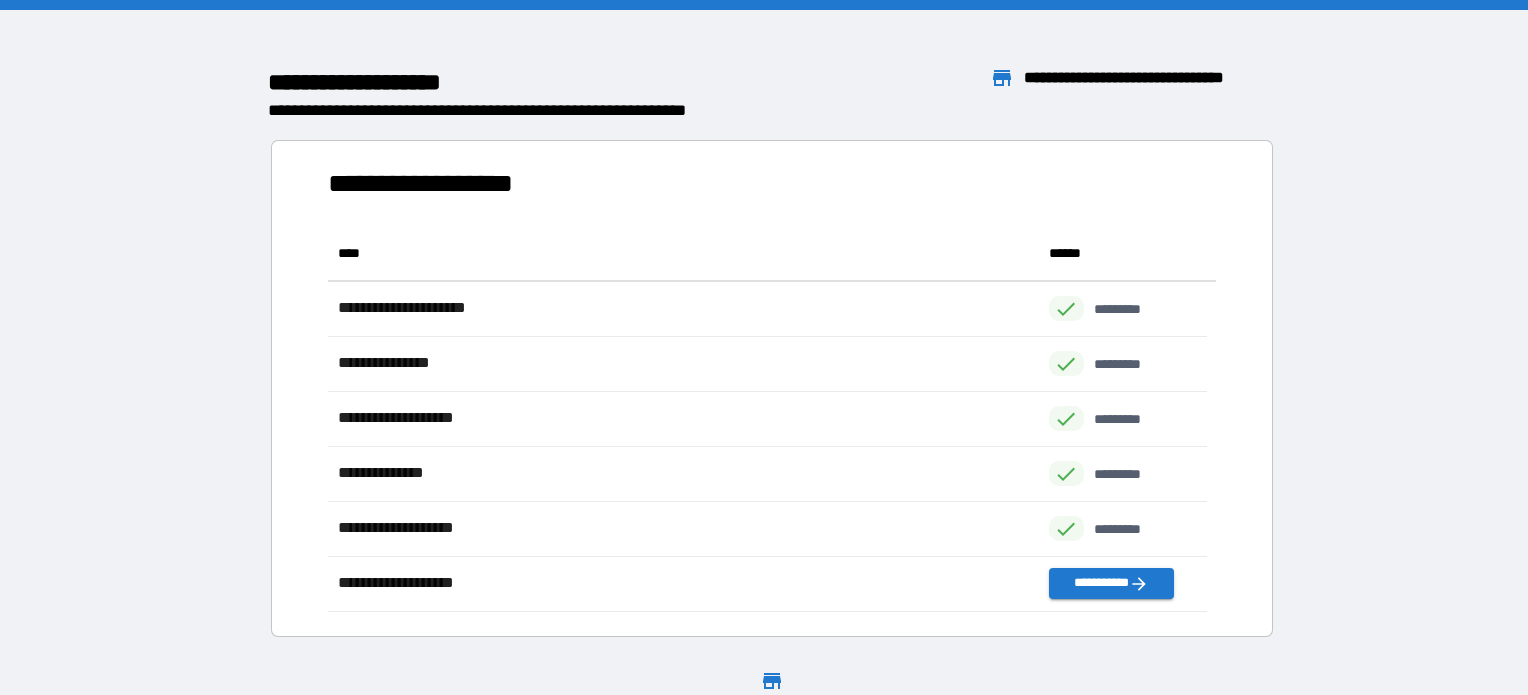 scroll, scrollTop: 16, scrollLeft: 16, axis: both 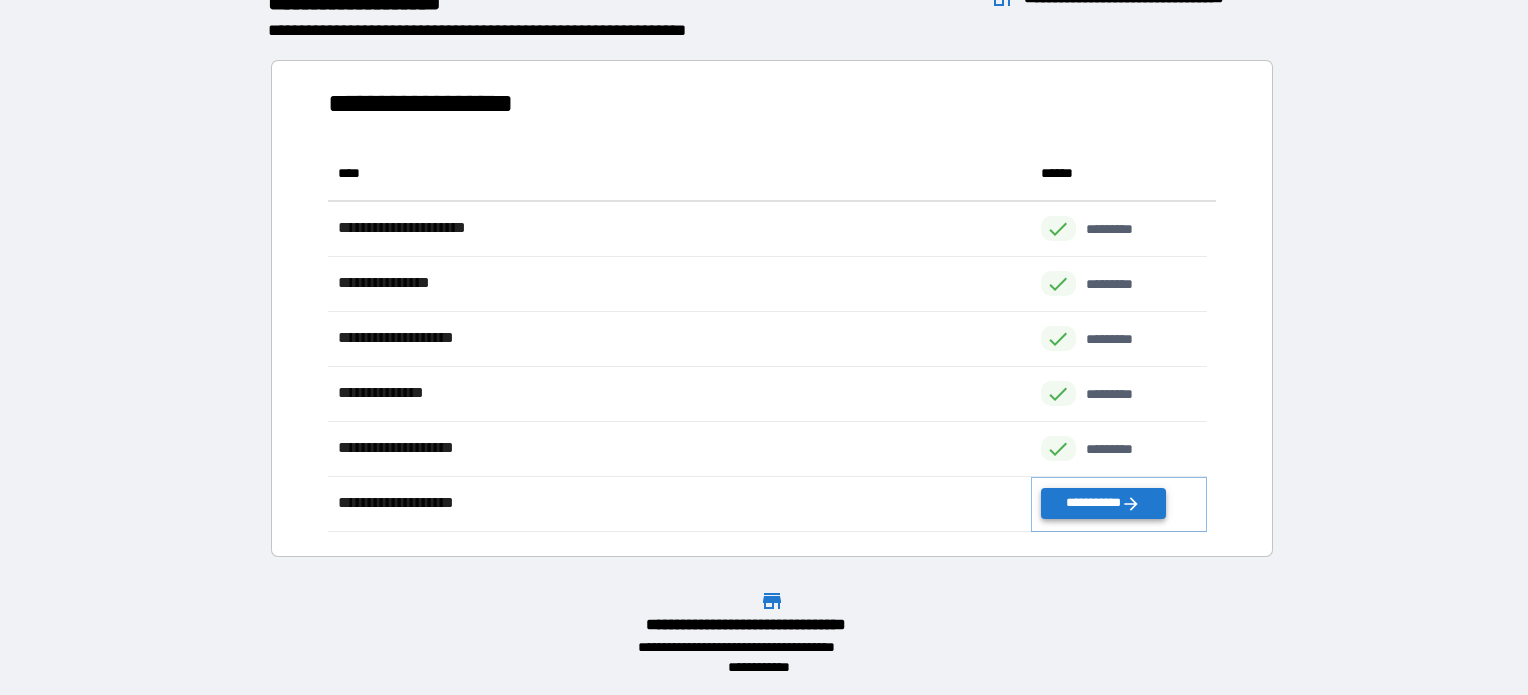 click on "**********" at bounding box center [1103, 503] 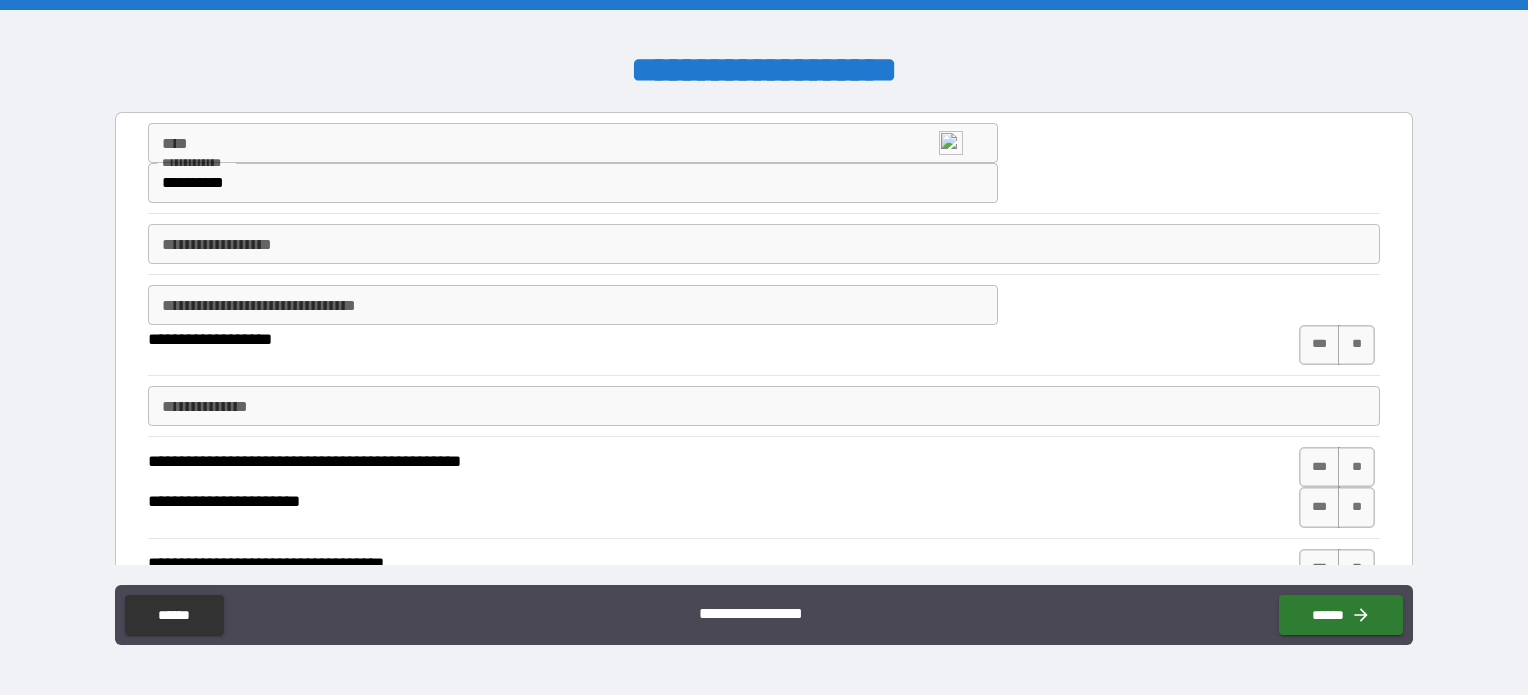 click on "**********" at bounding box center (764, 244) 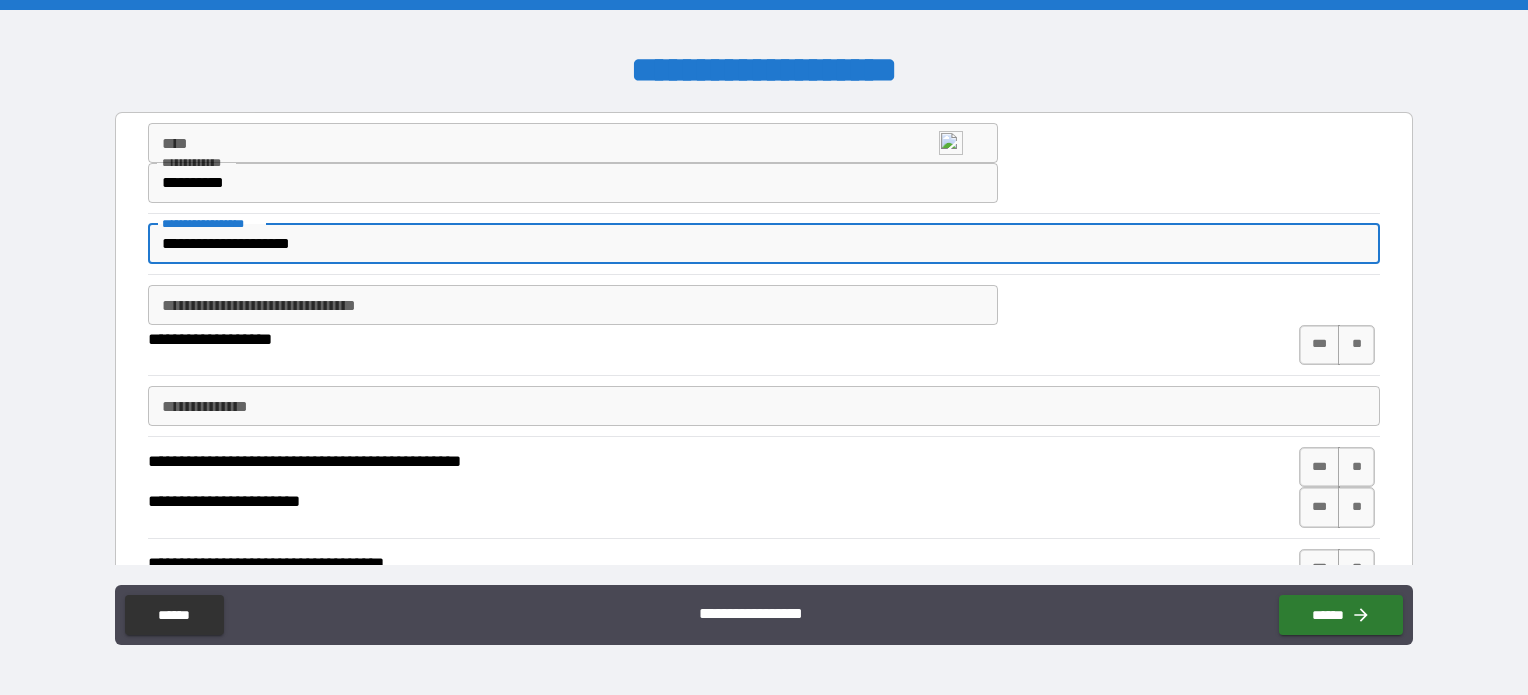 type on "**********" 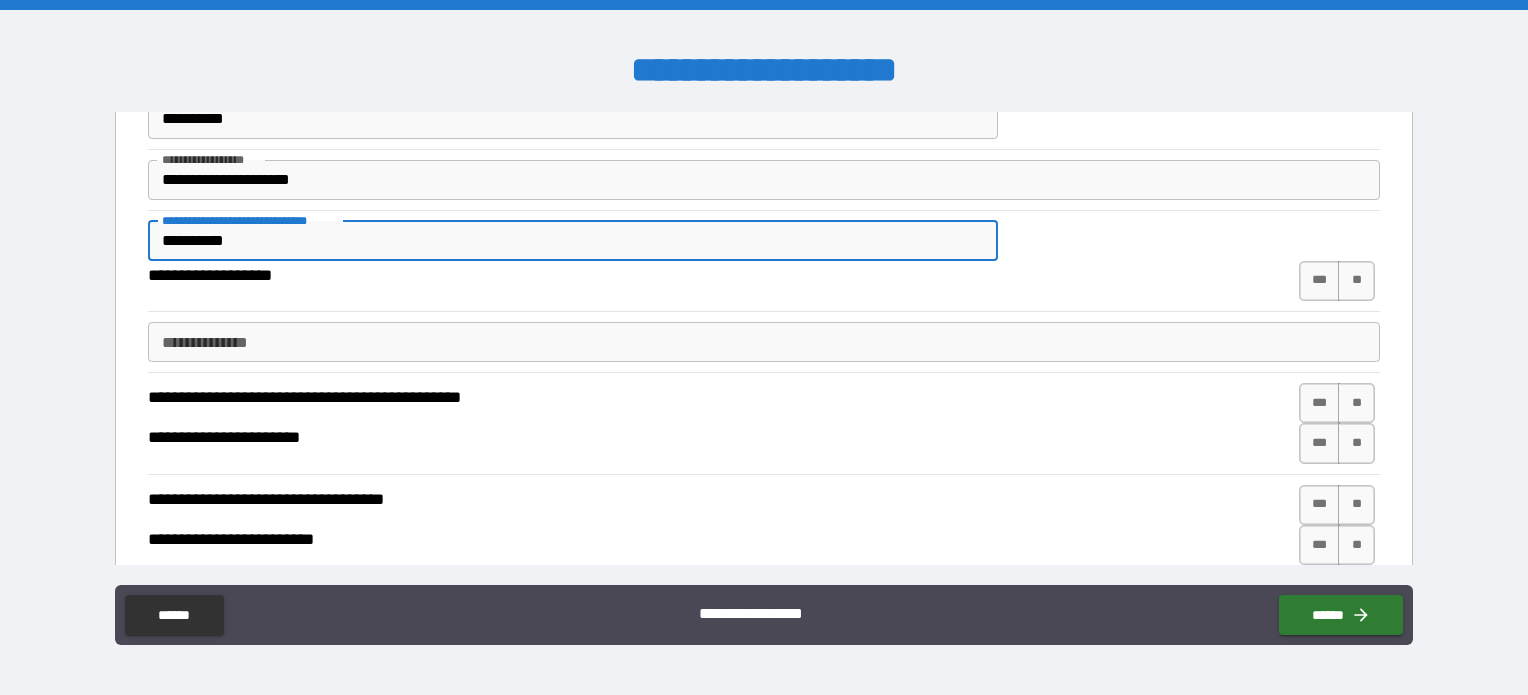 scroll, scrollTop: 100, scrollLeft: 0, axis: vertical 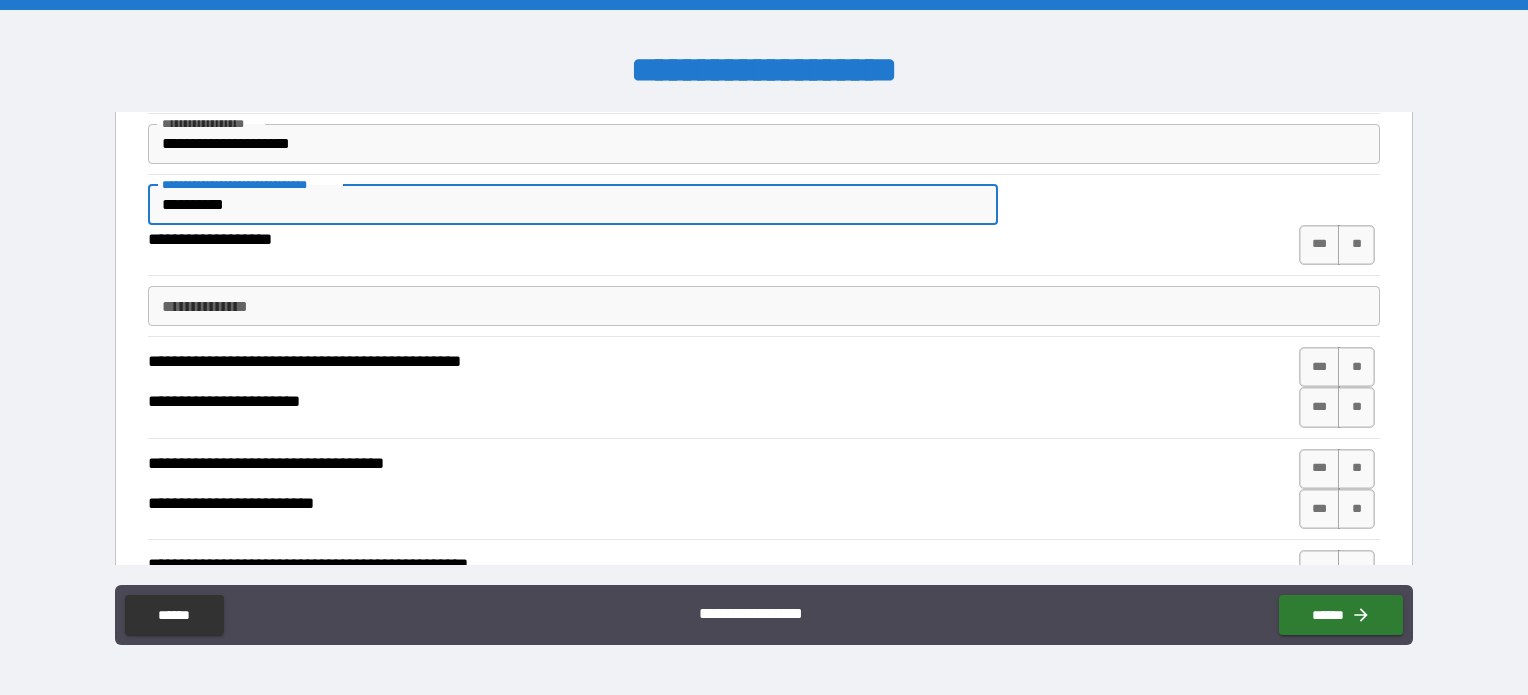 type on "**********" 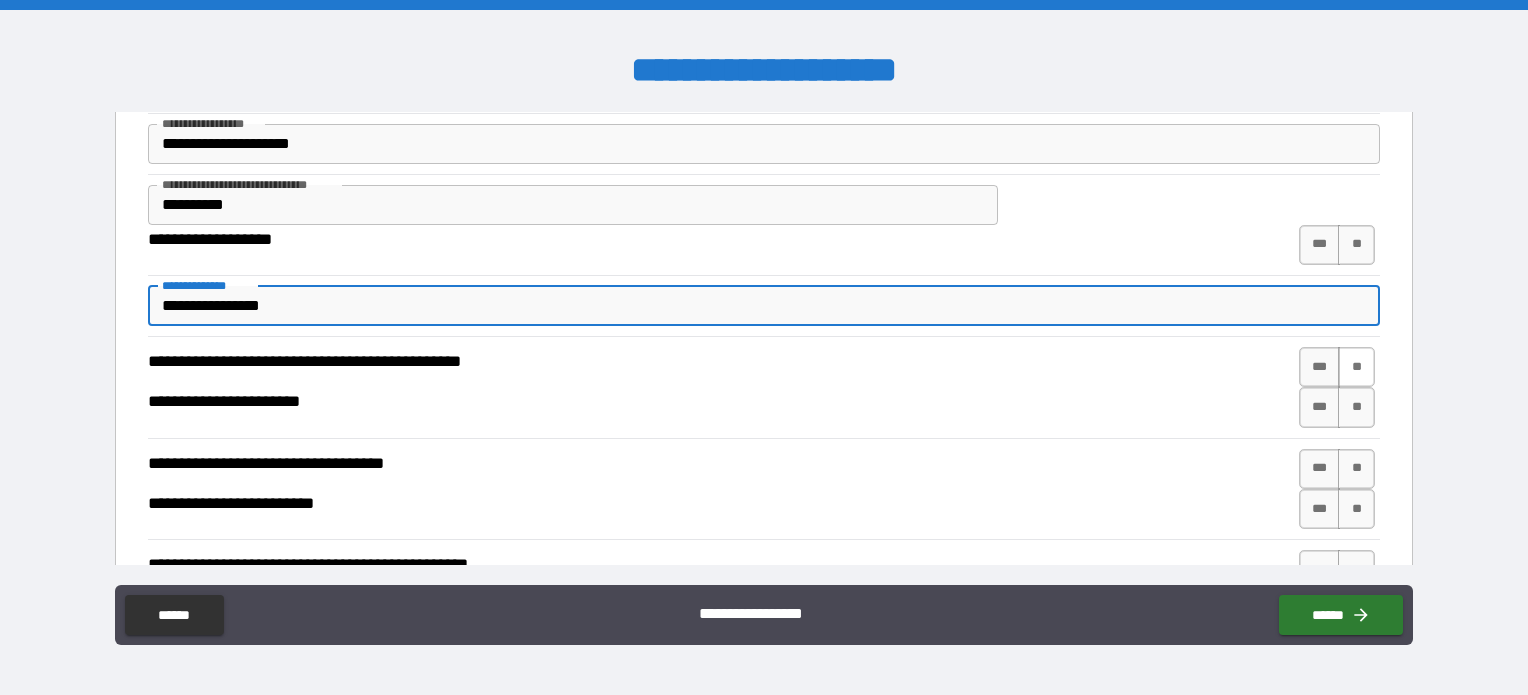 type on "**********" 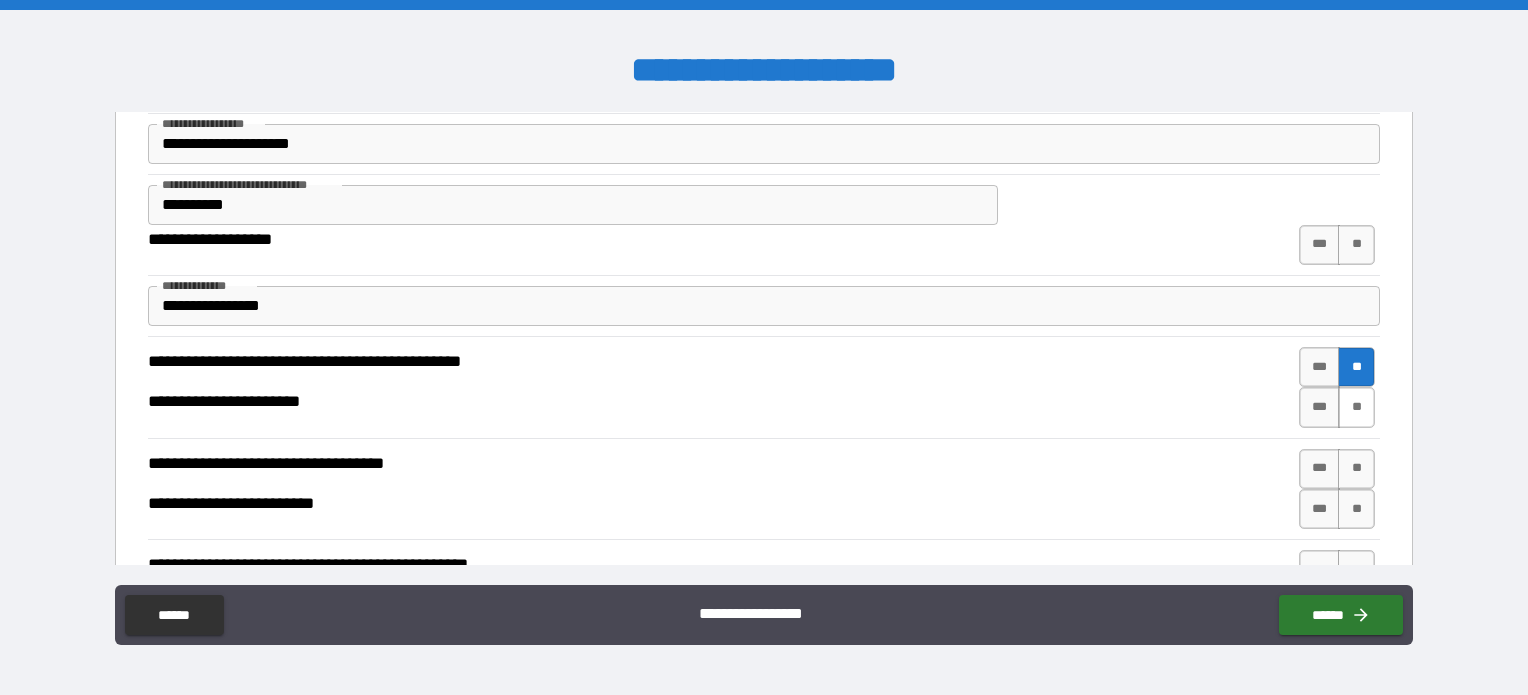 click on "**" at bounding box center [1356, 407] 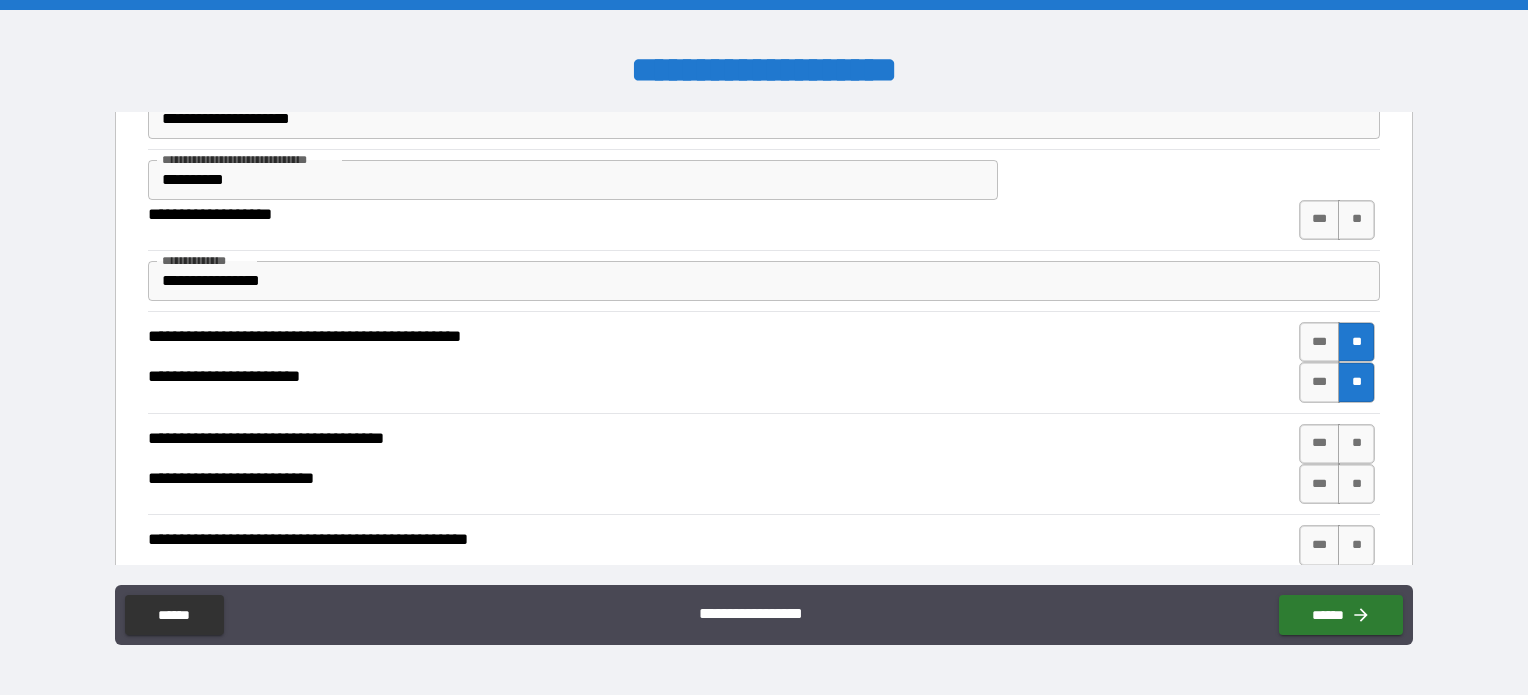 scroll, scrollTop: 200, scrollLeft: 0, axis: vertical 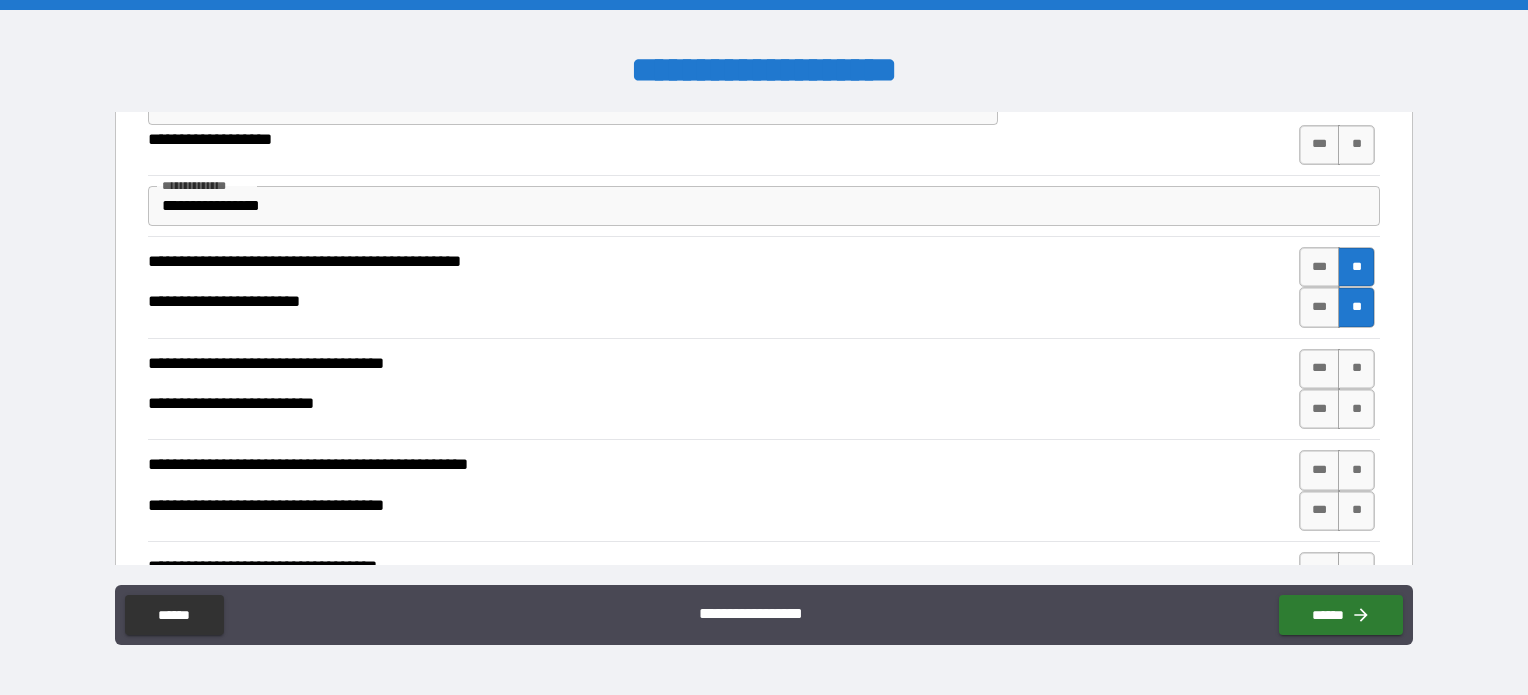 click on "*** **" at bounding box center (1337, 369) 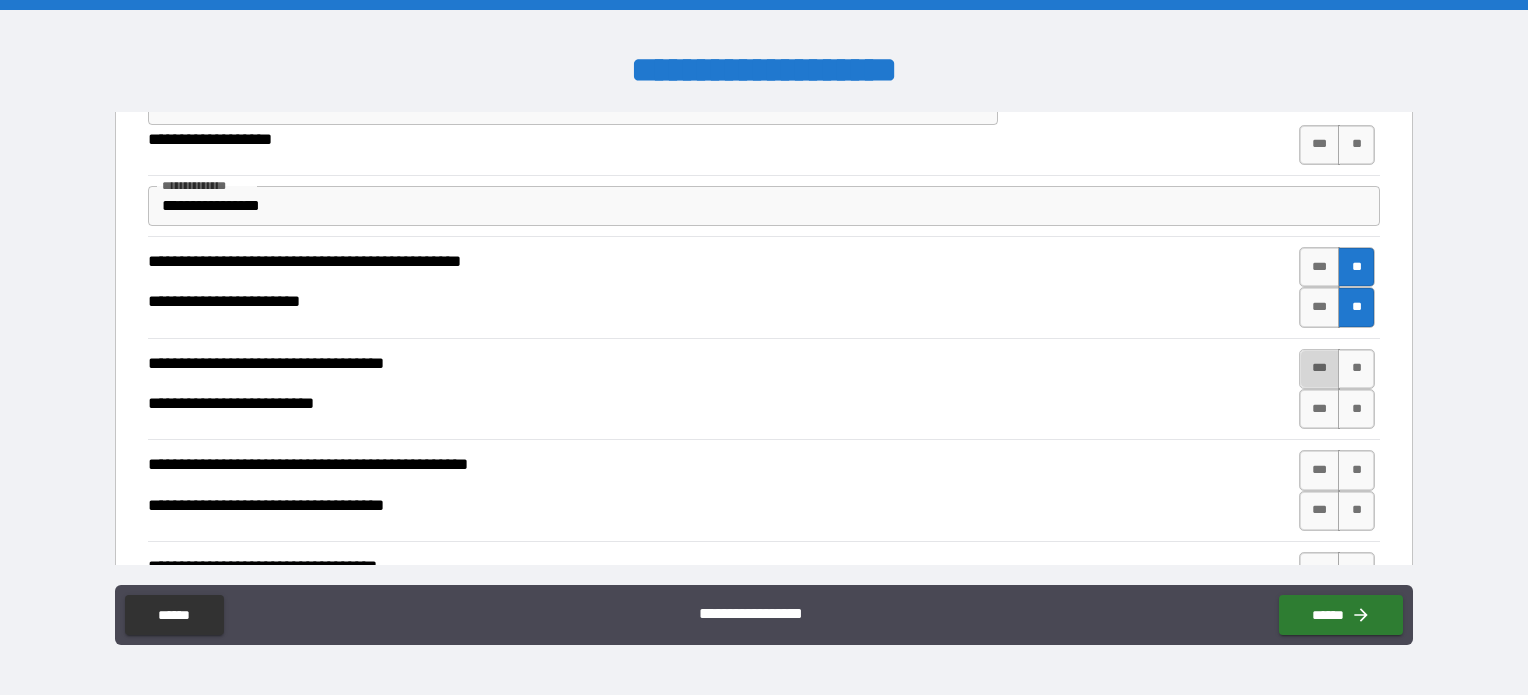 click on "***" at bounding box center (1320, 369) 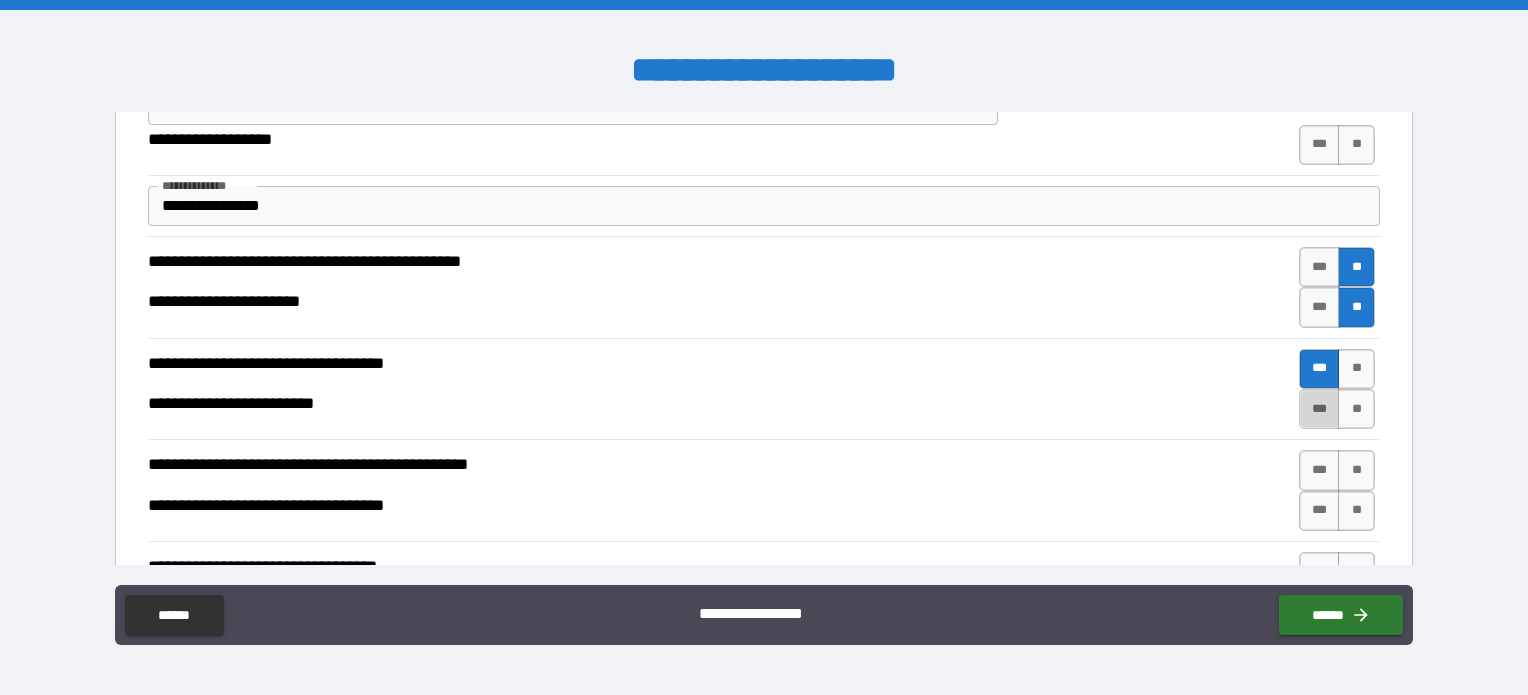 click on "***" at bounding box center [1320, 409] 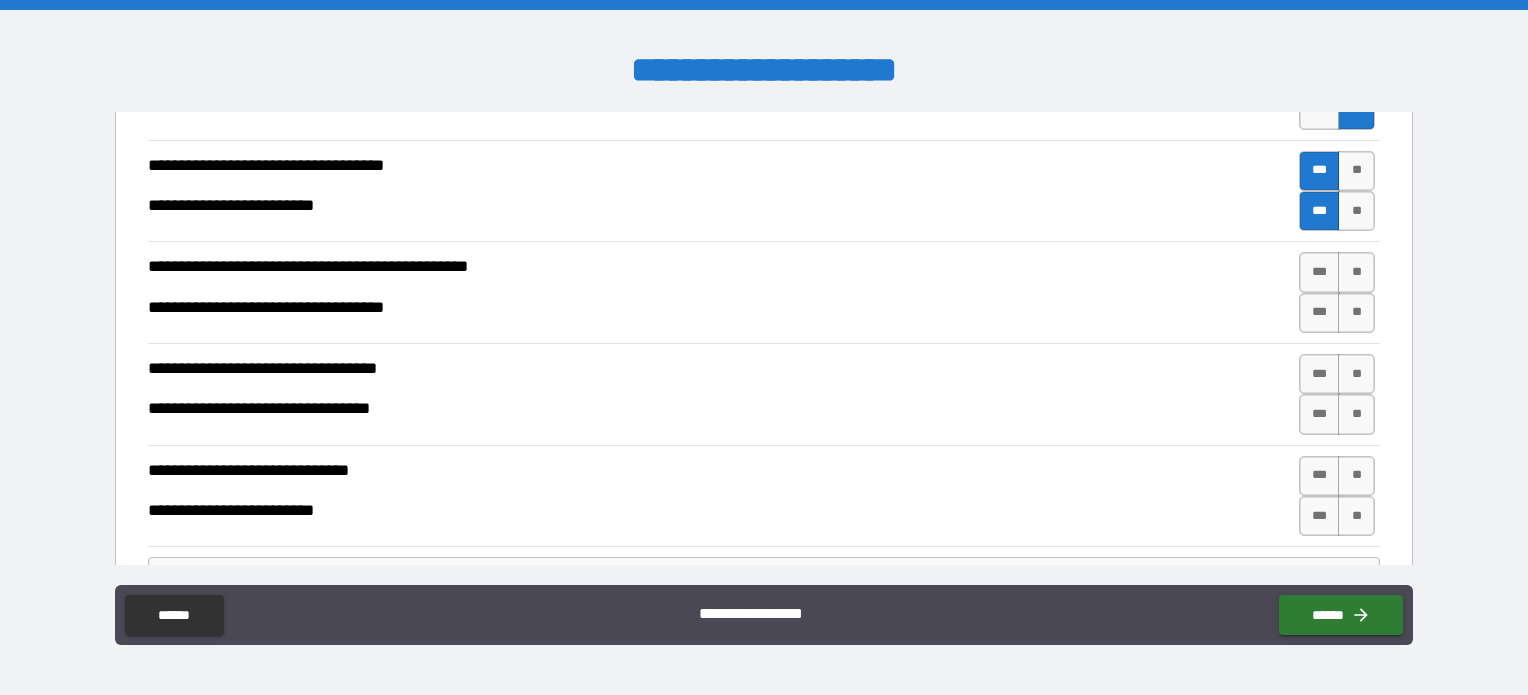 scroll, scrollTop: 400, scrollLeft: 0, axis: vertical 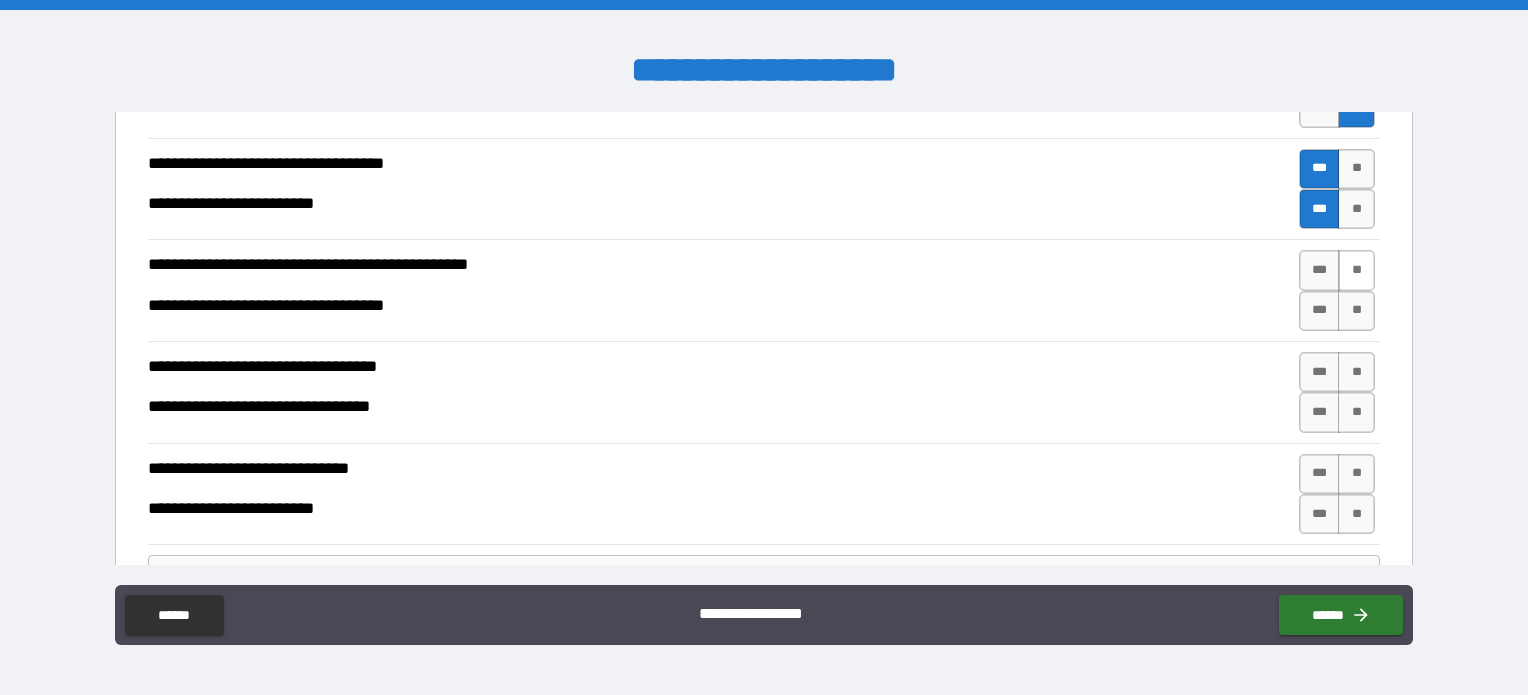 click on "**" at bounding box center [1356, 270] 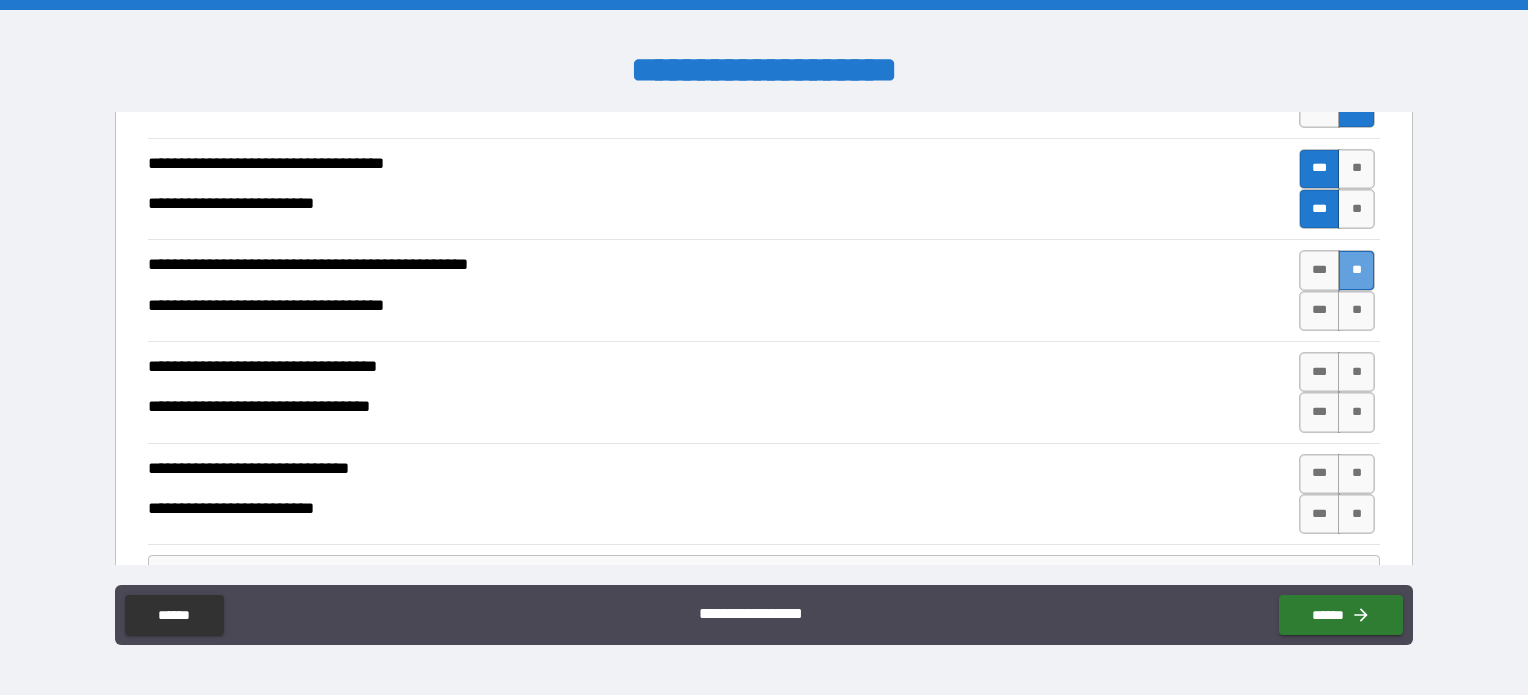 click on "**" at bounding box center (1356, 270) 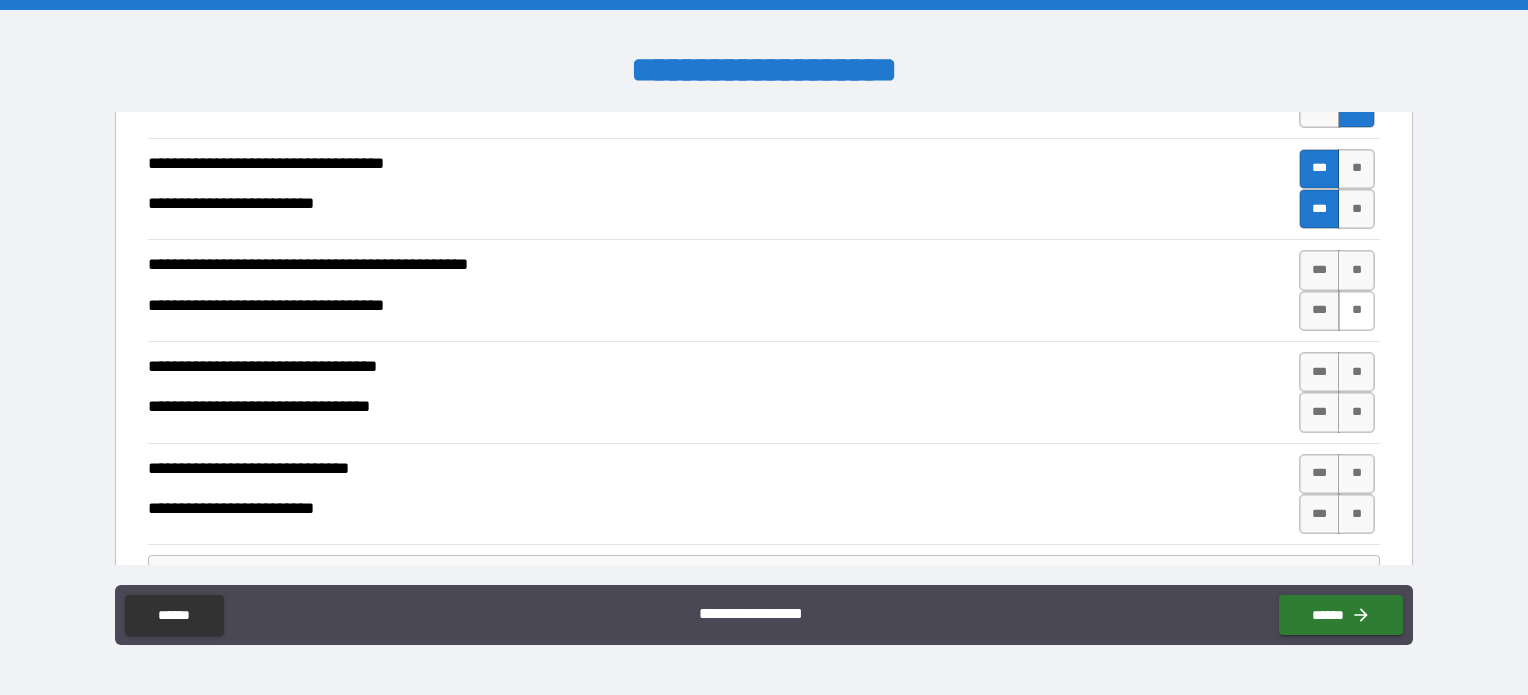 click on "**" at bounding box center [1356, 270] 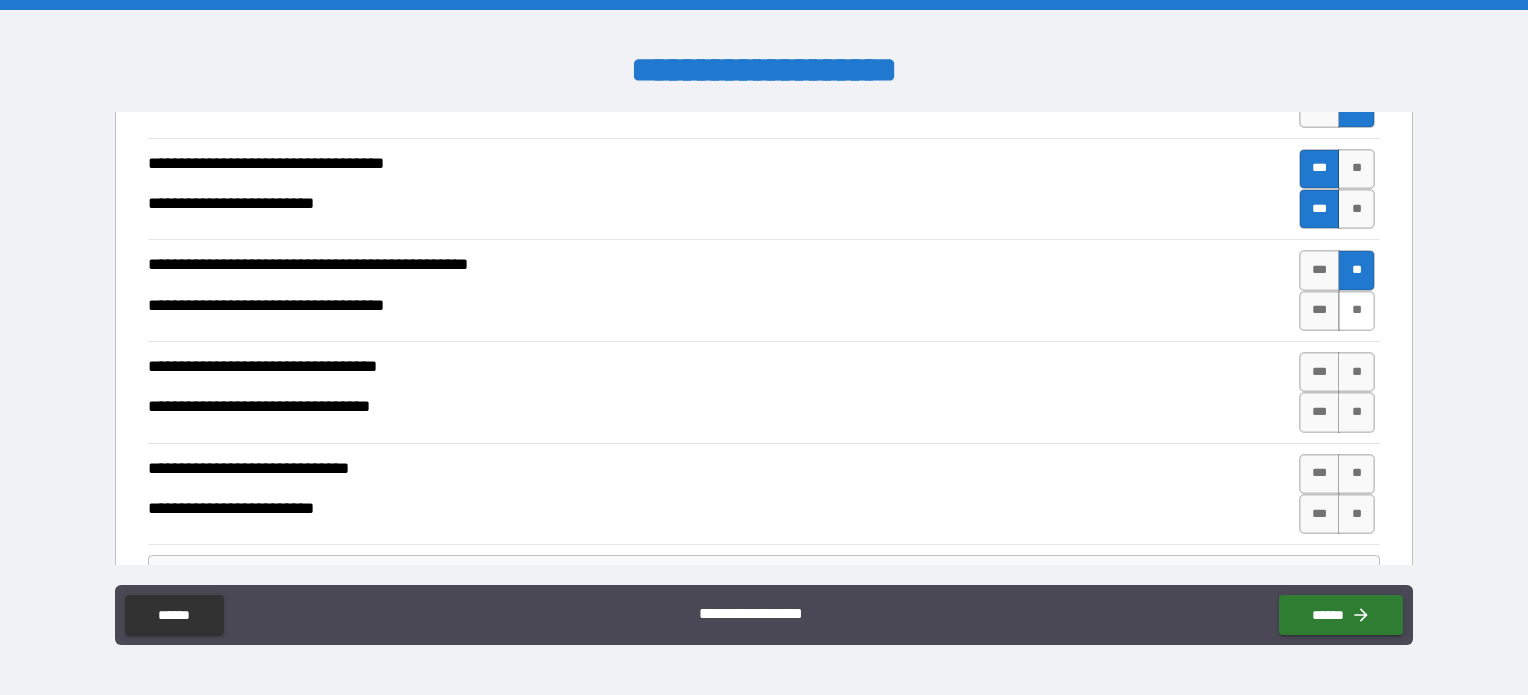 click on "**" at bounding box center [1356, 311] 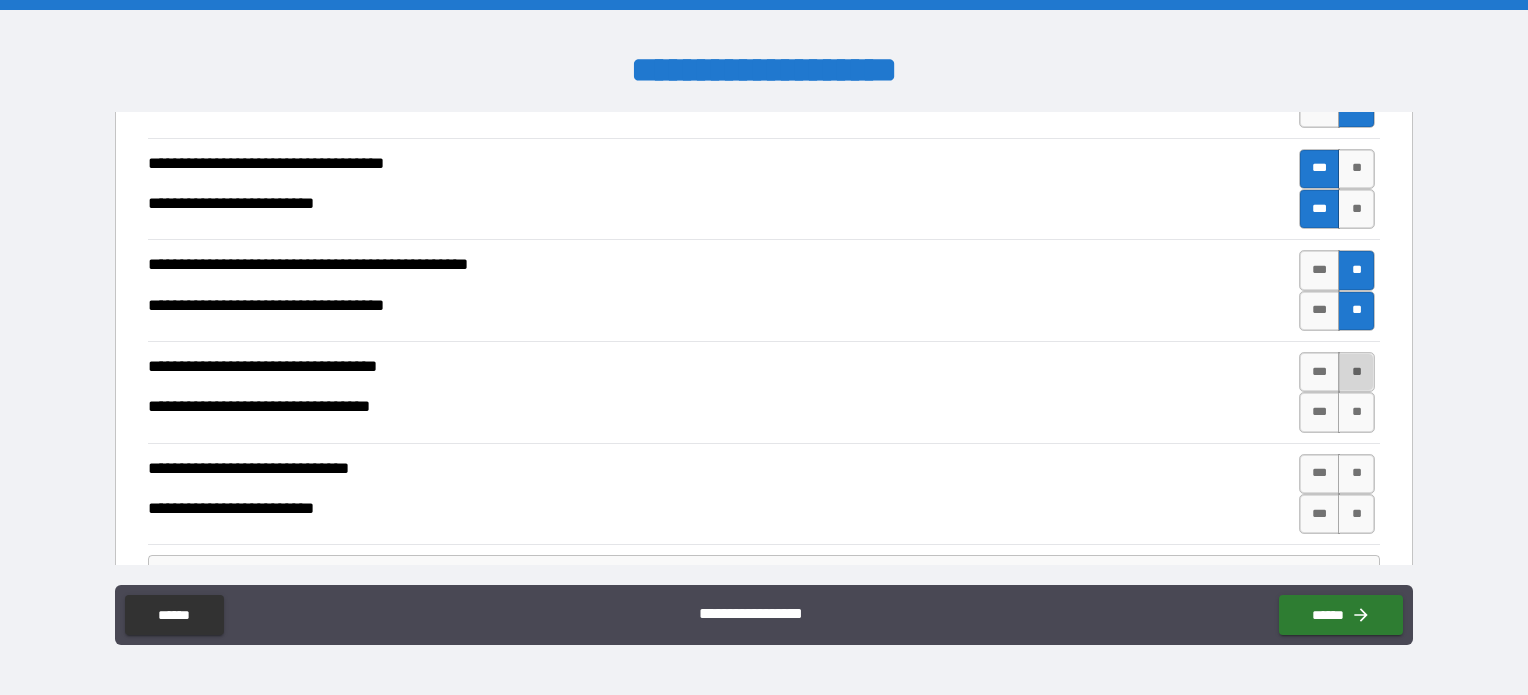 click on "**" at bounding box center [1356, 372] 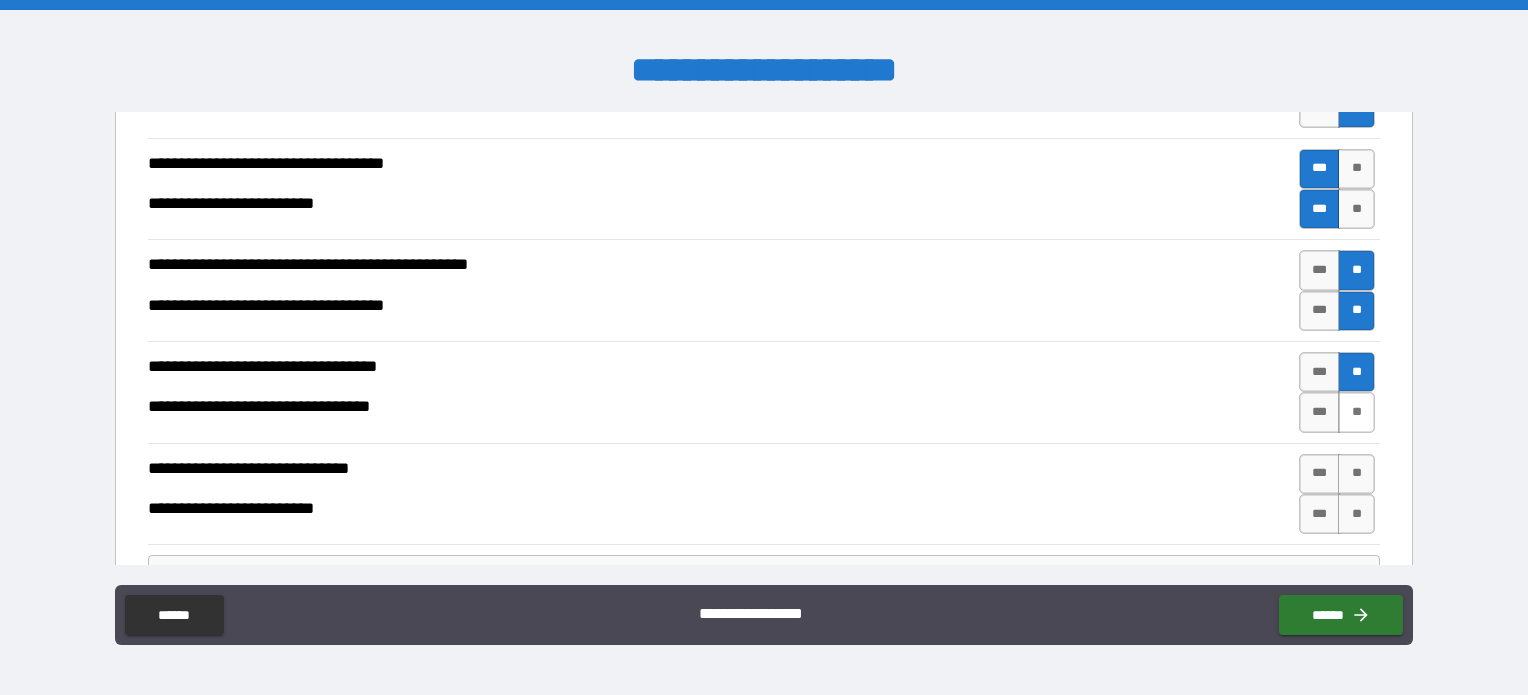 click on "**" at bounding box center [1356, 412] 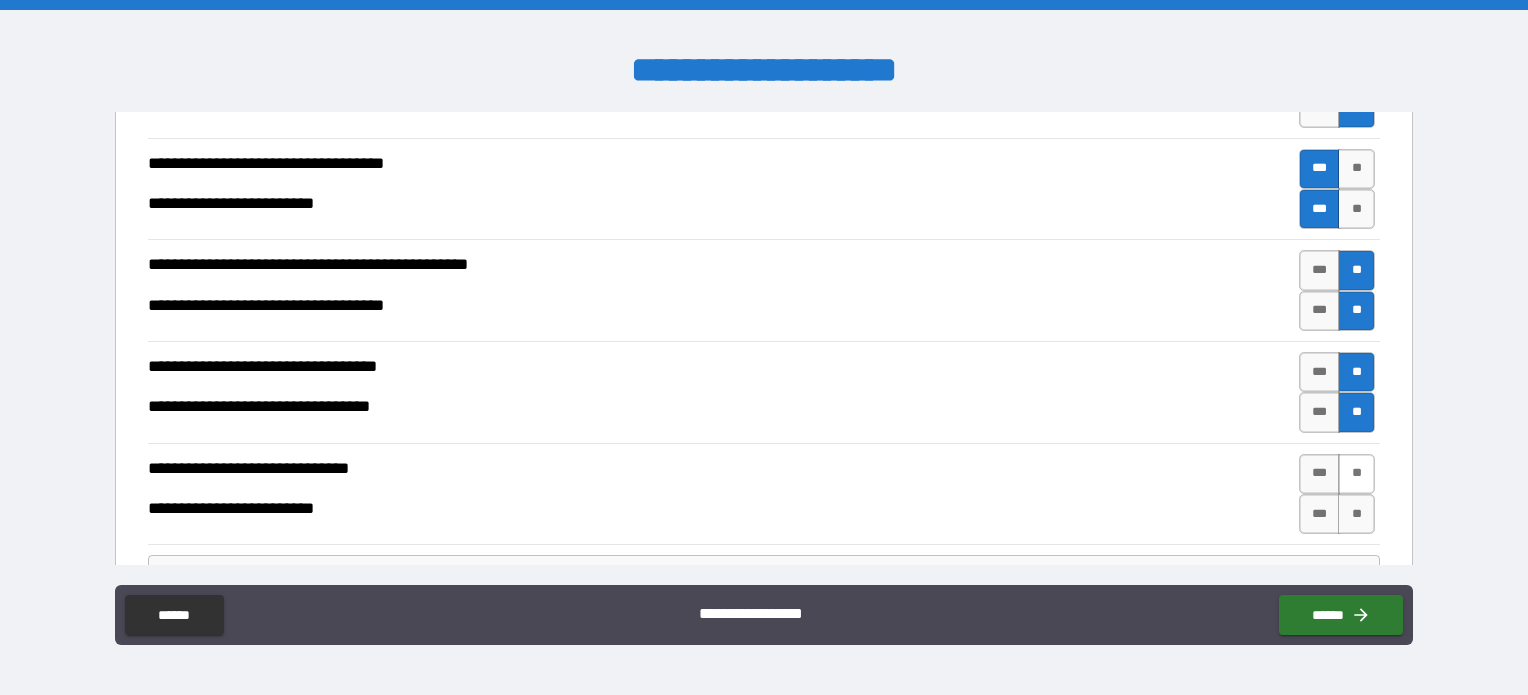 click on "**" at bounding box center [1356, 474] 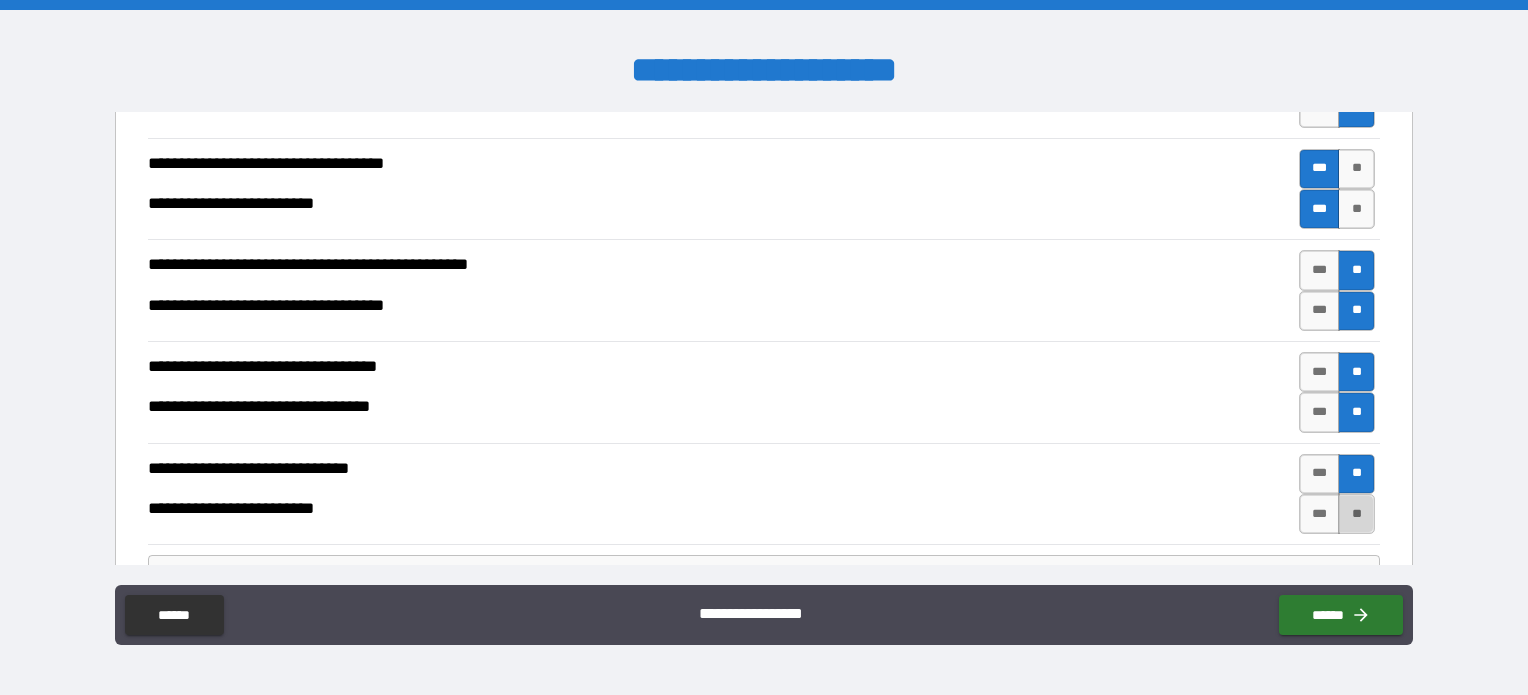 click on "**" at bounding box center [1356, 514] 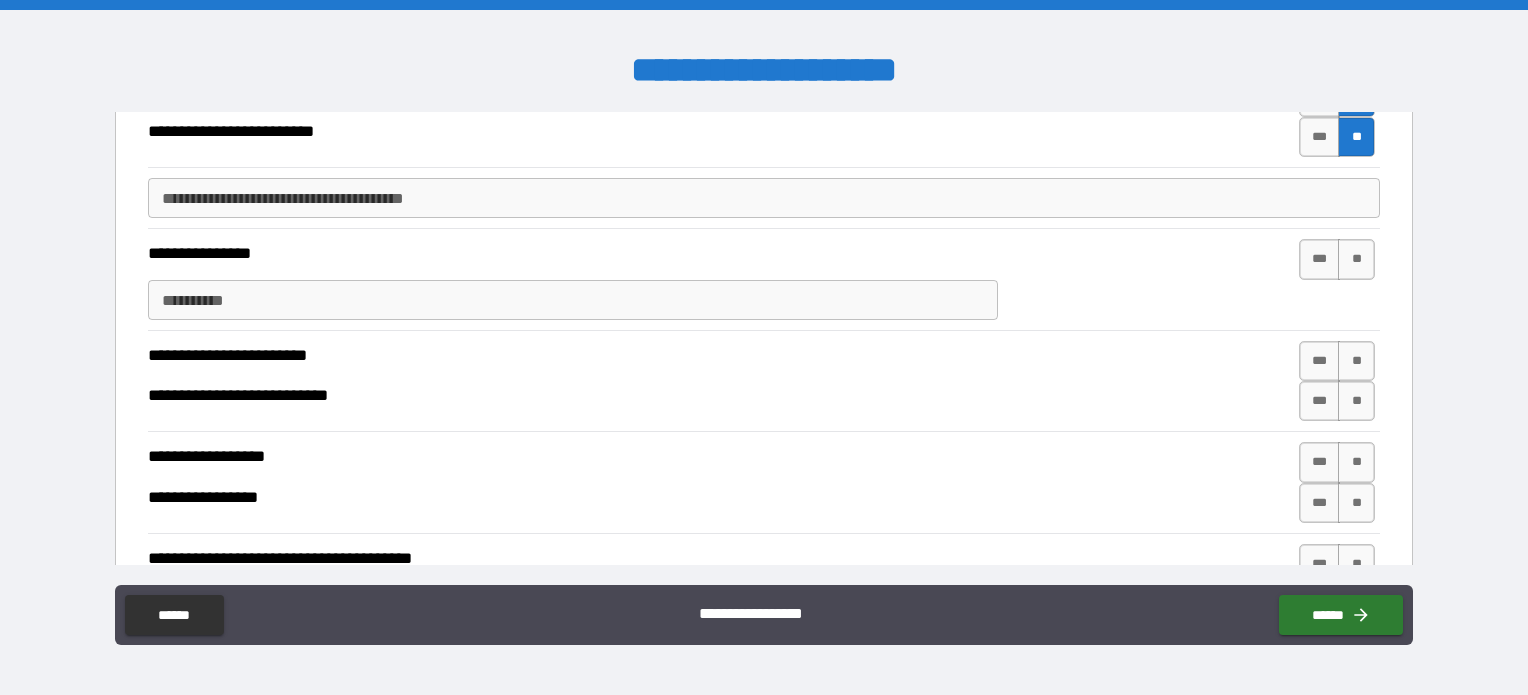 scroll, scrollTop: 800, scrollLeft: 0, axis: vertical 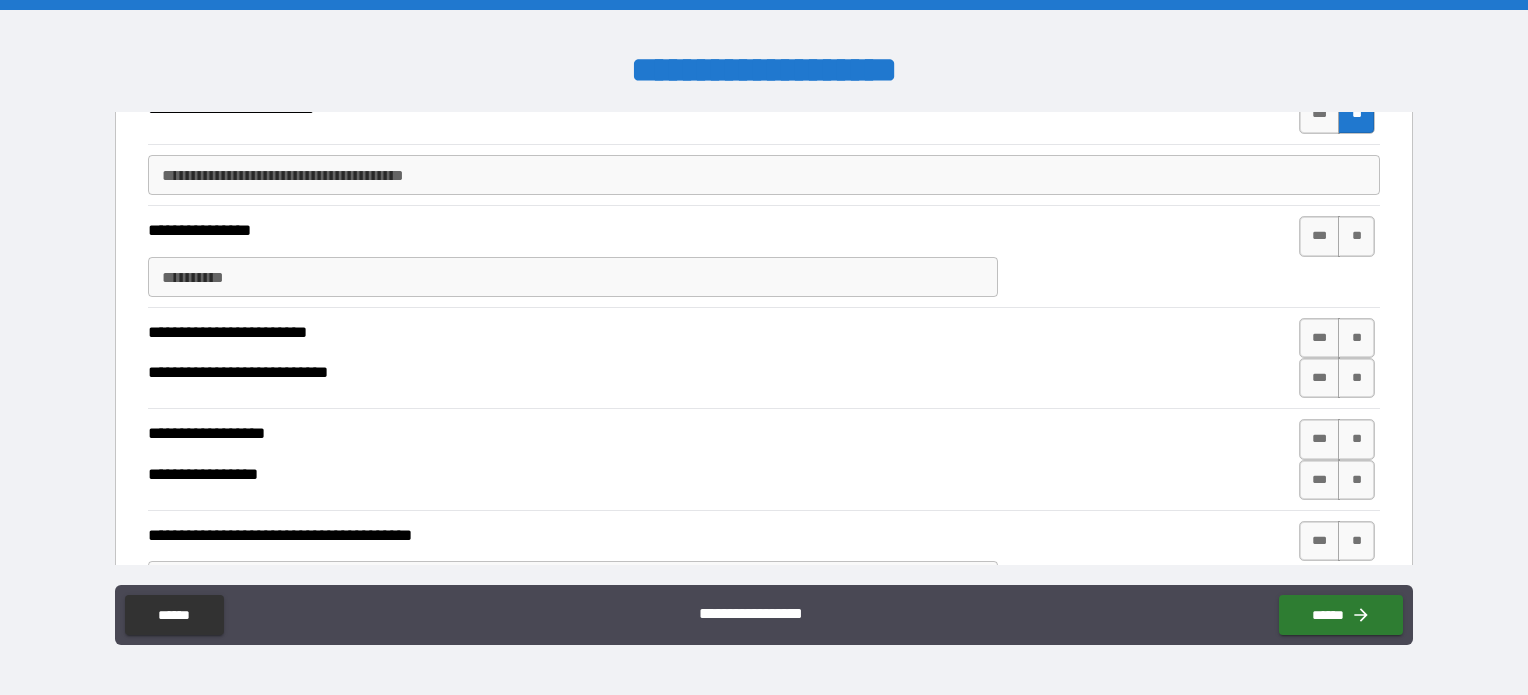 click on "**********" at bounding box center [573, 277] 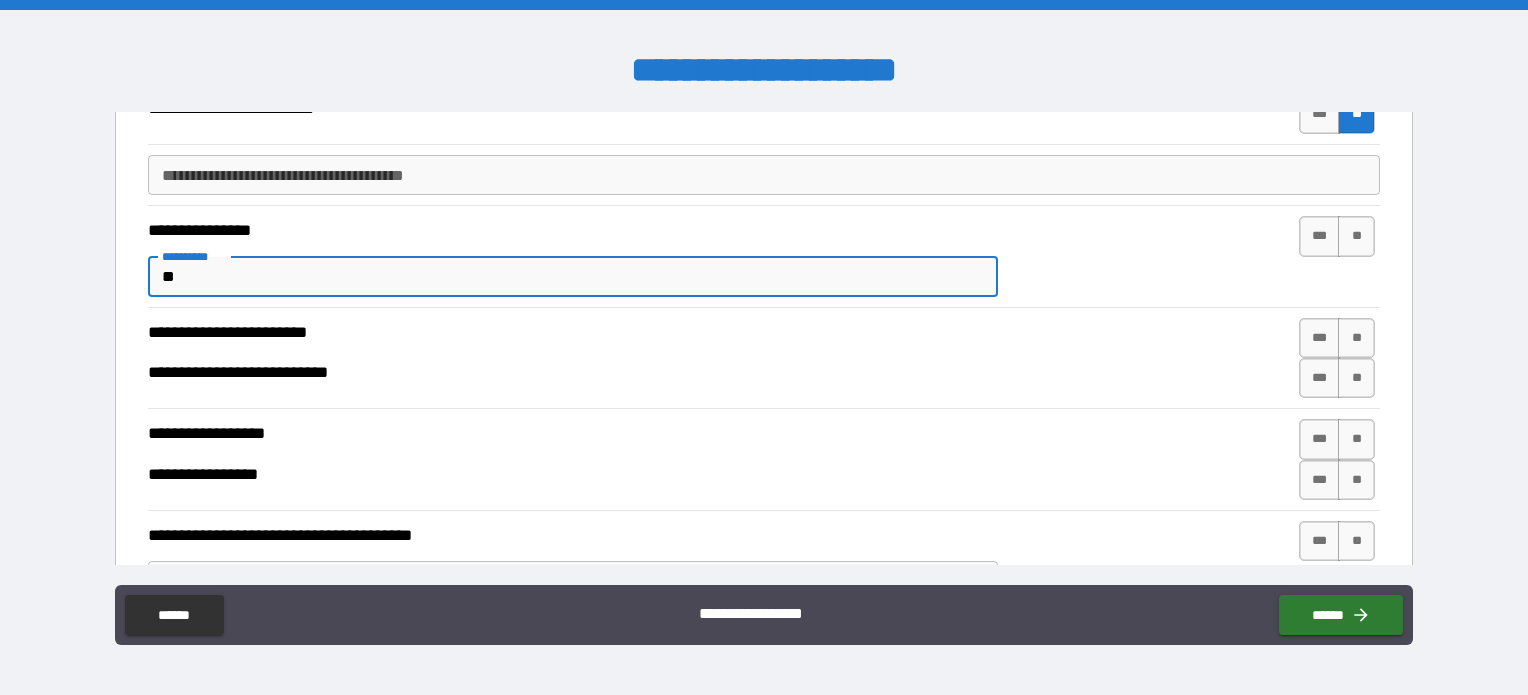 type on "*" 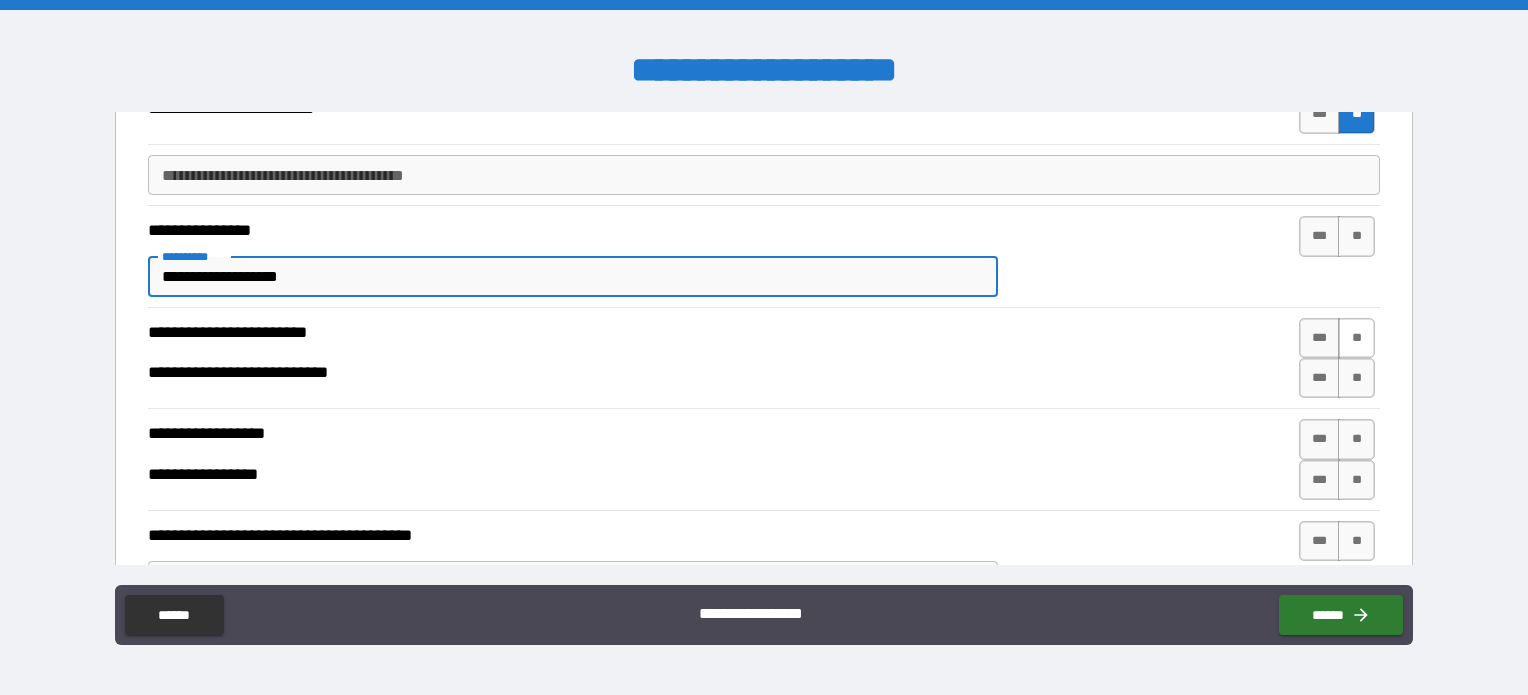 type on "**********" 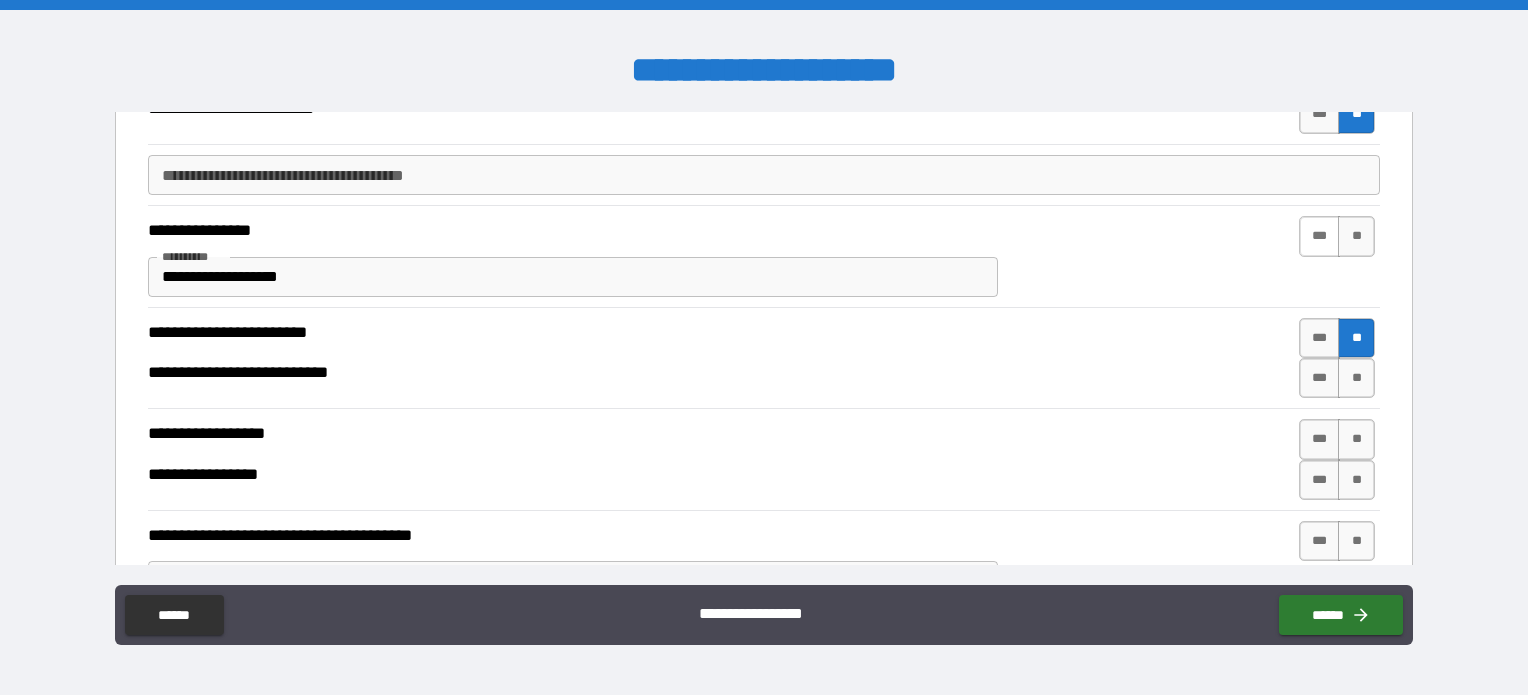 click on "***" at bounding box center (1320, 236) 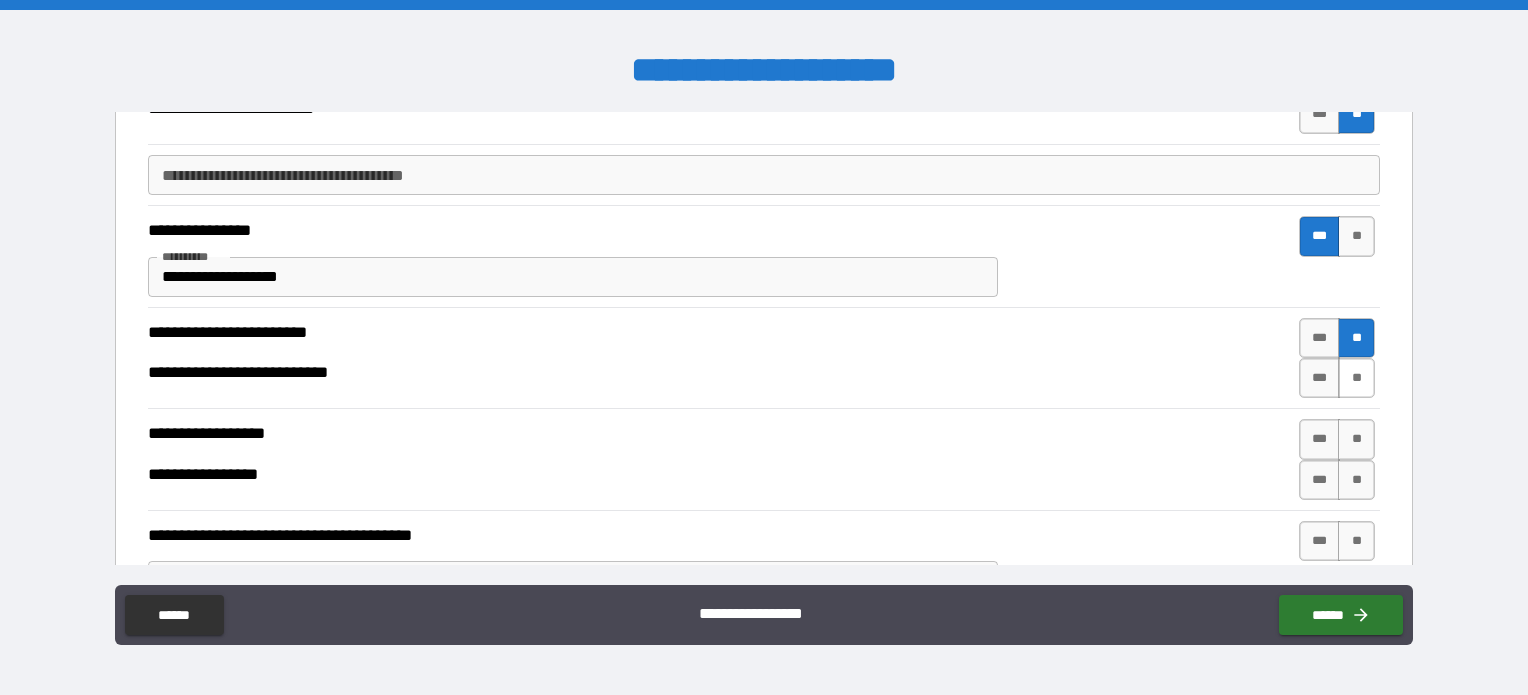 click on "**" at bounding box center (1356, 378) 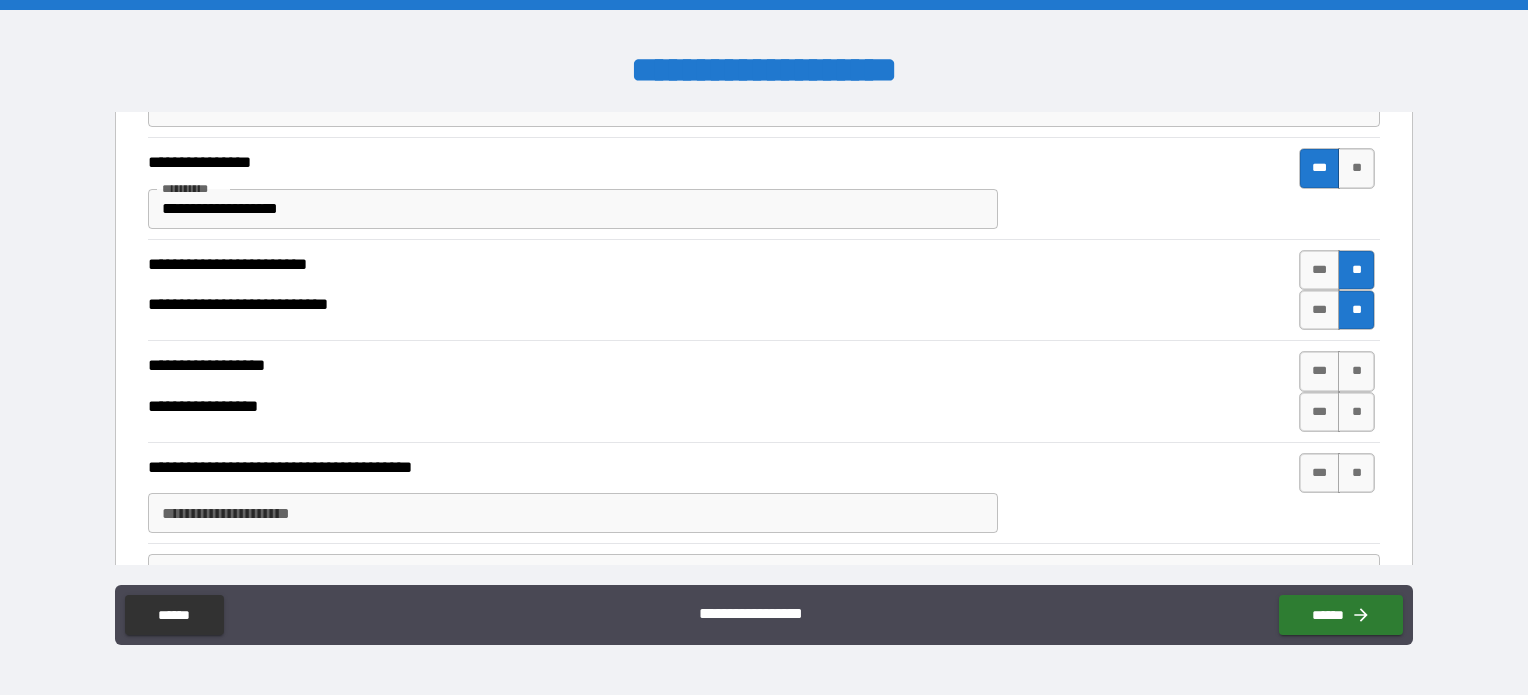 scroll, scrollTop: 900, scrollLeft: 0, axis: vertical 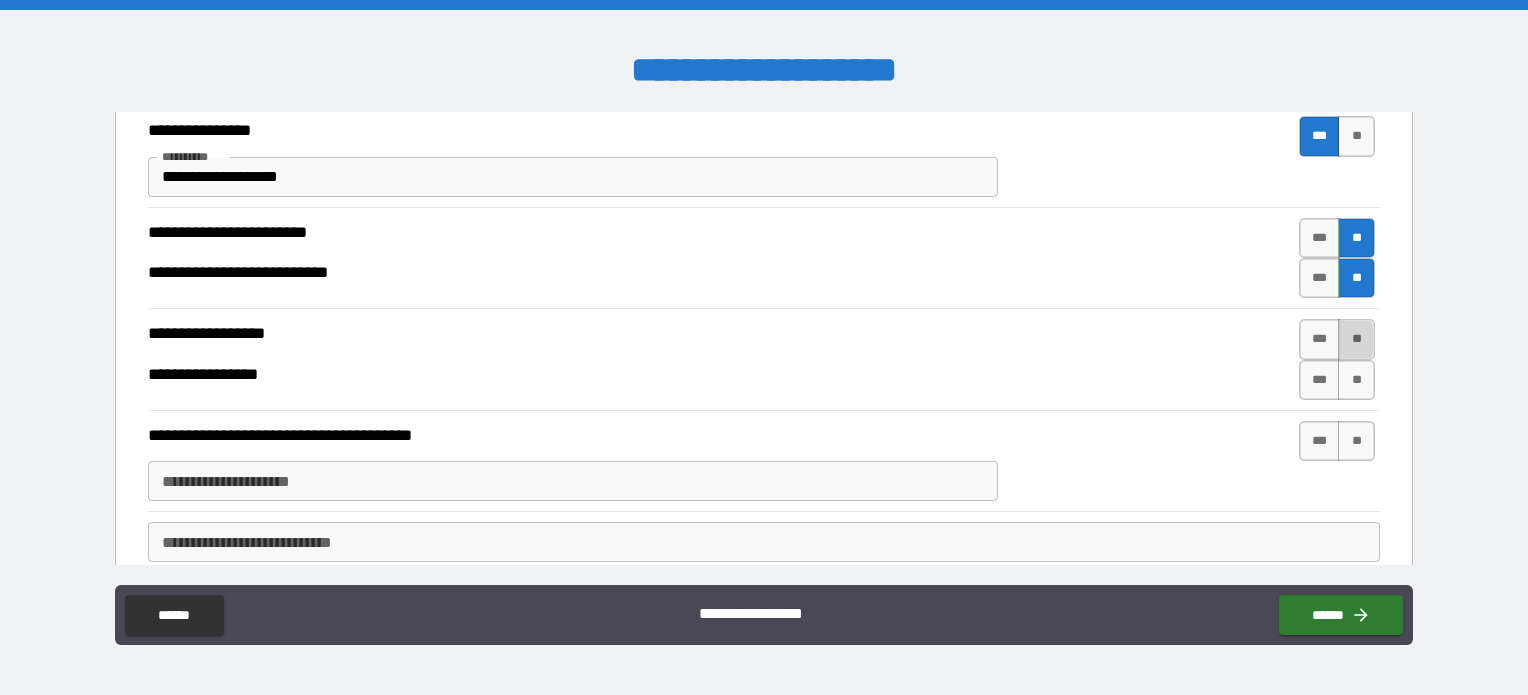 click on "**" at bounding box center [1356, 339] 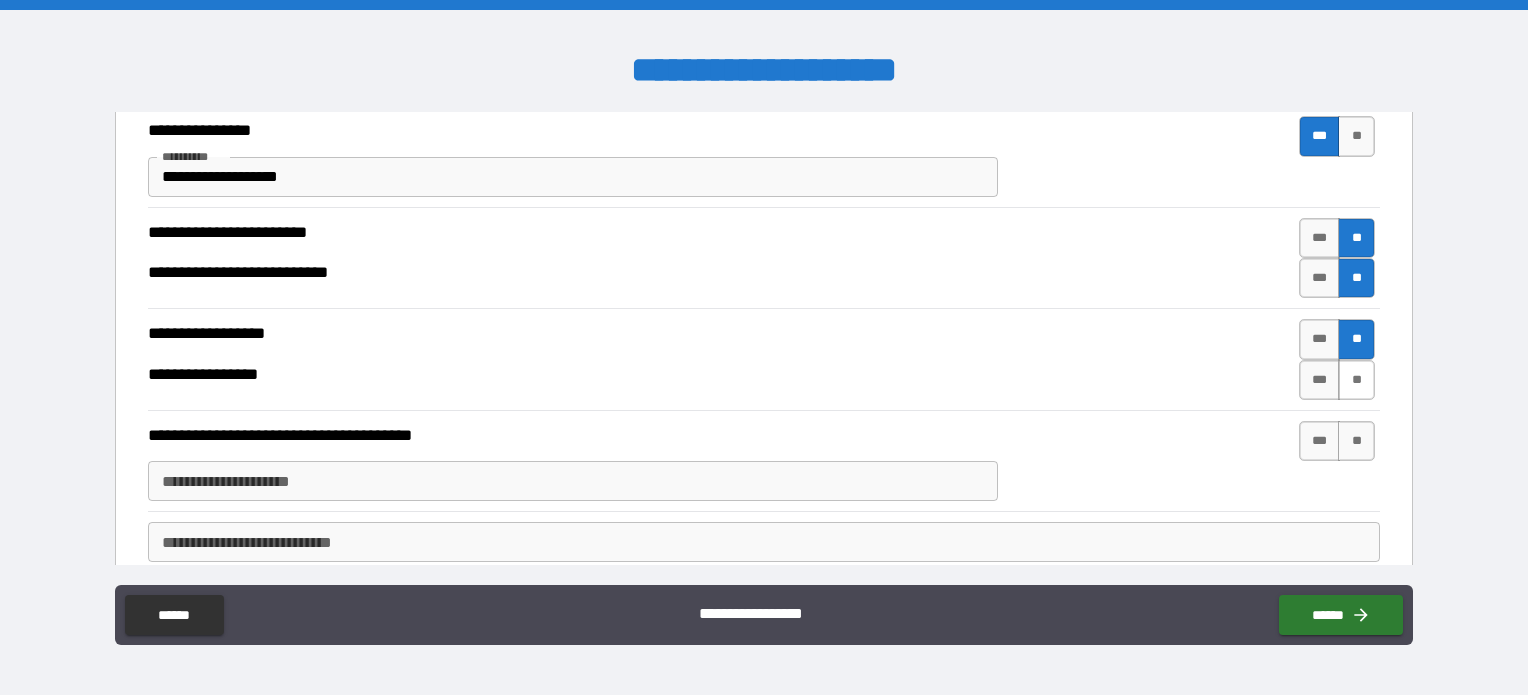 click on "**" at bounding box center [1356, 380] 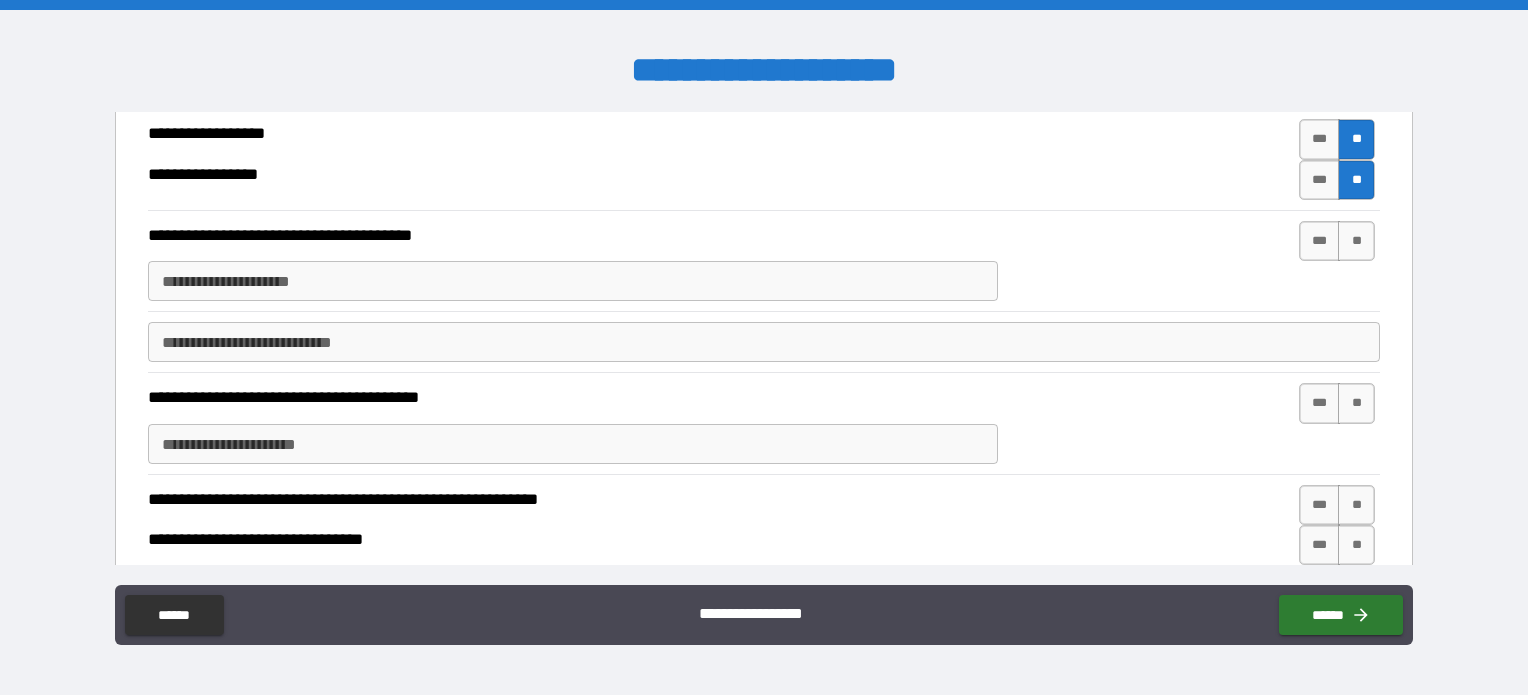 scroll, scrollTop: 1128, scrollLeft: 0, axis: vertical 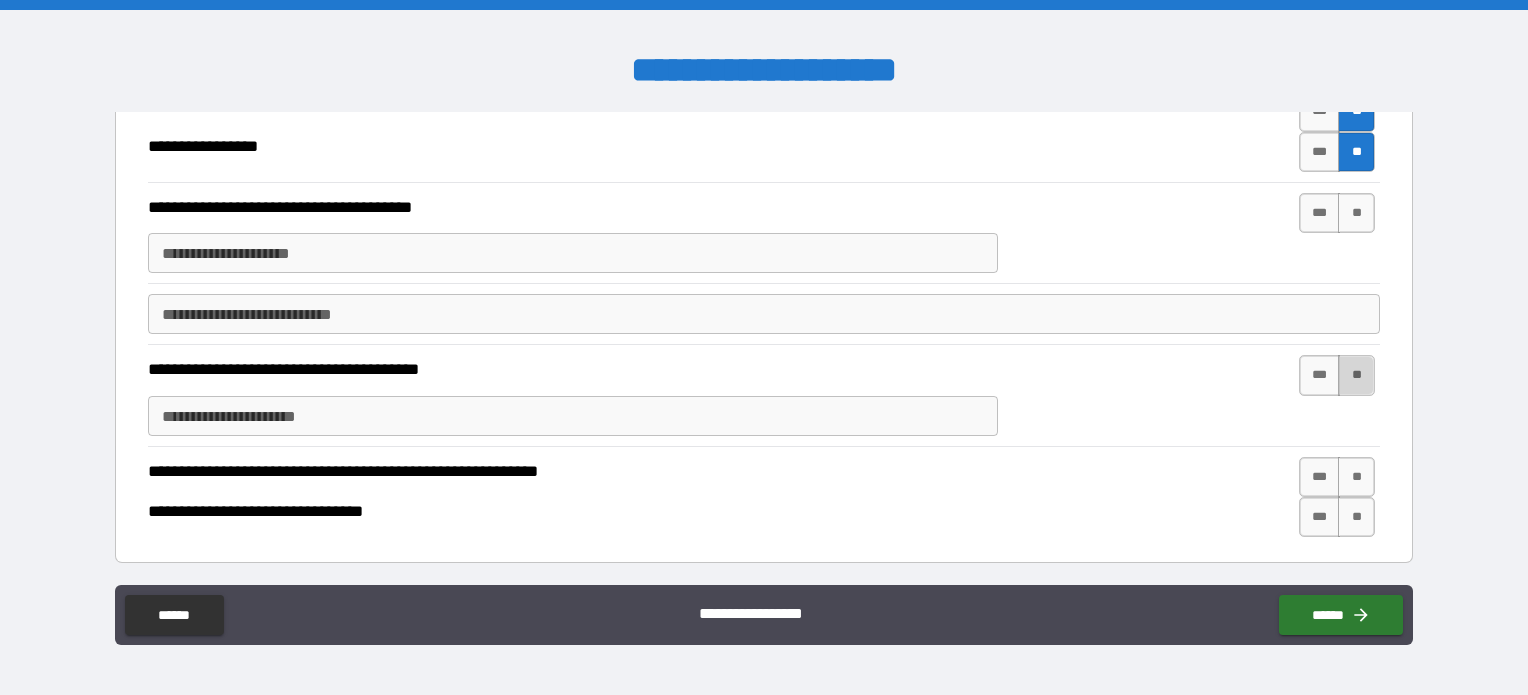 click on "**" at bounding box center [1356, 375] 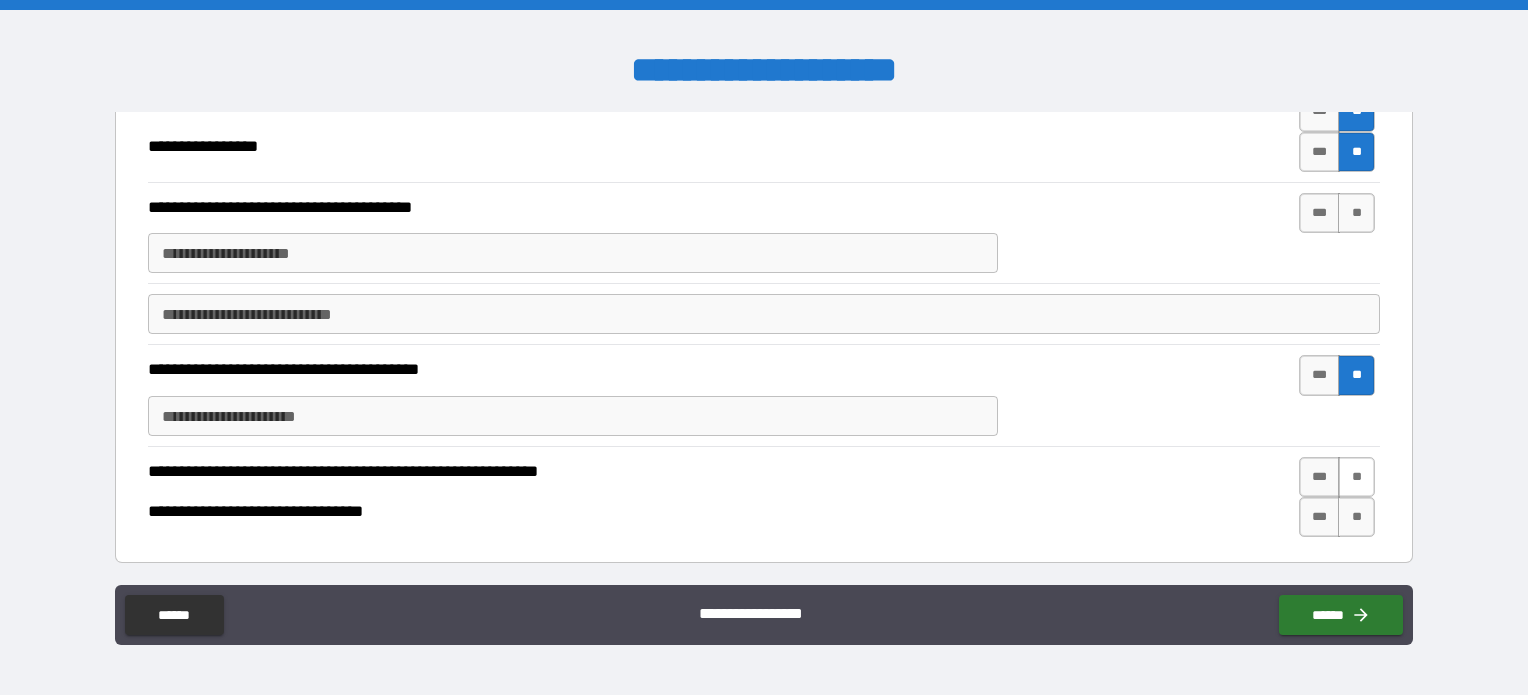 click on "**" at bounding box center [1356, 477] 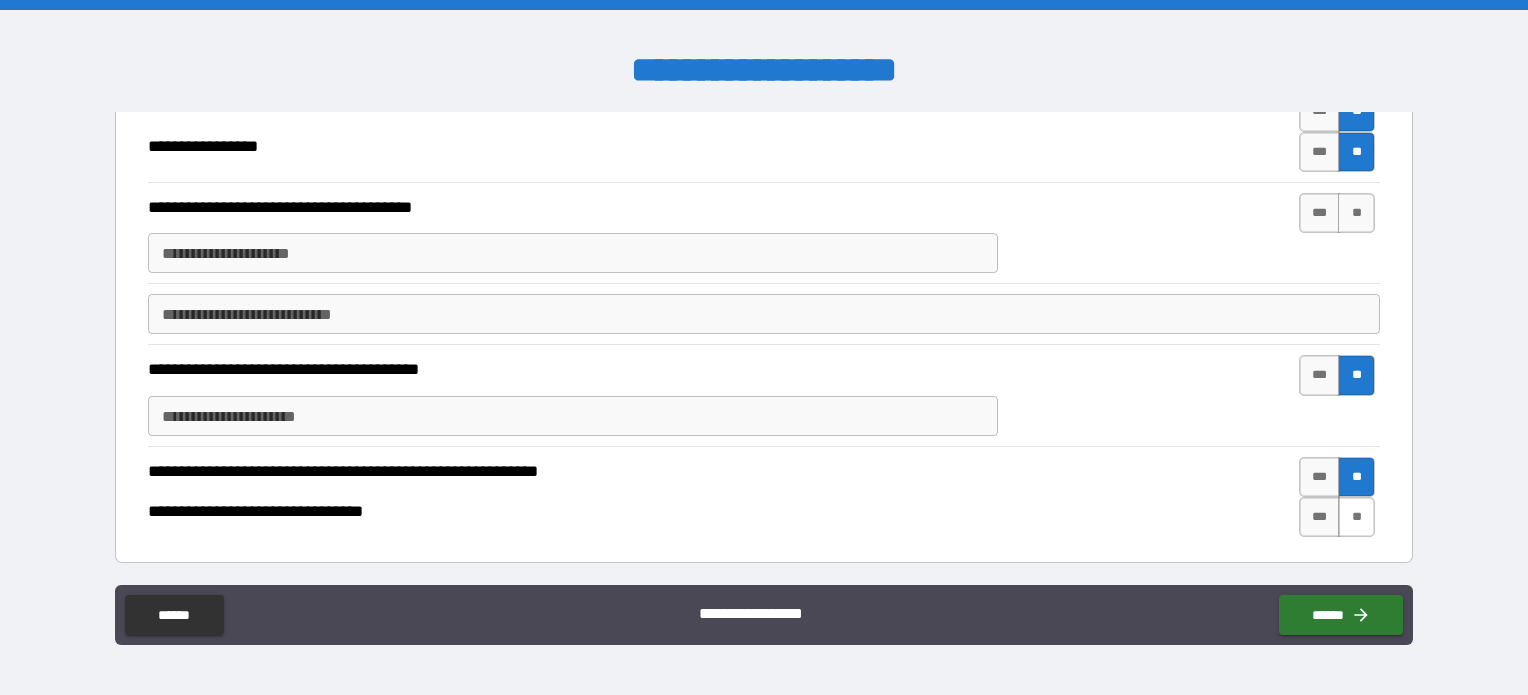 click on "**" at bounding box center [1356, 517] 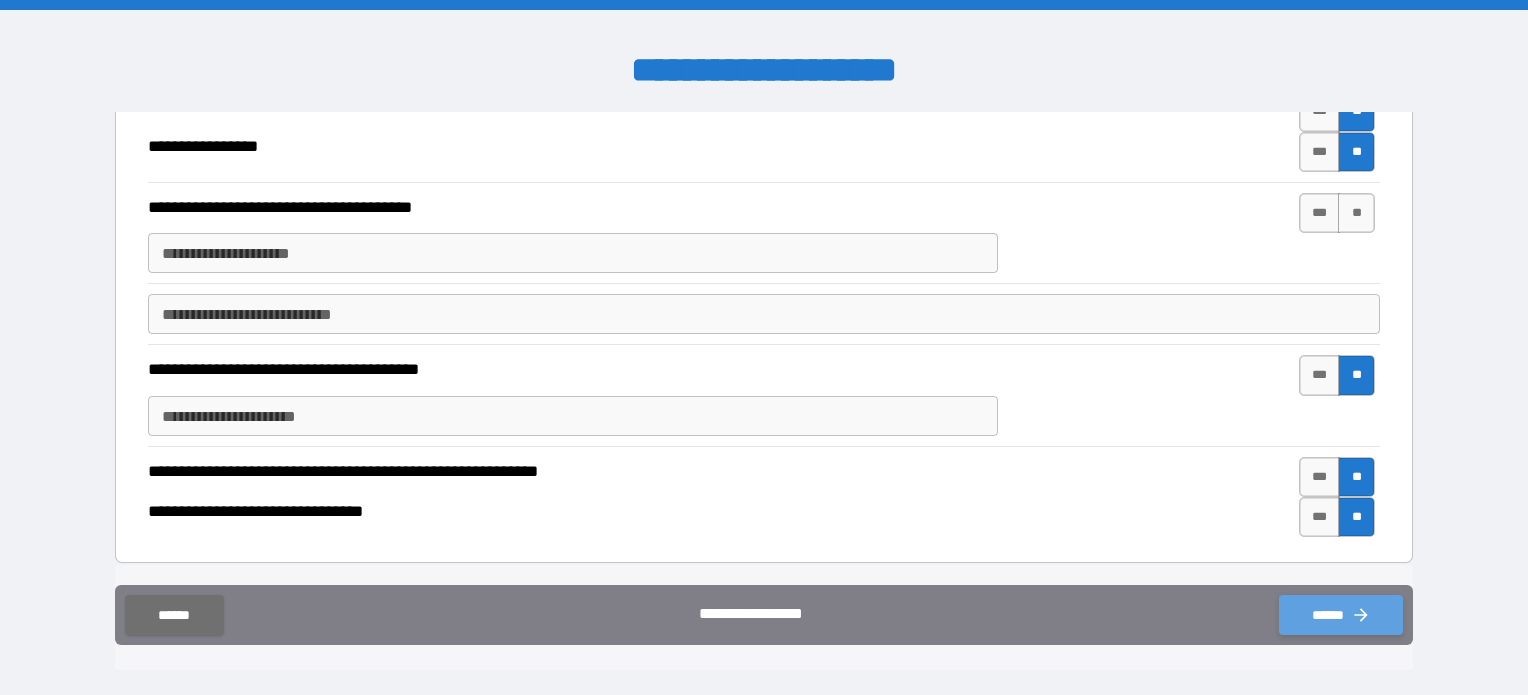 click on "******" at bounding box center (1341, 615) 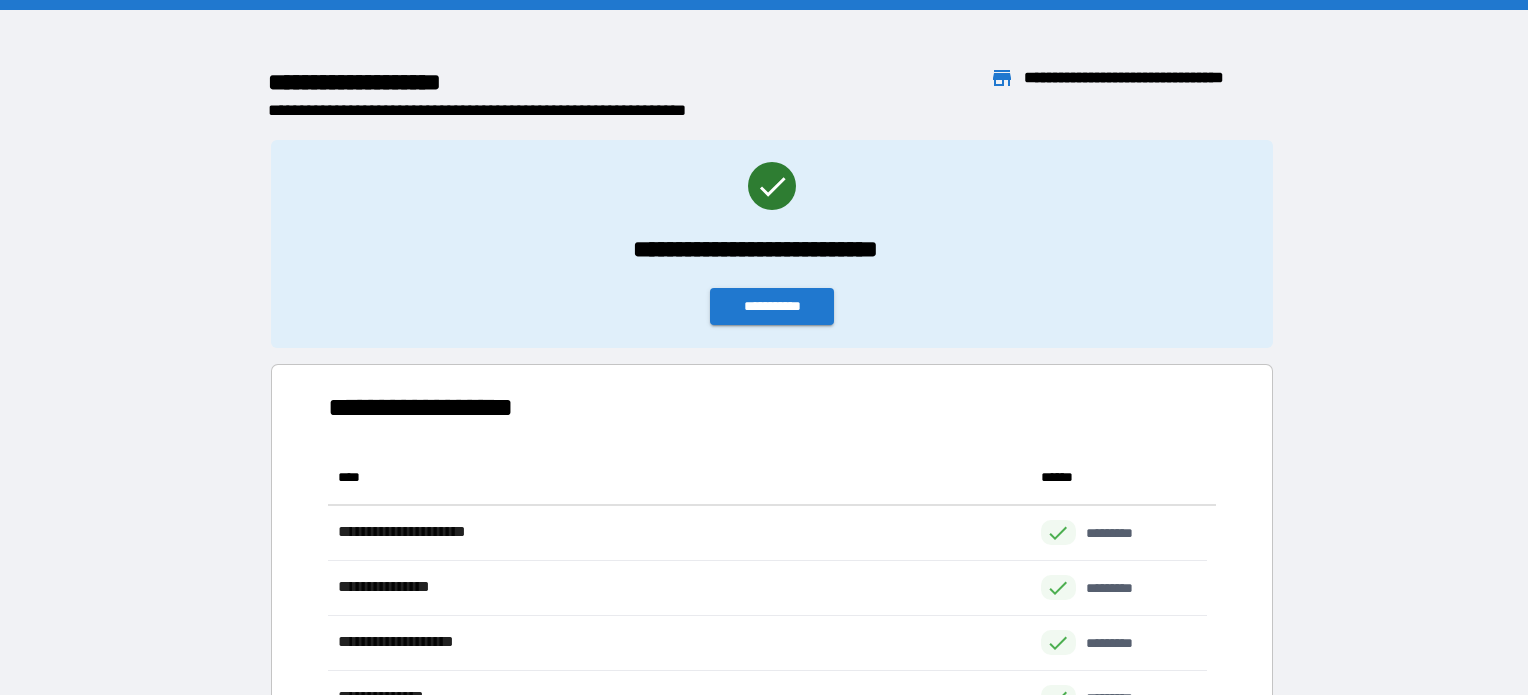 scroll, scrollTop: 16, scrollLeft: 16, axis: both 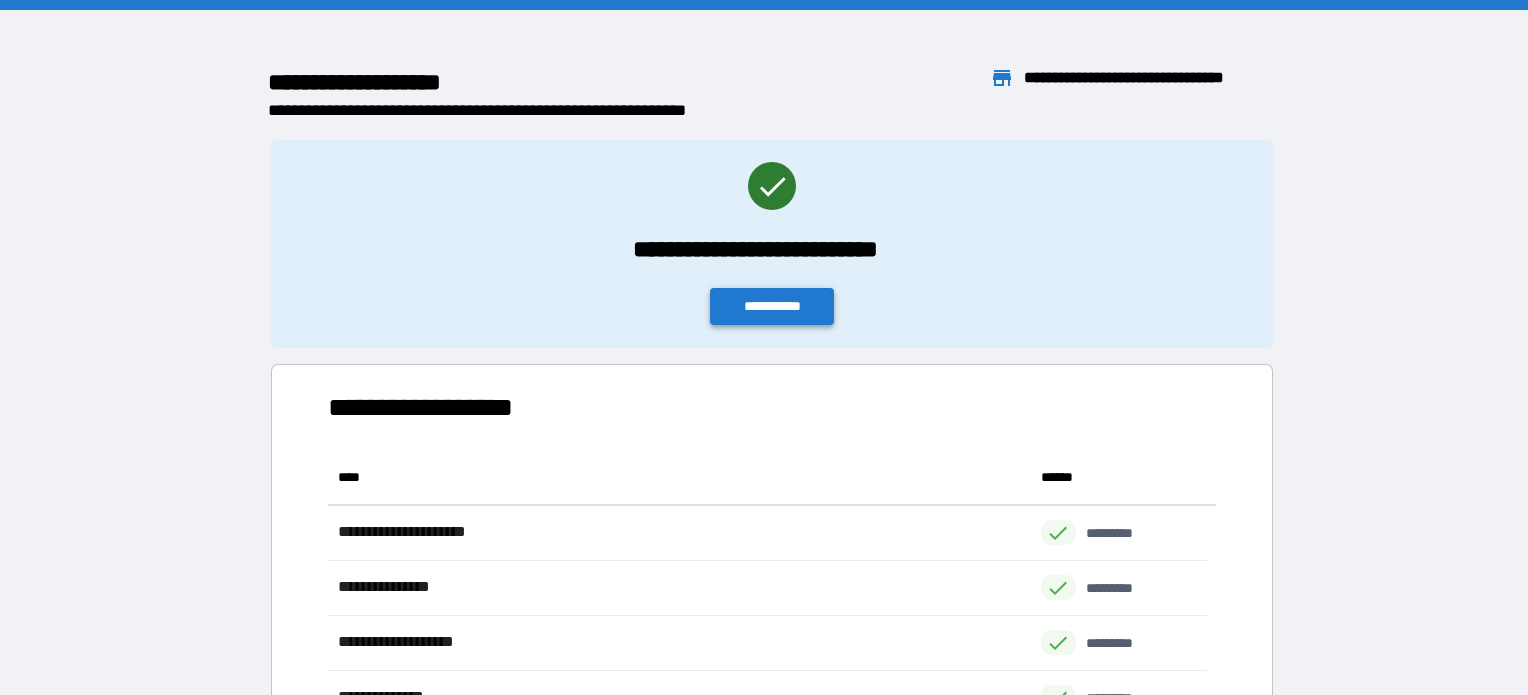 click on "**********" at bounding box center (772, 306) 